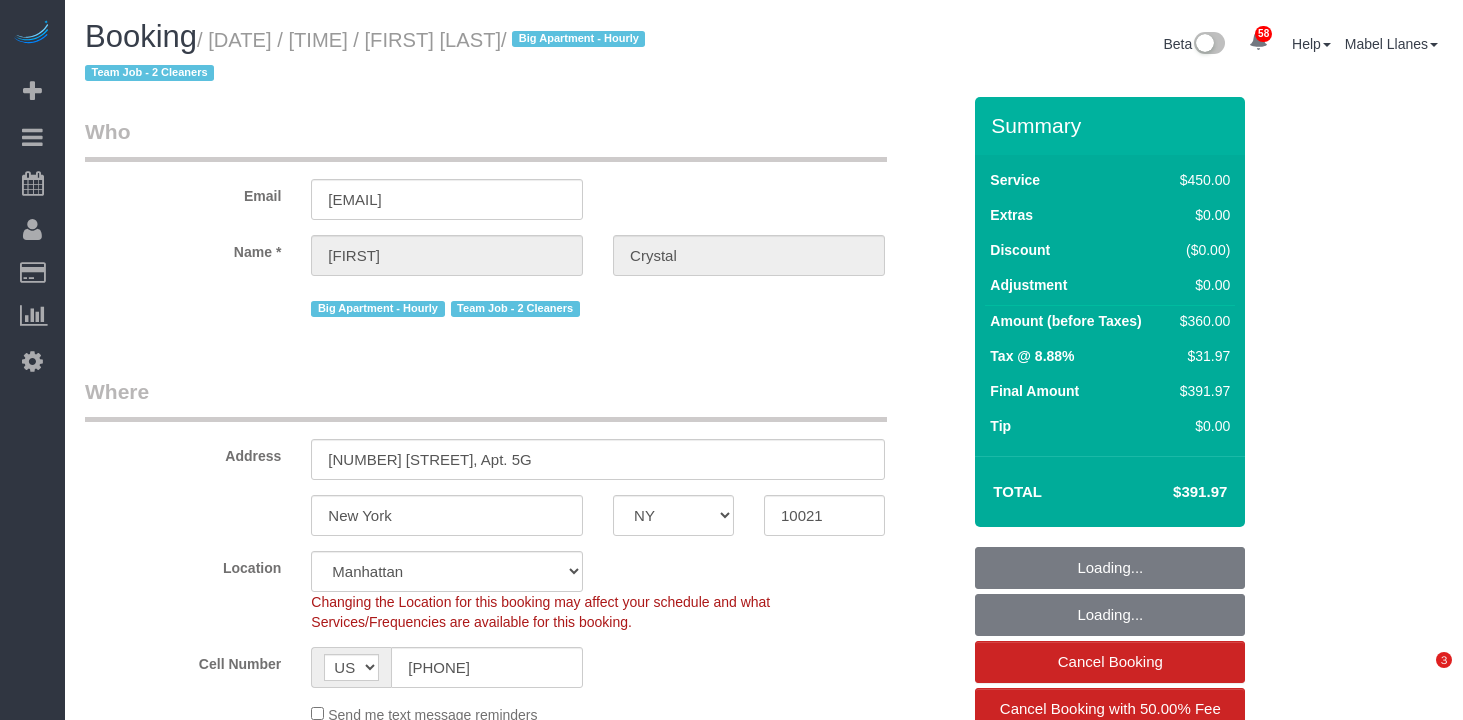 select on "NY" 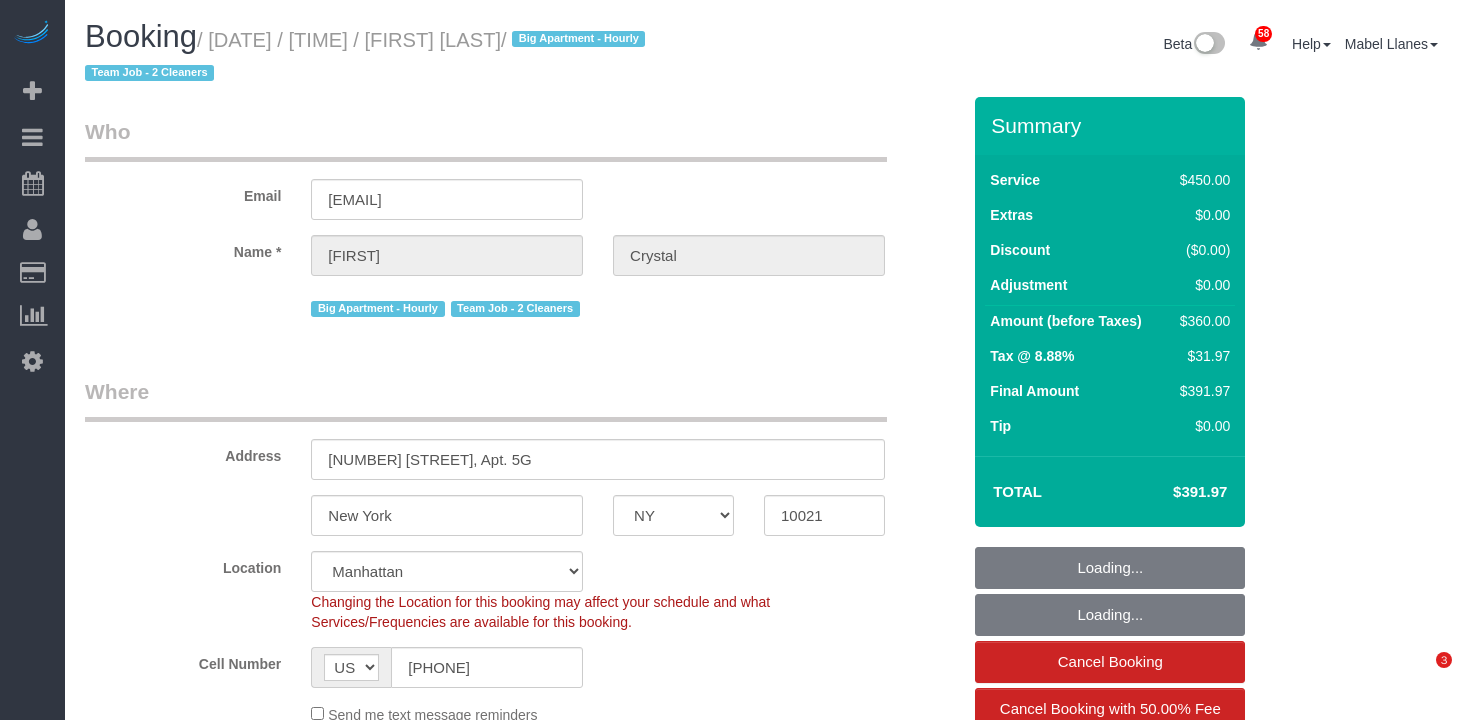 scroll, scrollTop: 0, scrollLeft: 0, axis: both 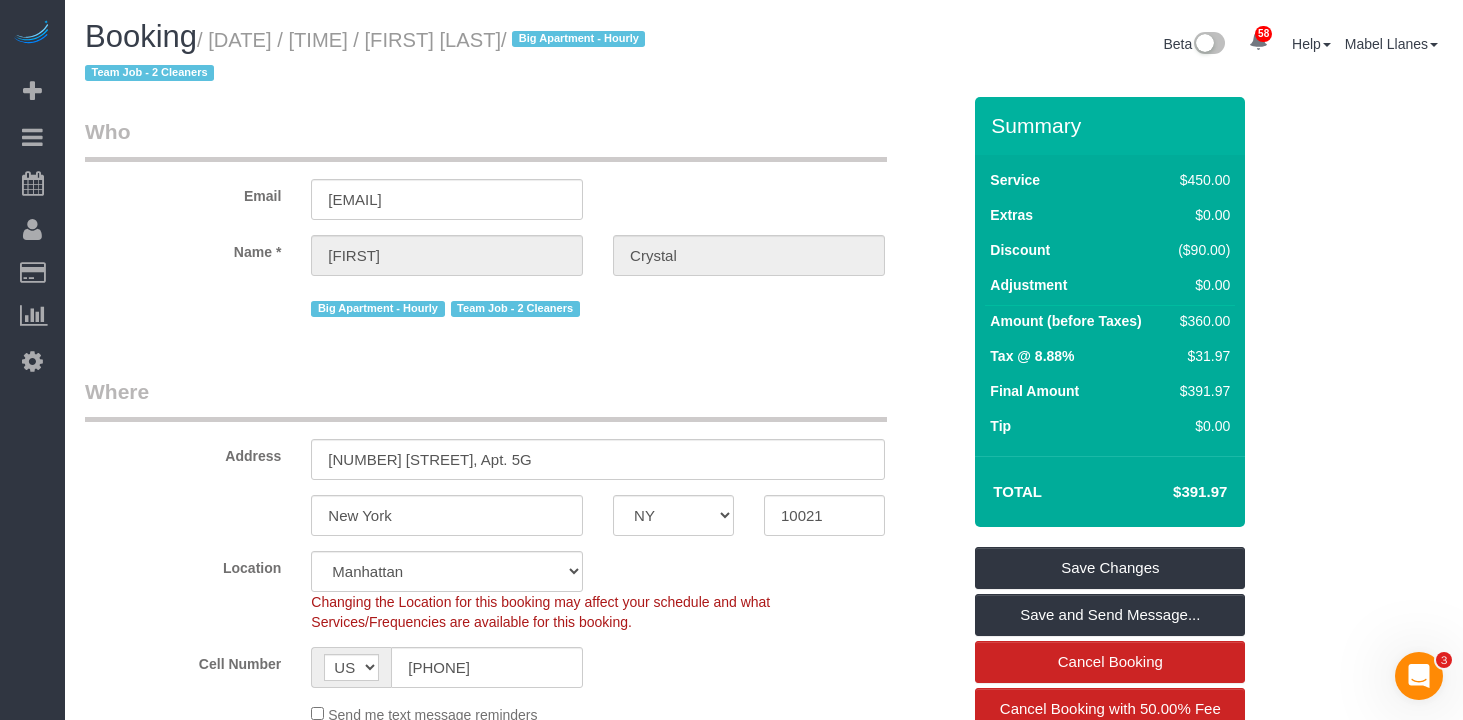 drag, startPoint x: 562, startPoint y: 77, endPoint x: 599, endPoint y: 45, distance: 48.9183 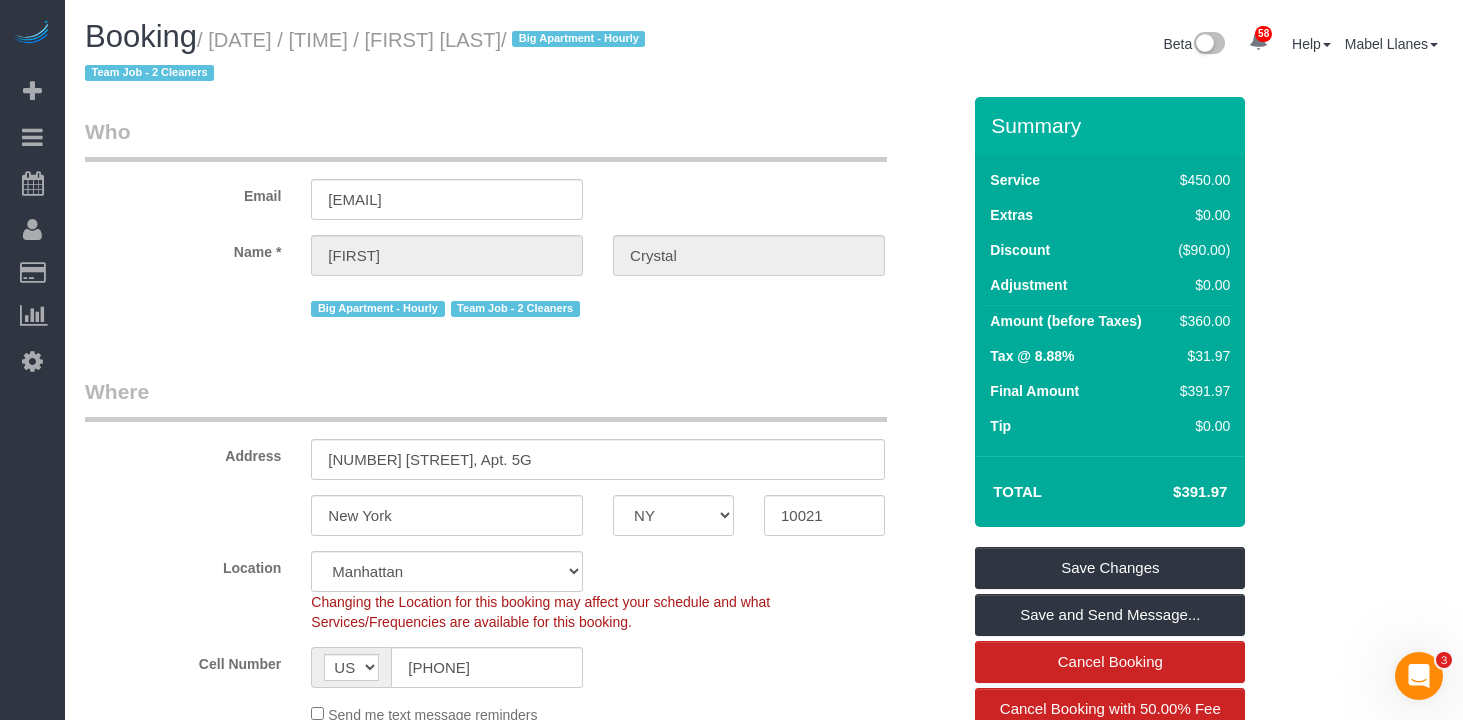 drag, startPoint x: 591, startPoint y: 43, endPoint x: 223, endPoint y: 43, distance: 368 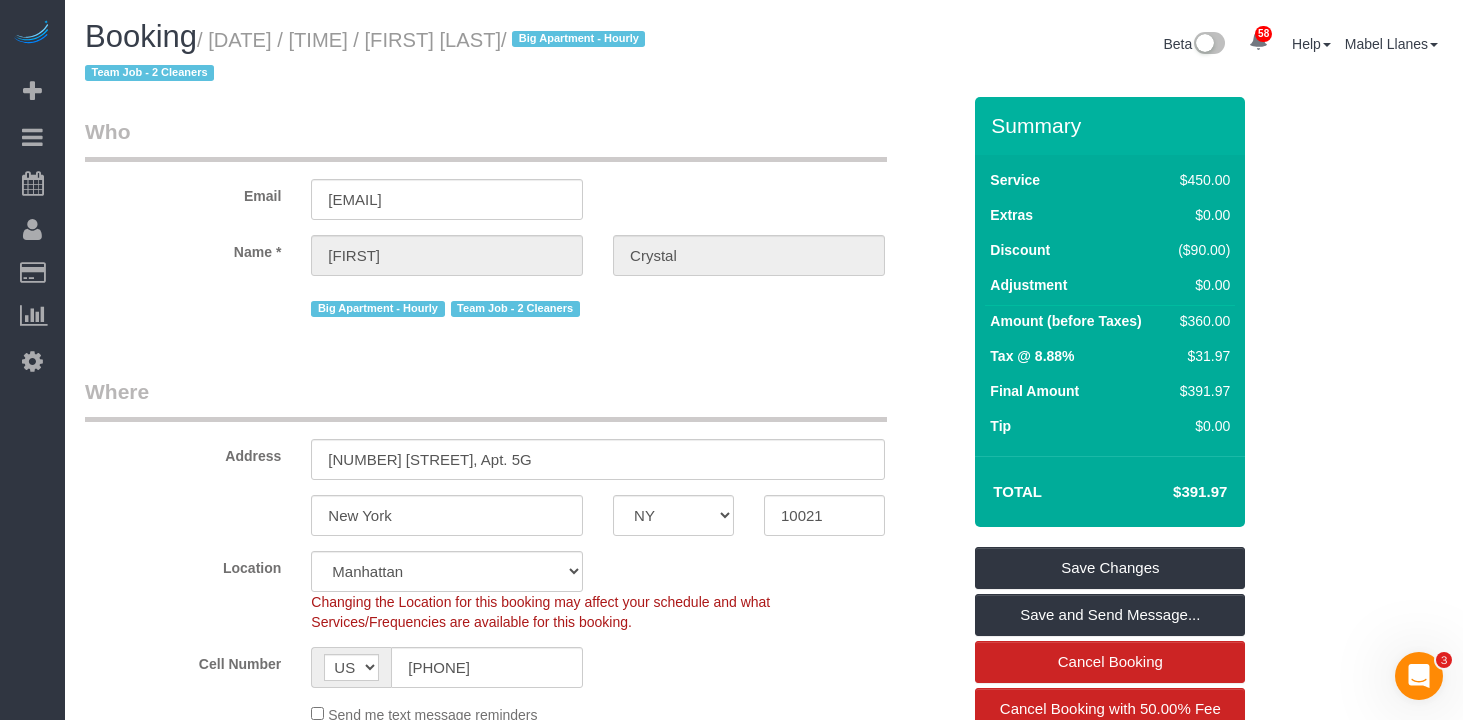 click on "/ July 16, 2025 / 9:00AM / Jennifer Crystal
/
Big Apartment - Hourly
Team Job - 2 Cleaners" at bounding box center (368, 57) 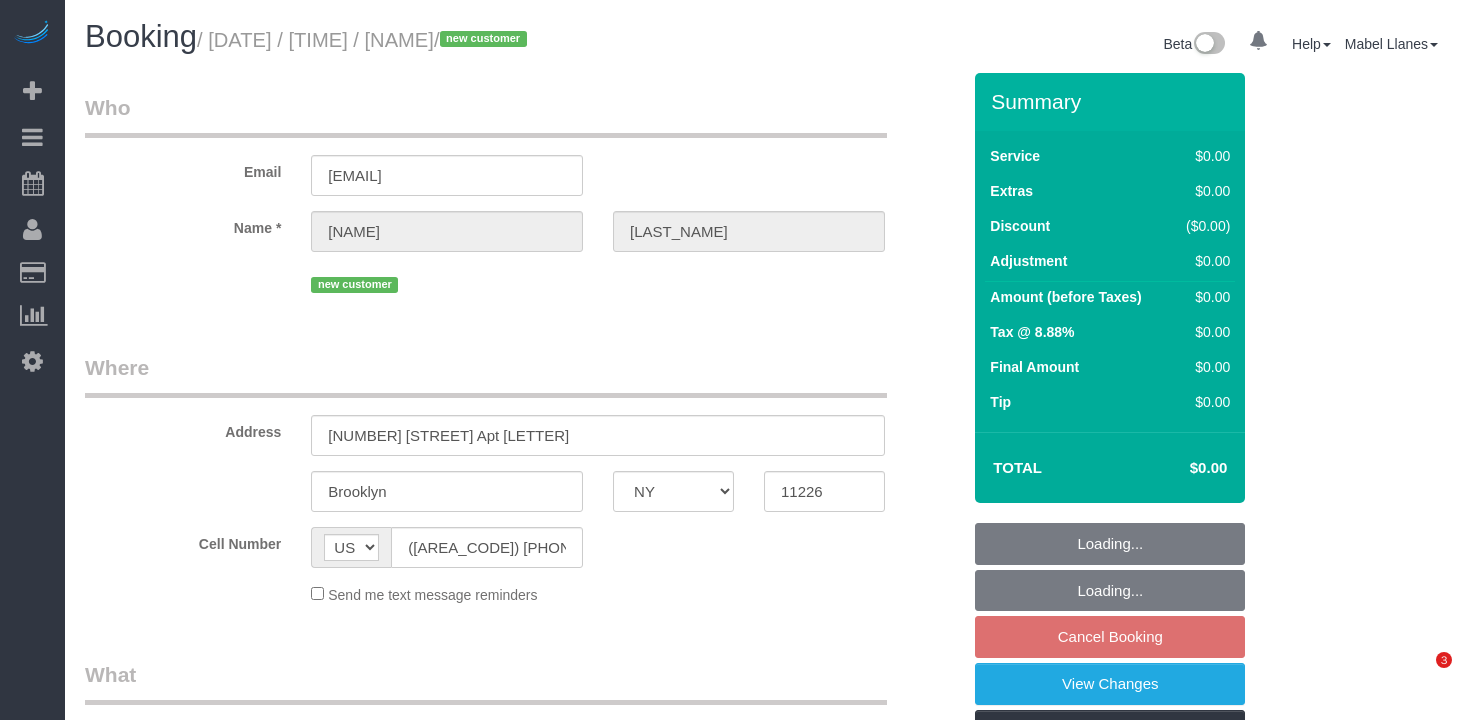 select on "NY" 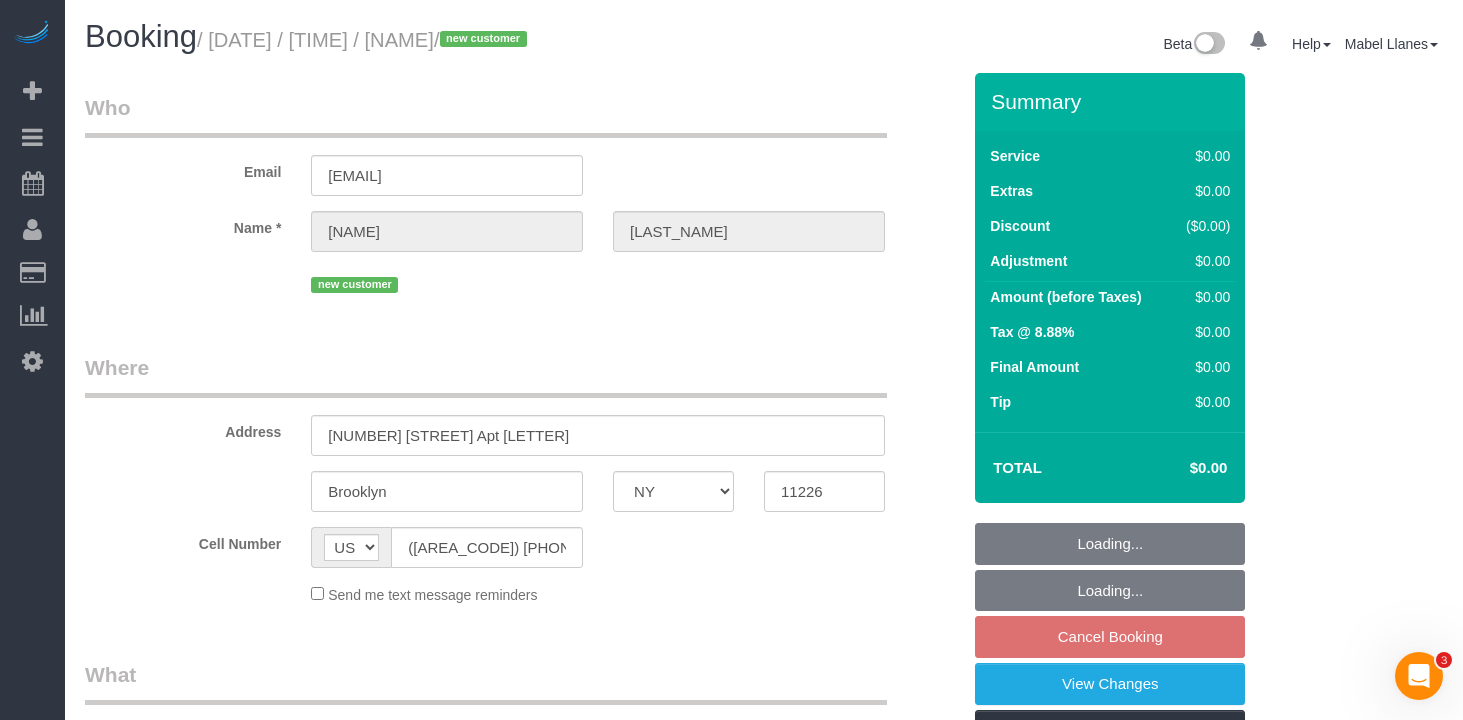 scroll, scrollTop: 0, scrollLeft: 0, axis: both 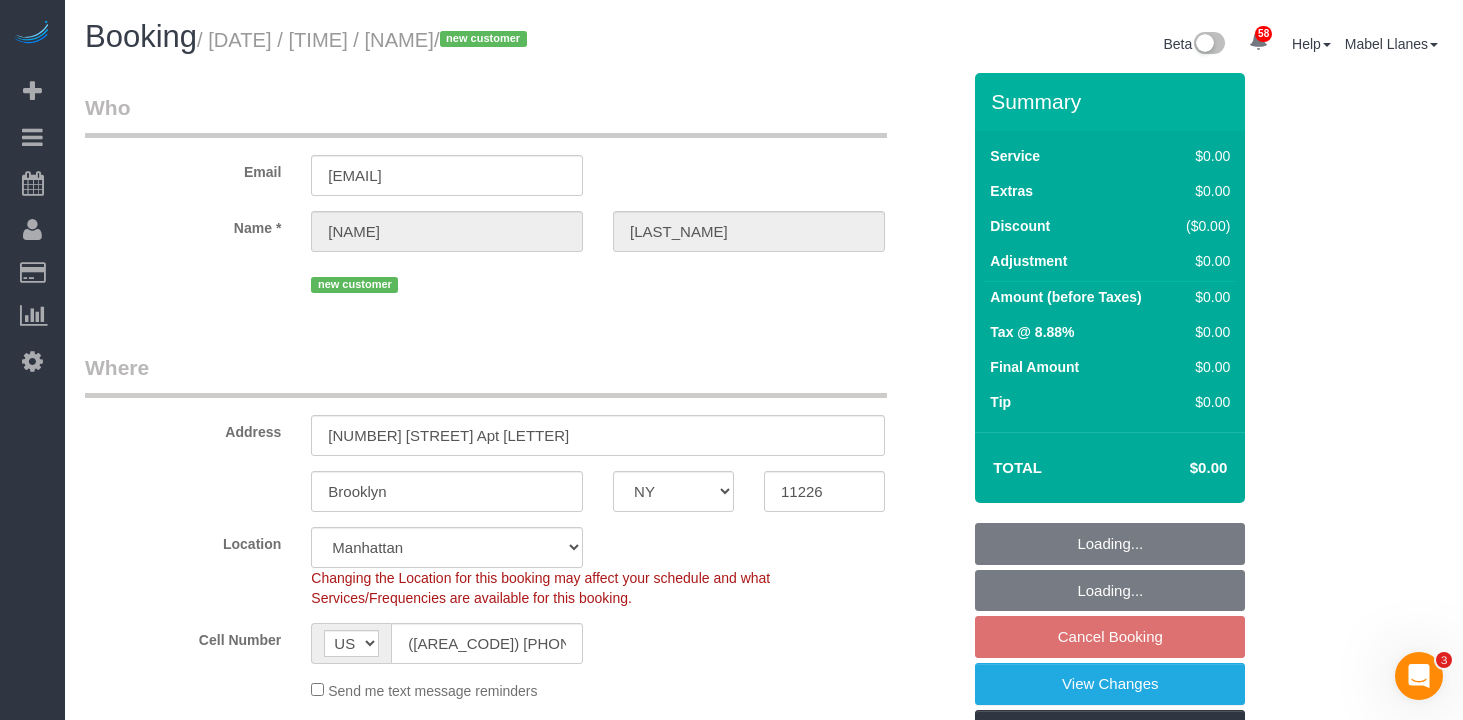 select on "object:974" 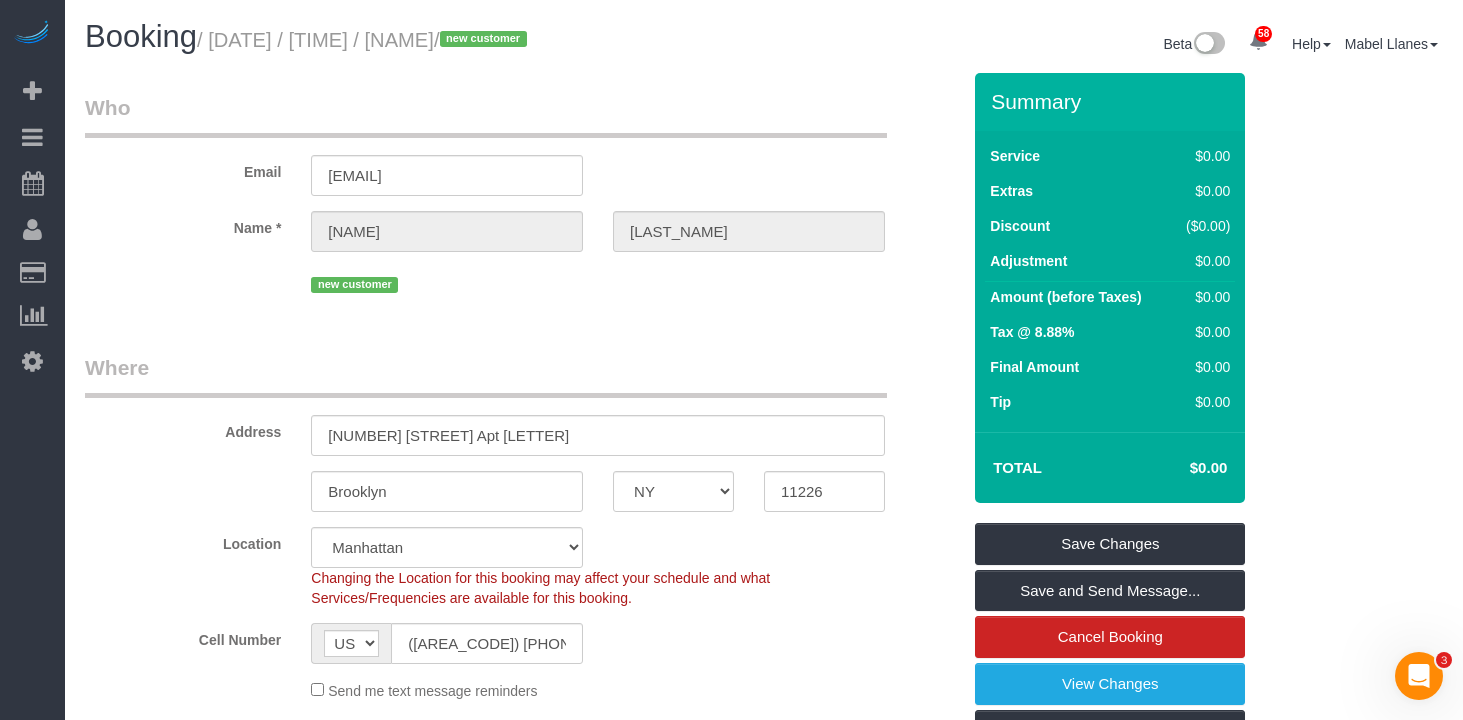 click on "Who
Email
[EMAIL]
Name *
[FIRST_NAME]
[LAST_NAME]
new customer
Where
Address
[NUMBER] [STREET] Apt [LETTER]
[CITY]
[STATE_ABBREVIATION]
AL
AR
AZ
CA
CO
CT
DC
DE
FL
GA
HI
IA
ID
IL
IN
KS
KY
LA
MA
MD
ME
MI
MN
MO
MS
MT
NC
ND" at bounding box center (522, 1519) 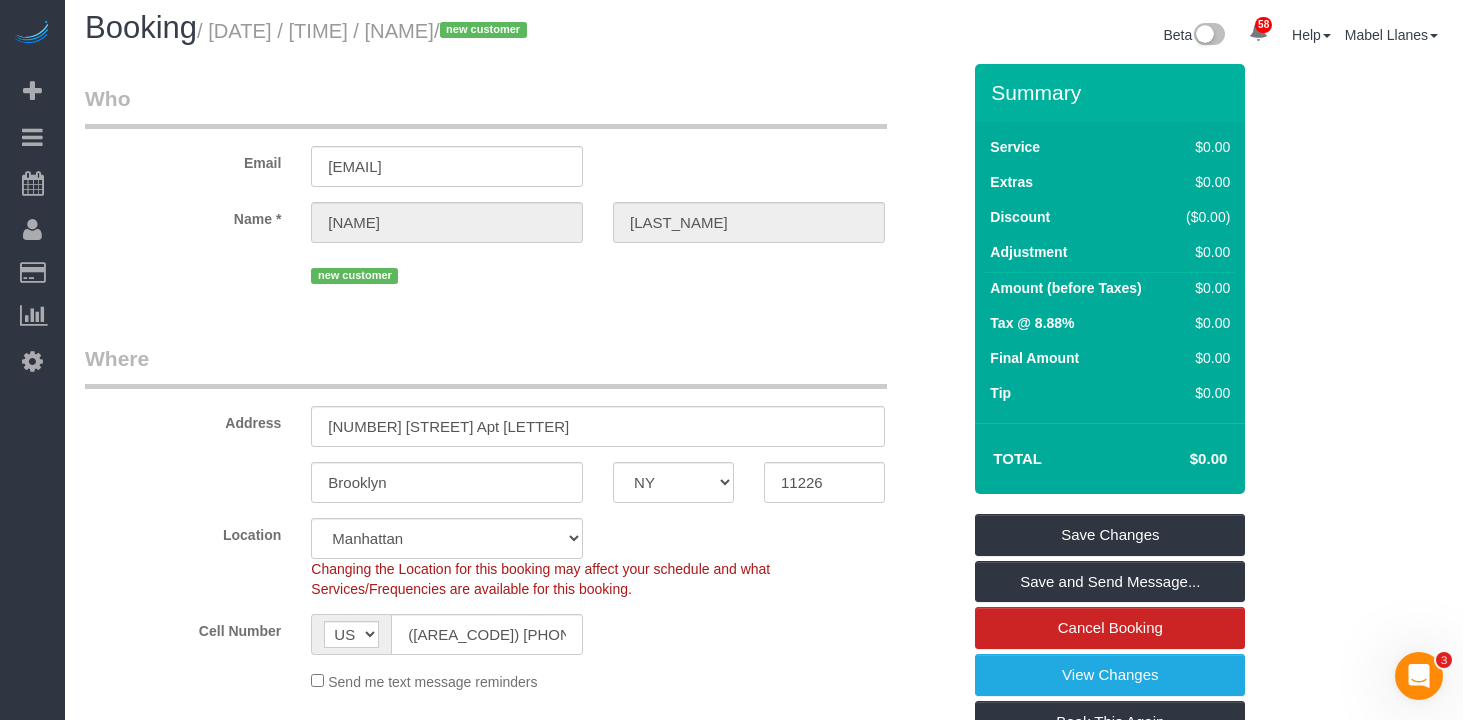 scroll, scrollTop: 17, scrollLeft: 0, axis: vertical 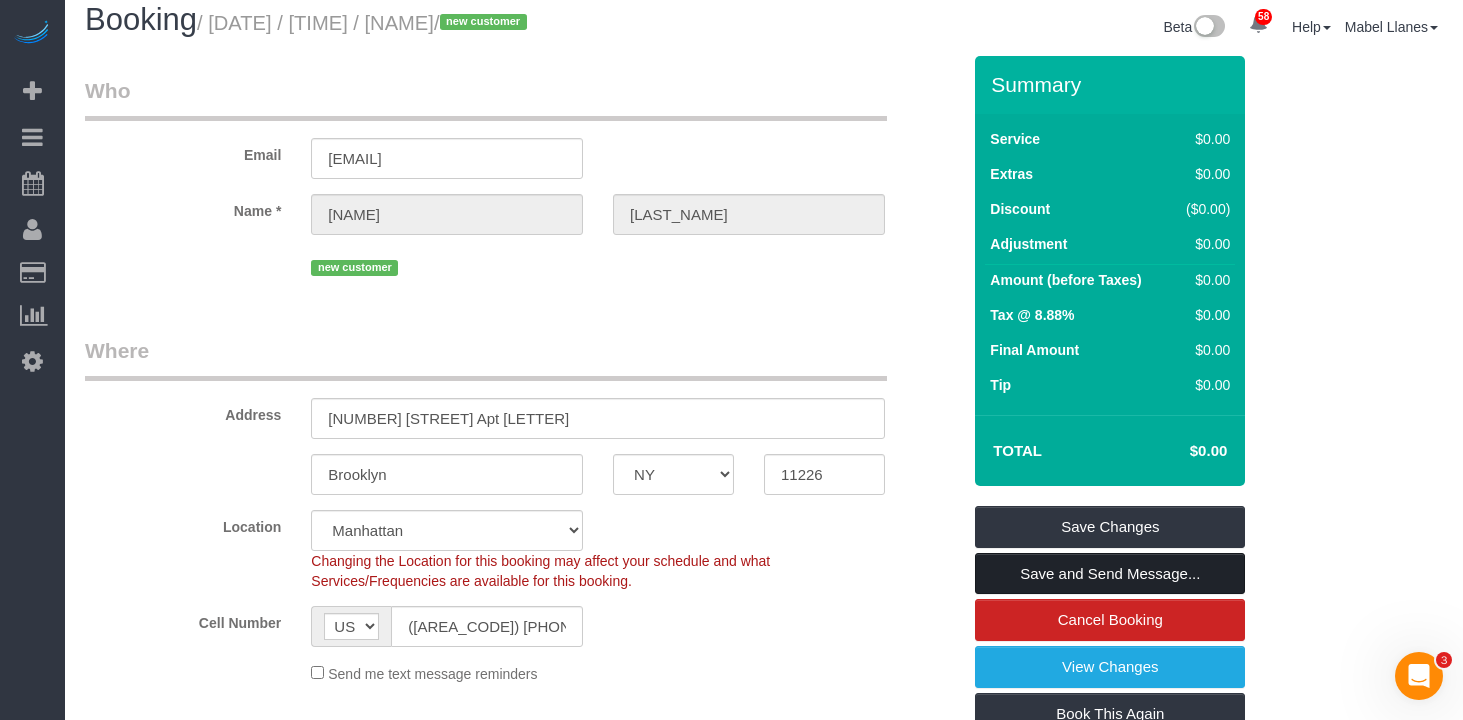 click on "Save and Send Message..." at bounding box center [1110, 574] 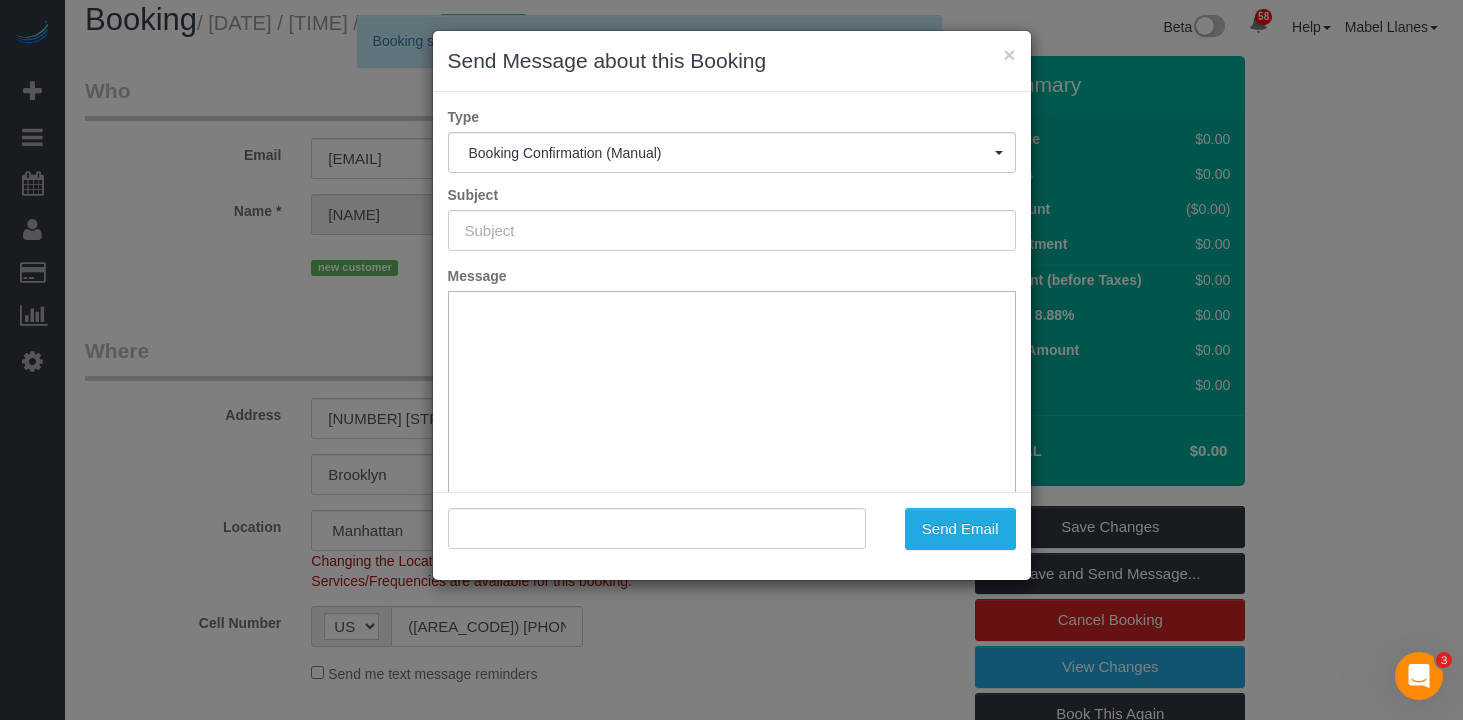 type on "Cleaning Confirmed for 07/17/2025 at 1:00pm" 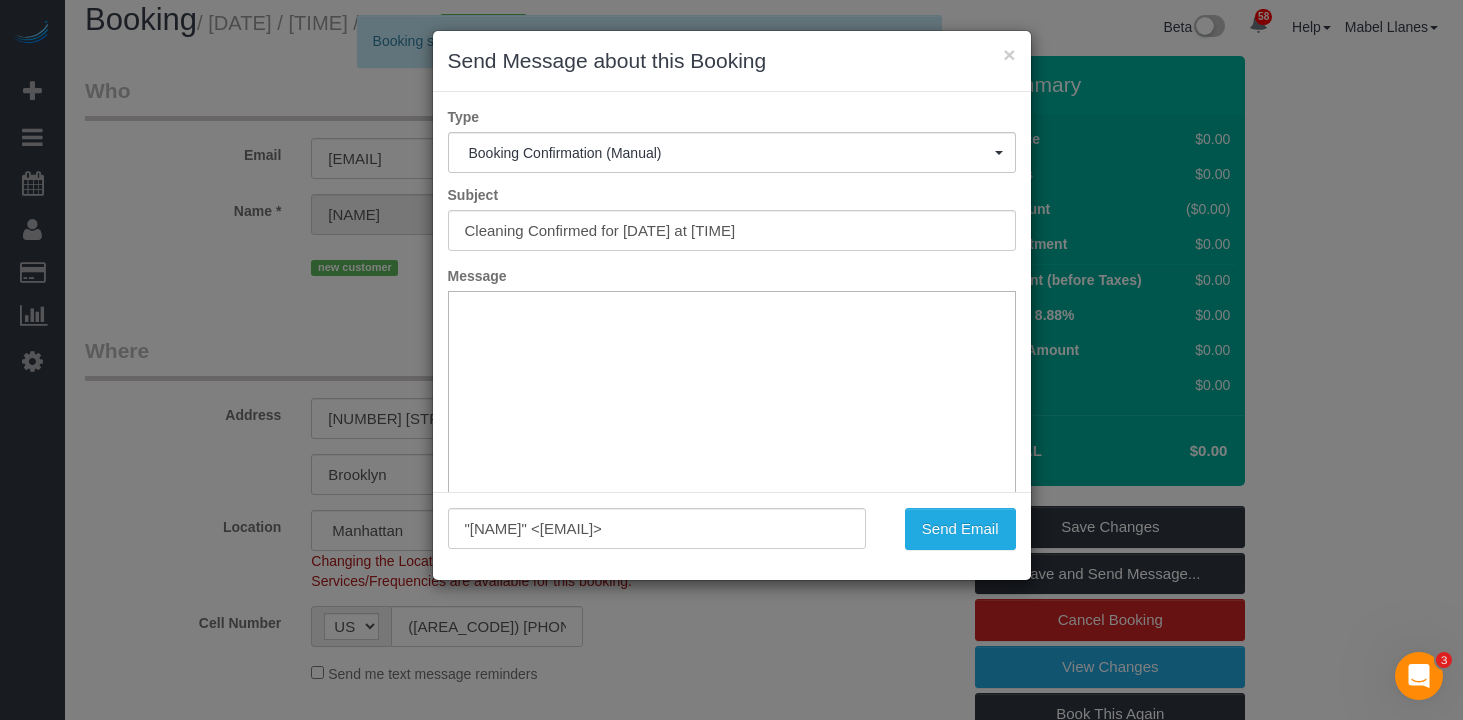 scroll, scrollTop: 0, scrollLeft: 0, axis: both 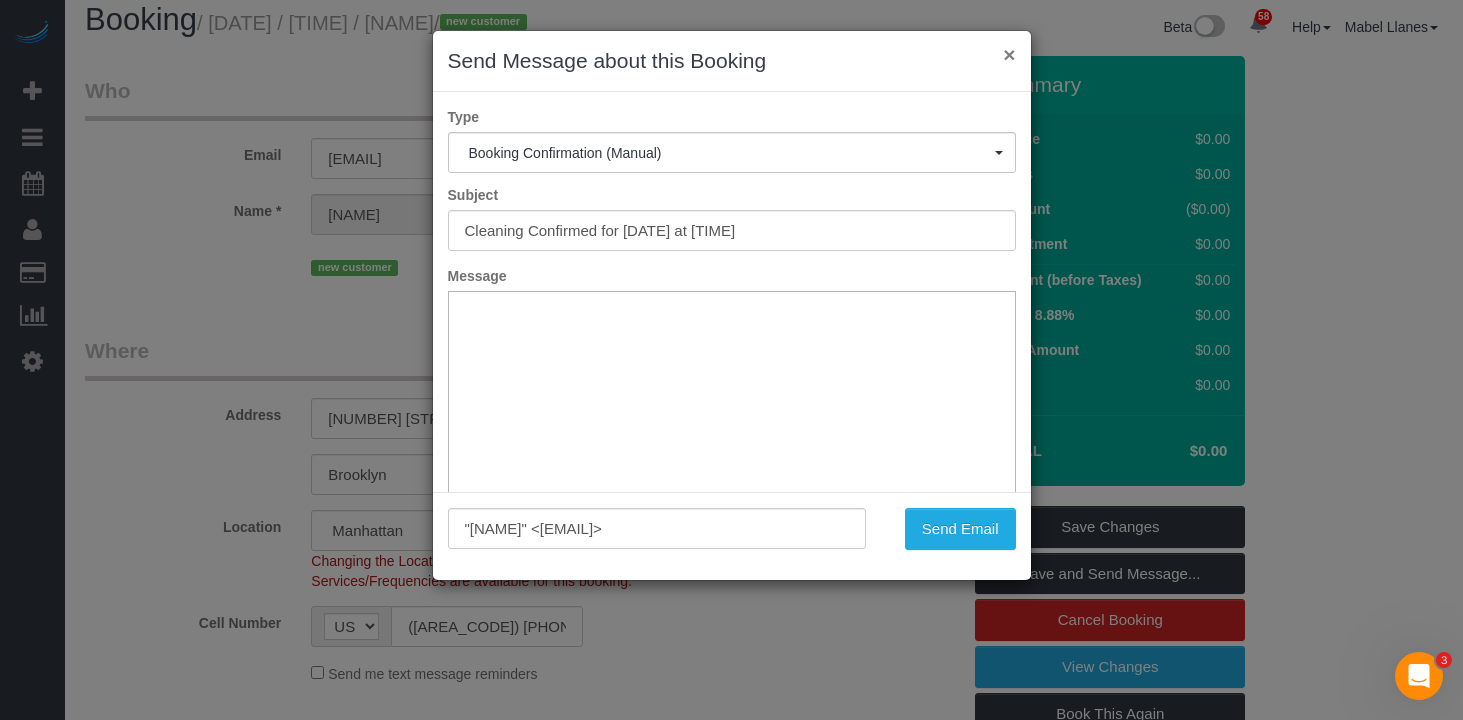 click on "×" at bounding box center (1009, 54) 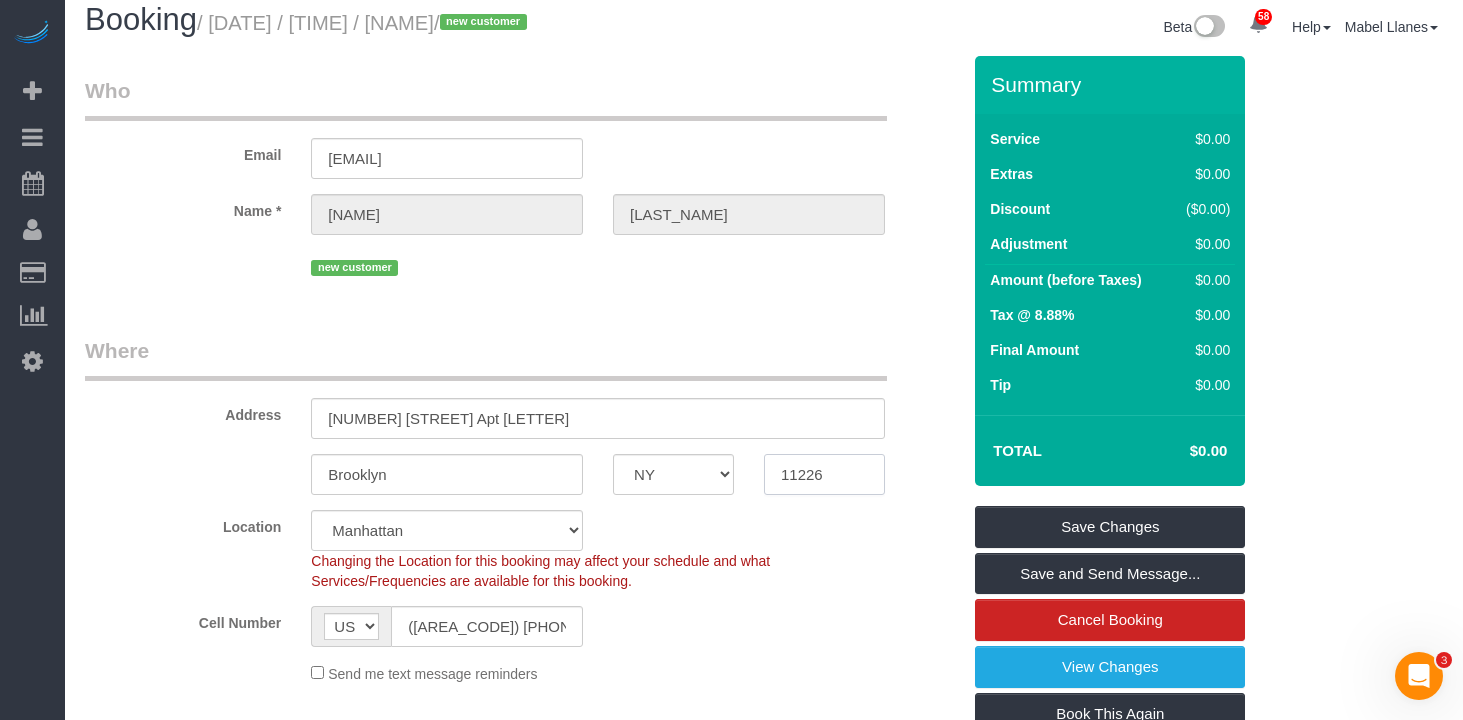 click on "11226" at bounding box center (824, 474) 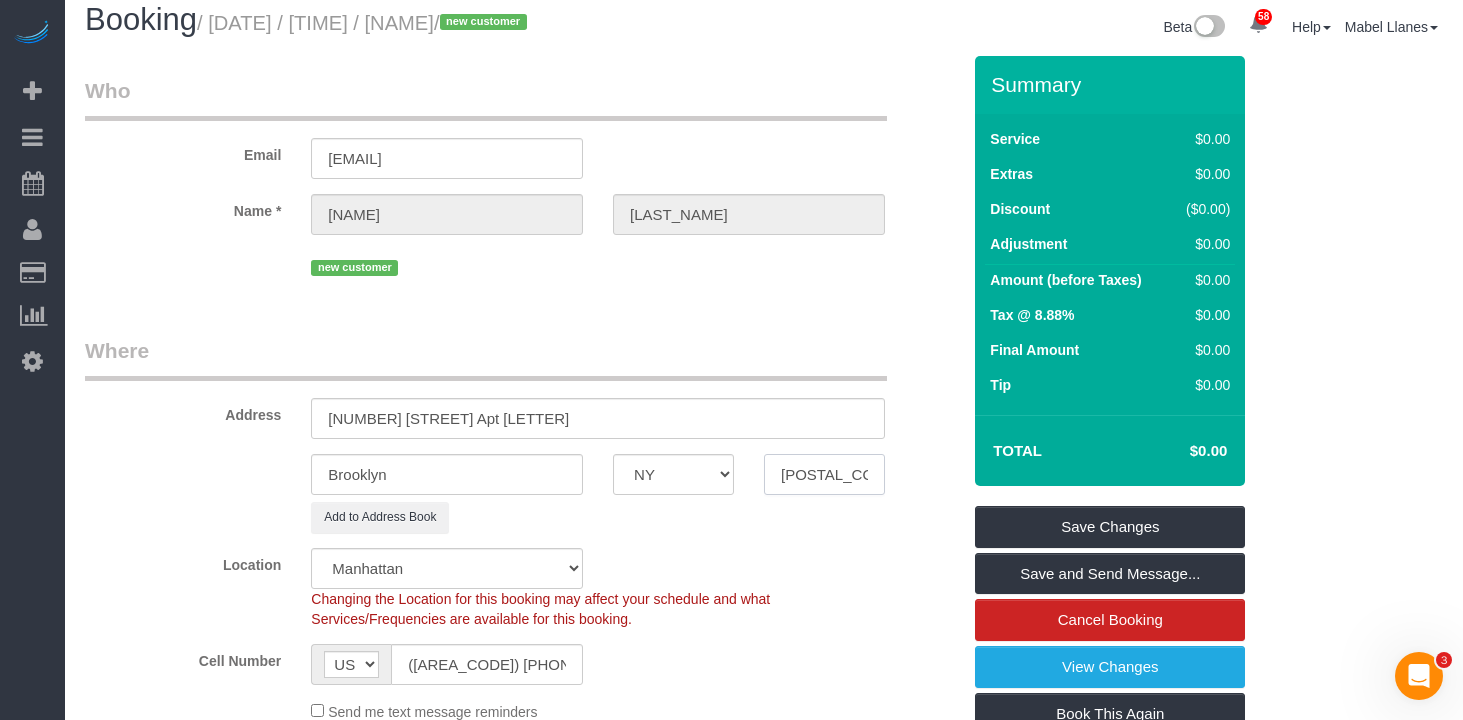 type on "11236" 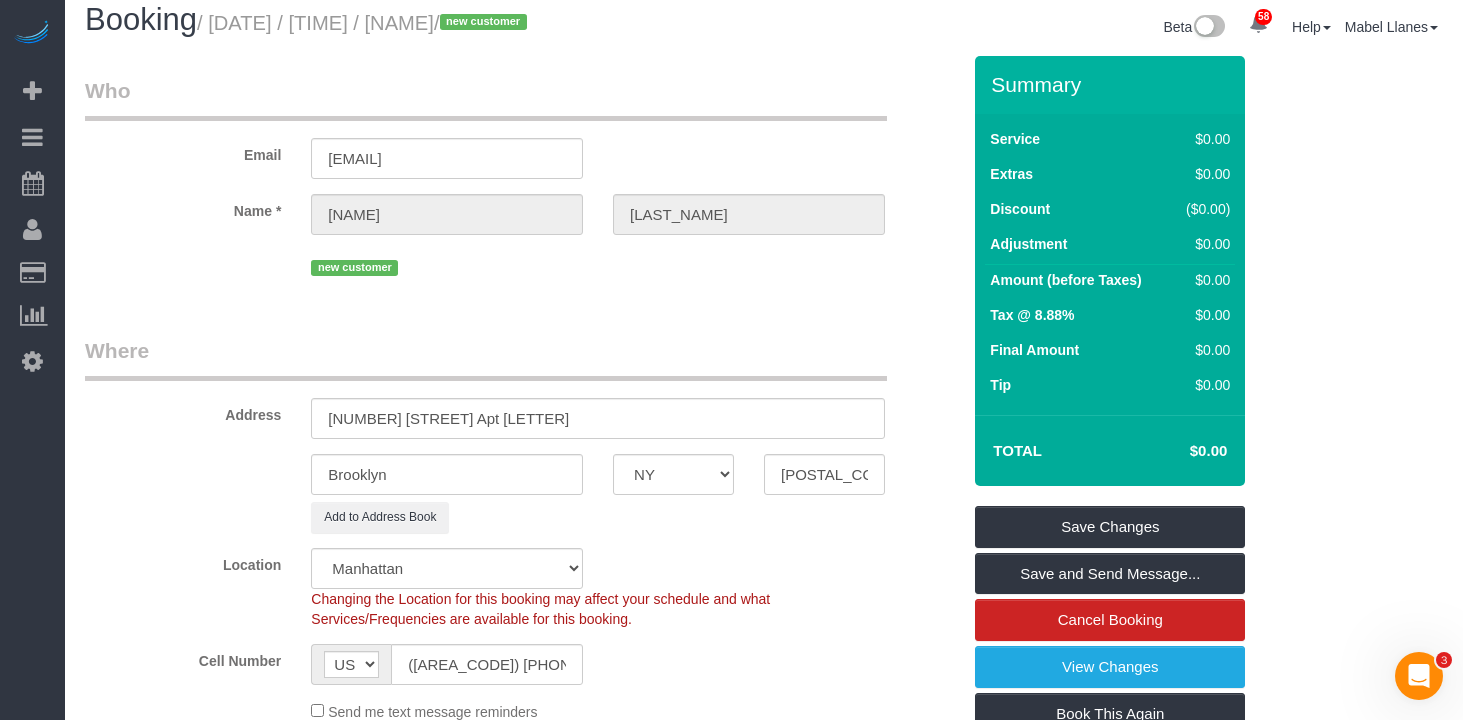 click on "Changing the Location for this booking may affect your schedule and what
Services/Frequencies are available for this booking." 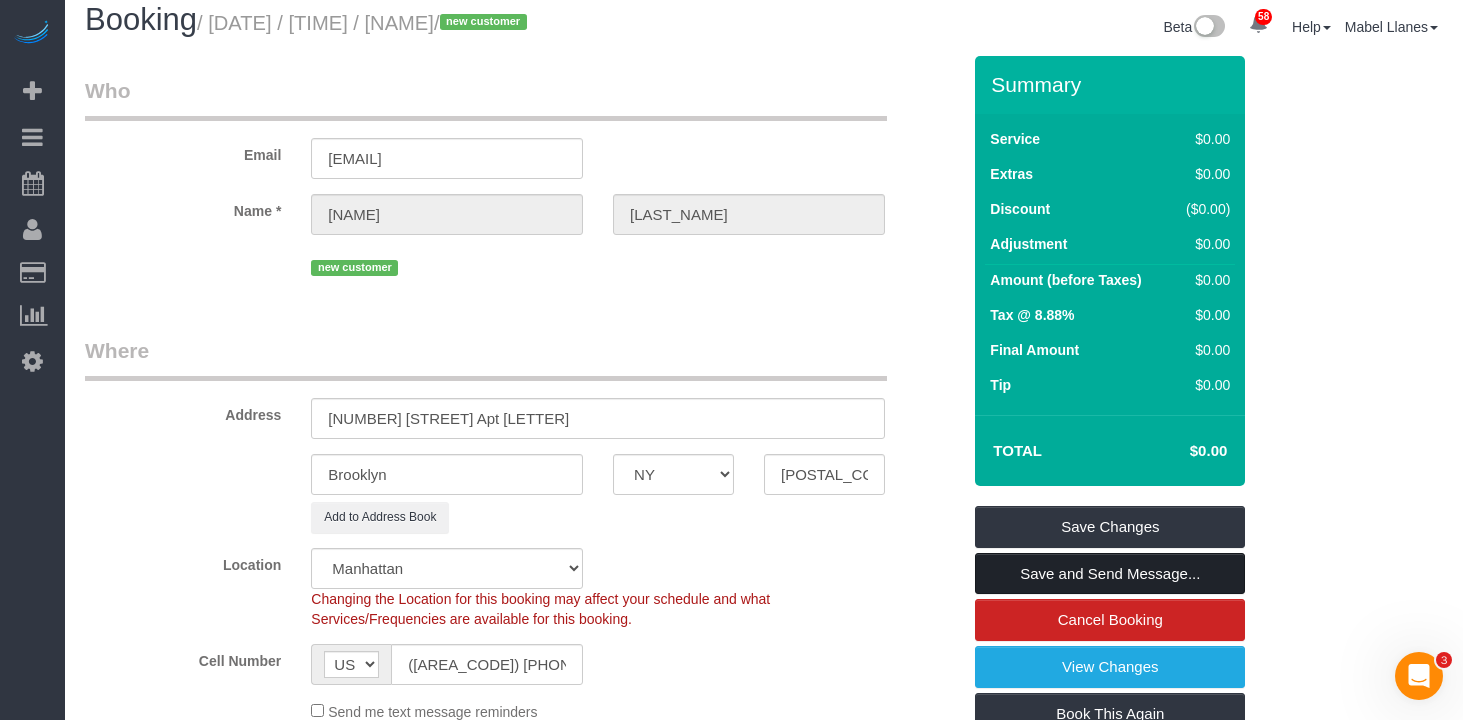 click on "Save and Send Message..." at bounding box center [1110, 574] 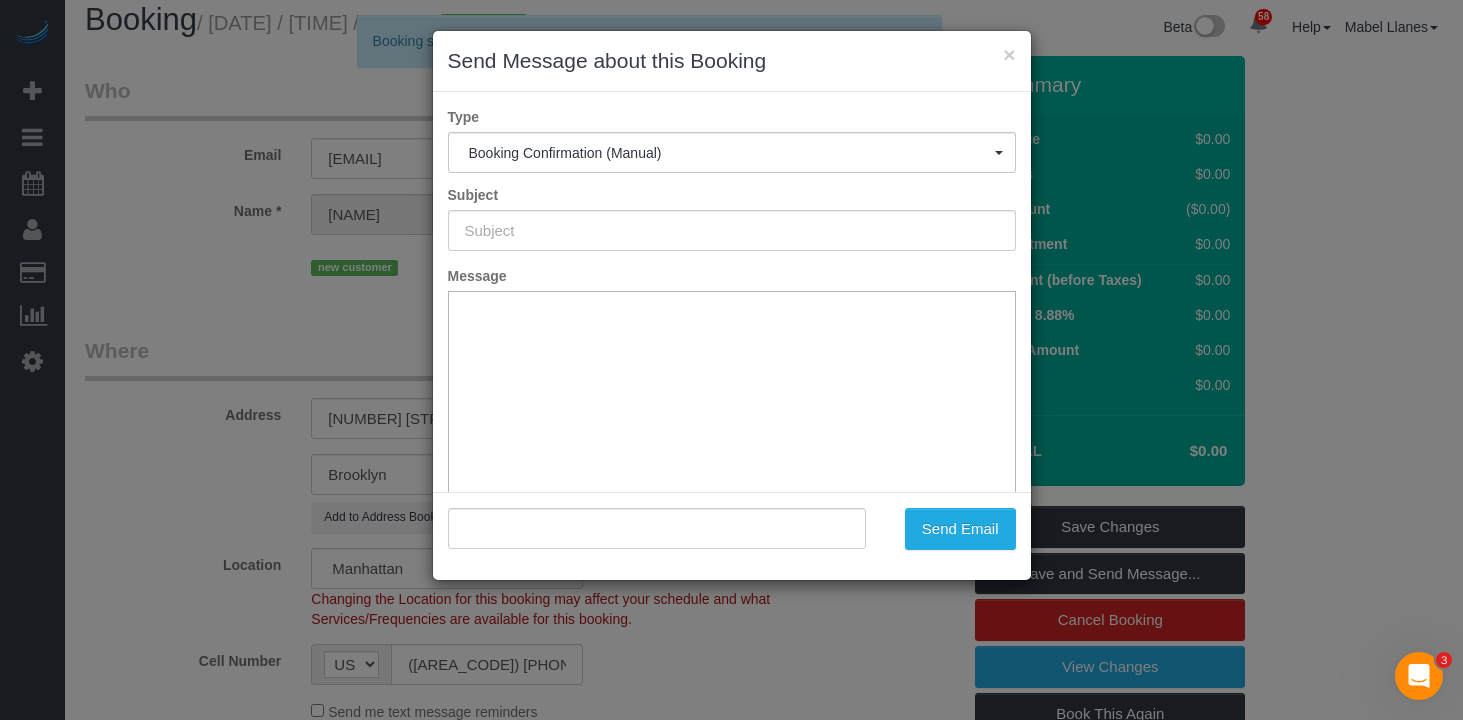 scroll, scrollTop: 0, scrollLeft: 0, axis: both 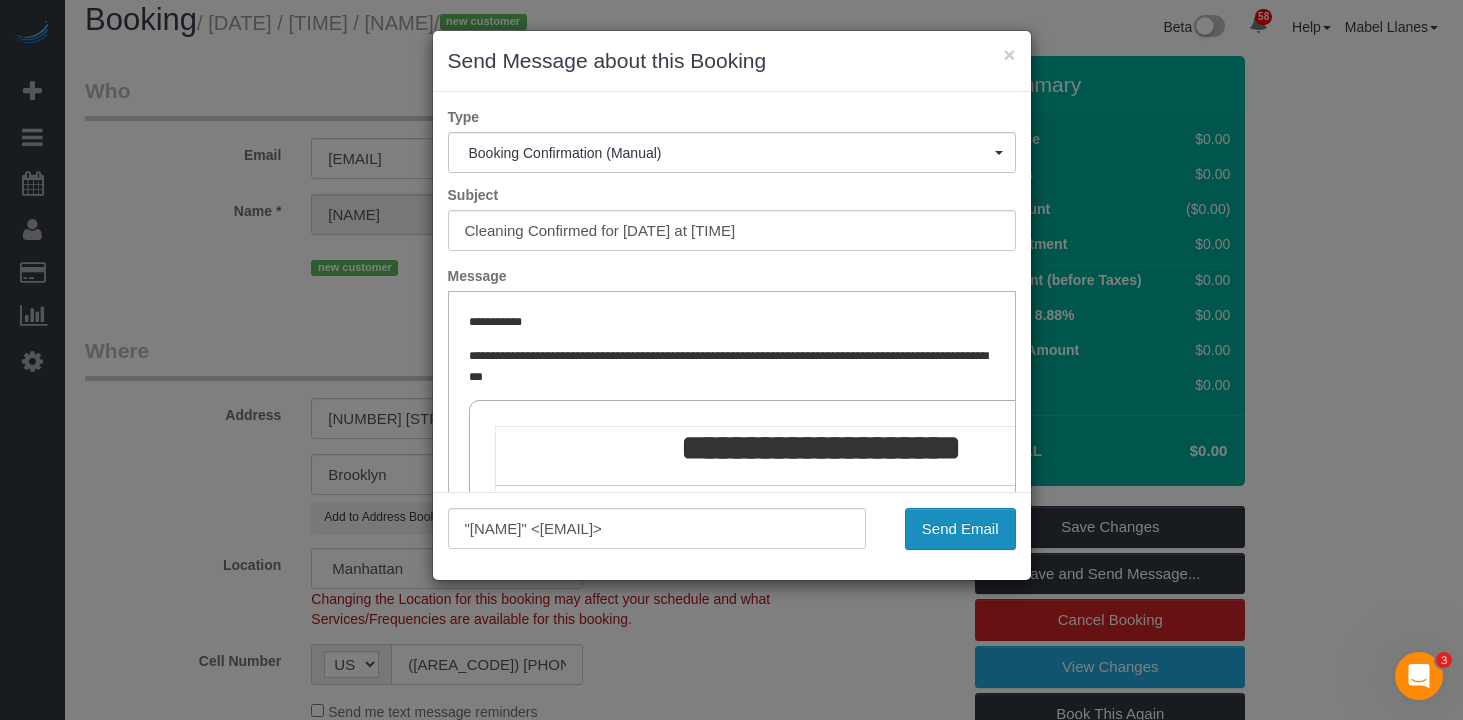 click on "Send Email" at bounding box center [960, 529] 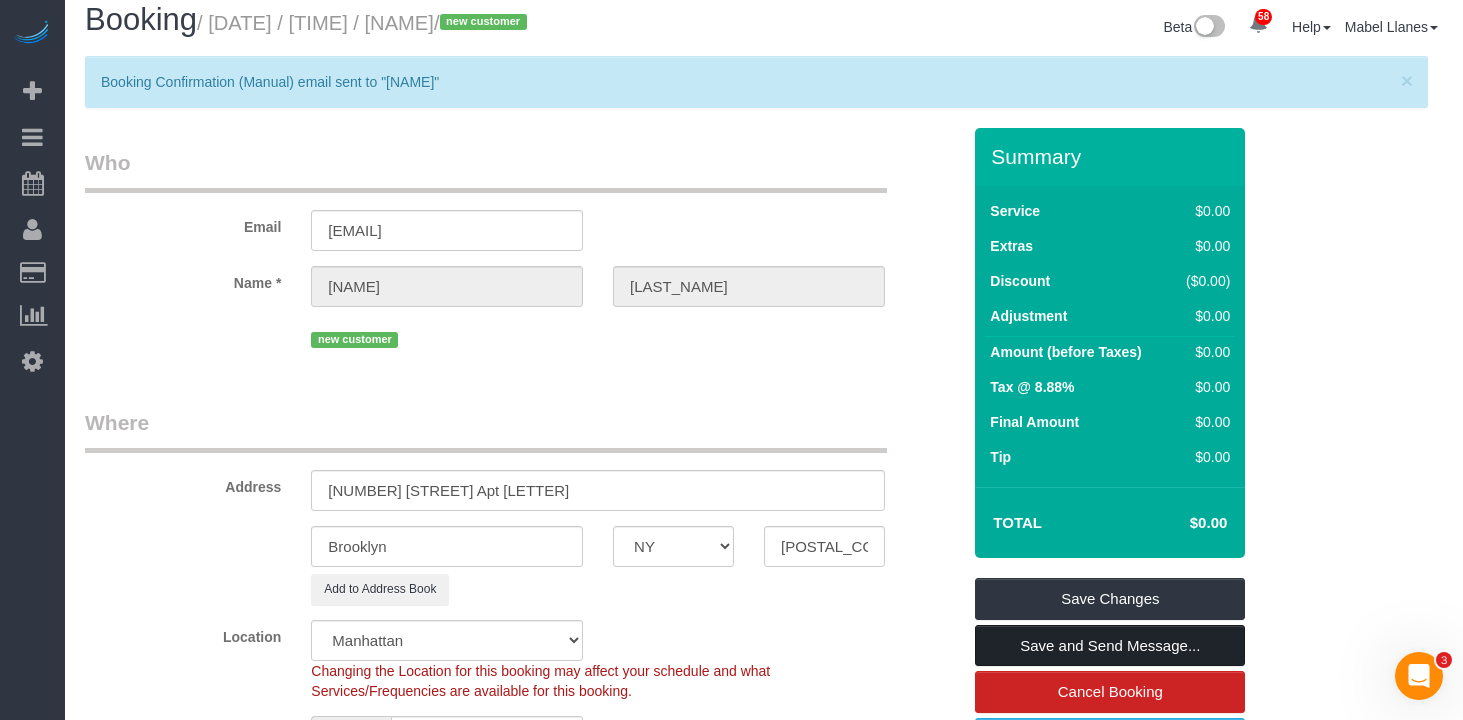 scroll, scrollTop: 0, scrollLeft: 0, axis: both 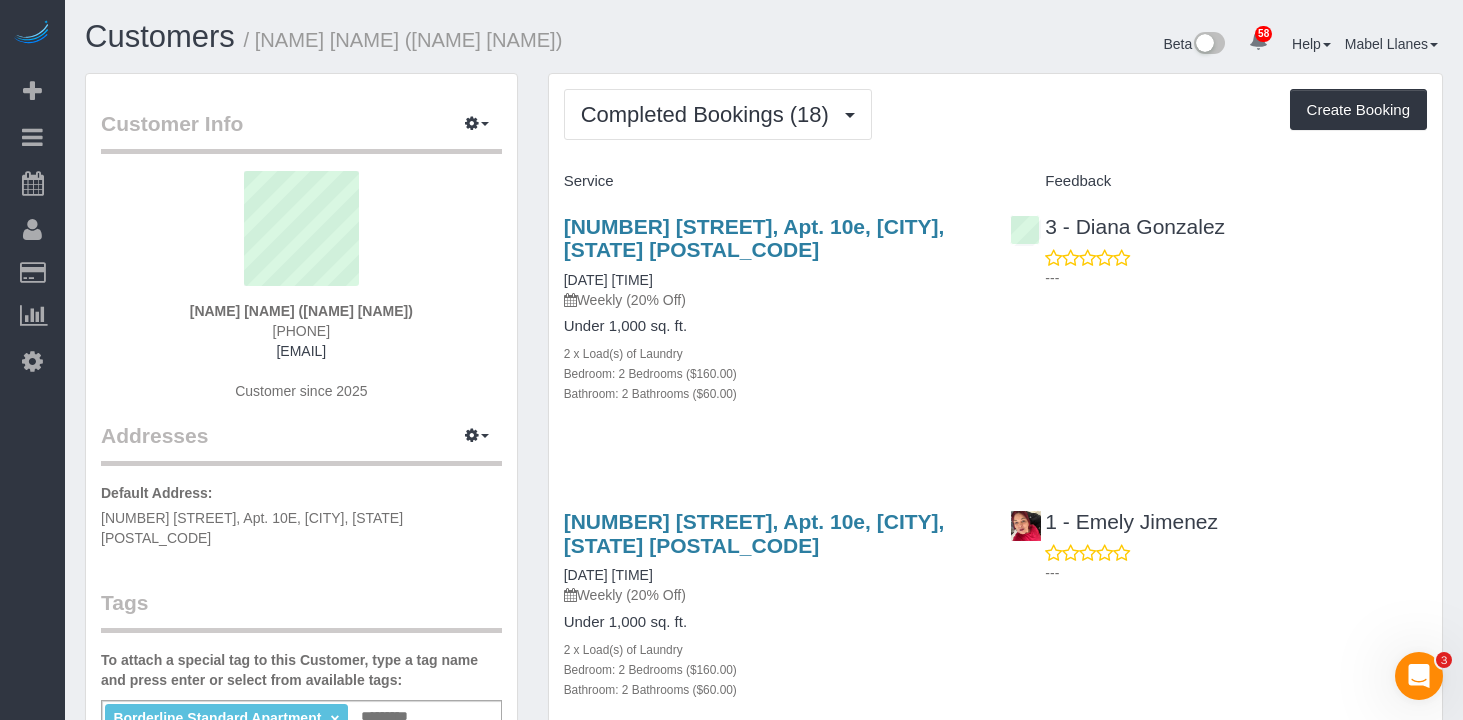click on "Completed Bookings (18)
Completed Bookings (18)
Upcoming Bookings (6)
Cancelled Bookings (0)
Charges (18)
Feedback (0)
Create Booking
Service
Feedback" at bounding box center (995, 2800) 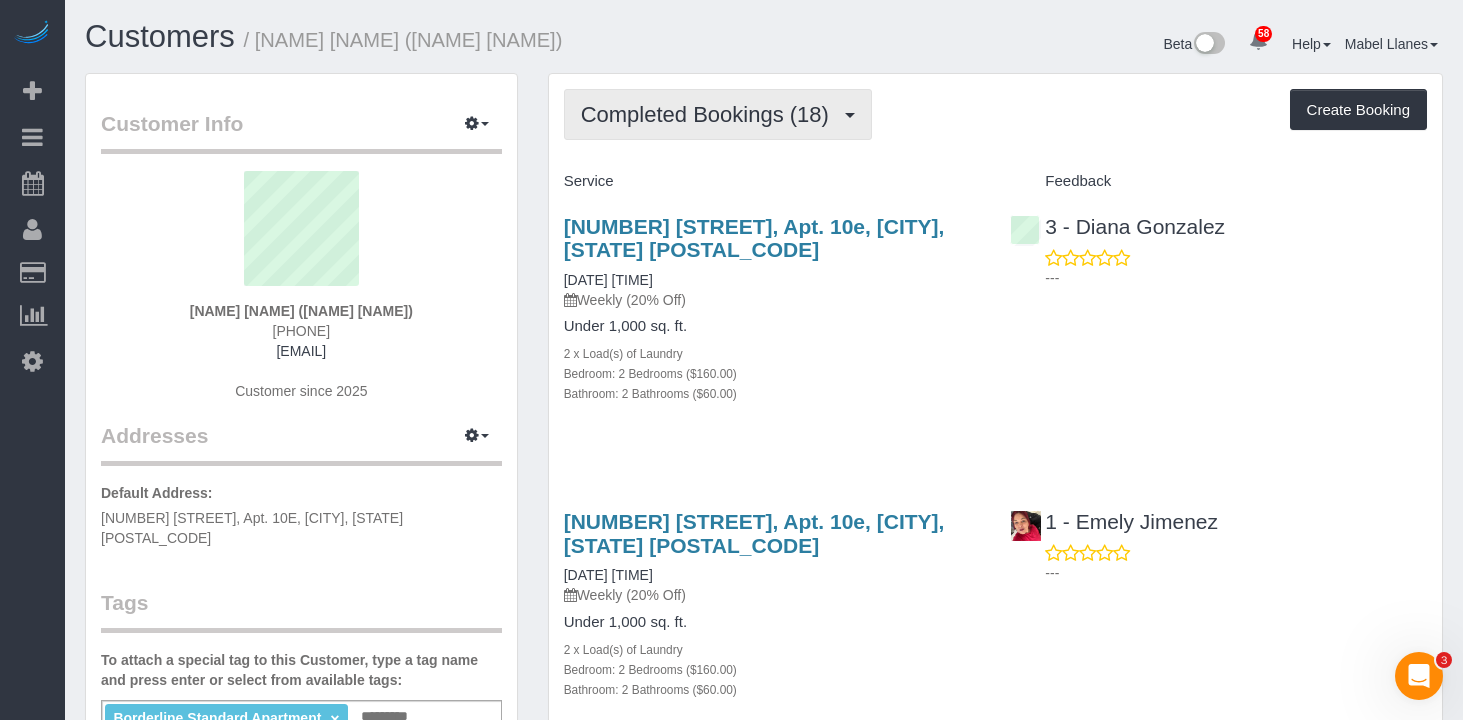 click on "Completed Bookings (18)" at bounding box center [718, 114] 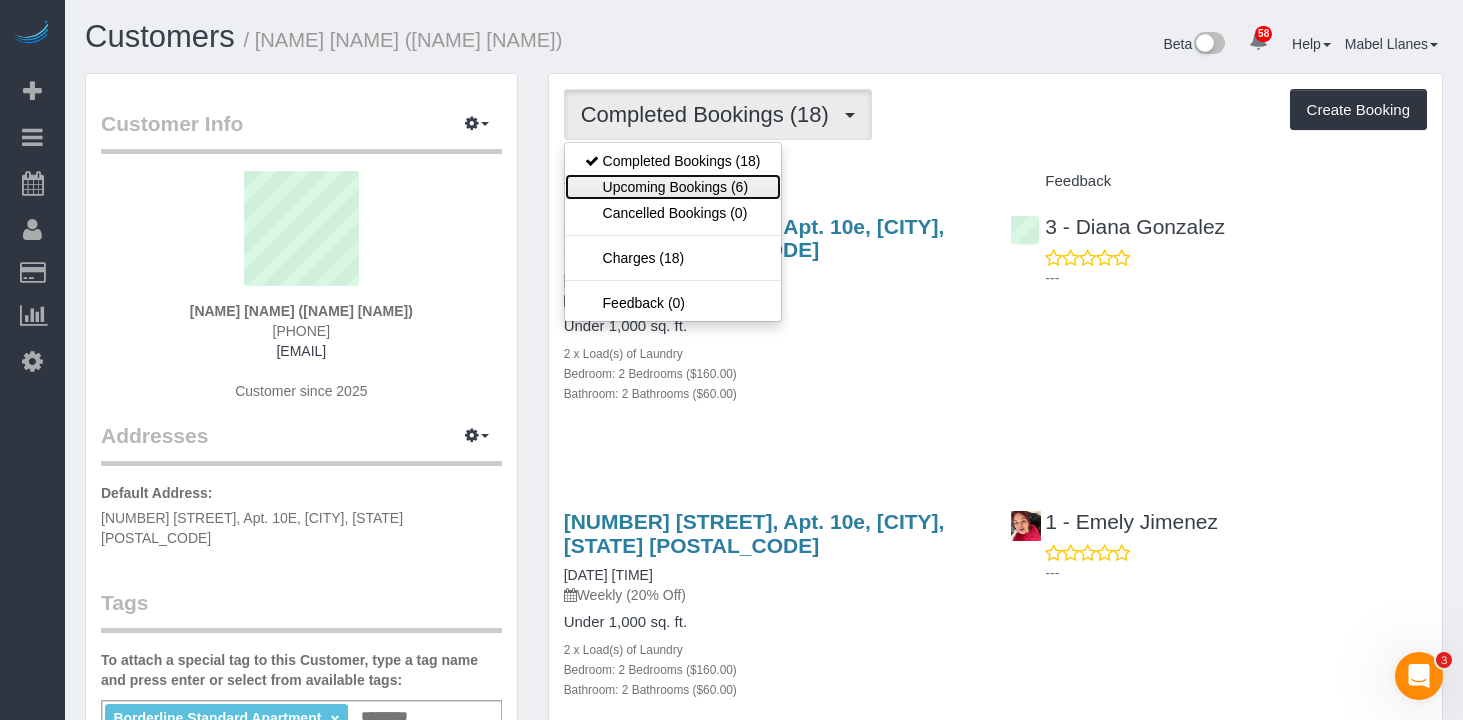 click on "Upcoming Bookings (6)" at bounding box center [673, 187] 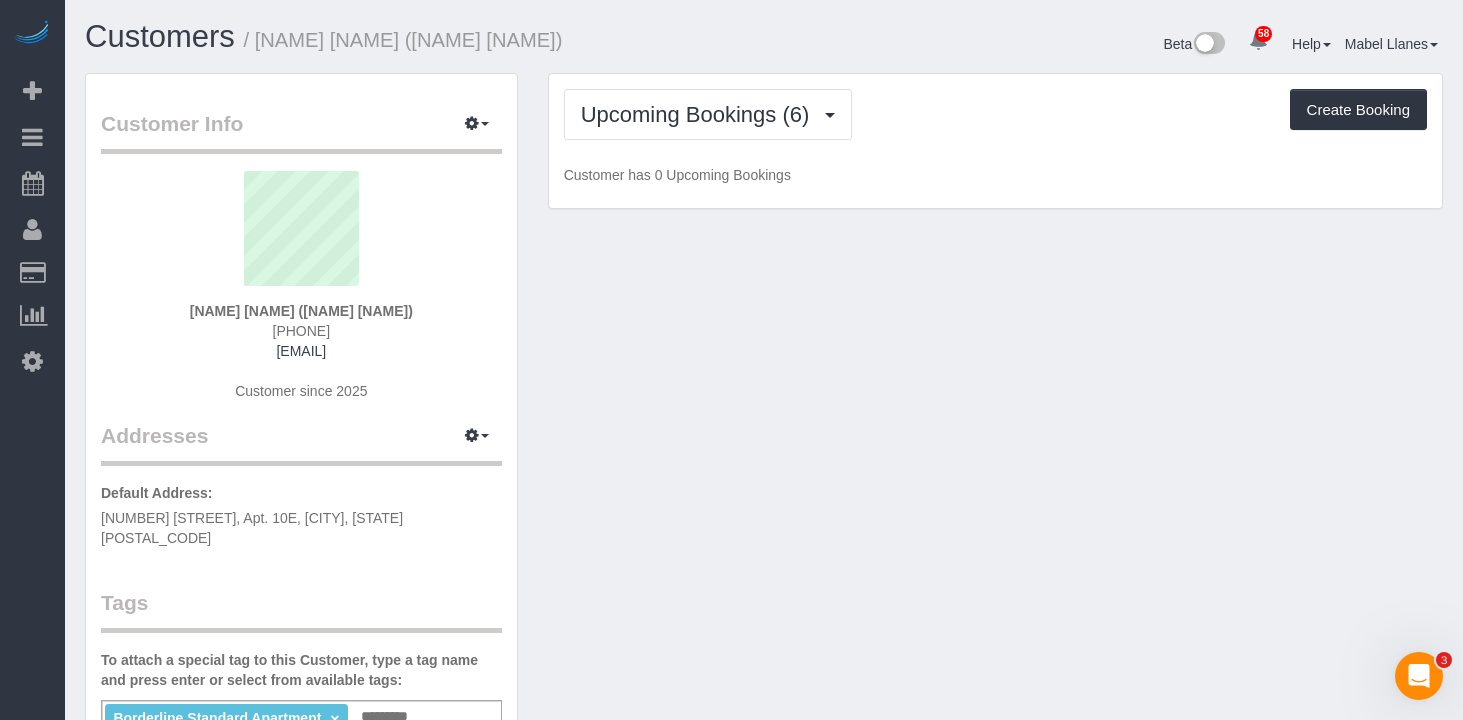 click on "Beta
58
Your Notifications
You have 0 alerts
×
You have 6  to charge for 07/15/2025
×
You have 7  to charge for 07/14/2025
×
You have 2  to charge for 07/11/2025
×
You have 7  to charge for 07/10/2025
× ×" at bounding box center (1111, 46) 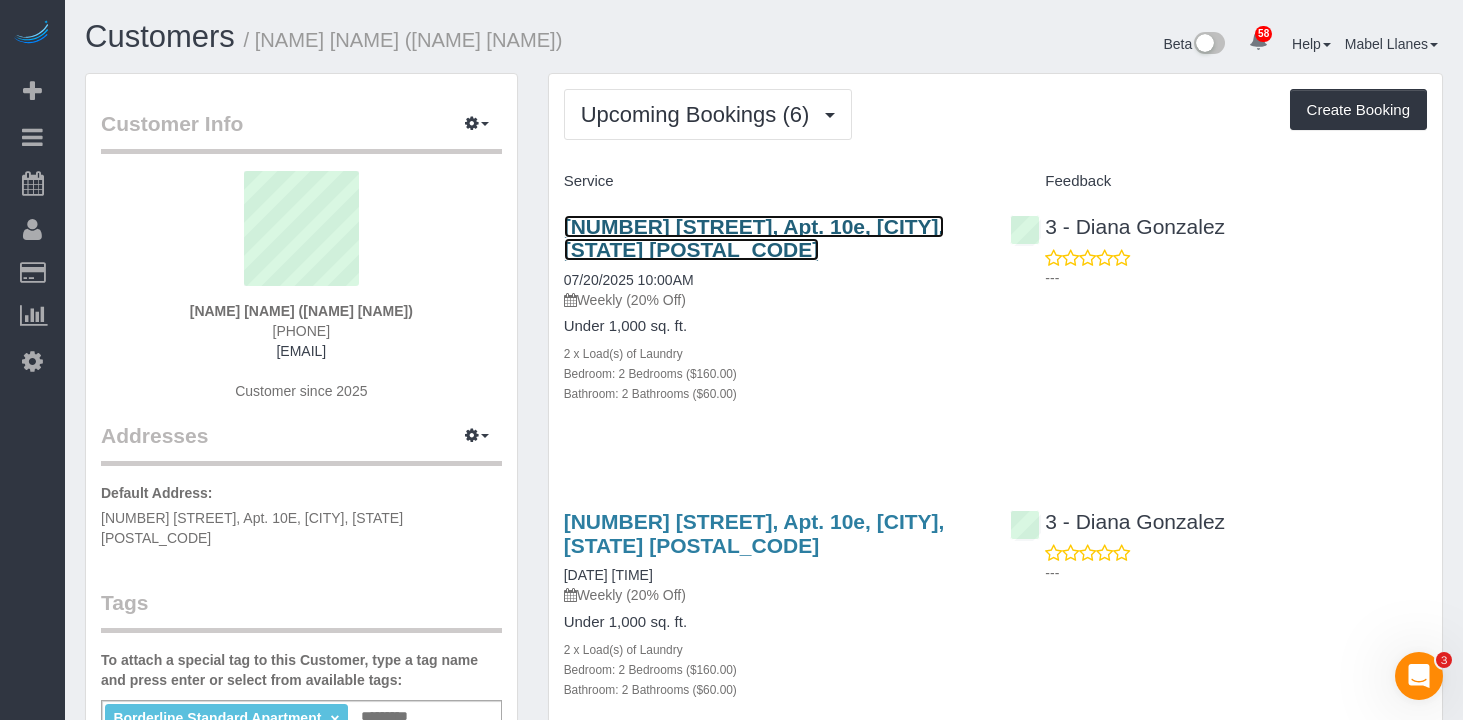 click on "501 East 74th Street, Apt. 10e, New York, NY 10021" at bounding box center (754, 238) 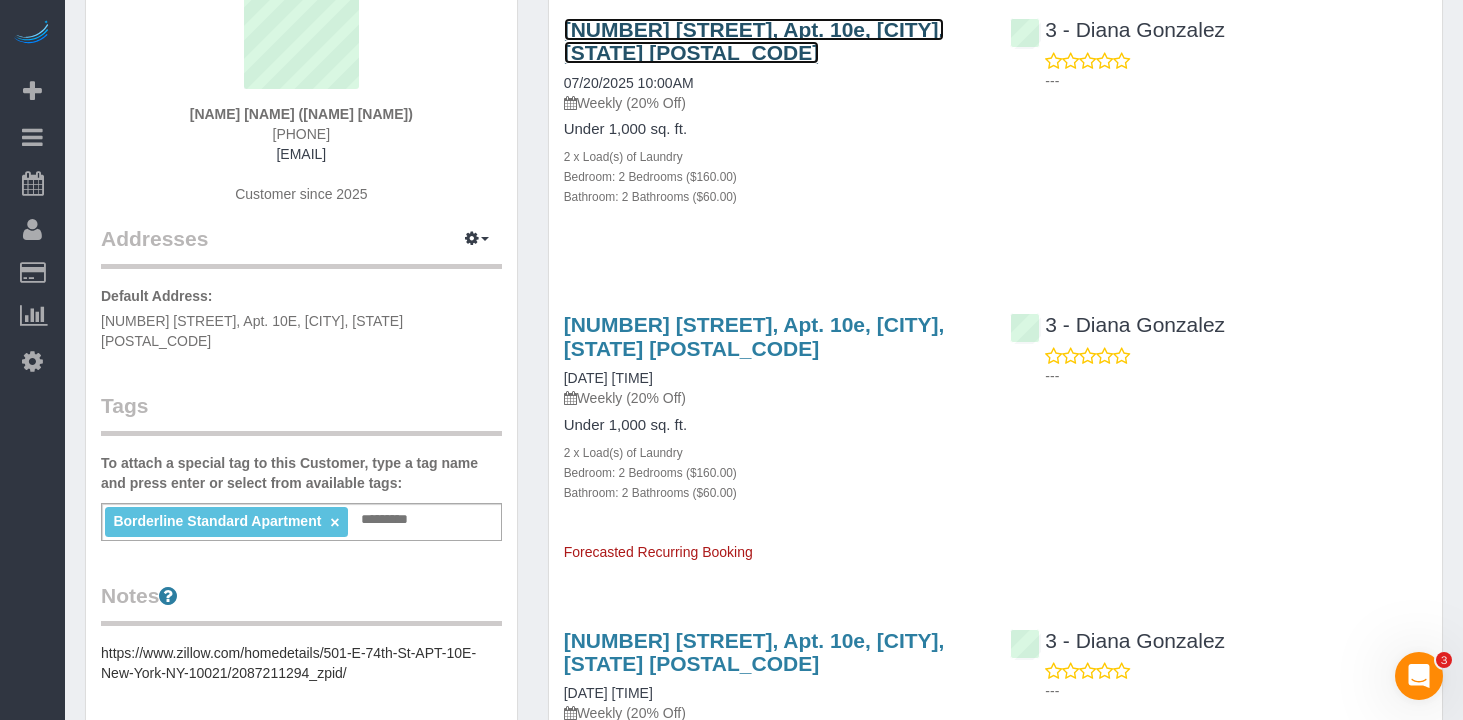 scroll, scrollTop: 241, scrollLeft: 0, axis: vertical 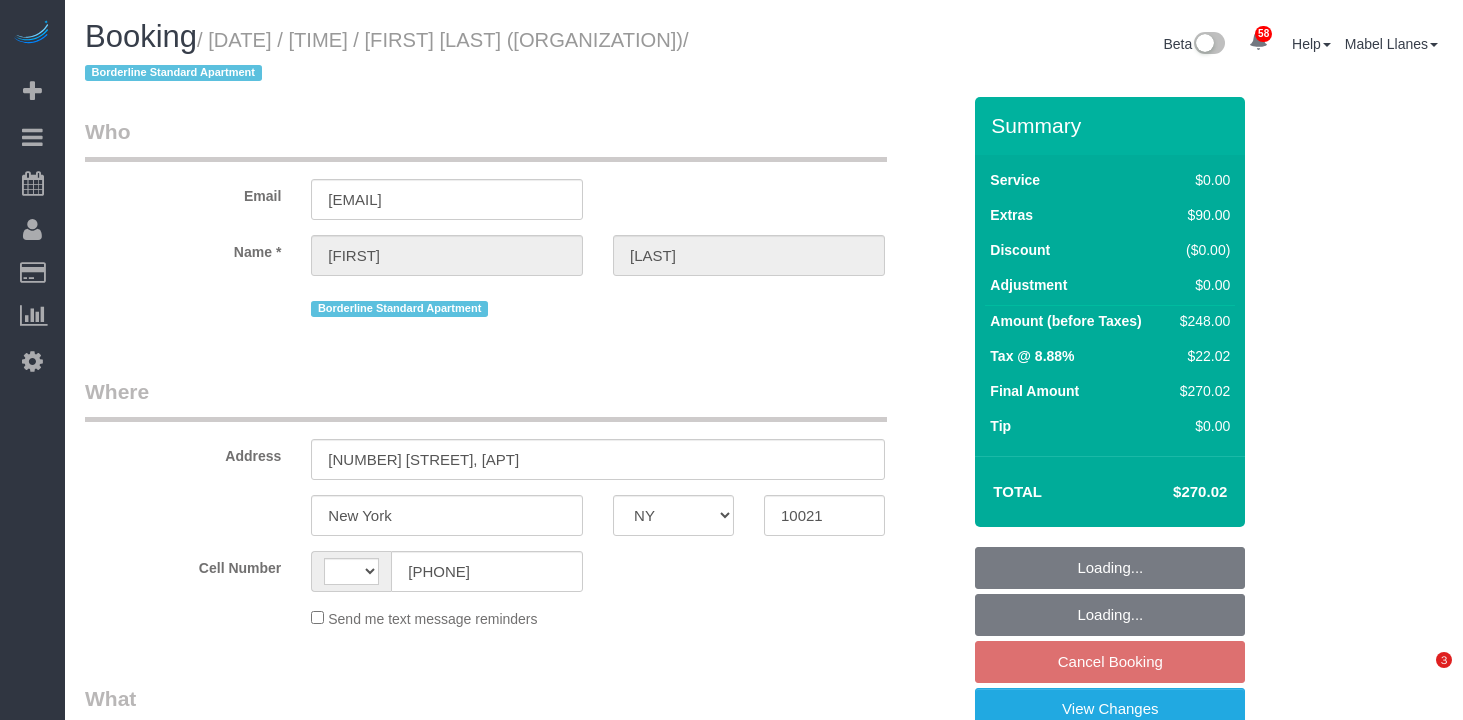 select on "NY" 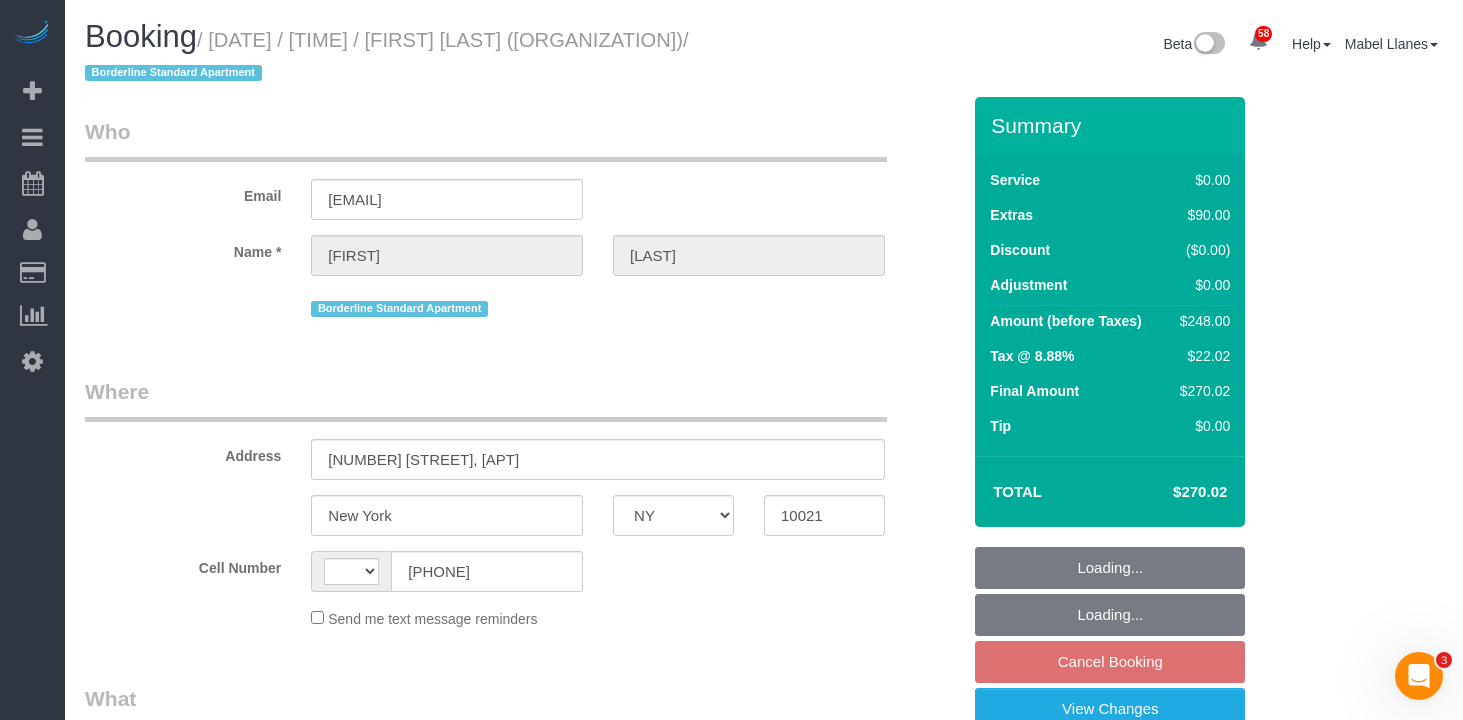 scroll, scrollTop: 0, scrollLeft: 0, axis: both 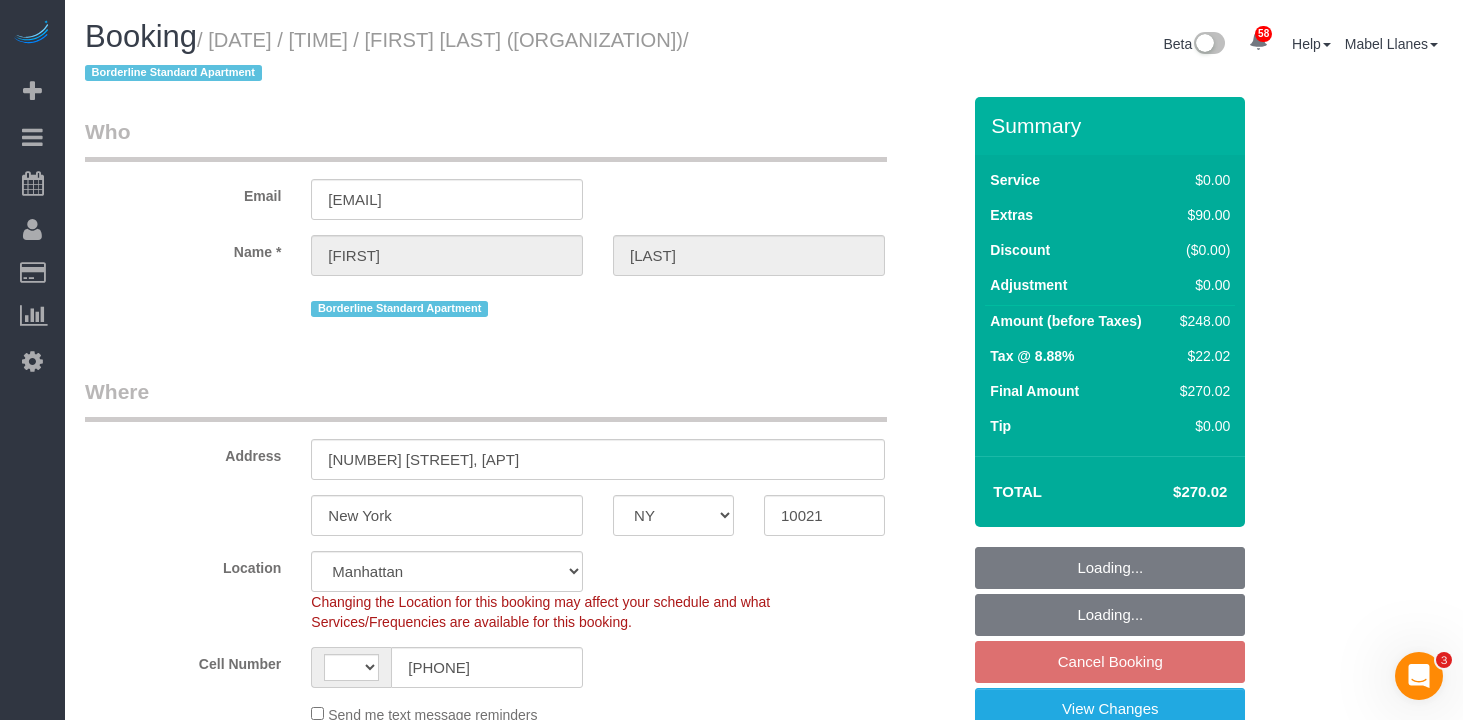 select on "string:US" 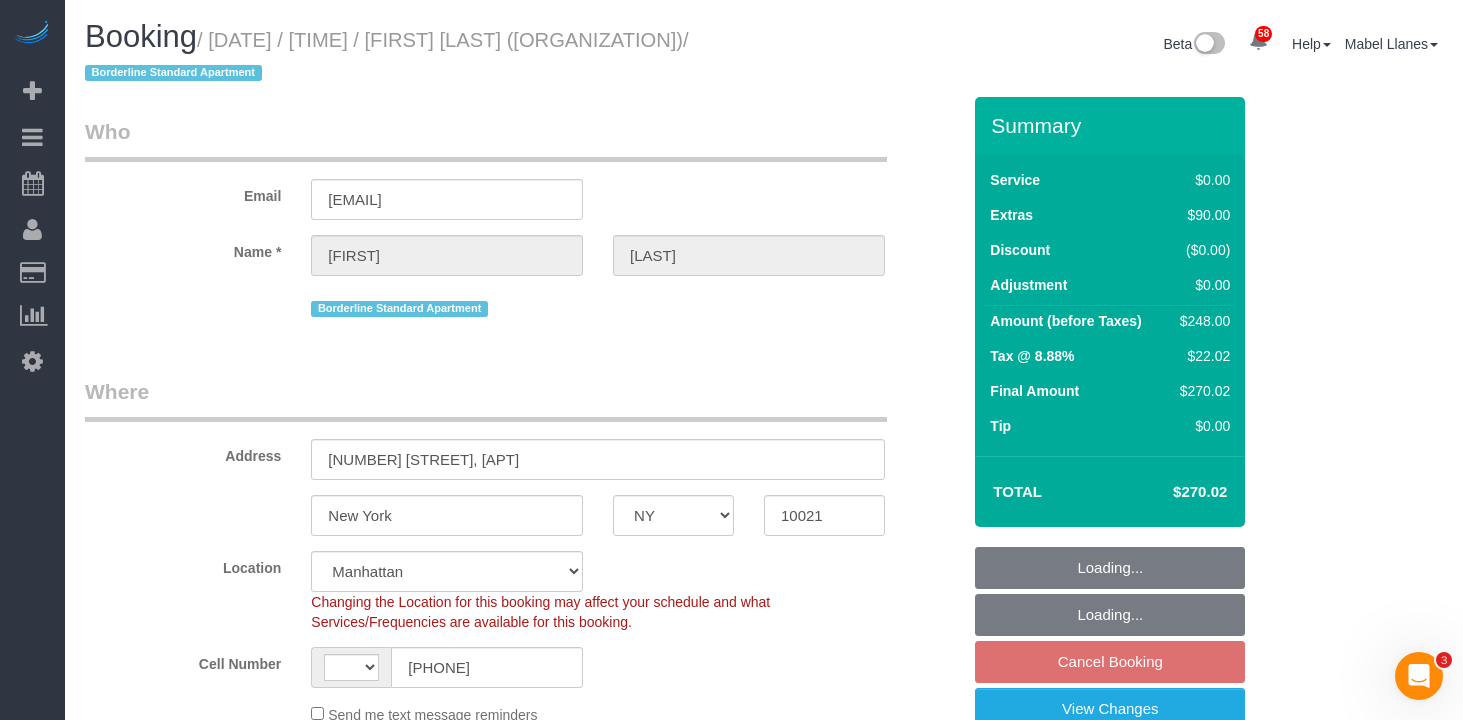 select on "object:1067" 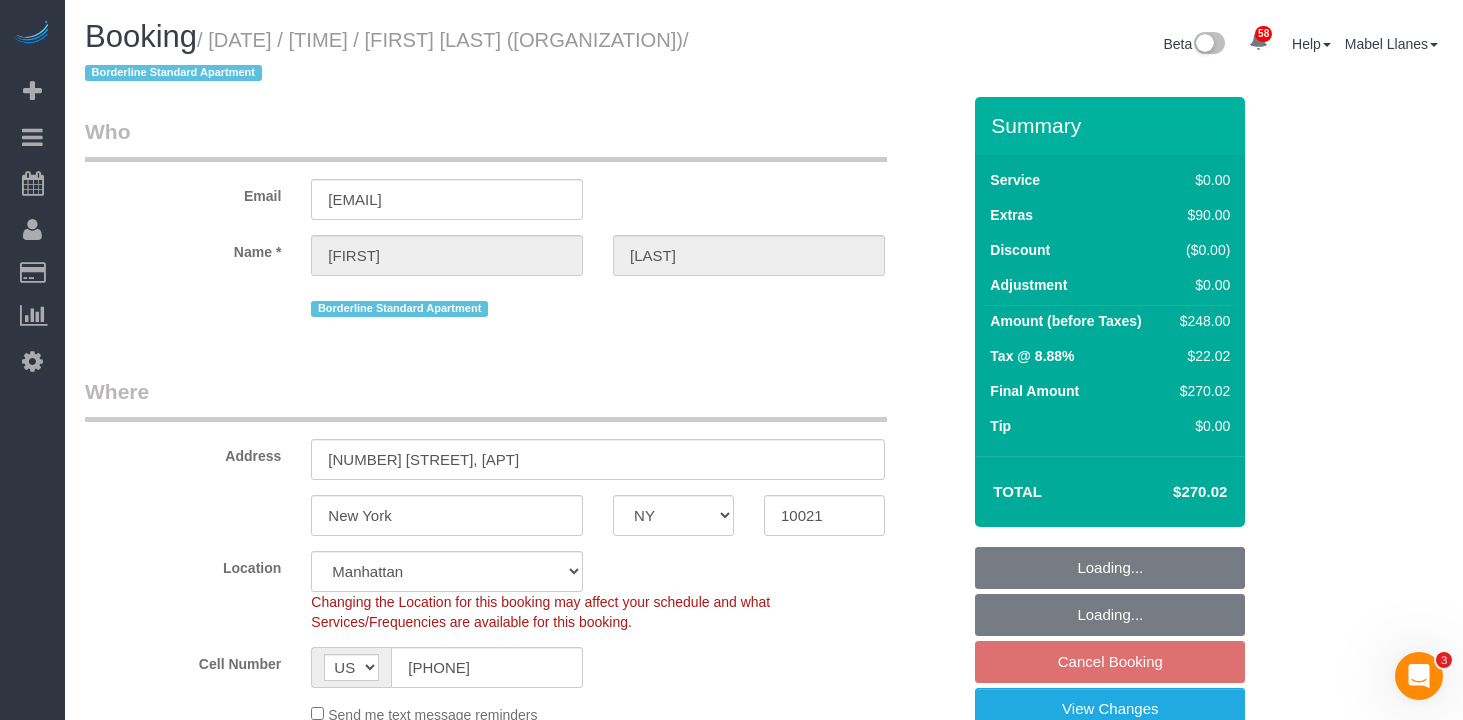 select on "spot3" 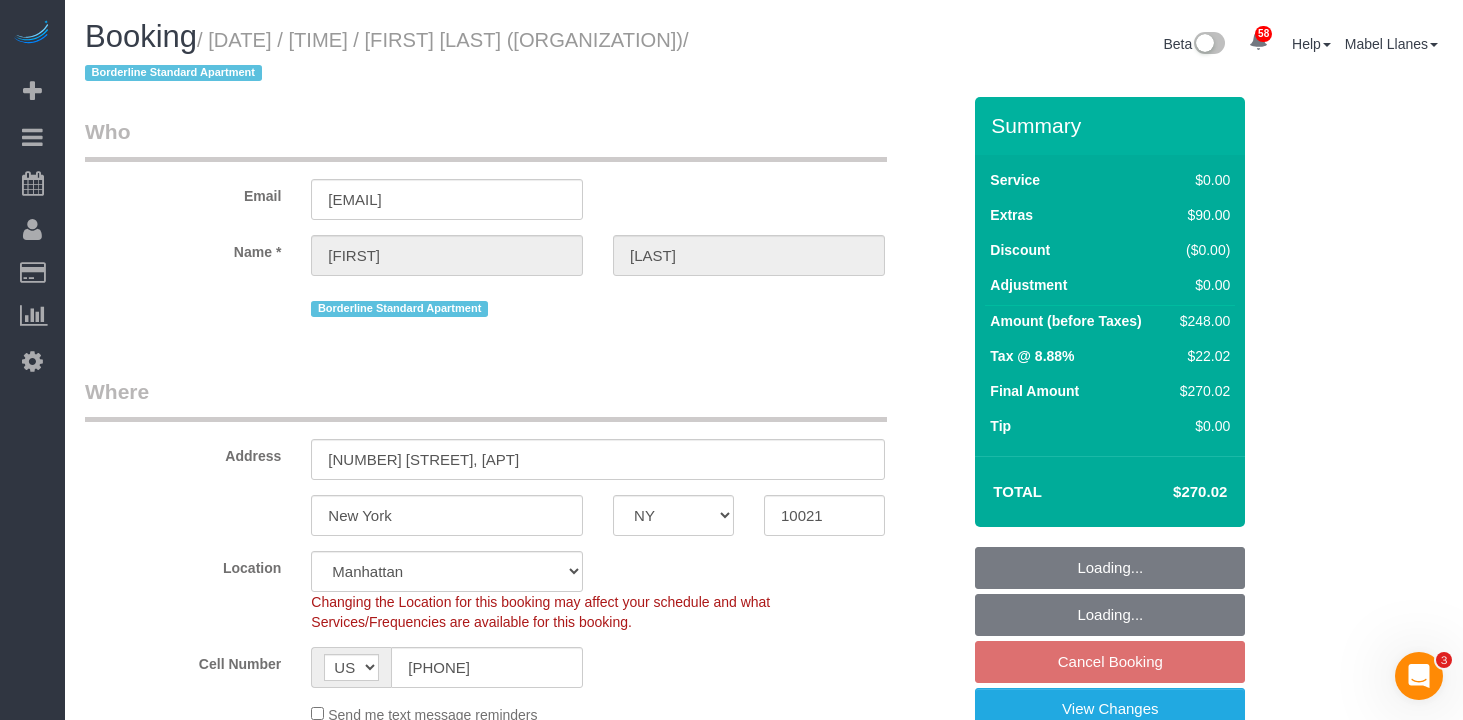select on "string:stripe-pm_1R58S94VGloSiKo7oTDM75CS" 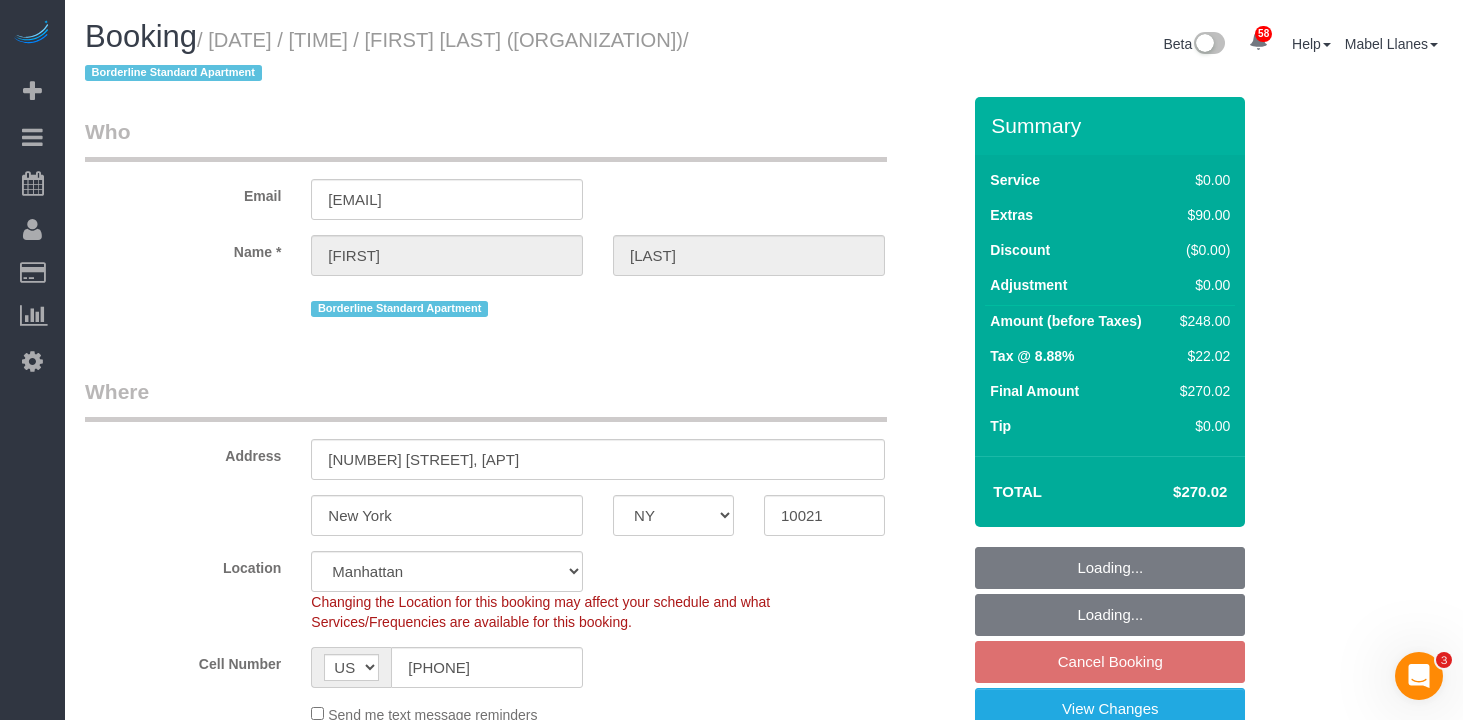 select on "2" 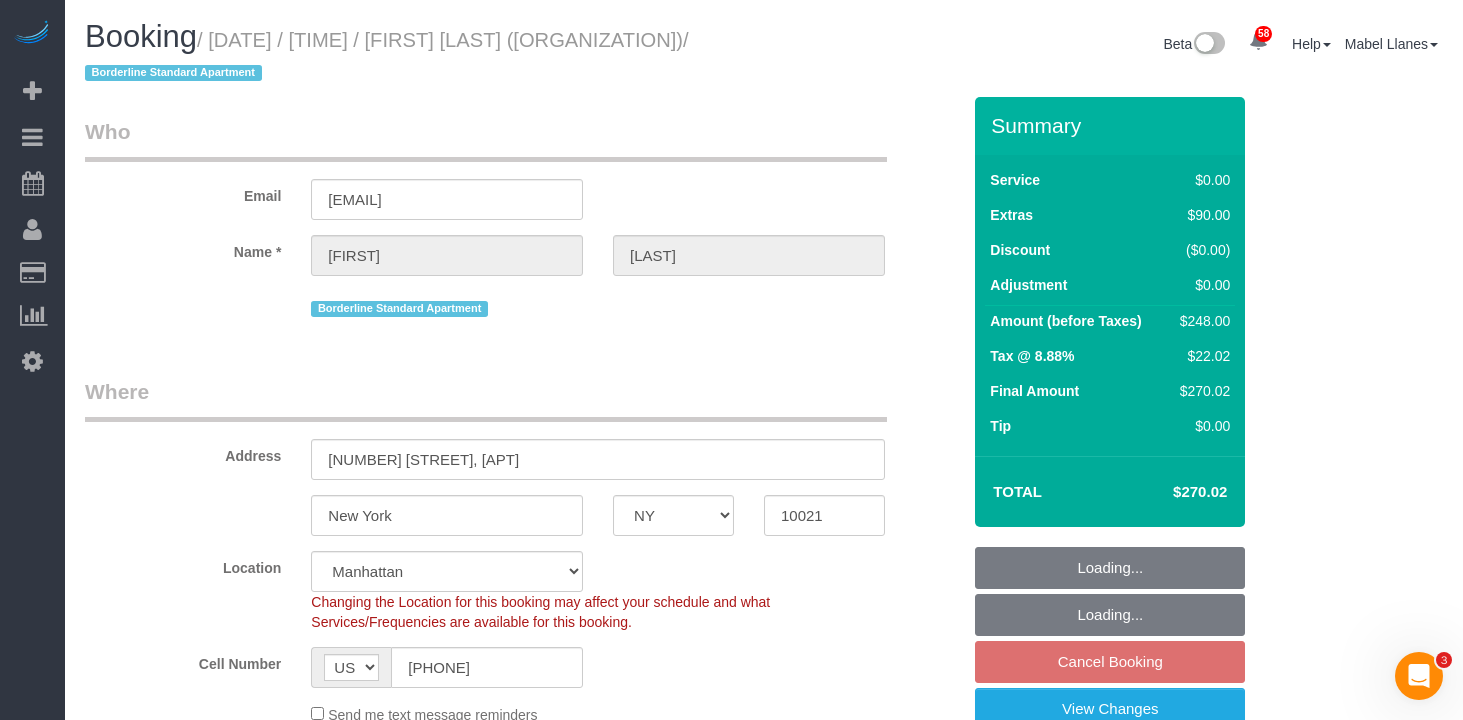 select on "2" 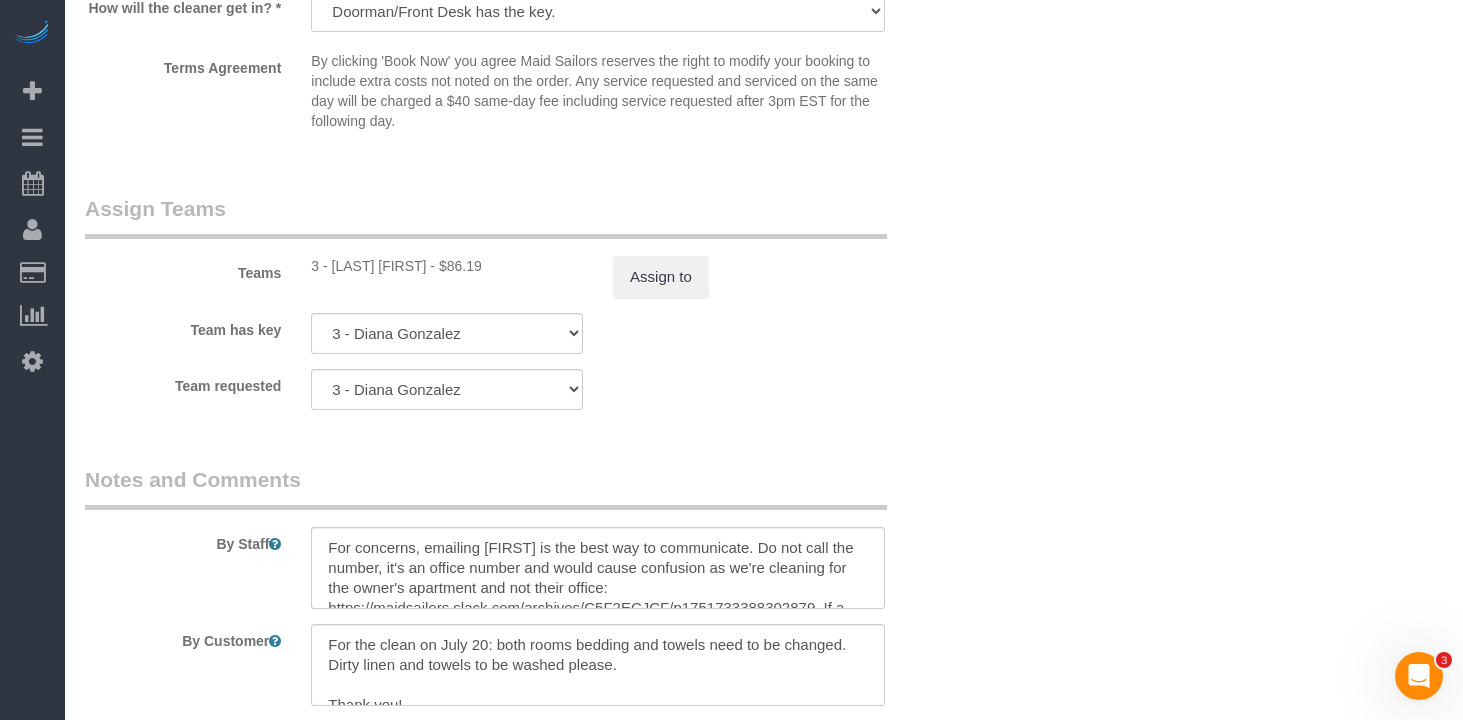 scroll, scrollTop: 2813, scrollLeft: 0, axis: vertical 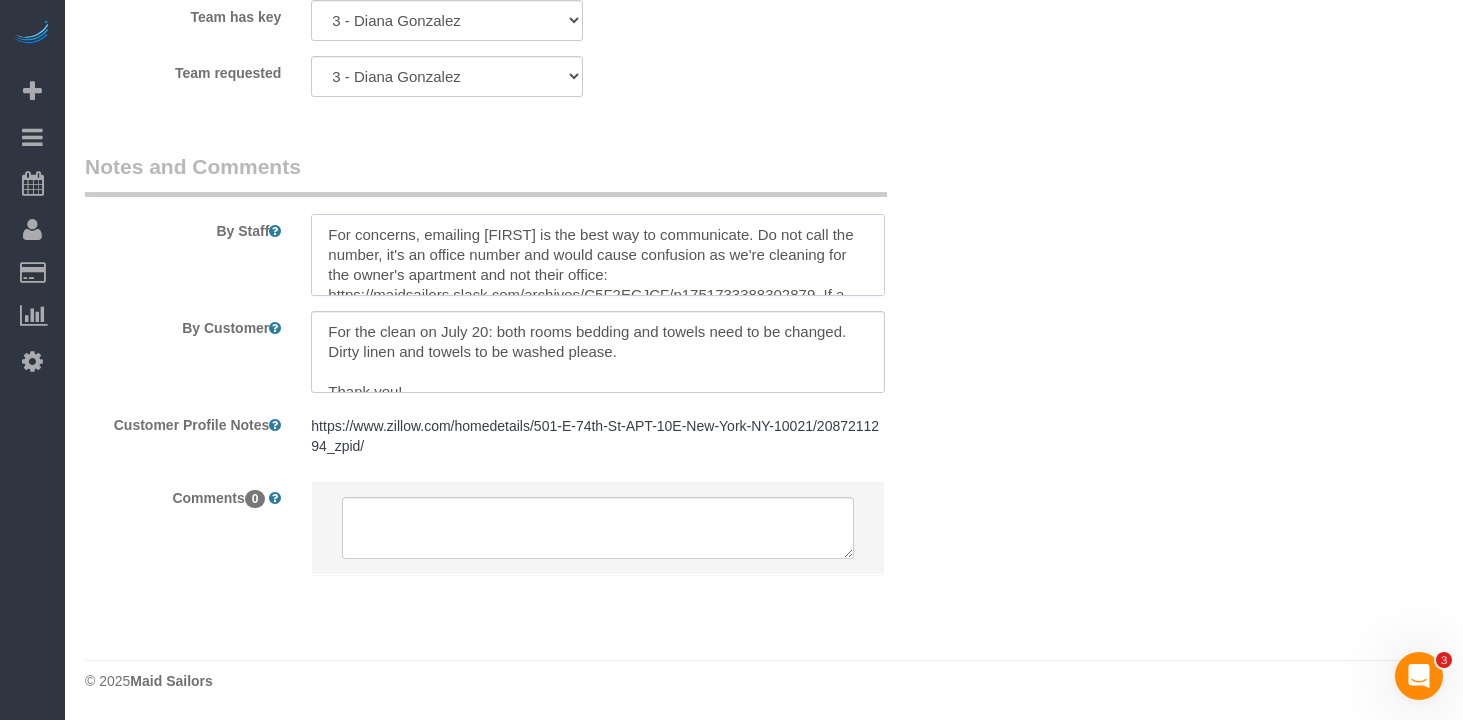 click at bounding box center (598, 255) 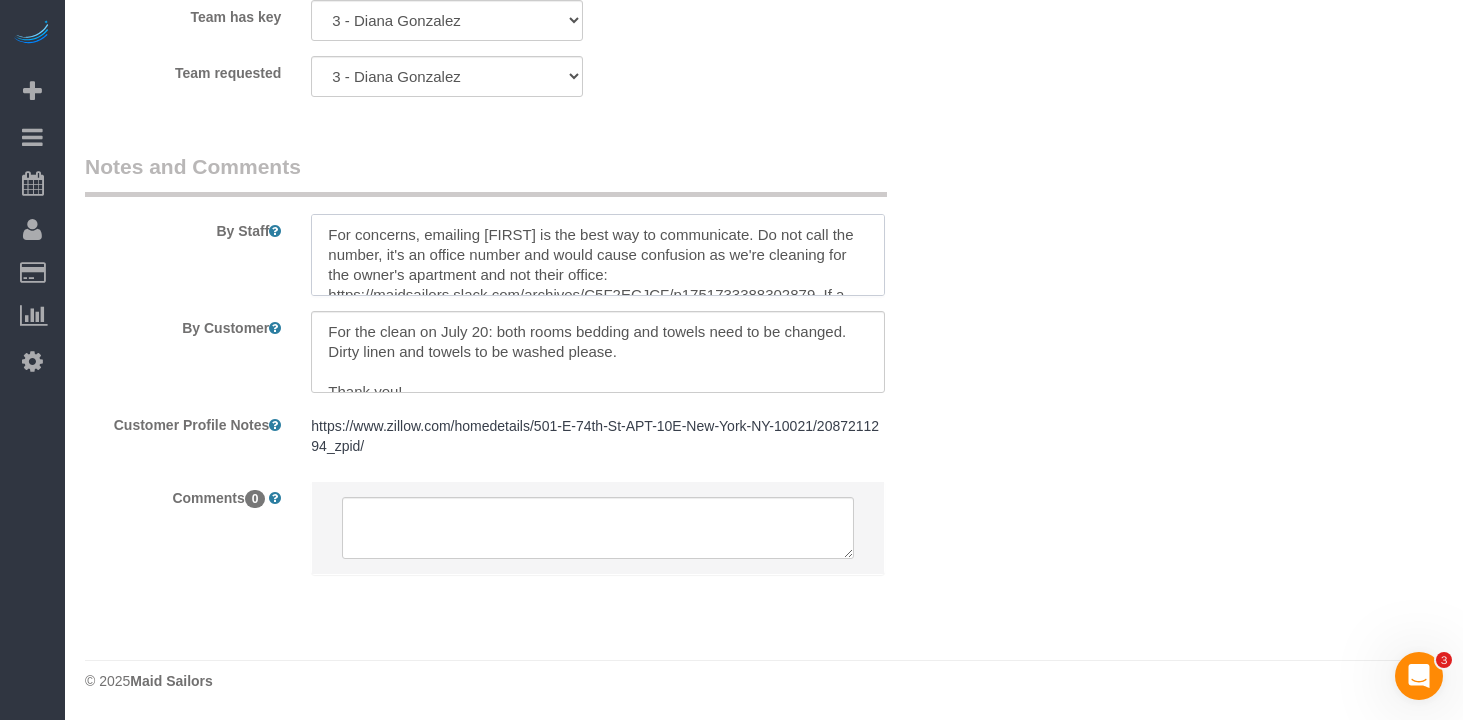 click at bounding box center [598, 255] 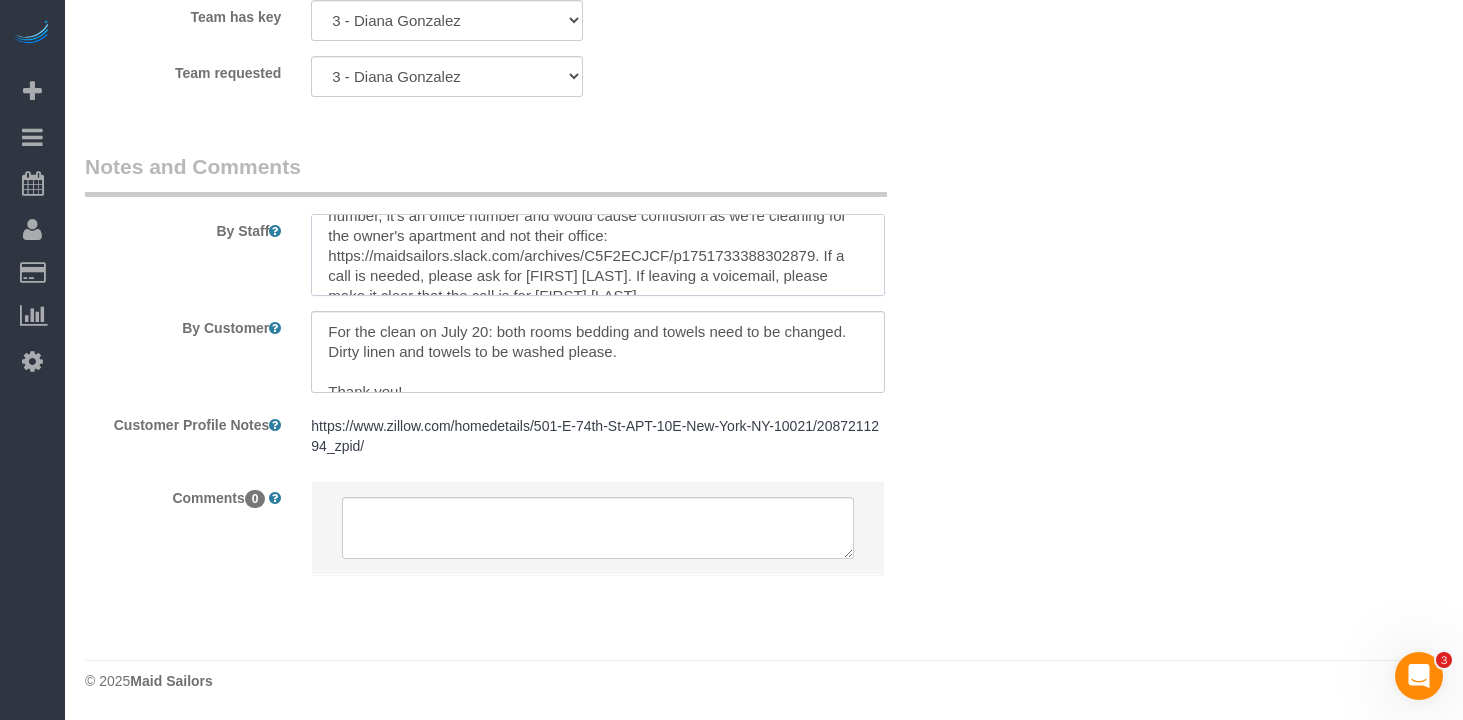 scroll, scrollTop: 60, scrollLeft: 0, axis: vertical 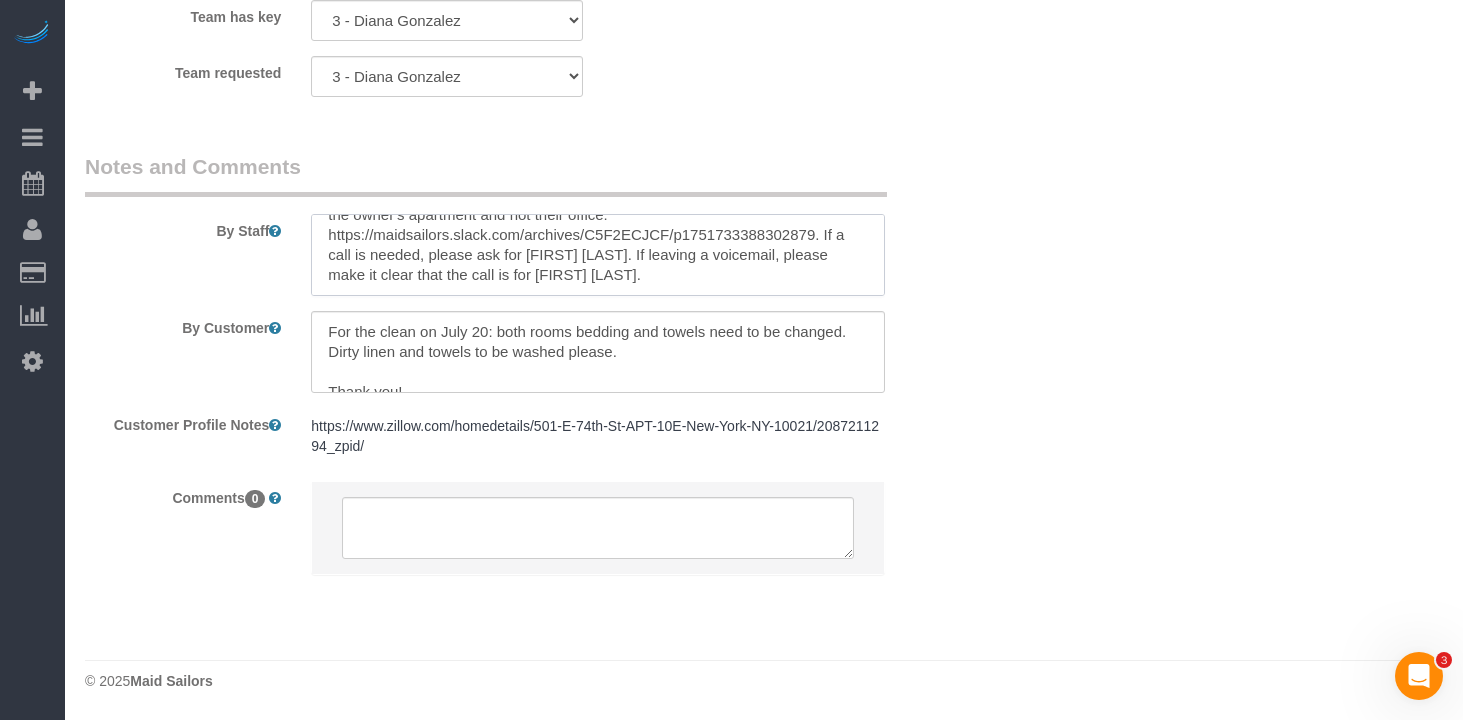 click at bounding box center (598, 255) 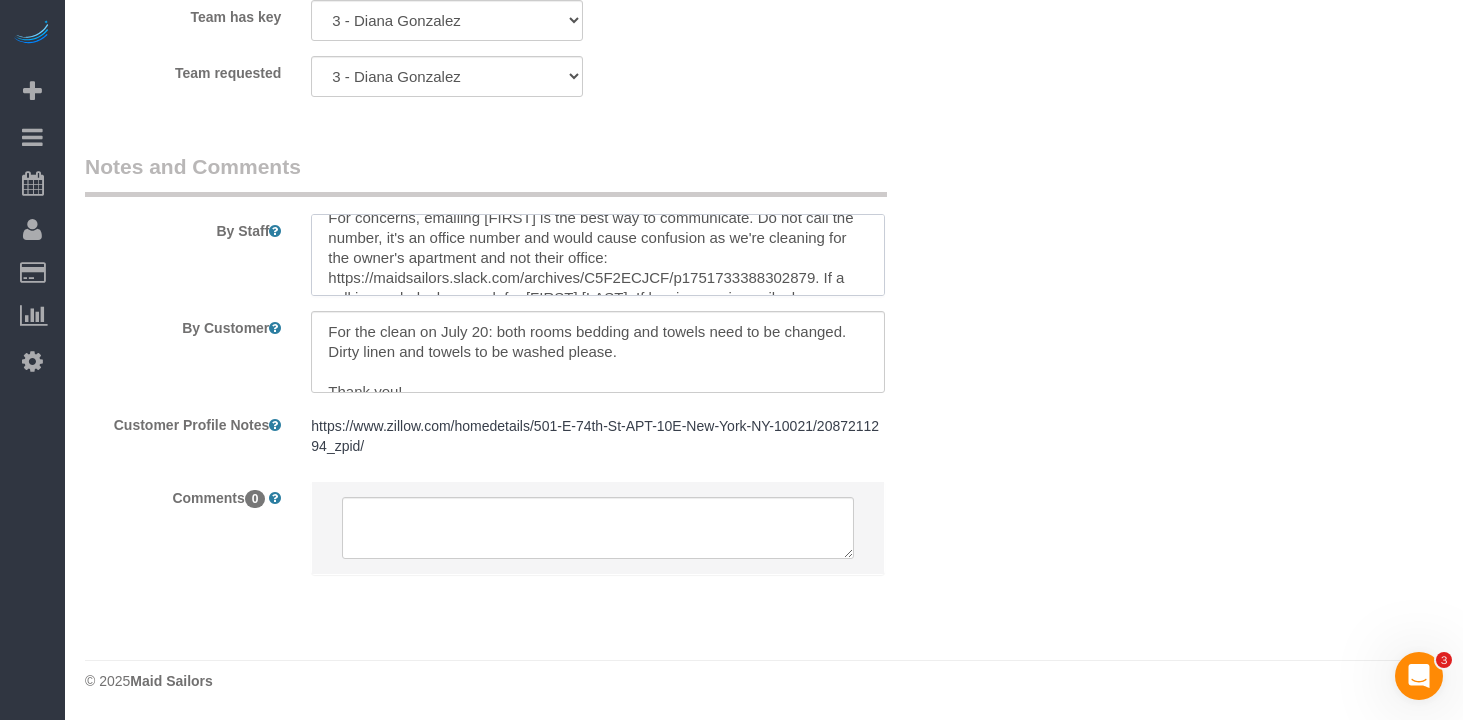scroll, scrollTop: 60, scrollLeft: 0, axis: vertical 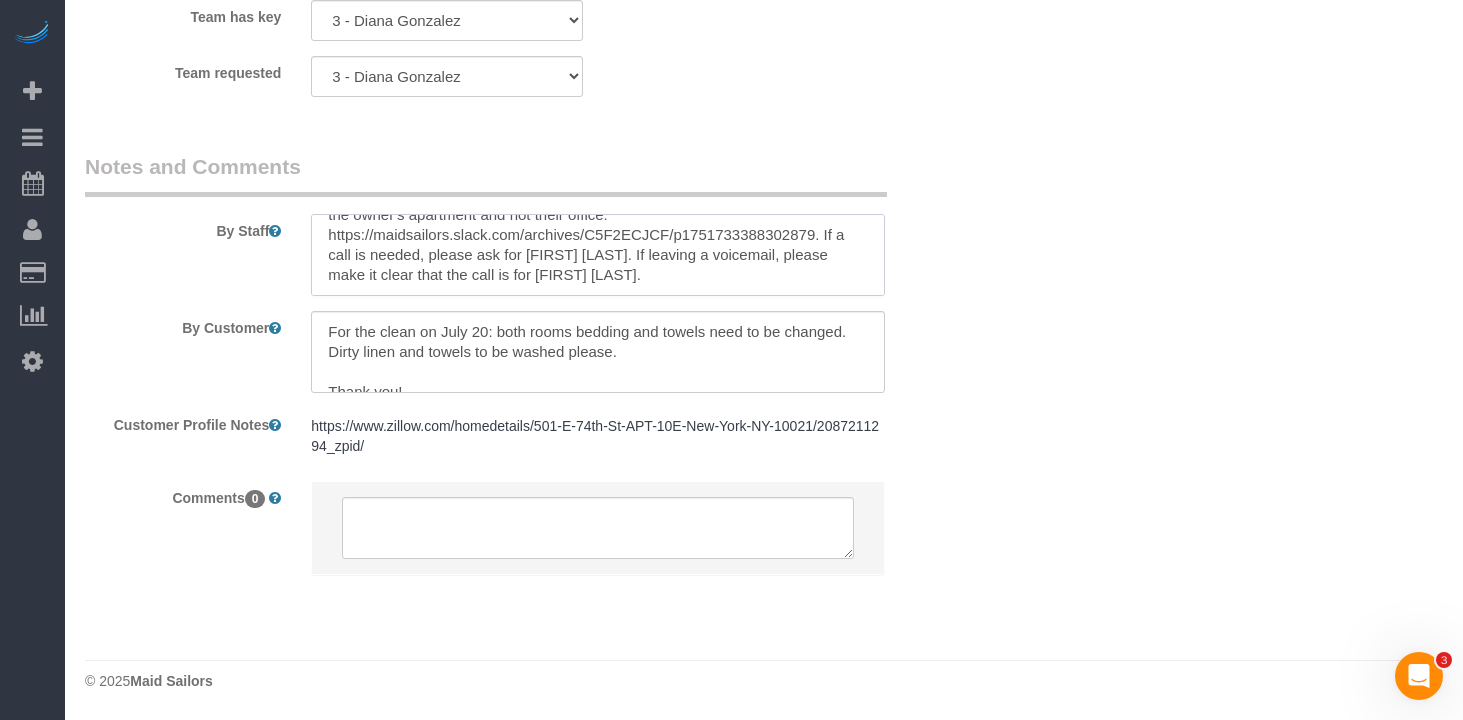 click at bounding box center [598, 255] 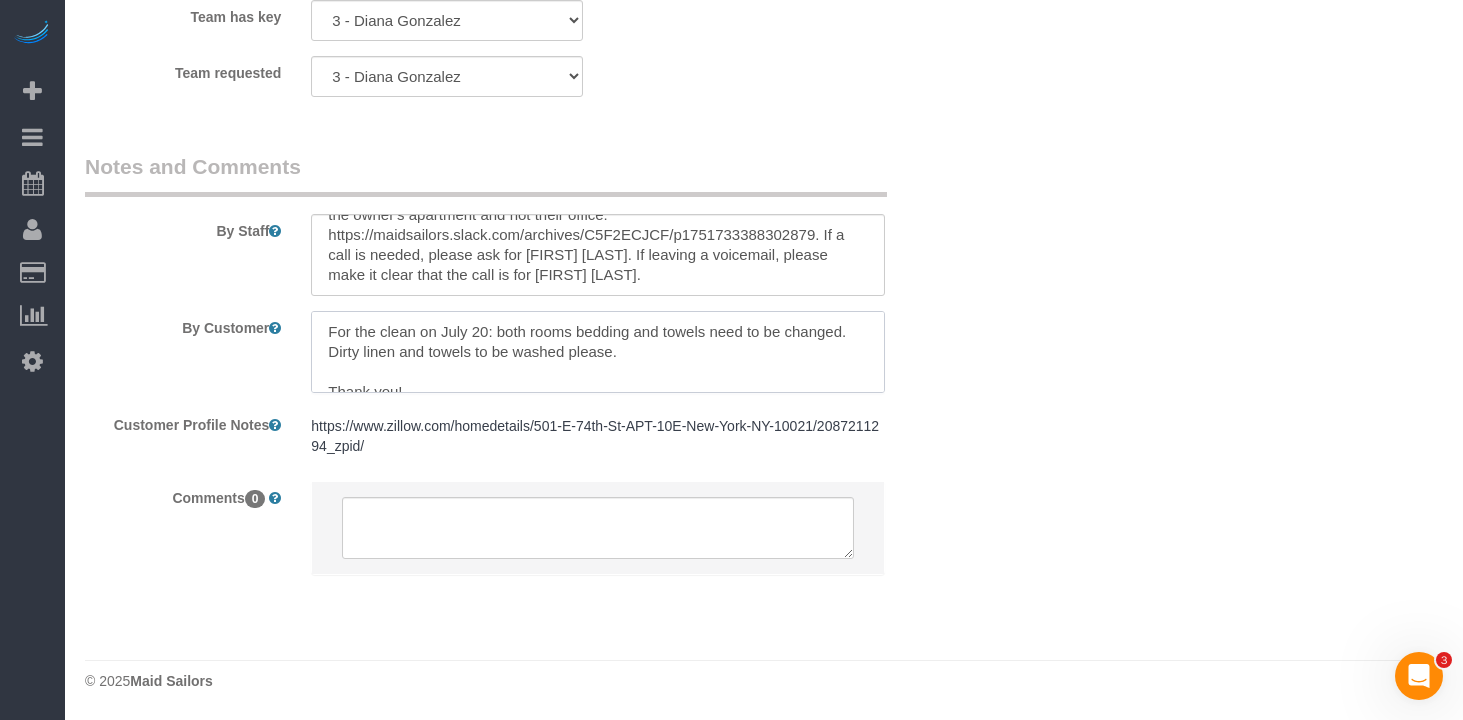 click at bounding box center (598, 352) 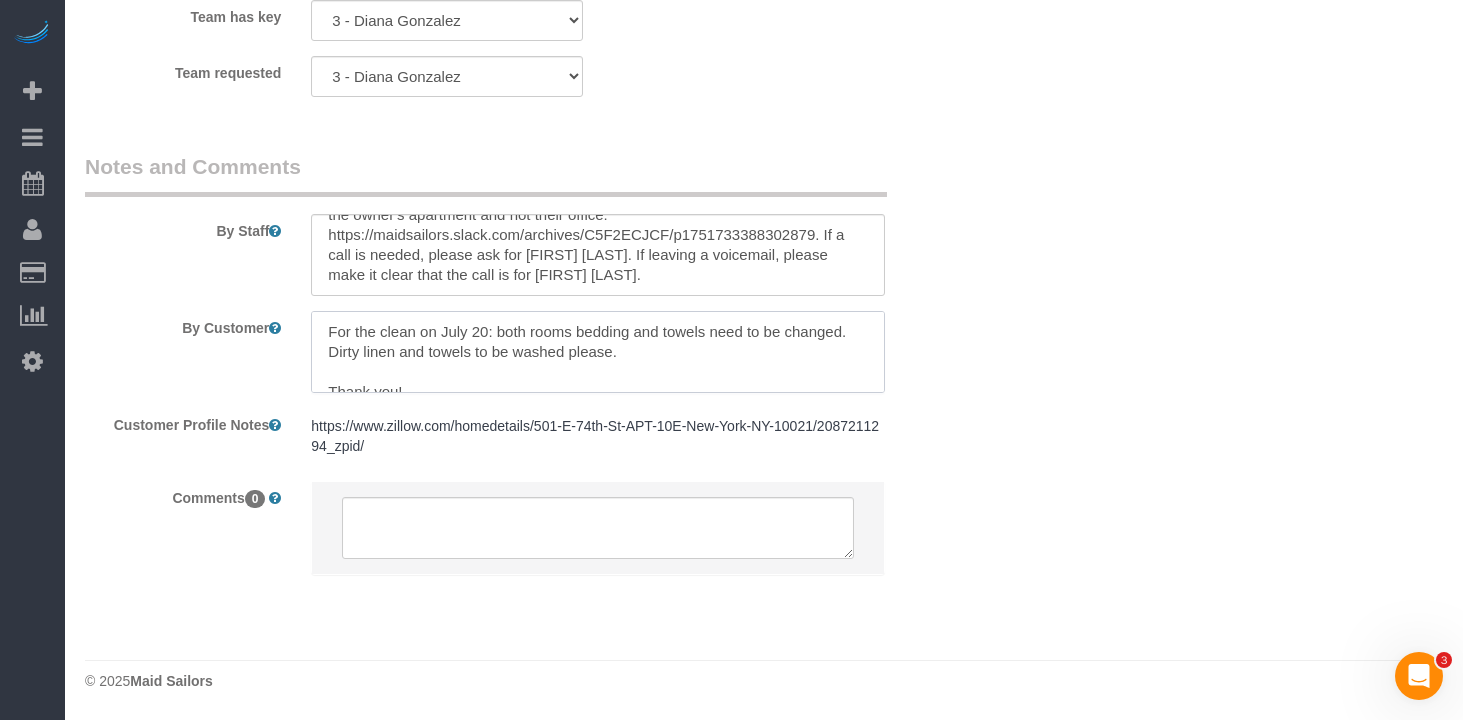 click at bounding box center [598, 352] 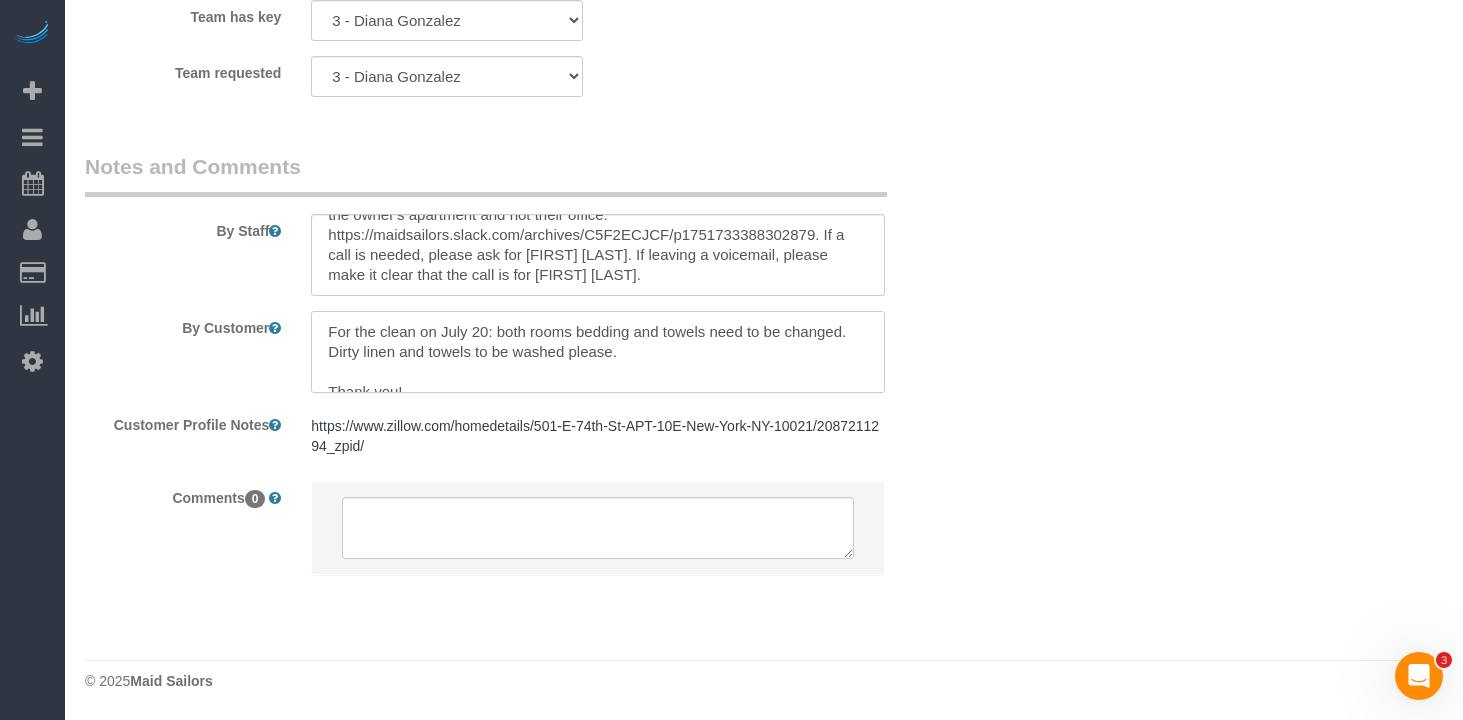 click at bounding box center (598, 352) 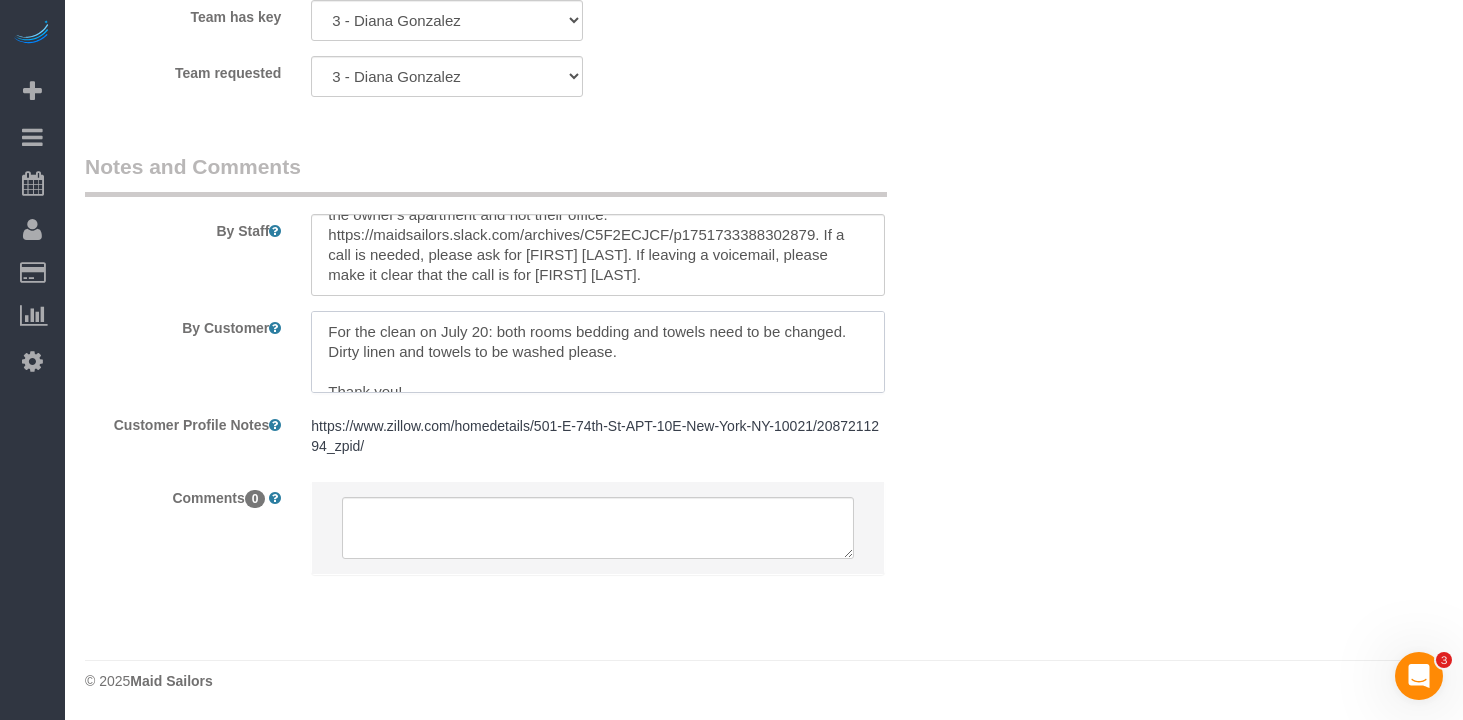 click at bounding box center (598, 352) 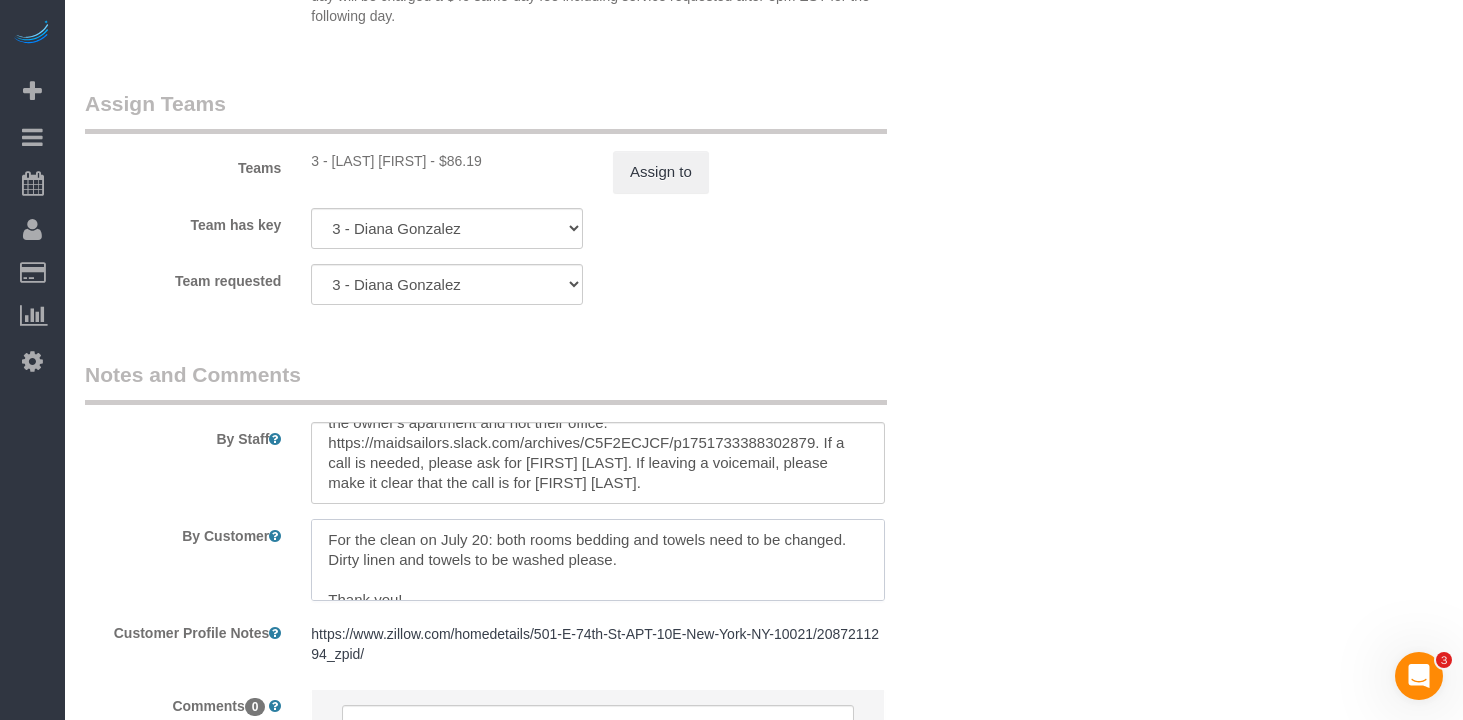 scroll, scrollTop: 2813, scrollLeft: 0, axis: vertical 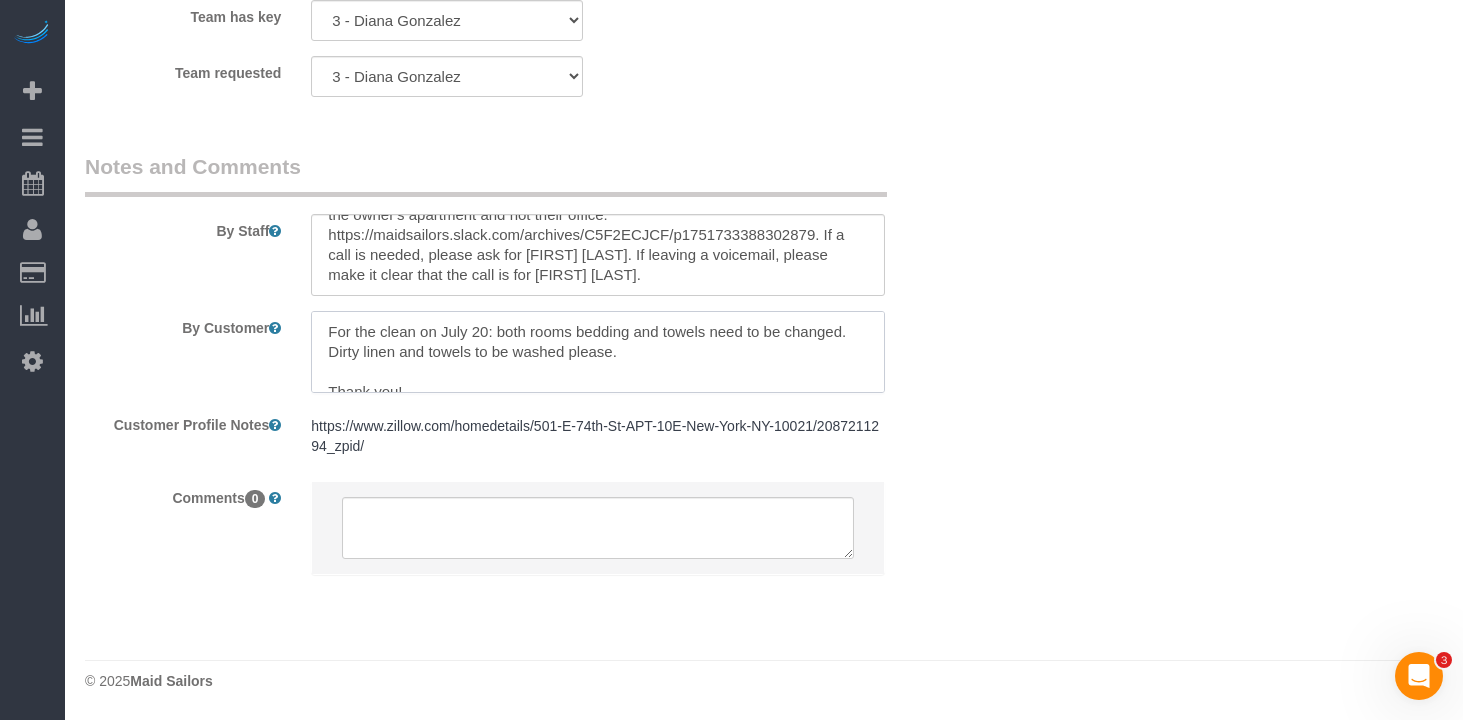 click at bounding box center (598, 352) 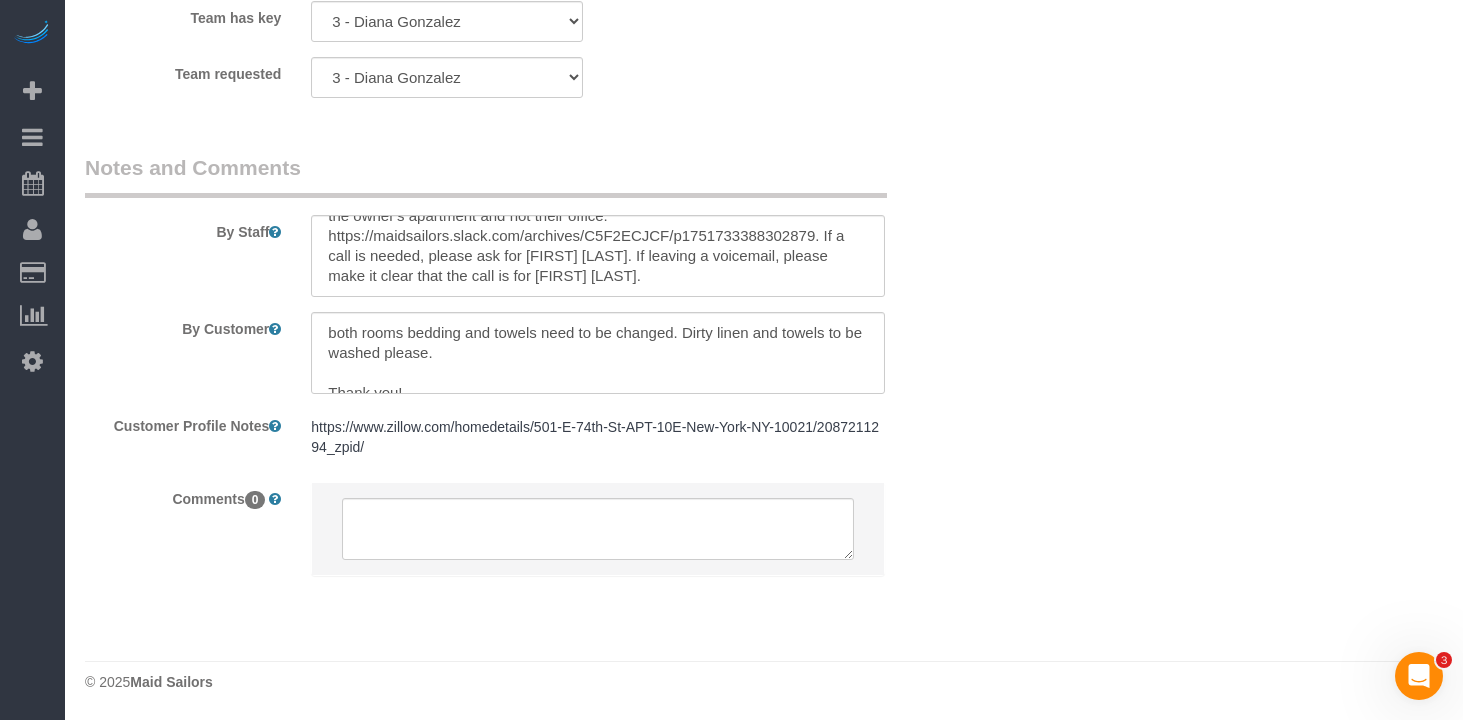 click on "https://www.zillow.com/homedetails/501-E-74th-St-APT-10E-New-York-NY-10021/2087211294_zpid/" at bounding box center [598, 437] 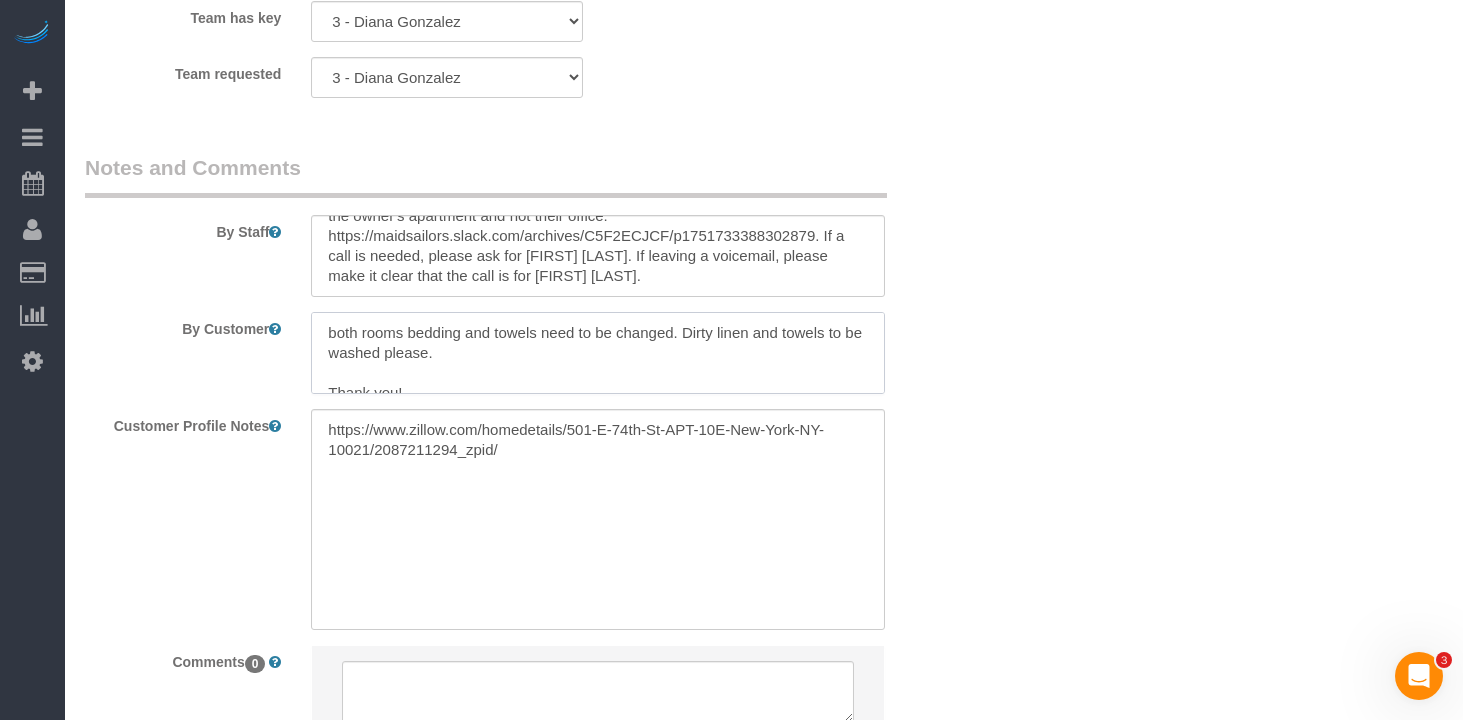 click at bounding box center (598, 353) 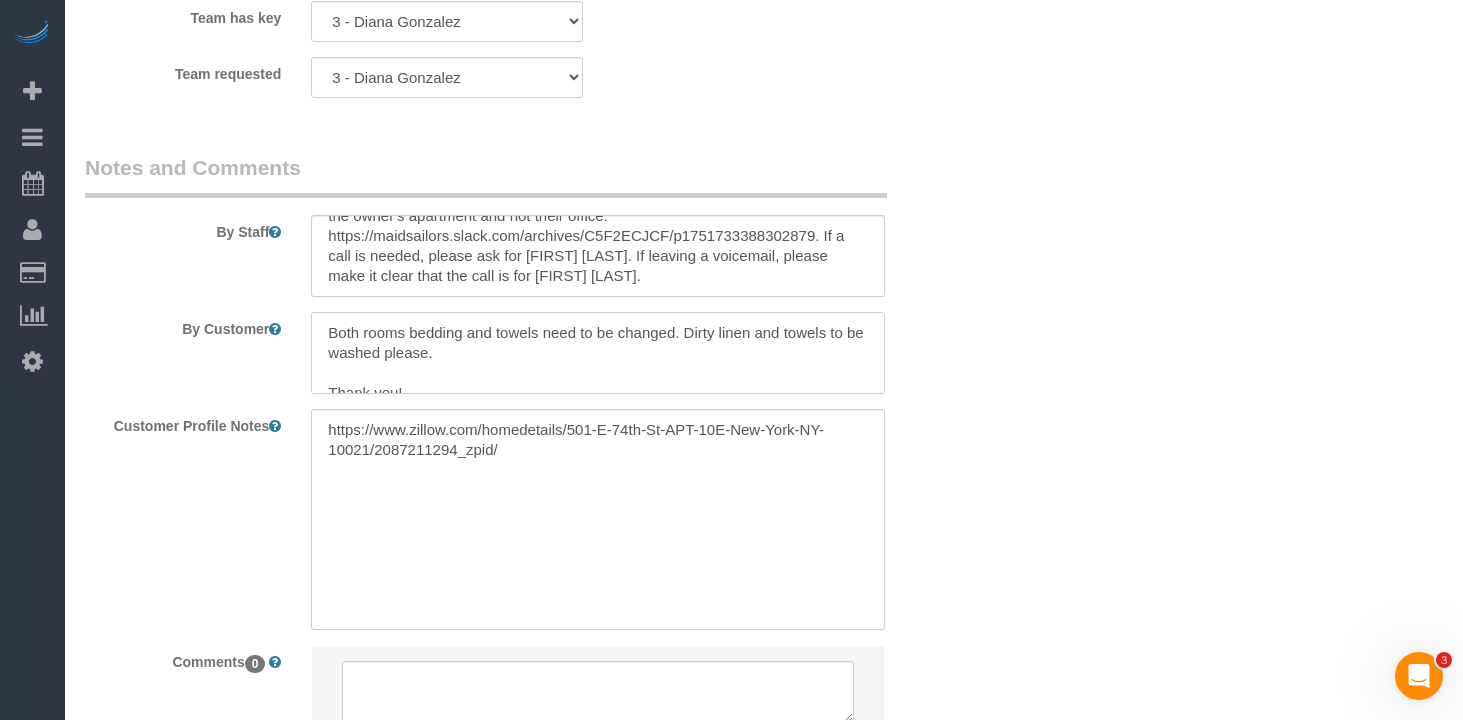 type on "Both rooms bedding and towels need to be changed. Dirty linen and towels to be washed please.
Thank you!" 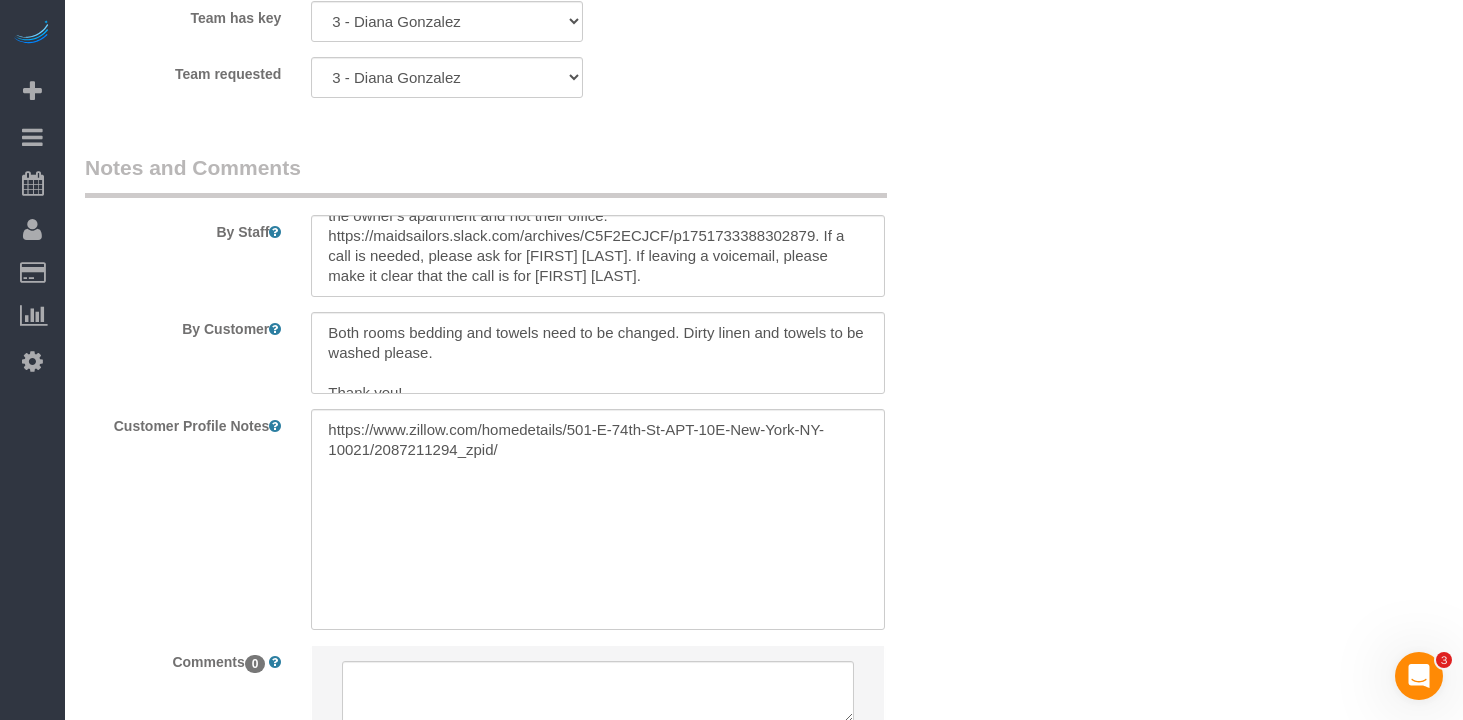 click on "Customer Profile Notes
https://www.zillow.com/homedetails/501-E-74th-St-APT-10E-New-York-NY-10021/2087211294_zpid/
https://www.zillow.com/homedetails/501-E-74th-St-APT-10E-New-York-NY-10021/2087211294_zpid/" at bounding box center (522, 519) 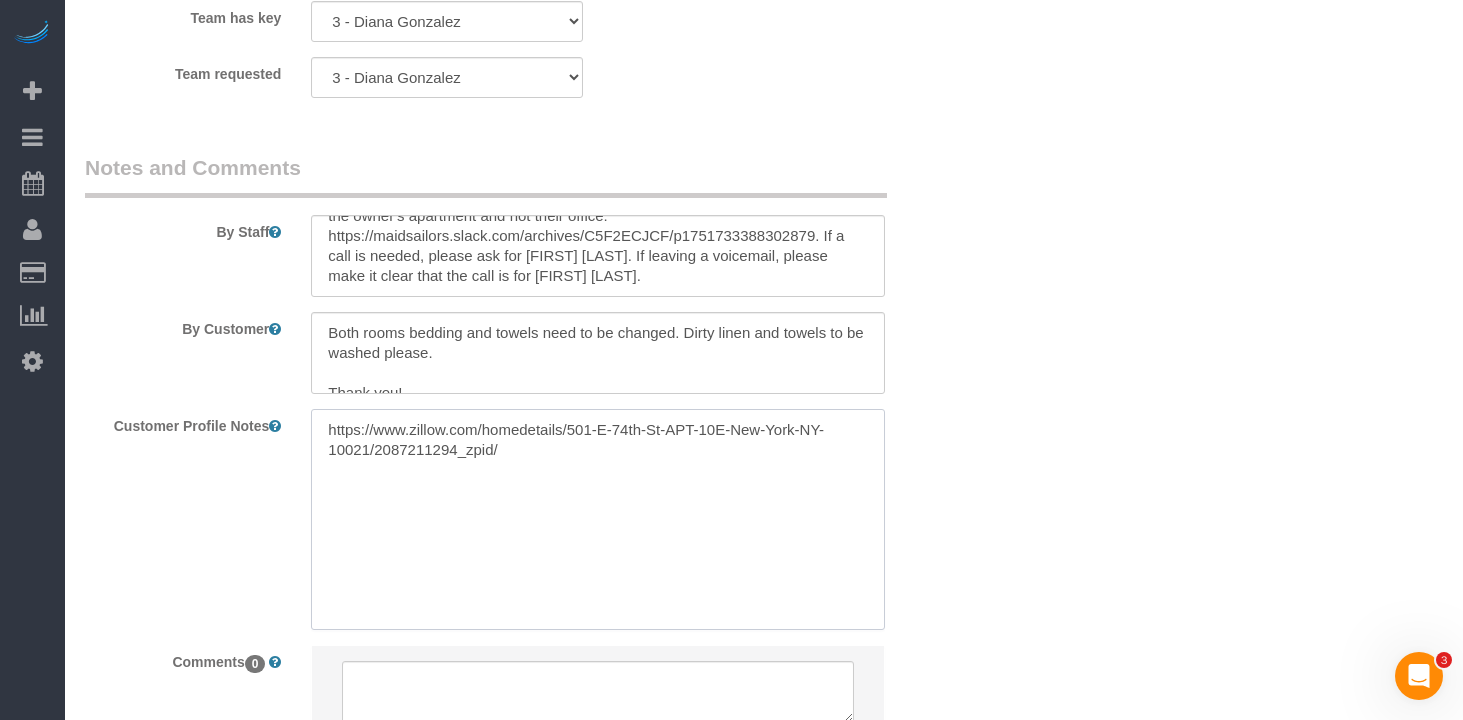 click on "https://www.zillow.com/homedetails/501-E-74th-St-APT-10E-New-York-NY-10021/2087211294_zpid/" at bounding box center (598, 519) 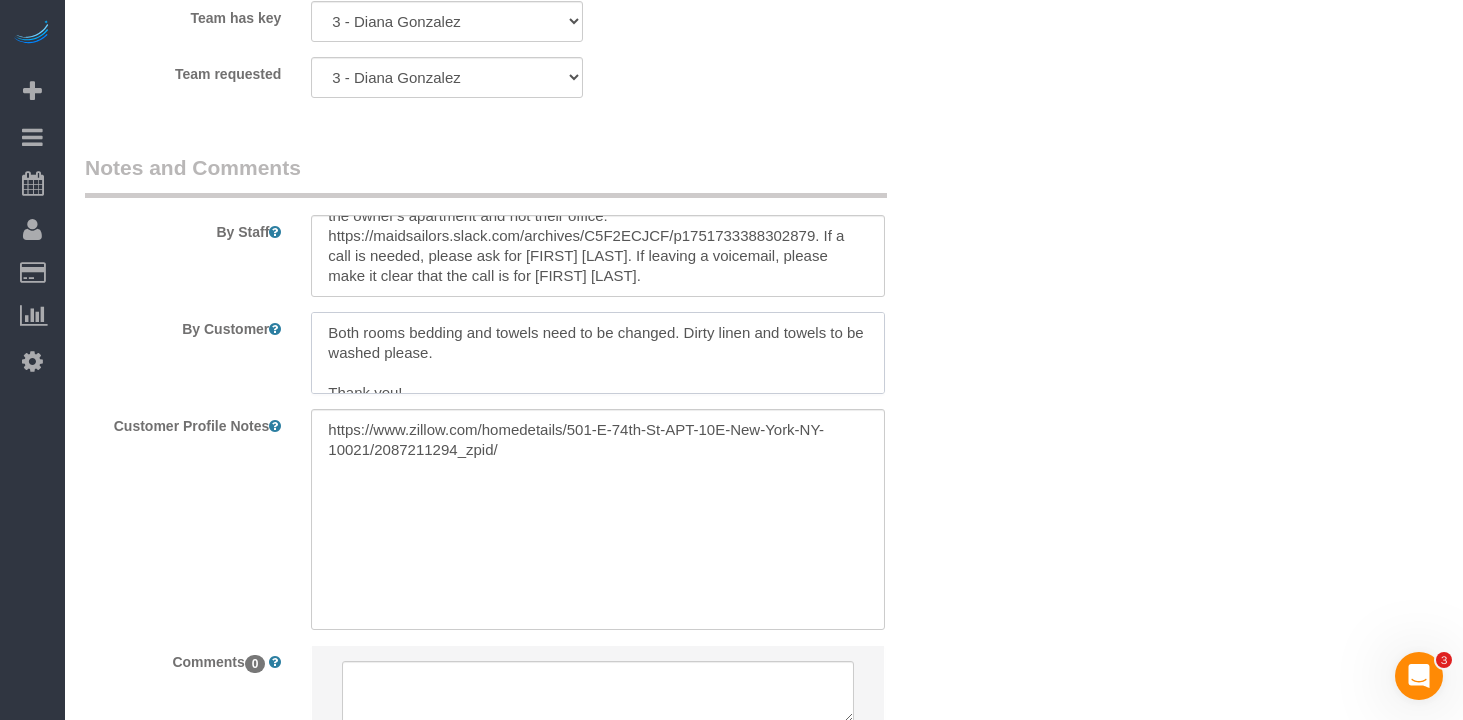click at bounding box center (598, 353) 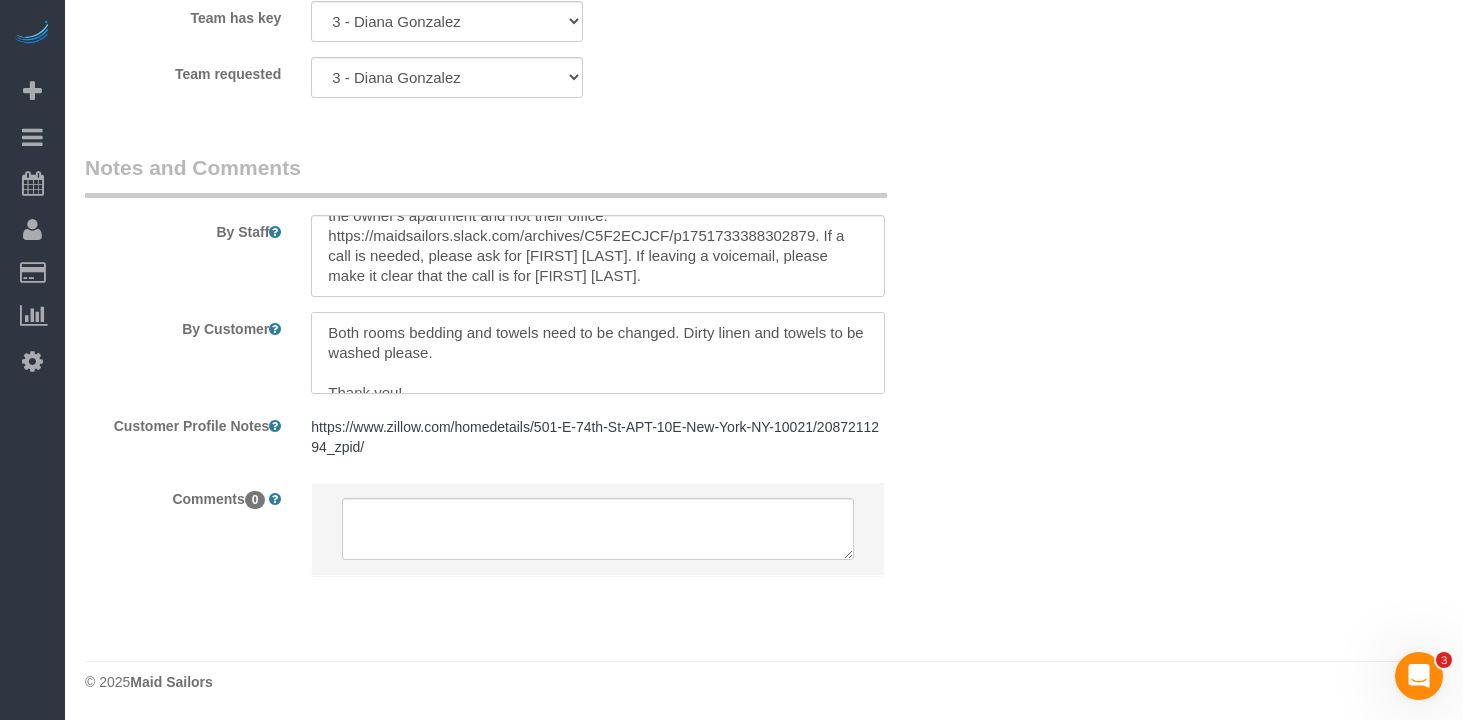 scroll, scrollTop: 5, scrollLeft: 0, axis: vertical 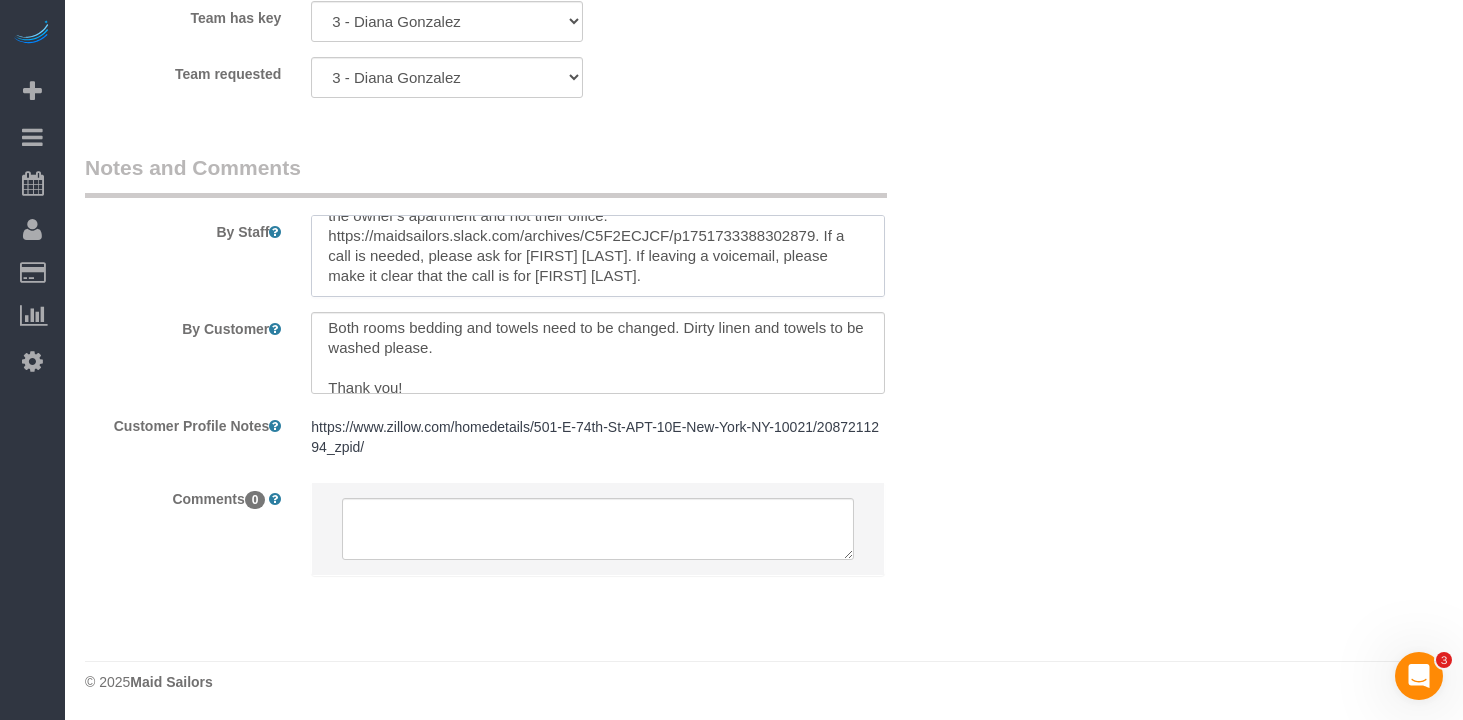 click at bounding box center [598, 256] 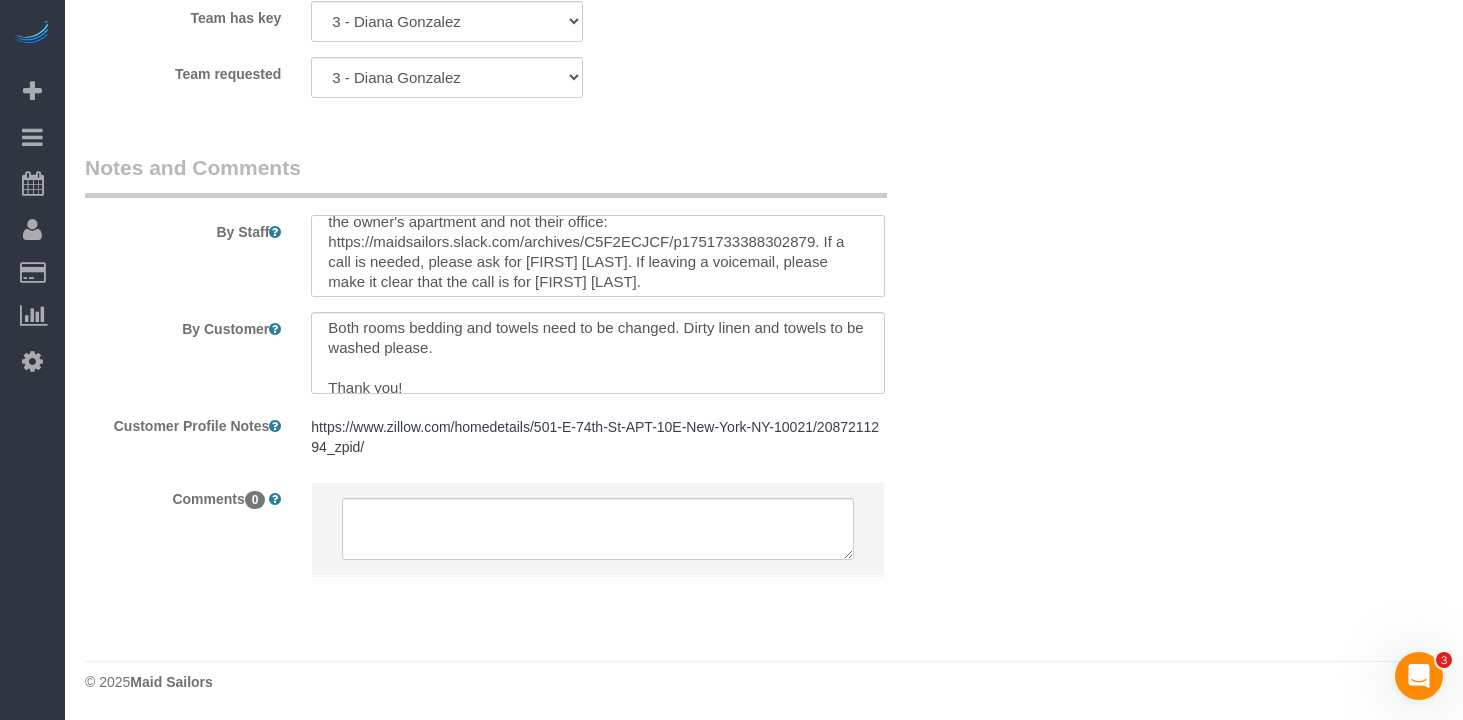 scroll, scrollTop: 56, scrollLeft: 0, axis: vertical 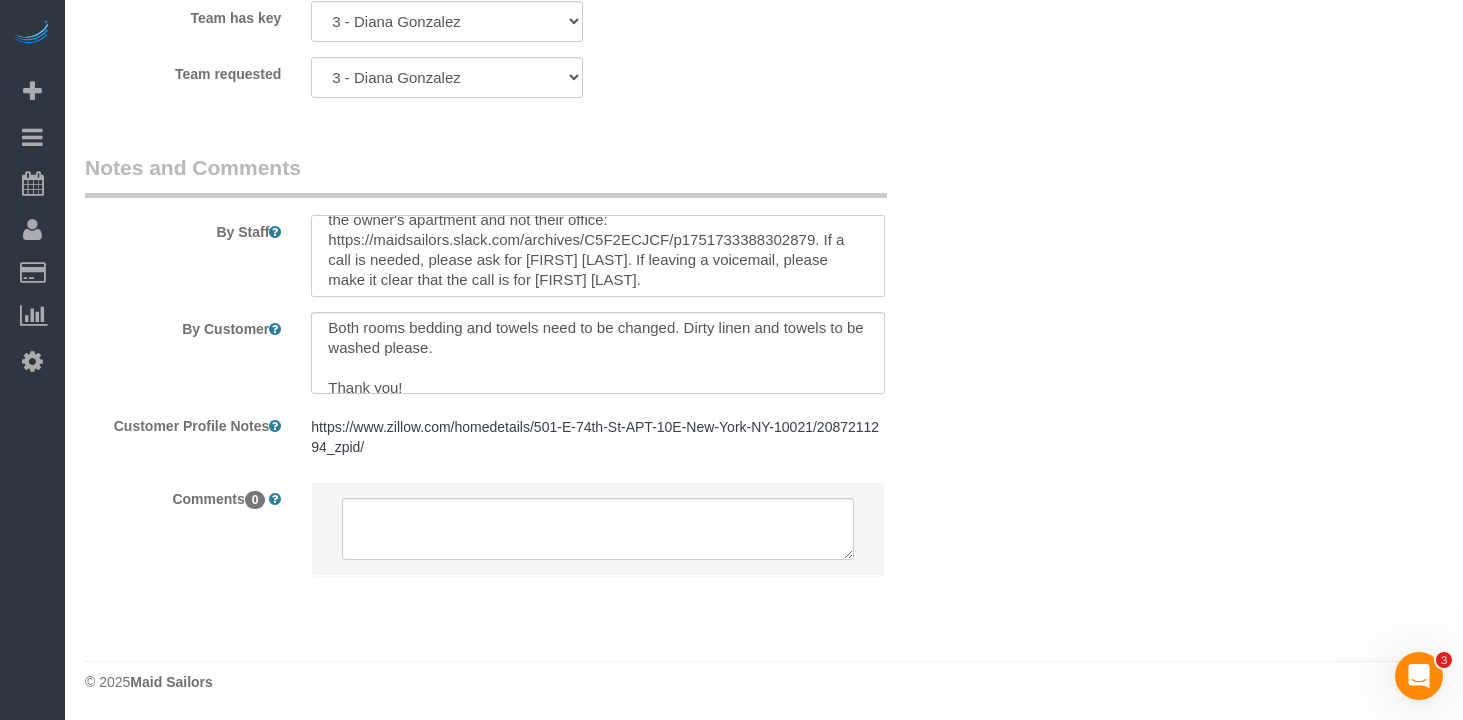 click at bounding box center (598, 256) 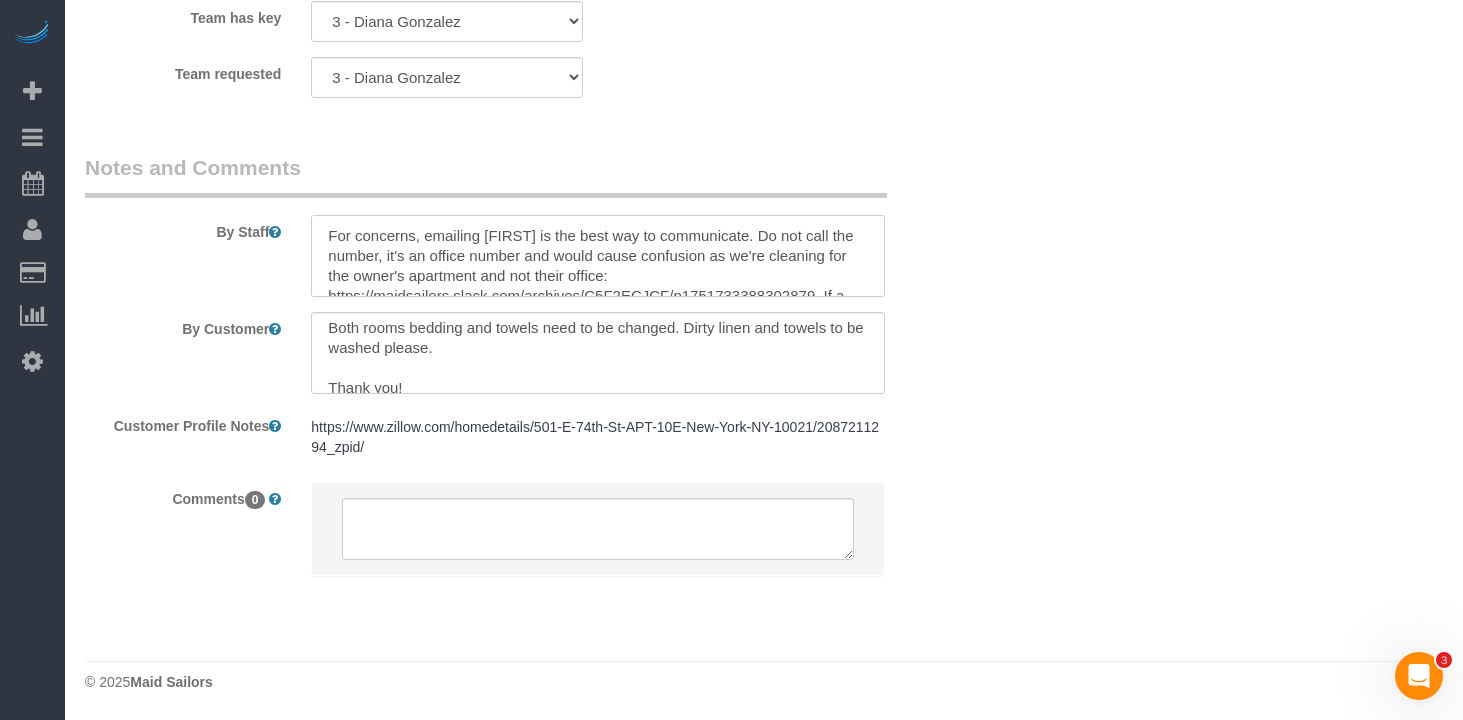 click at bounding box center [598, 256] 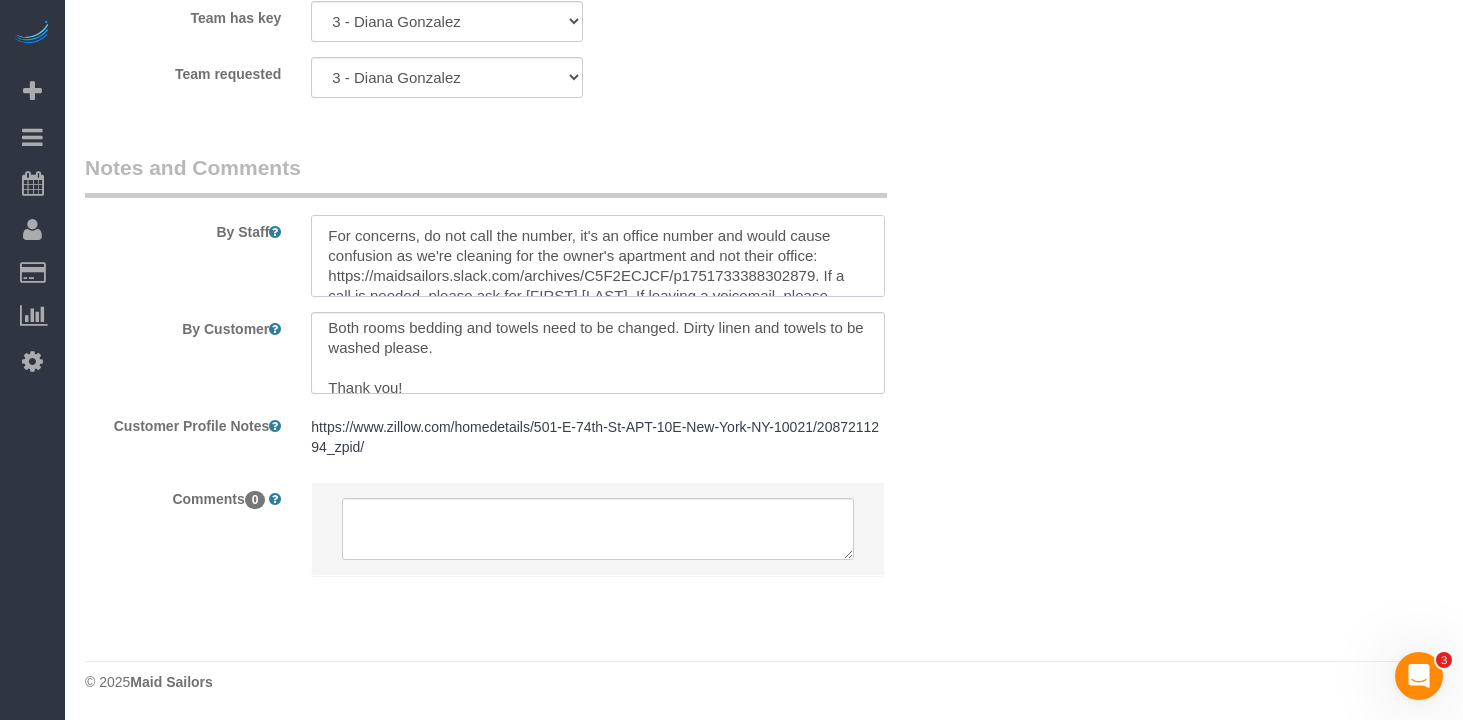 click at bounding box center (598, 256) 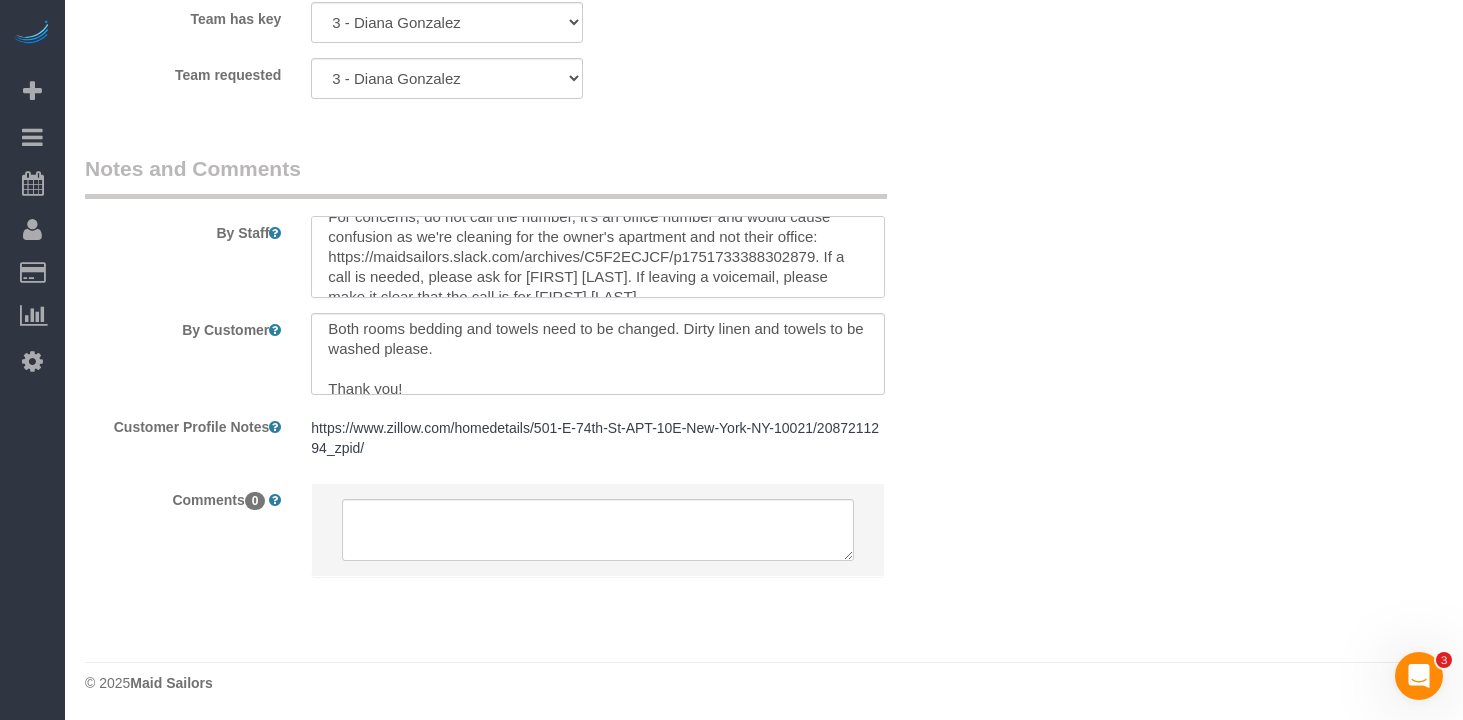 scroll, scrollTop: 26, scrollLeft: 0, axis: vertical 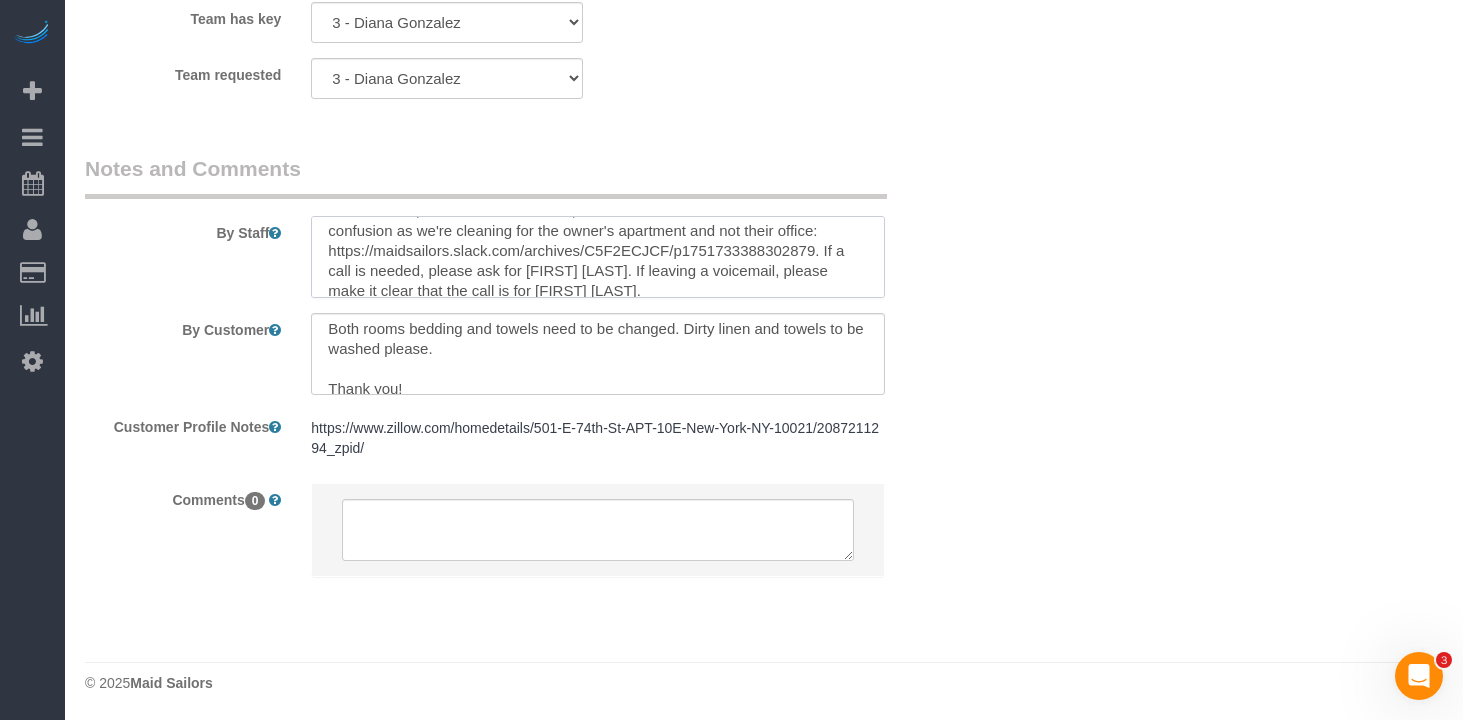 click at bounding box center (598, 257) 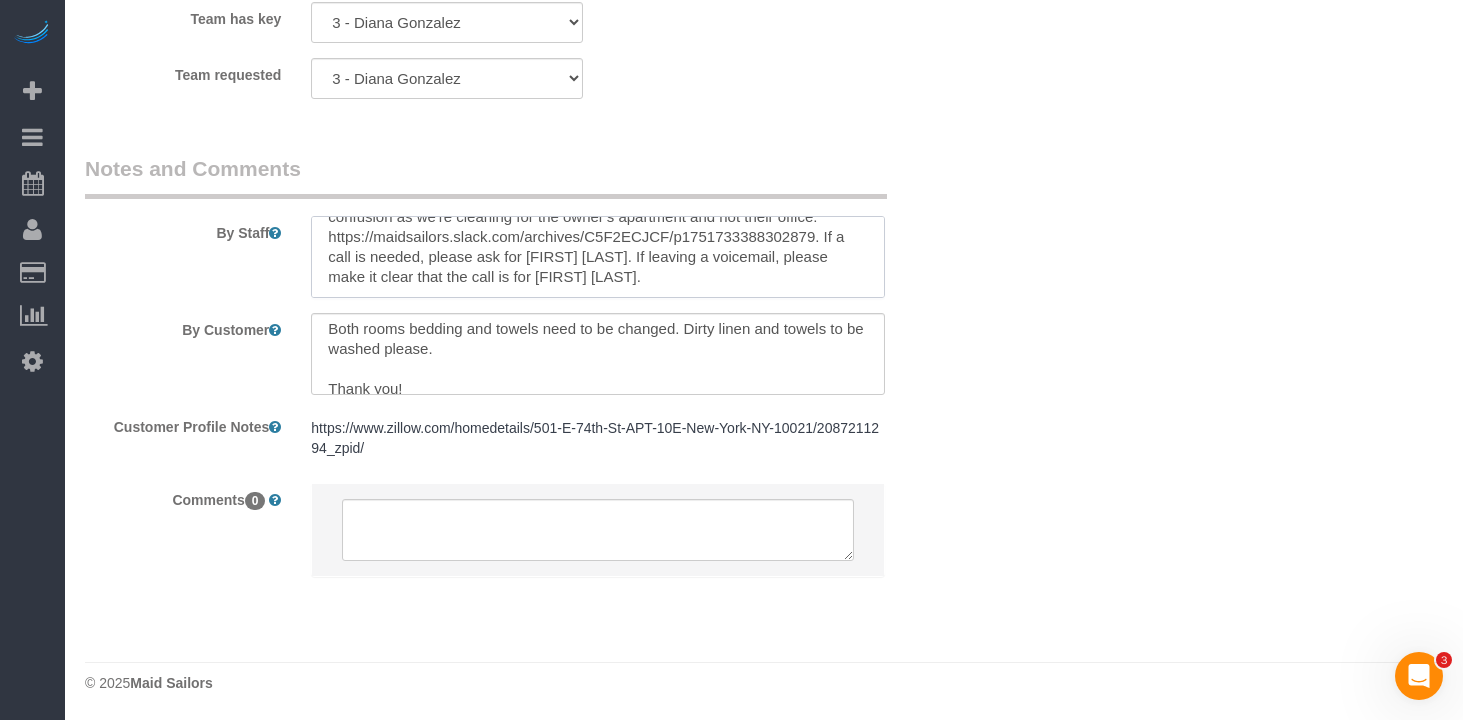 drag, startPoint x: 831, startPoint y: 229, endPoint x: 859, endPoint y: 285, distance: 62.609905 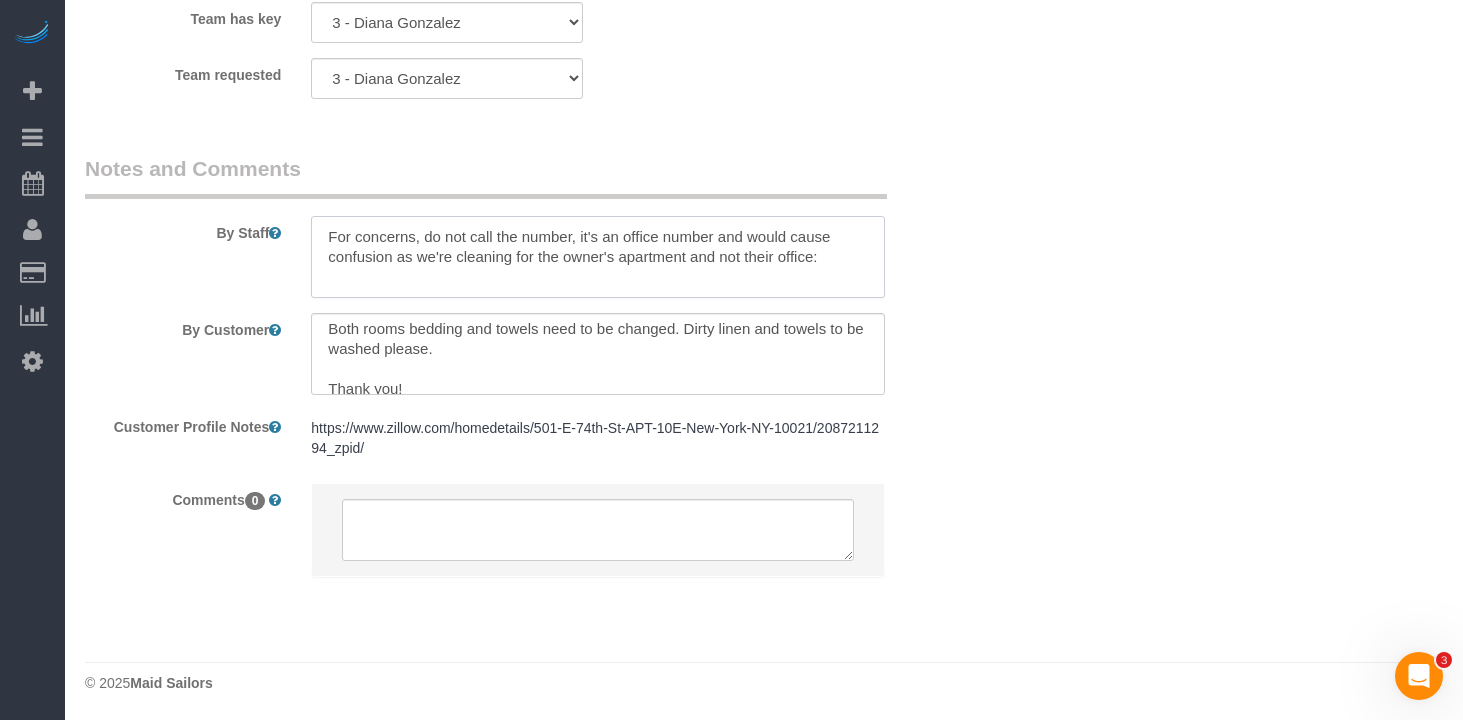 scroll, scrollTop: 0, scrollLeft: 0, axis: both 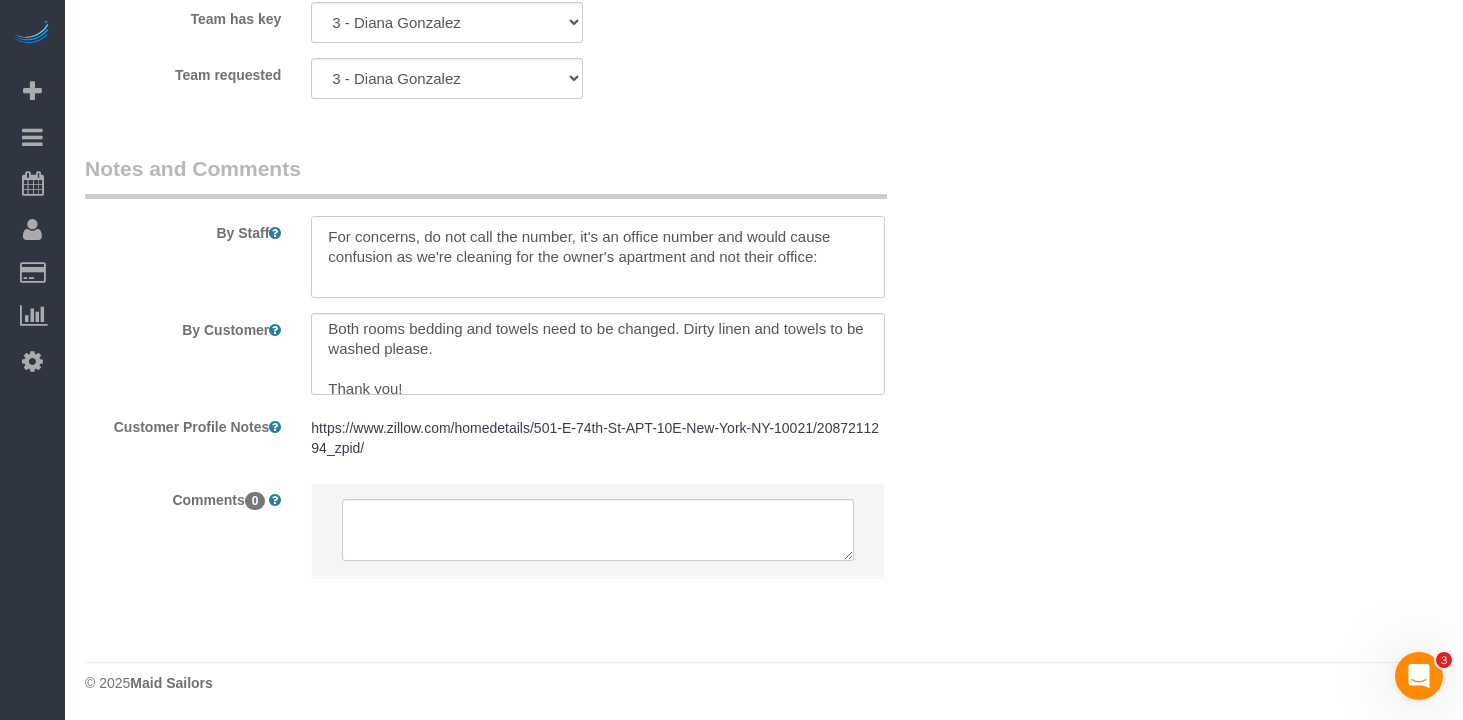 paste on "https://maidsailors.slack.com/archives/C5F2ECJCF/p1752668812214429" 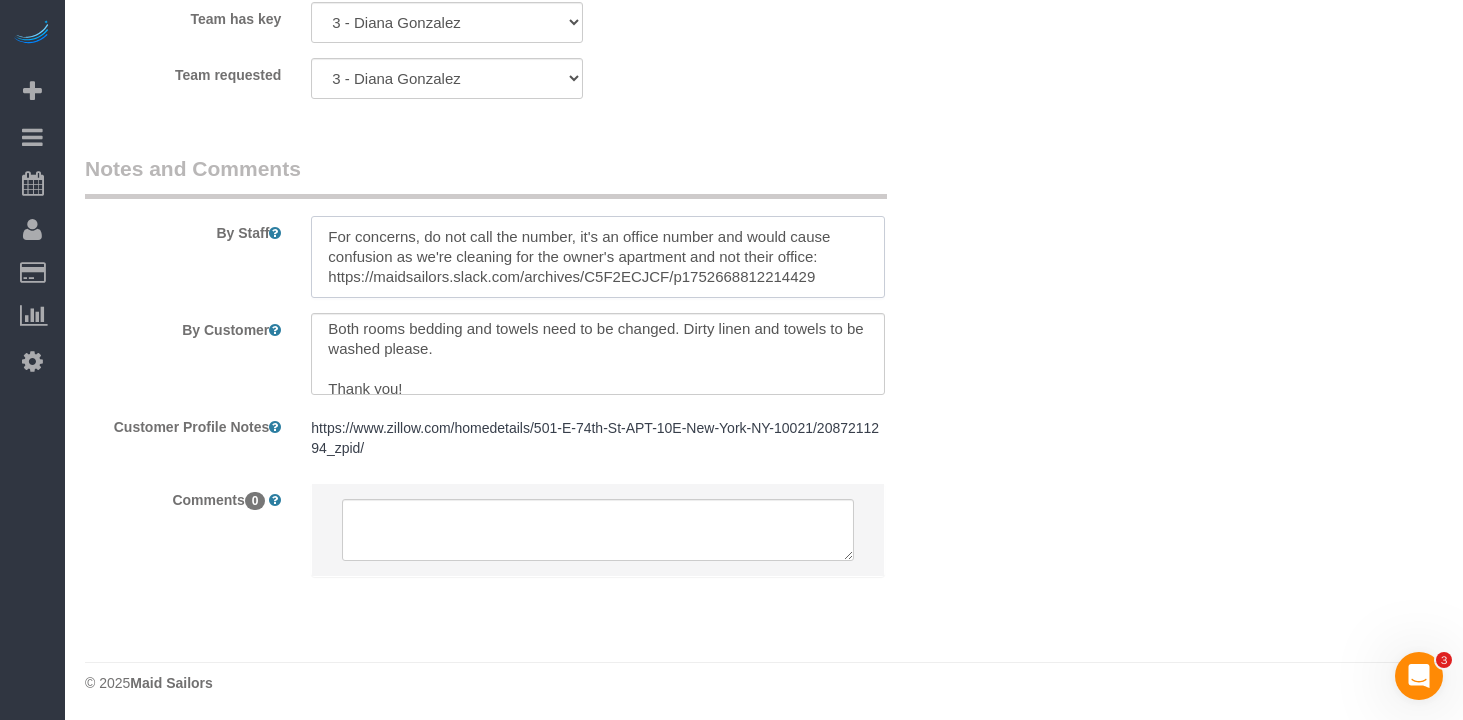 click at bounding box center (598, 257) 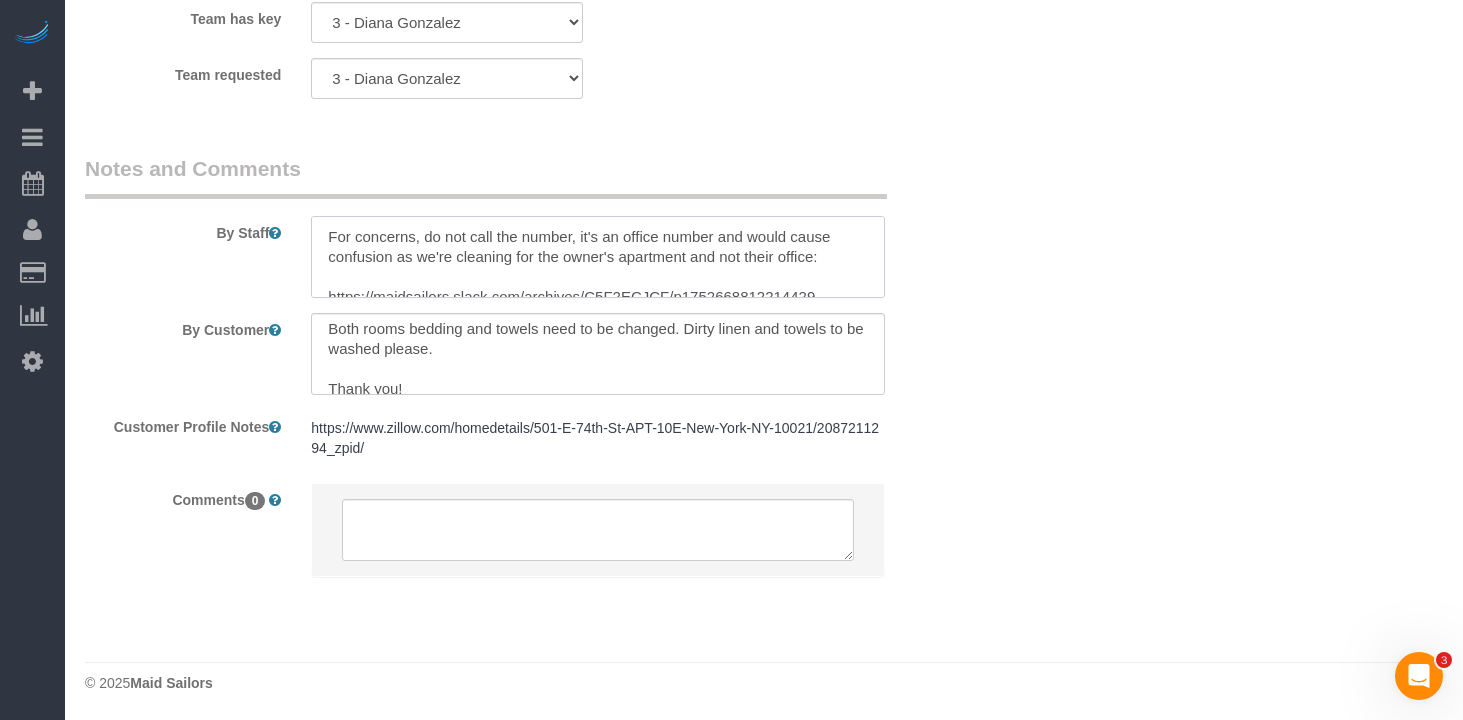 scroll, scrollTop: 20, scrollLeft: 0, axis: vertical 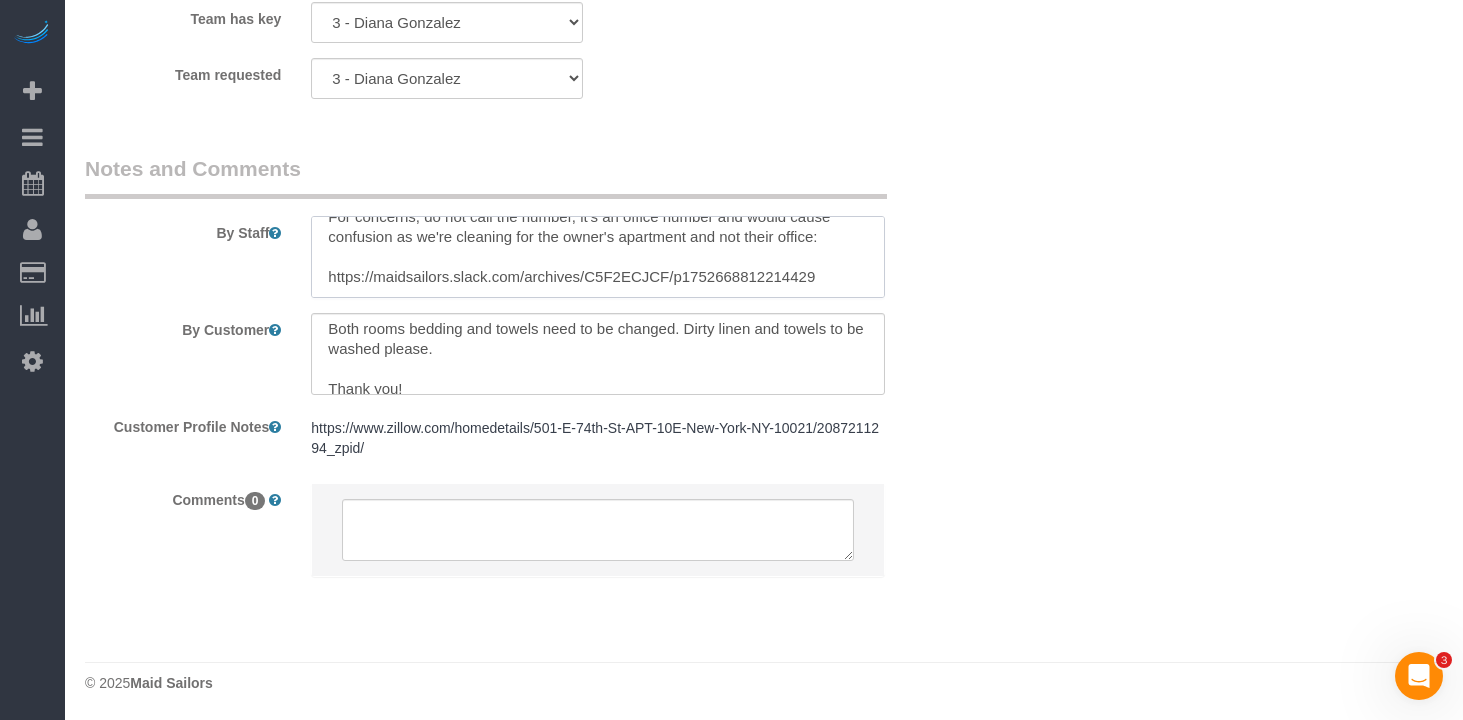 click at bounding box center (598, 257) 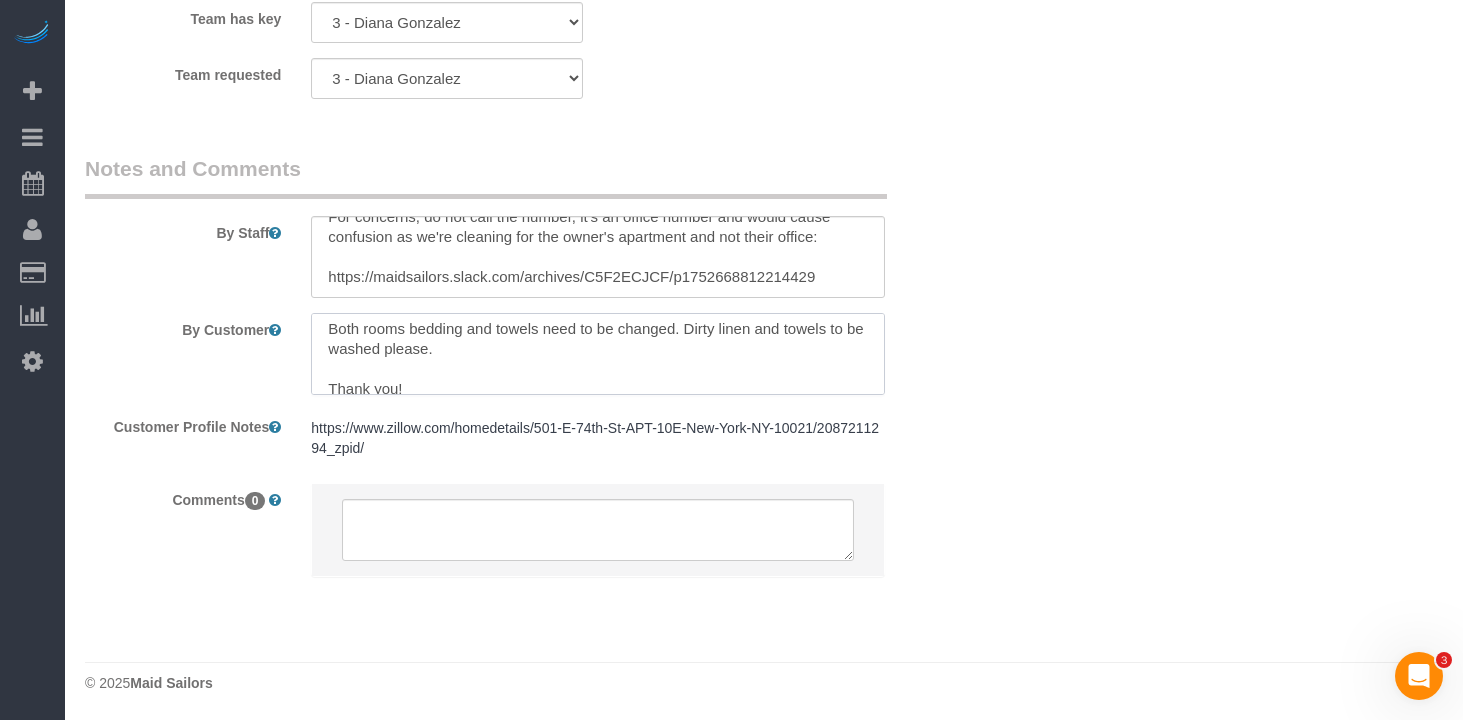 click at bounding box center [598, 354] 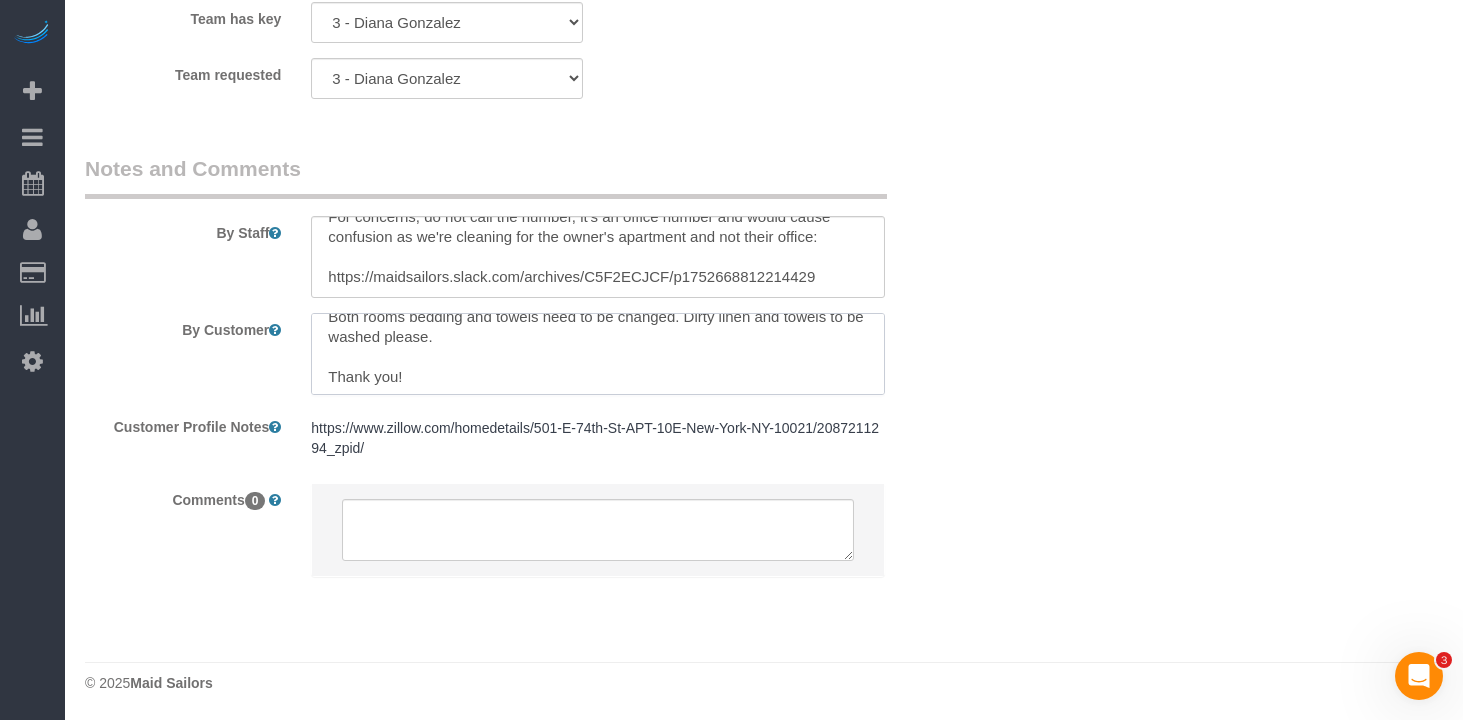 scroll, scrollTop: 20, scrollLeft: 0, axis: vertical 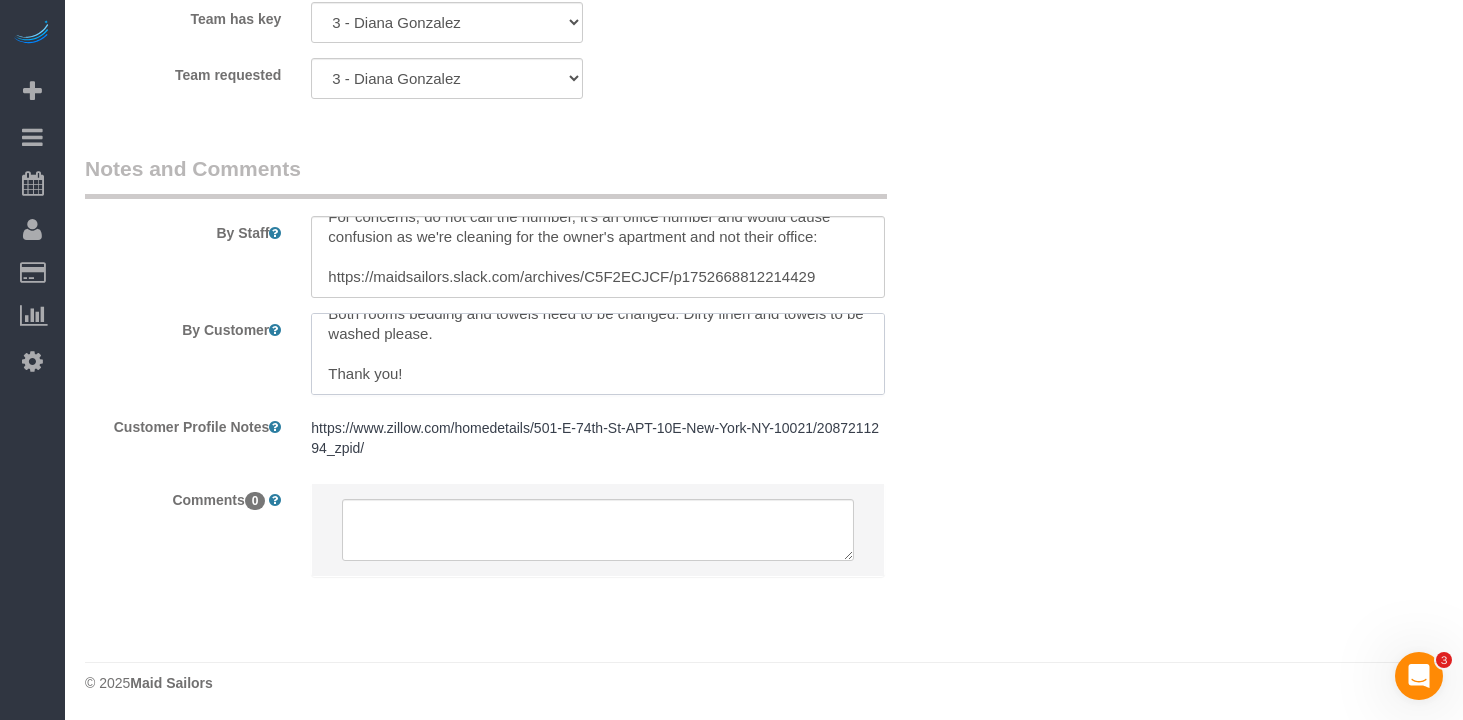 drag, startPoint x: 459, startPoint y: 386, endPoint x: 283, endPoint y: 368, distance: 176.91806 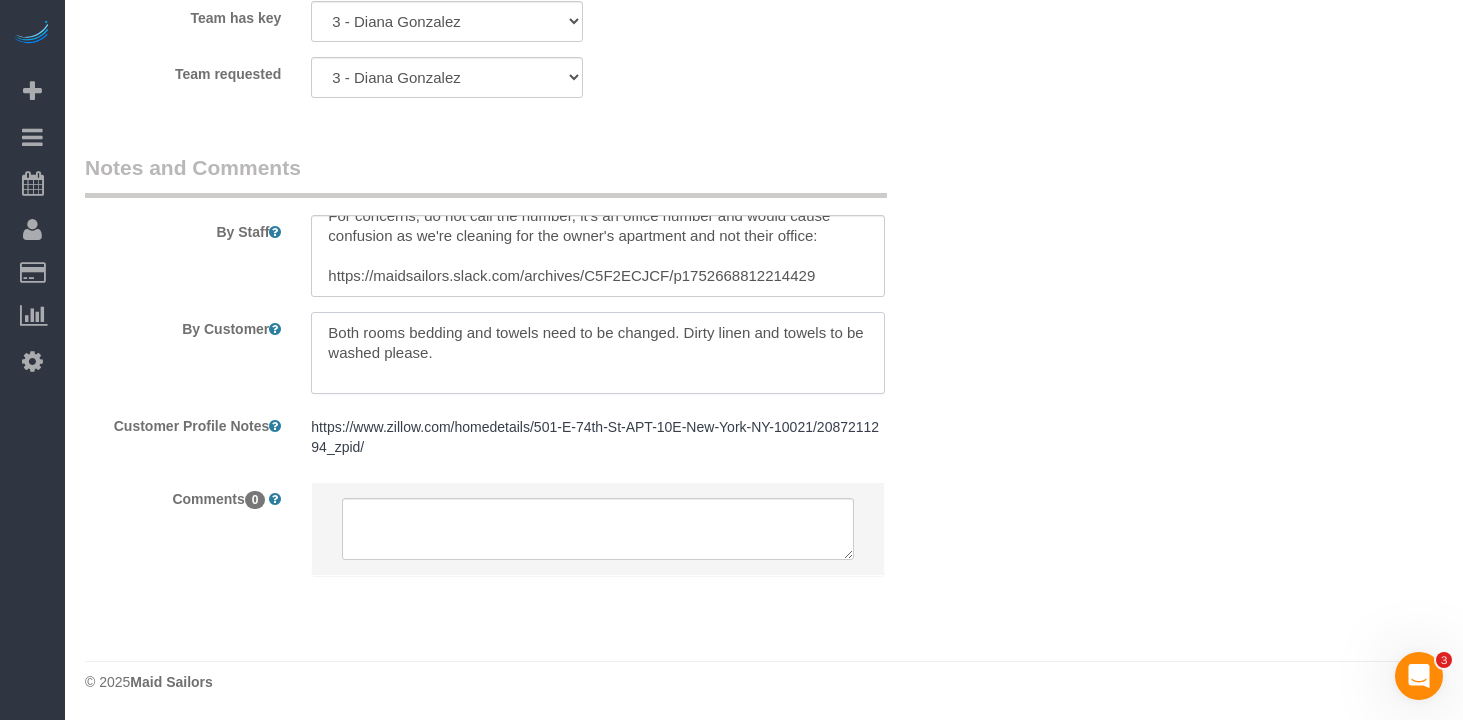 scroll, scrollTop: 0, scrollLeft: 0, axis: both 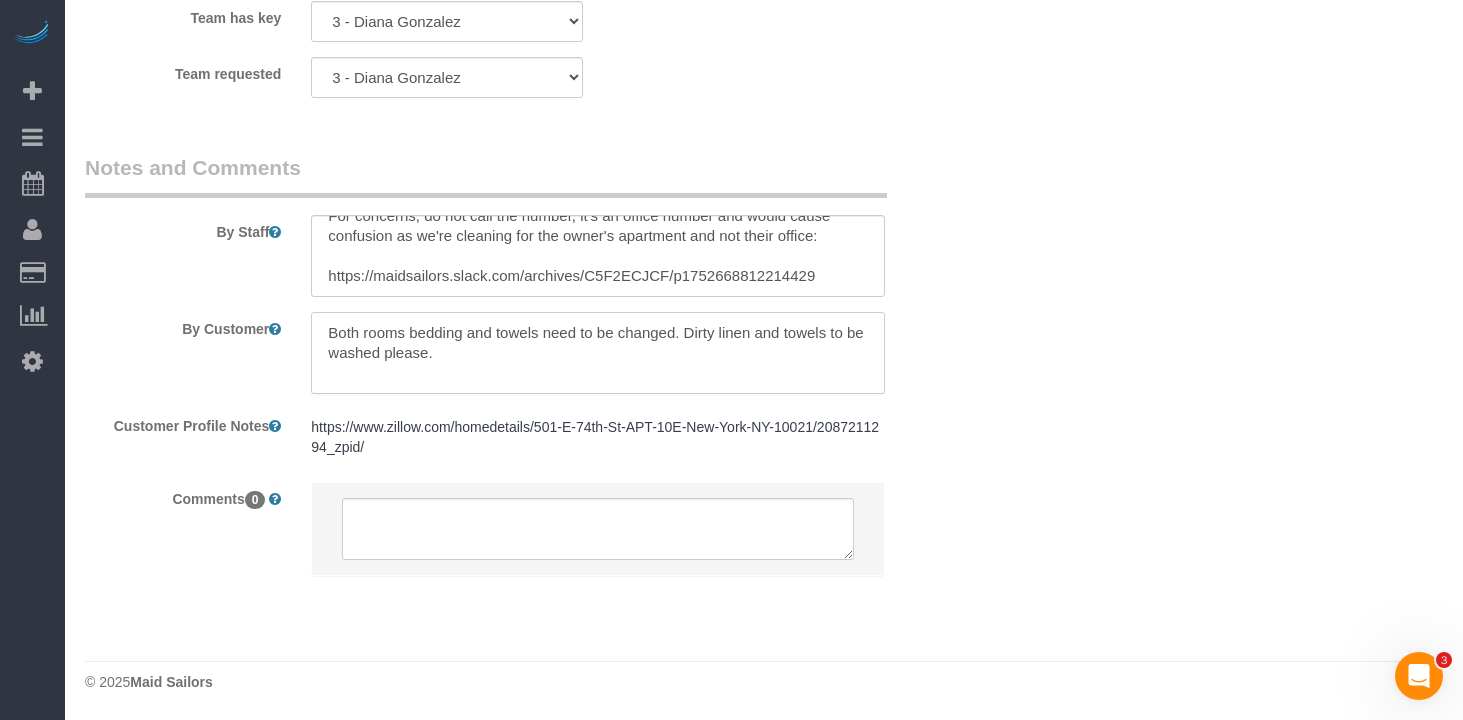 click at bounding box center (598, 353) 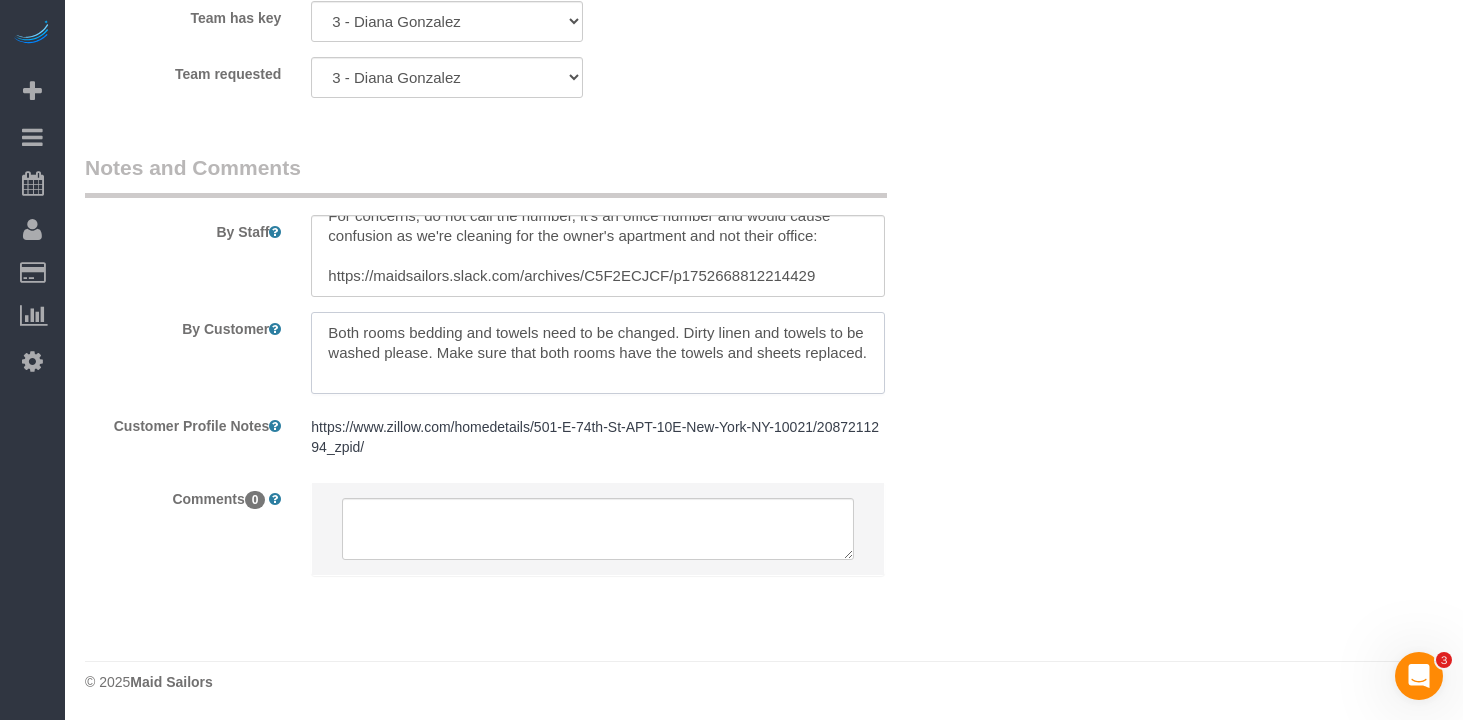 type on "Both rooms bedding and towels need to be changed. Dirty linen and towels to be washed please. Make sure that both rooms have the towels and sheets replaced." 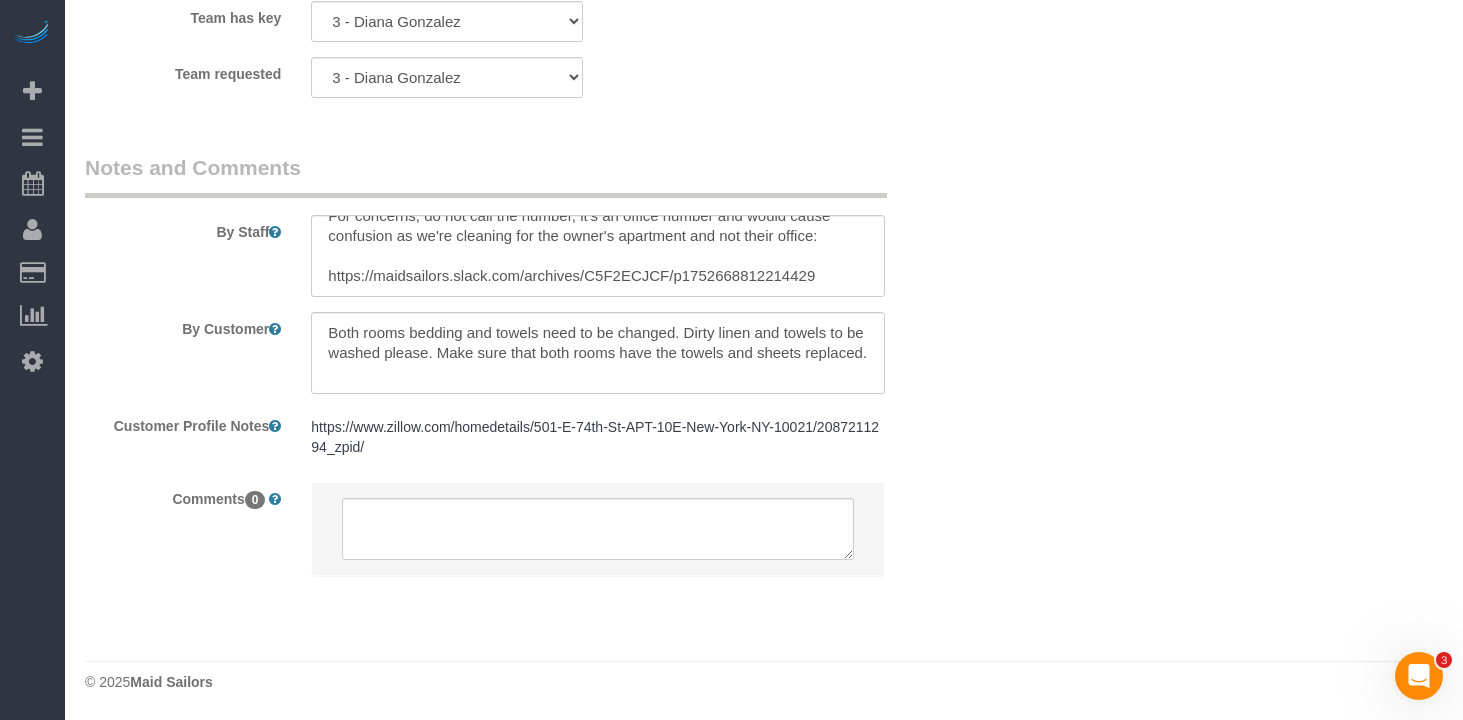 click on "By Staff
By Customer
Customer Profile Notes
https://www.zillow.com/homedetails/501-E-74th-St-APT-10E-New-York-NY-10021/2087211294_zpid/
https://www.zillow.com/homedetails/501-E-74th-St-APT-10E-New-York-NY-10021/2087211294_zpid/
Comments
0" at bounding box center [522, 374] 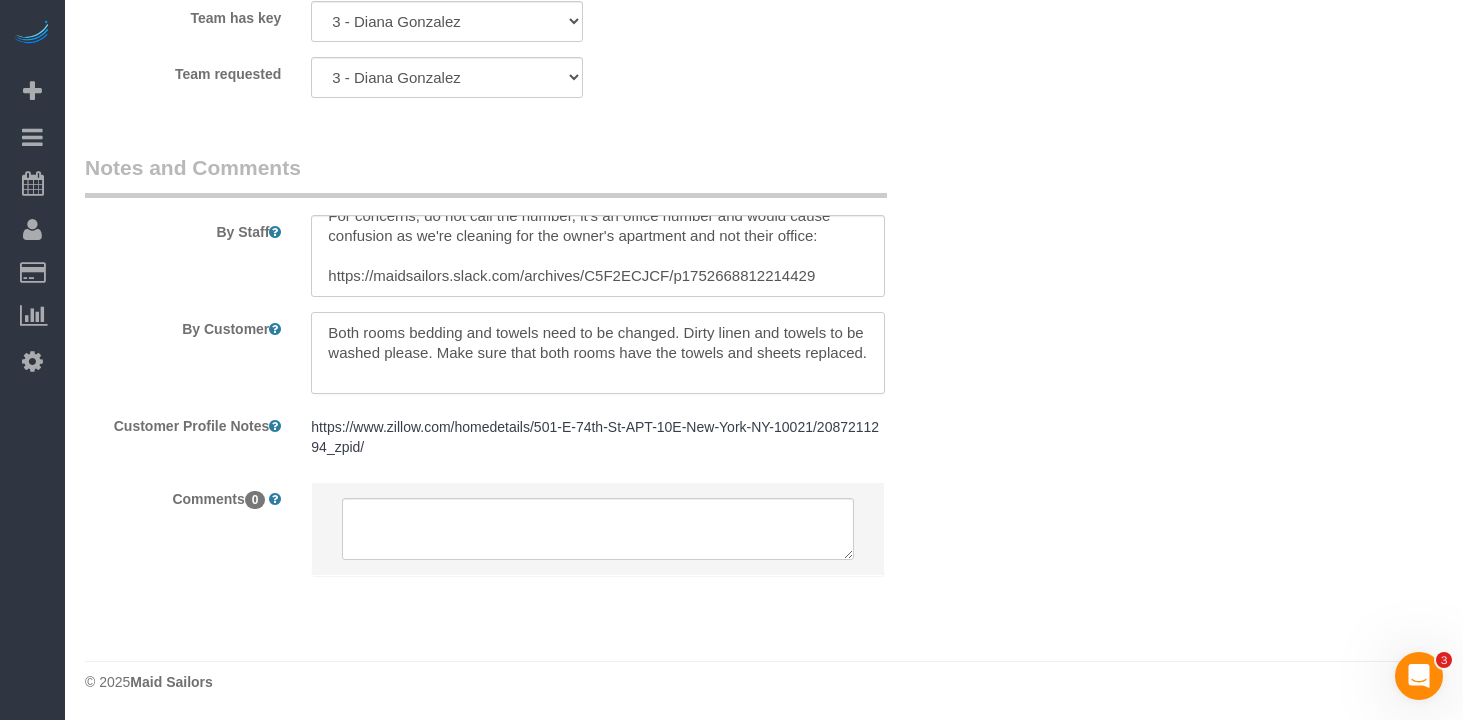 click at bounding box center (598, 353) 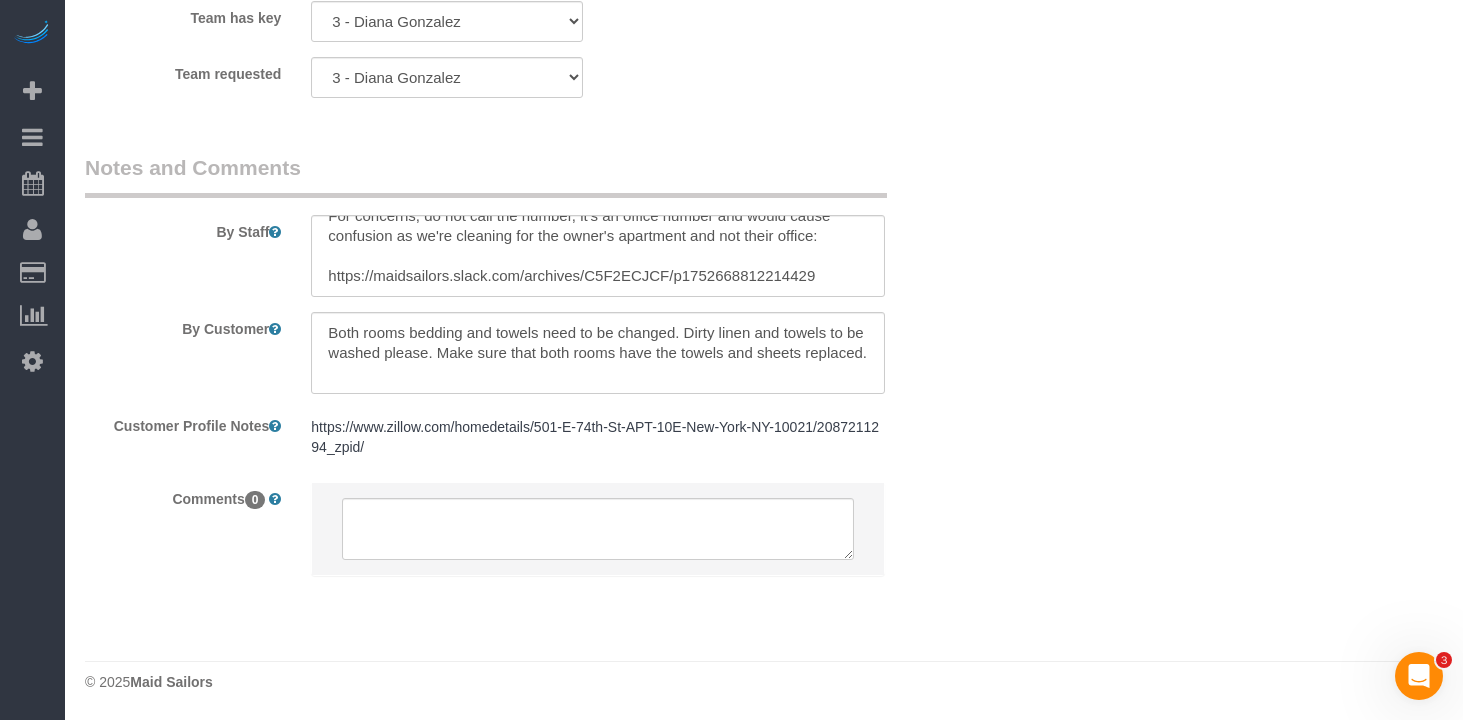 click on "By Staff
By Customer
Customer Profile Notes
https://www.zillow.com/homedetails/501-E-74th-St-APT-10E-New-York-NY-10021/2087211294_zpid/
https://www.zillow.com/homedetails/501-E-74th-St-APT-10E-New-York-NY-10021/2087211294_zpid/
Comments
0" at bounding box center (522, 374) 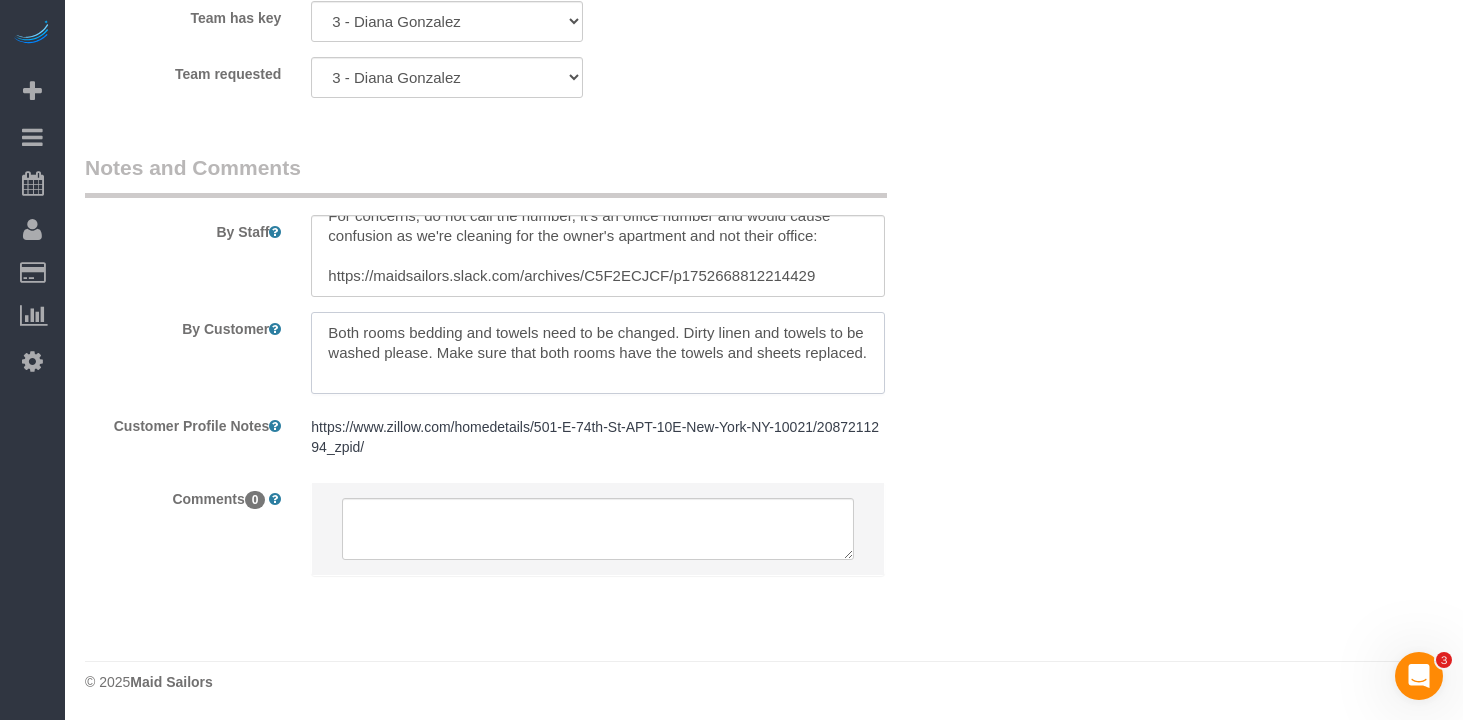 click at bounding box center (598, 353) 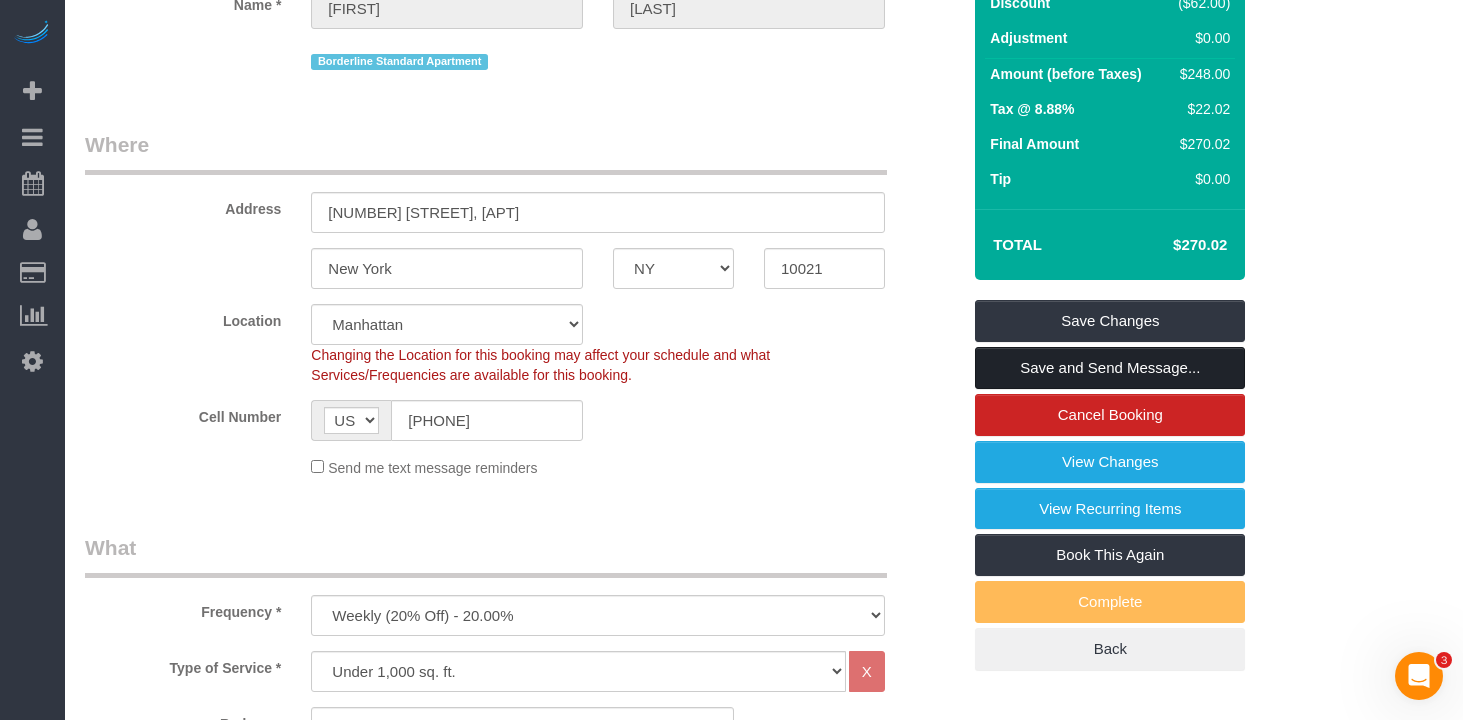 scroll, scrollTop: 249, scrollLeft: 0, axis: vertical 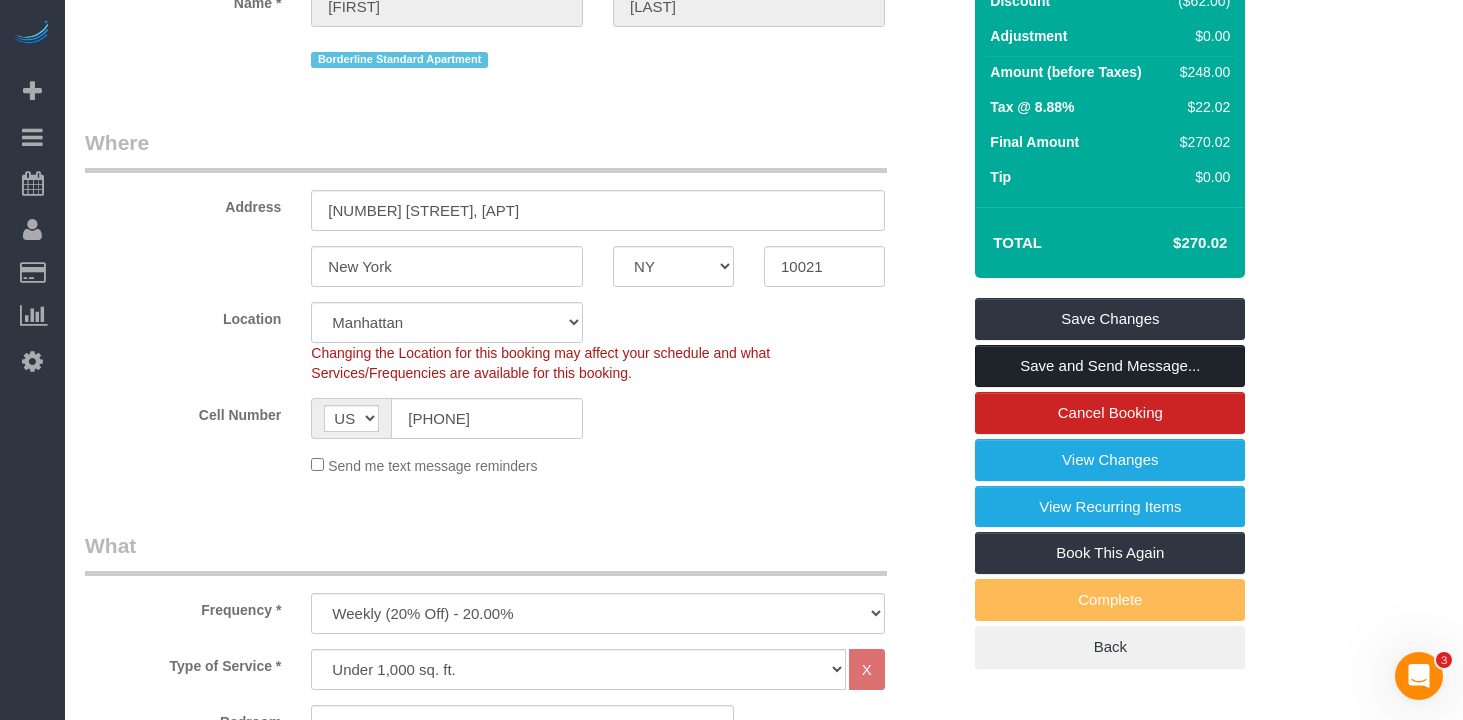 click on "Save and Send Message..." at bounding box center (1110, 366) 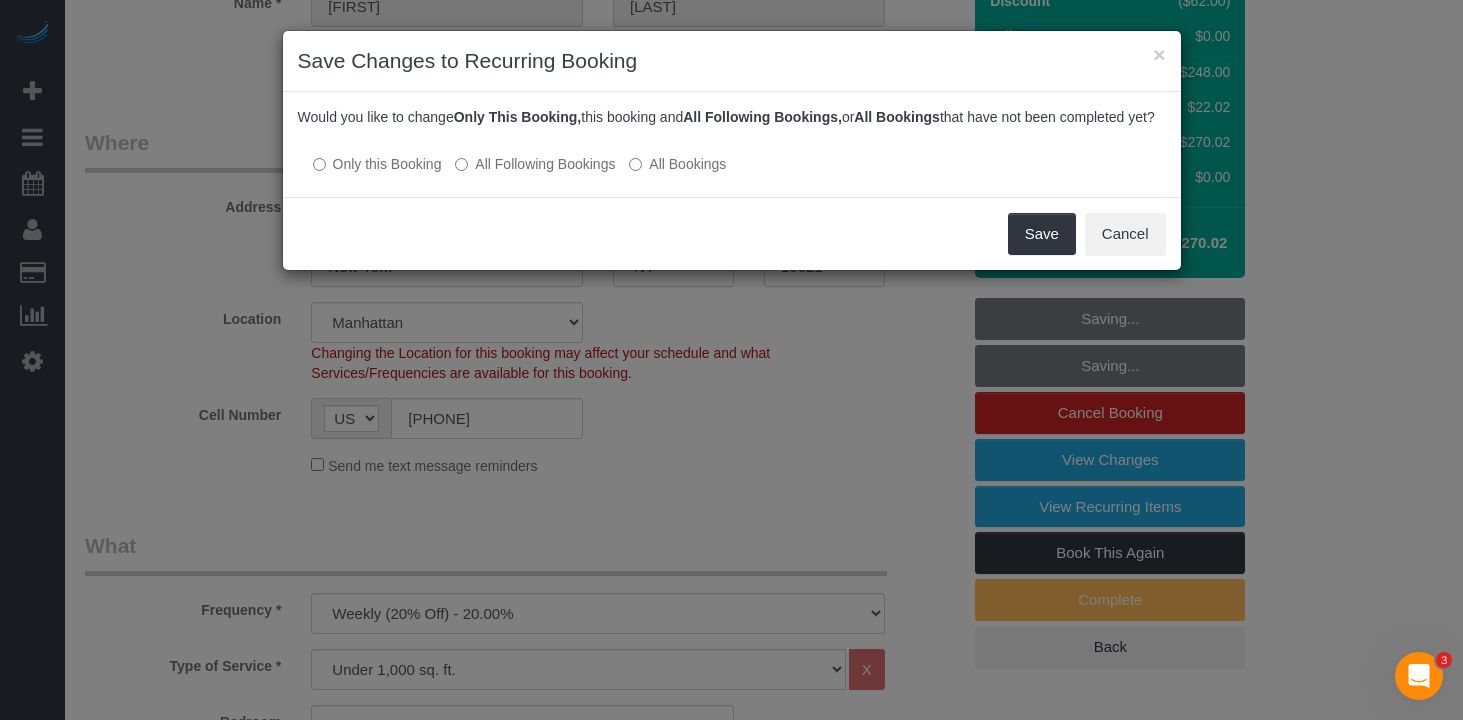 click on "All Following Bookings" at bounding box center [535, 164] 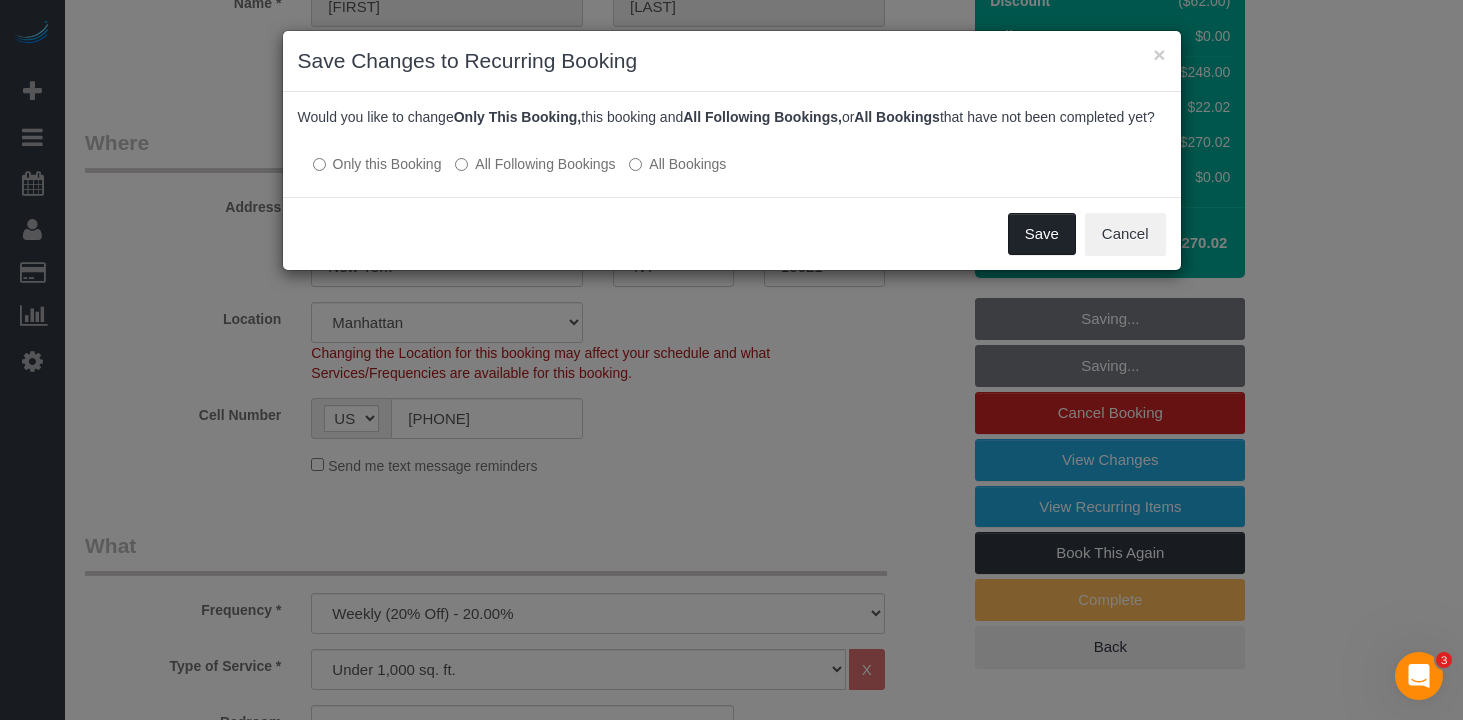click on "Save" at bounding box center [1042, 234] 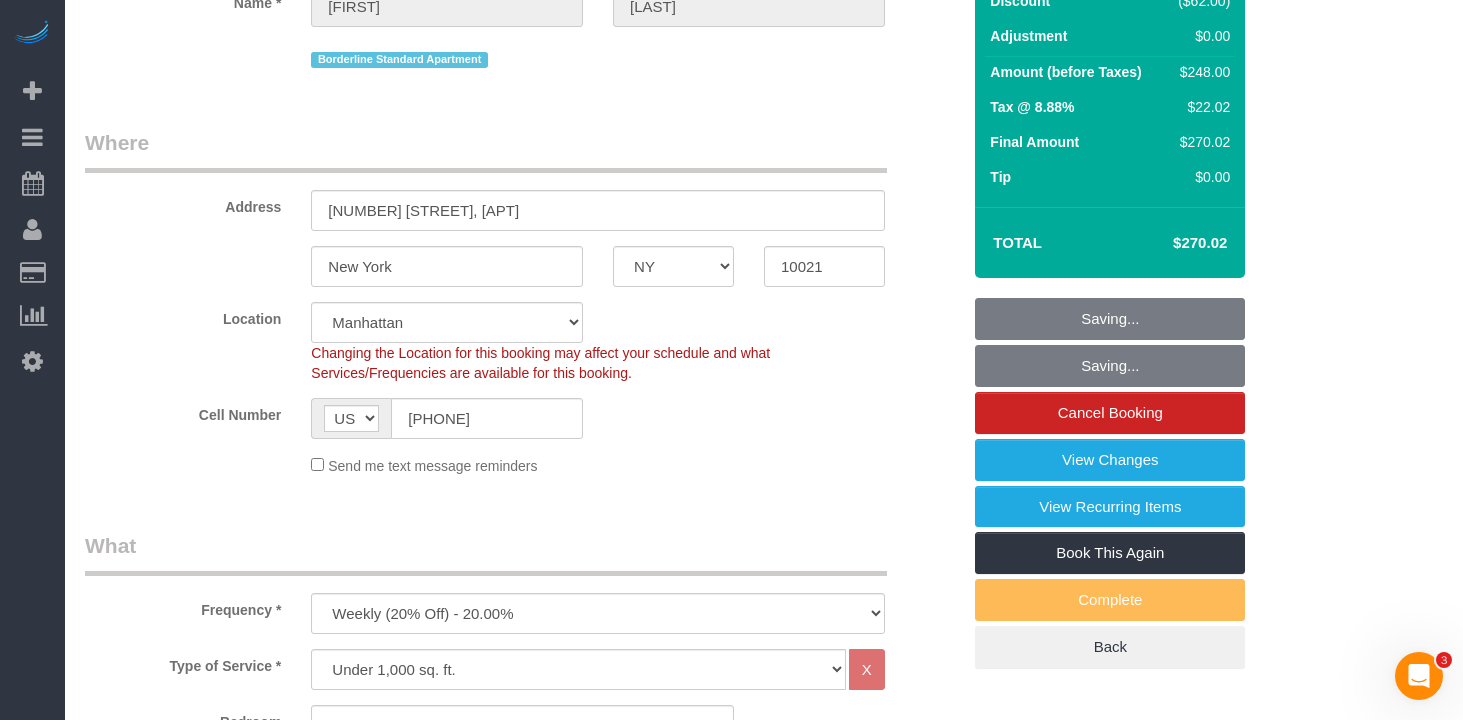 scroll, scrollTop: 0, scrollLeft: 0, axis: both 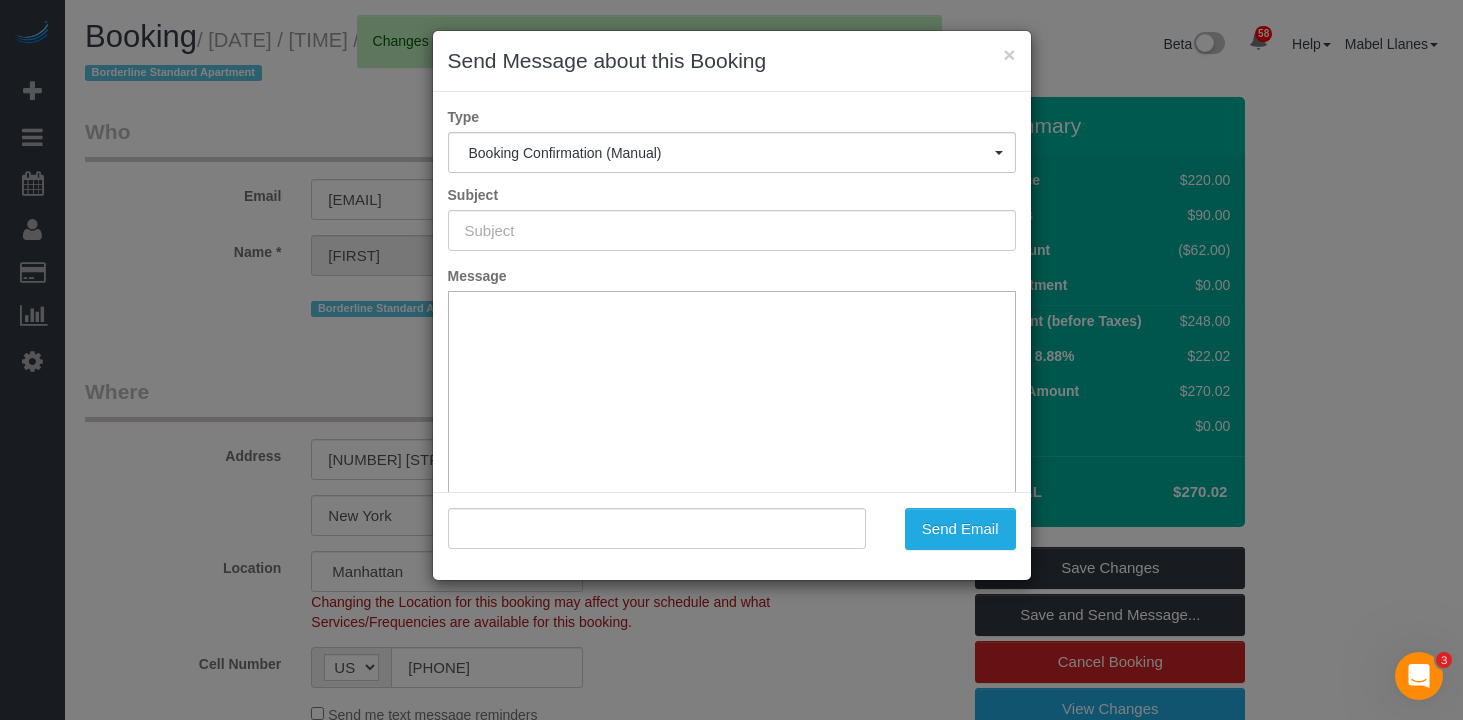 type on "Cleaning Confirmed for 07/20/2025 at 10:00am" 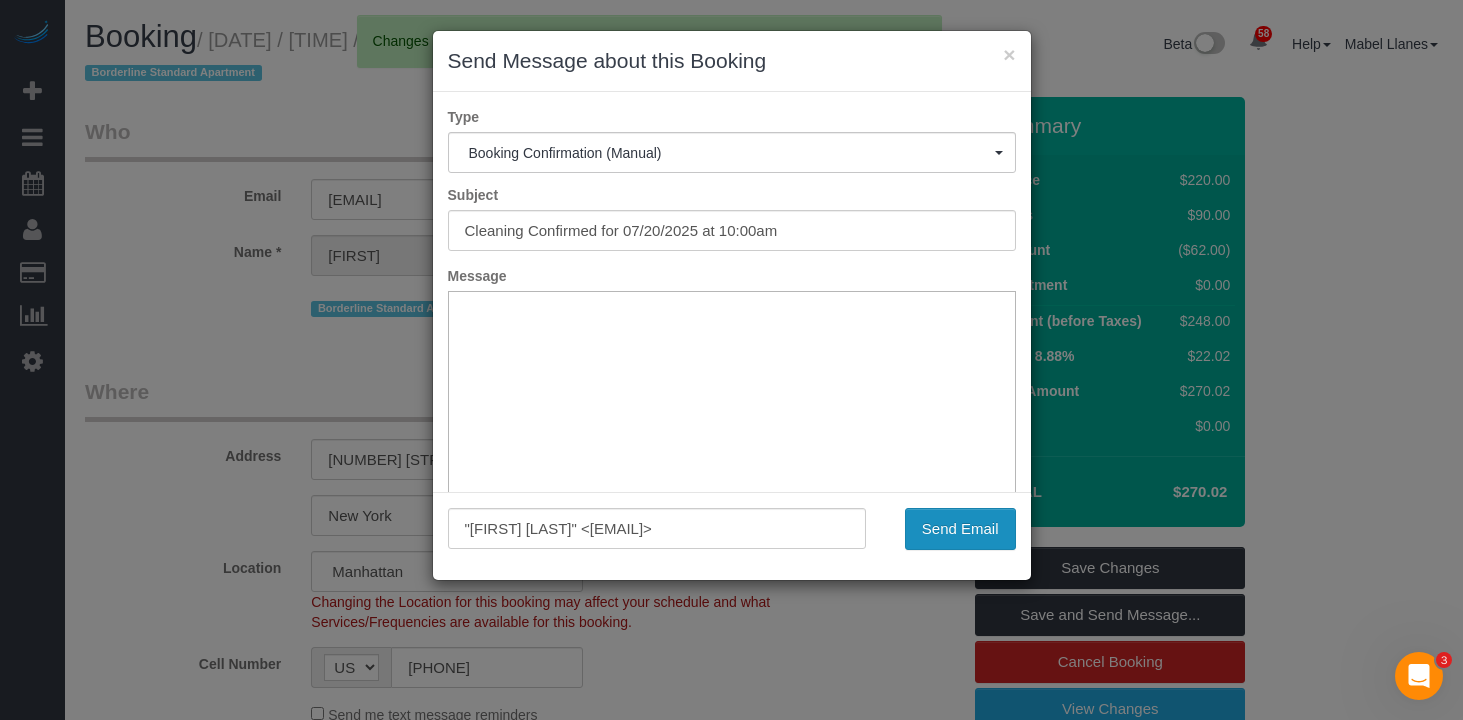 scroll, scrollTop: 0, scrollLeft: 0, axis: both 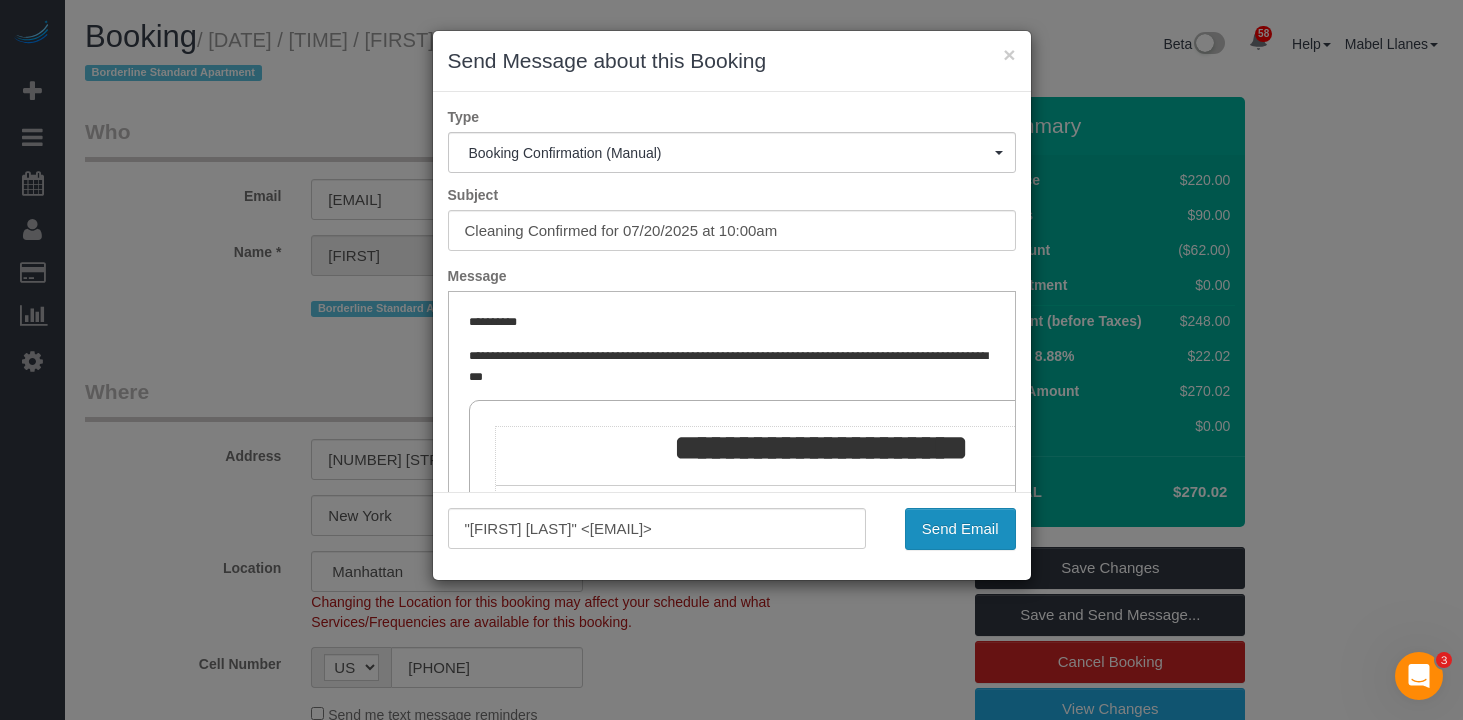 click on "Send Email" at bounding box center [960, 529] 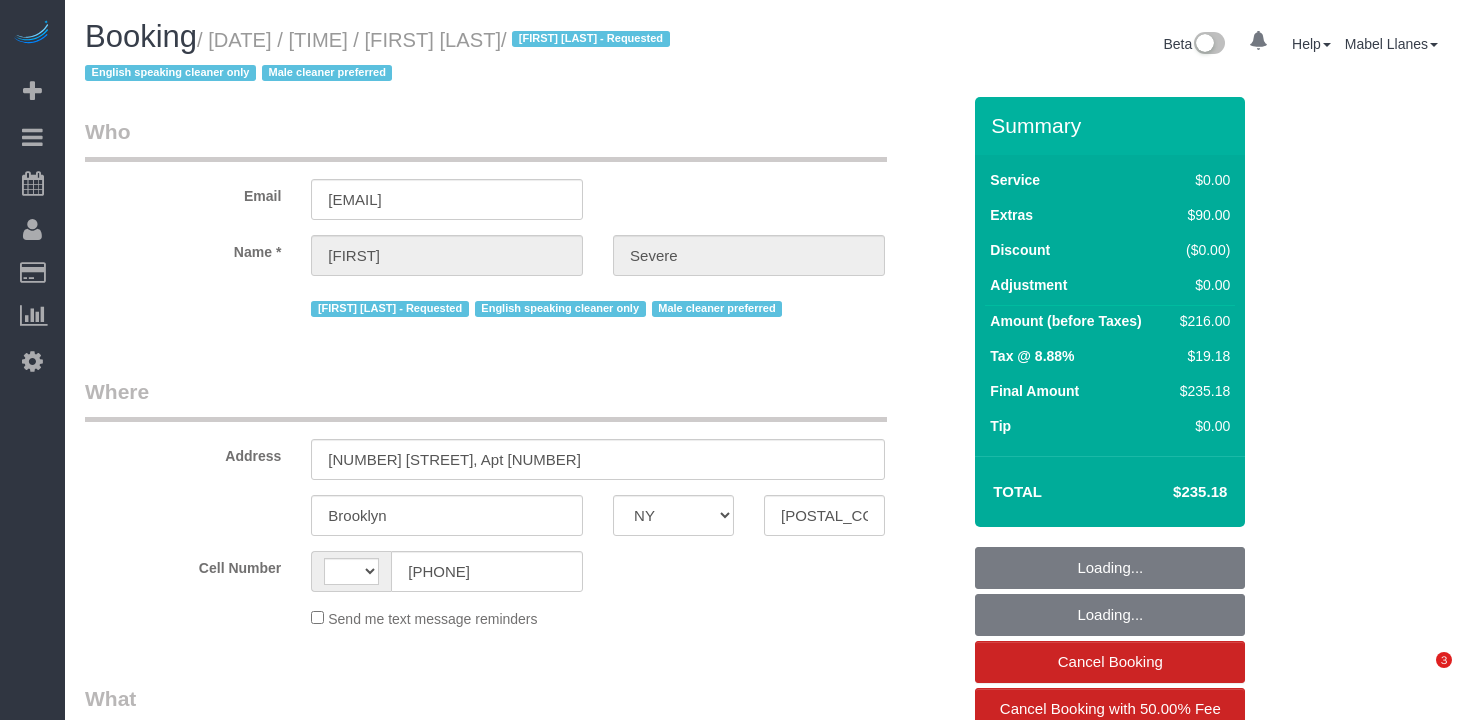 select on "NY" 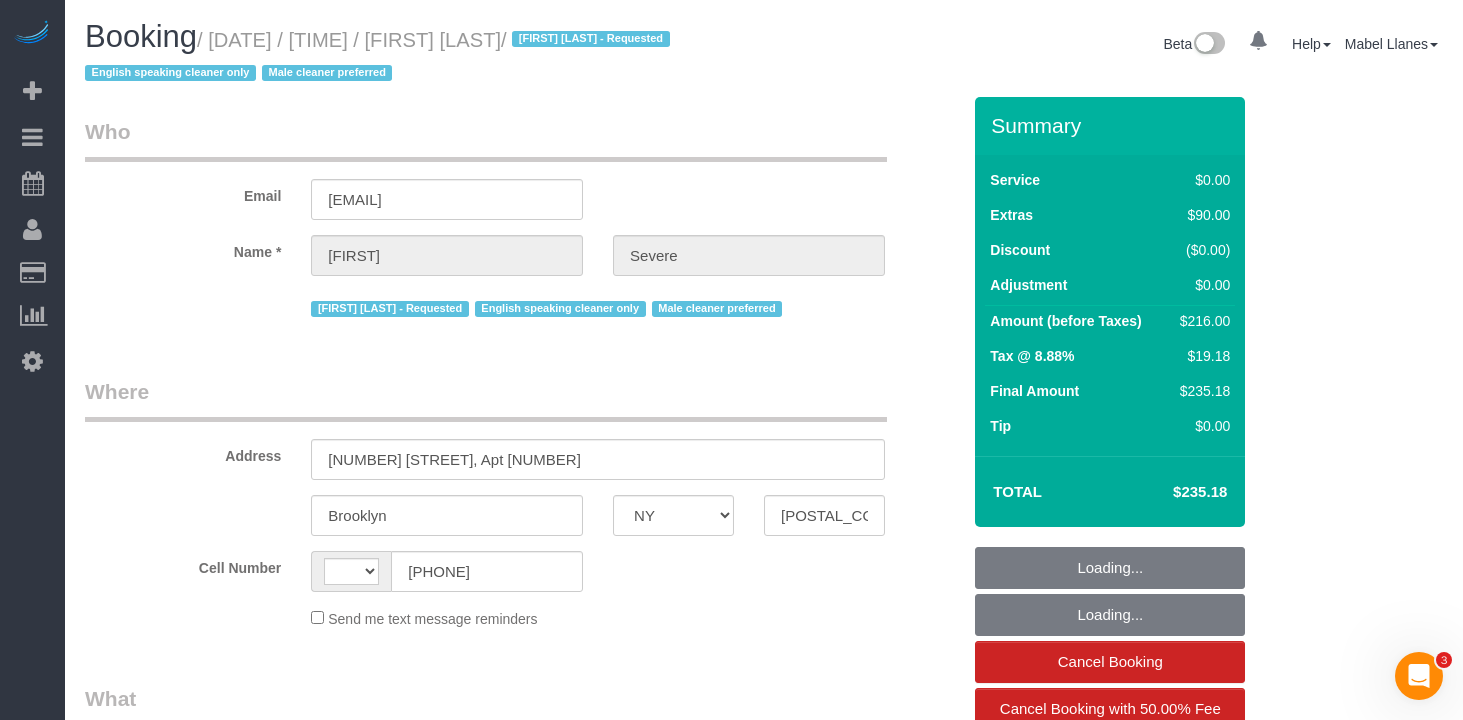 scroll, scrollTop: 0, scrollLeft: 0, axis: both 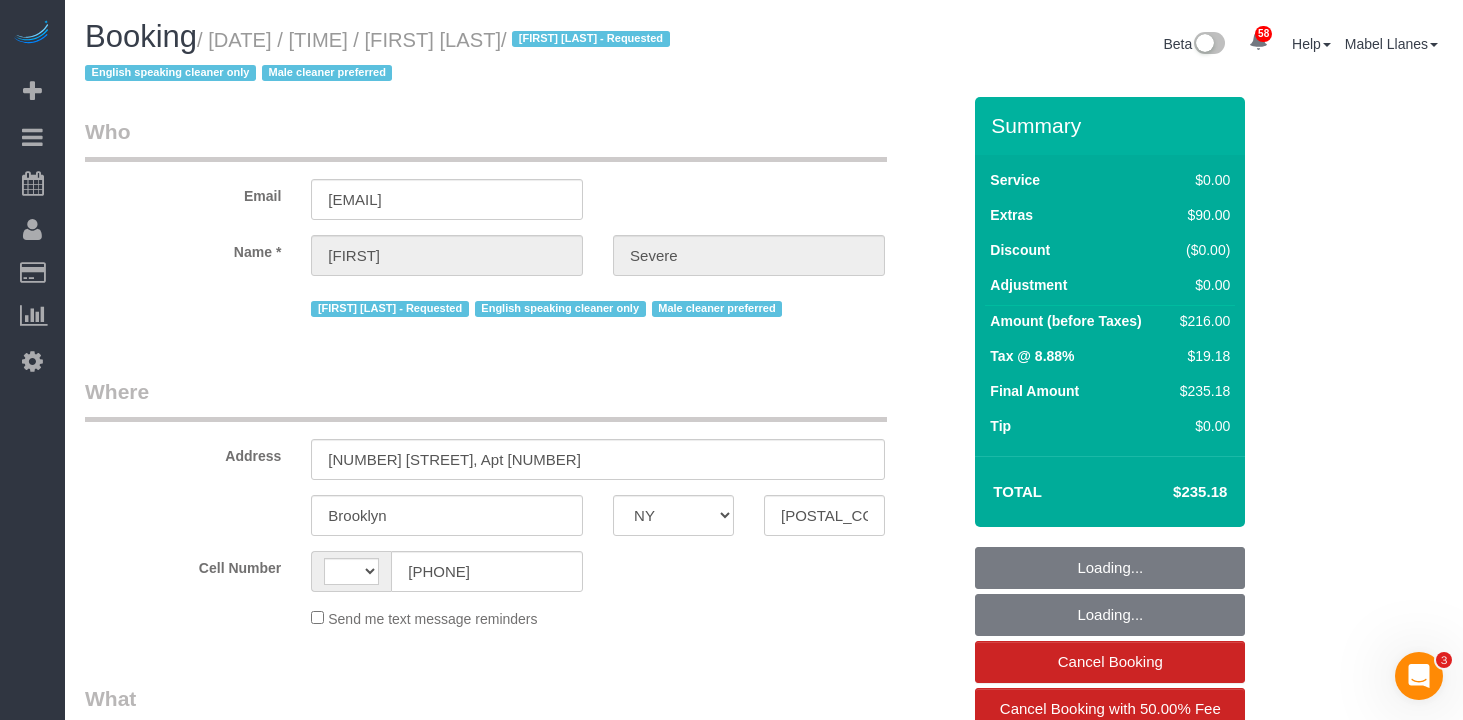 select on "string:US" 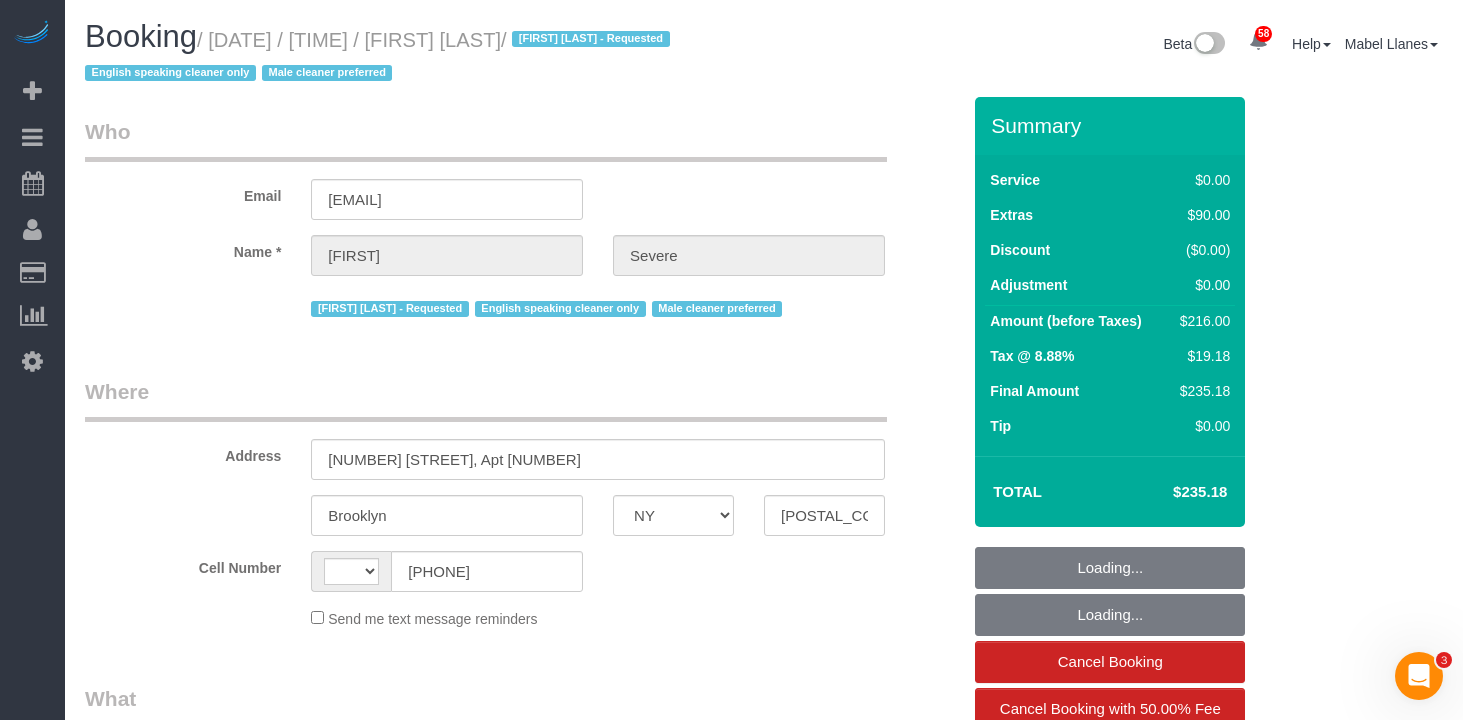 select on "object:827" 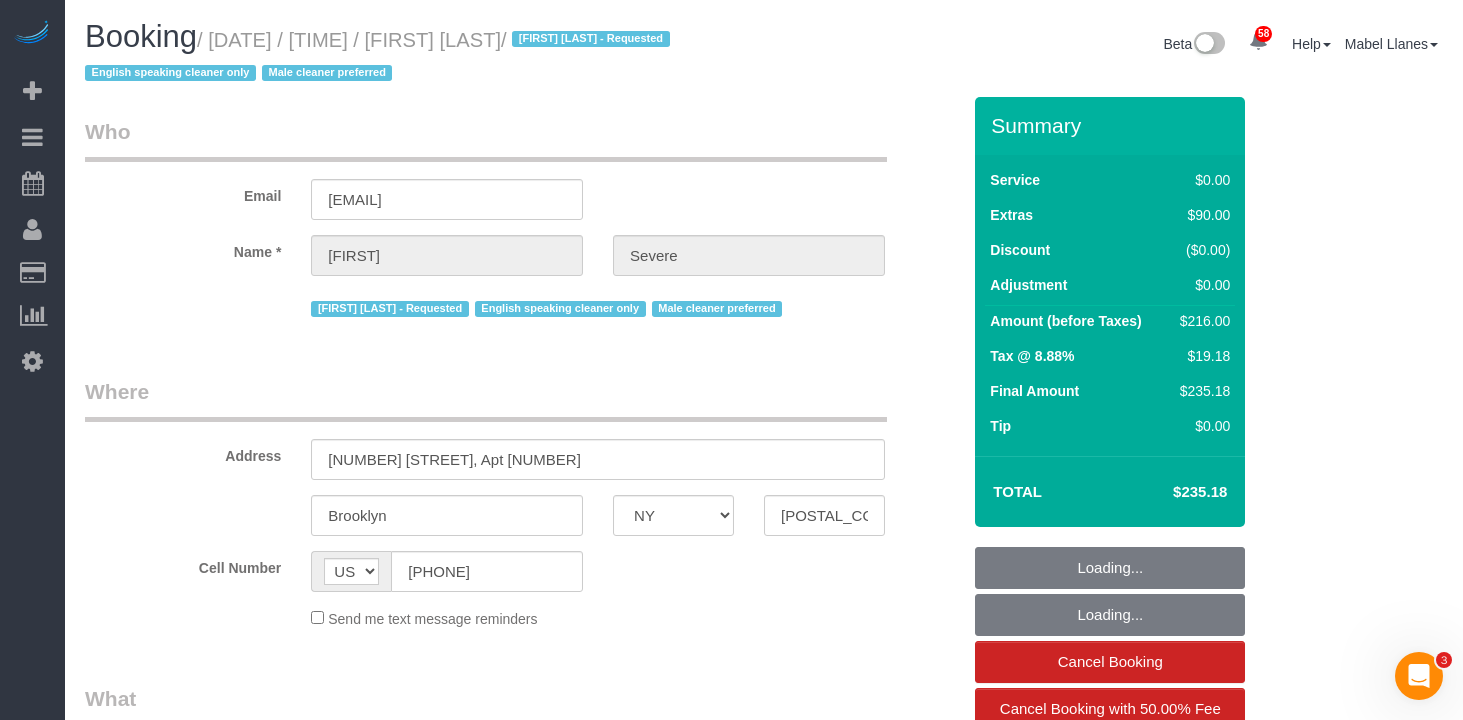 select on "number:56" 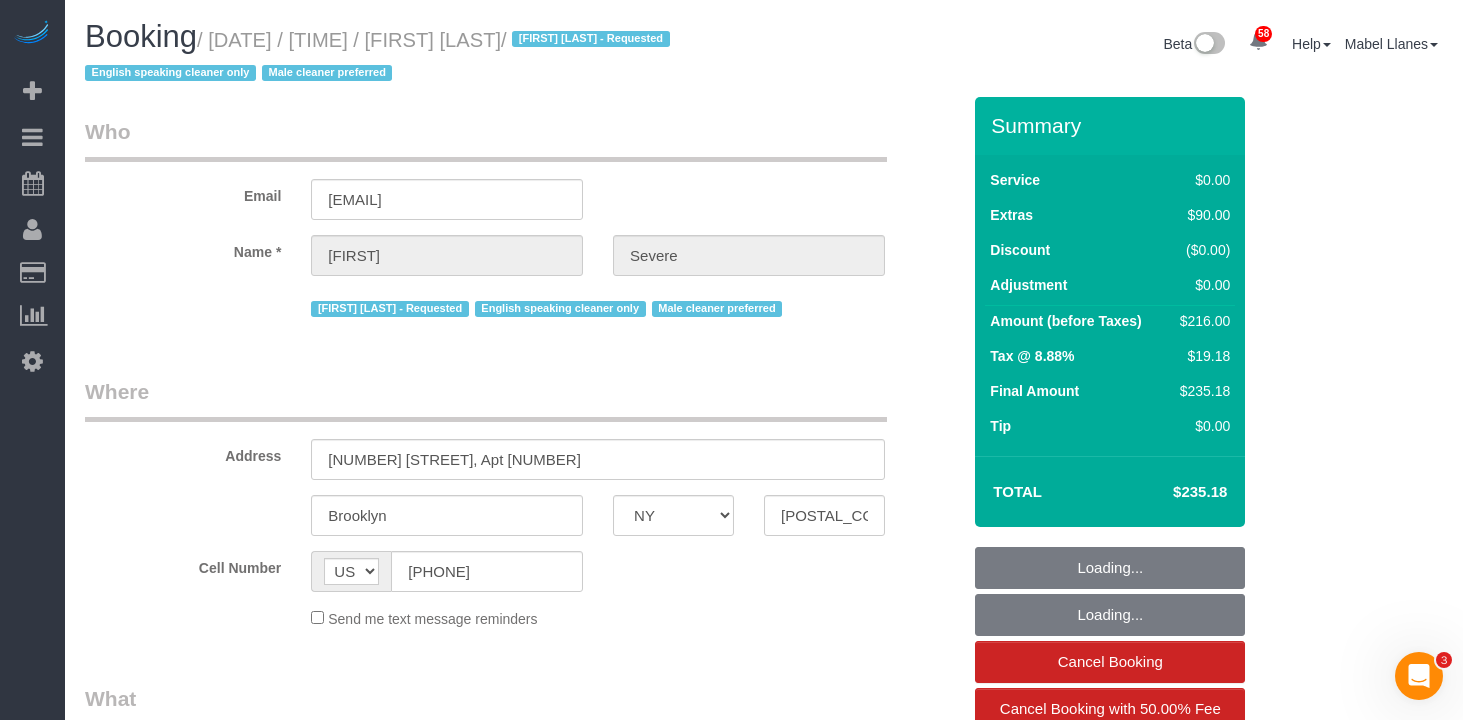 select on "number:74" 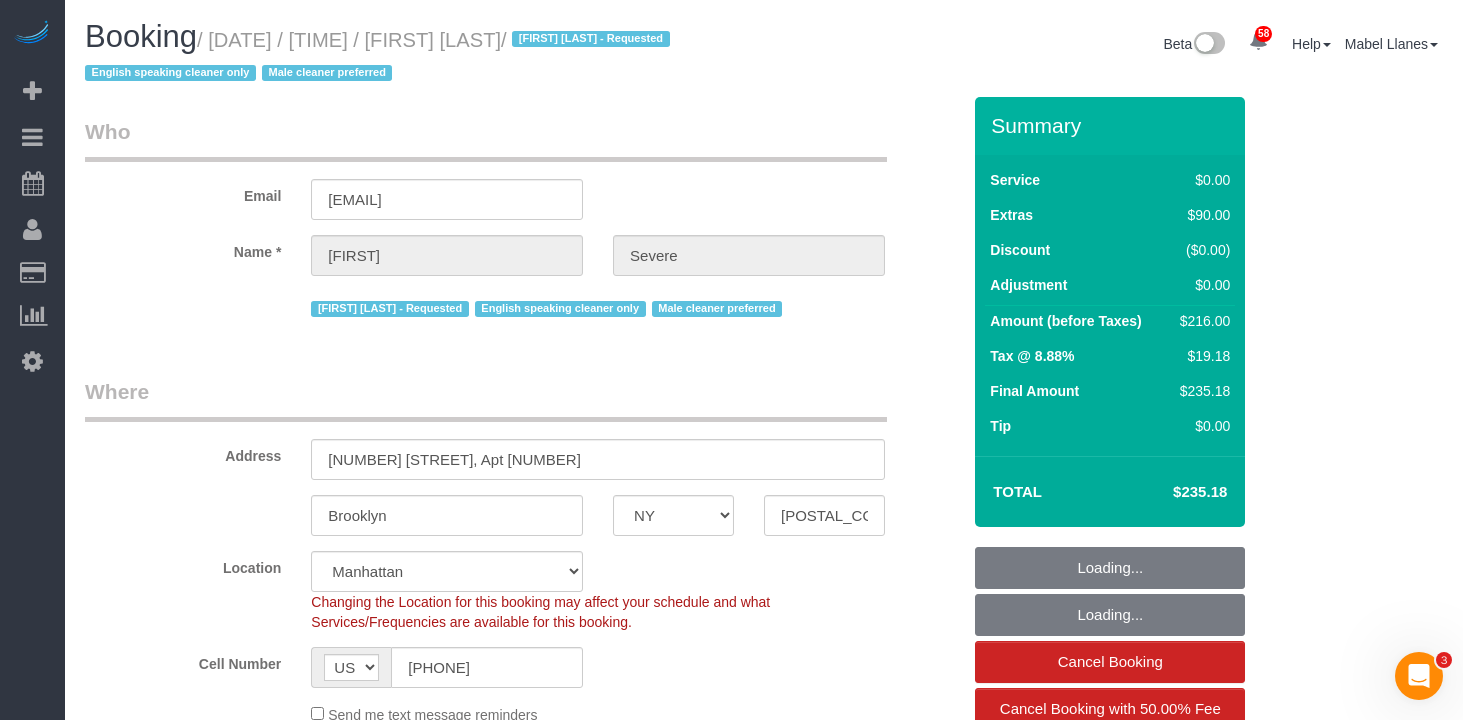 select on "object:1418" 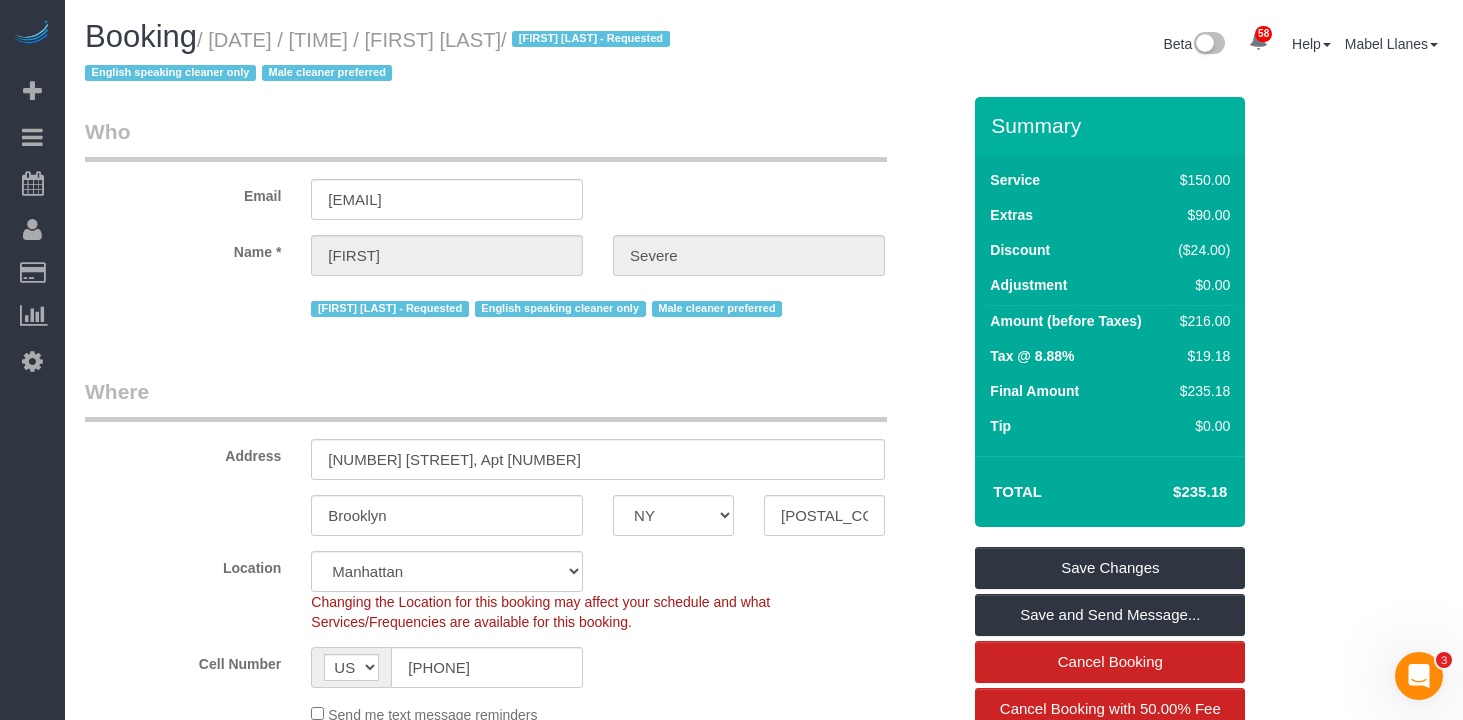 click on "Who
Email
loumasevere123@gmail.com
Name *
Louma
Severe
Alton Jasper - Requested
English speaking cleaner only
Male cleaner preferred
Where
Address
738 Albany Avenue, Apt 5M
Brooklyn
AK
AL
AR
AZ
CA
CO
CT
DC
DE
FL
GA
HI
IA
ID
IL
IN
KS
KY
LA
MA
MD
ME
MI
MN" at bounding box center [522, 1847] 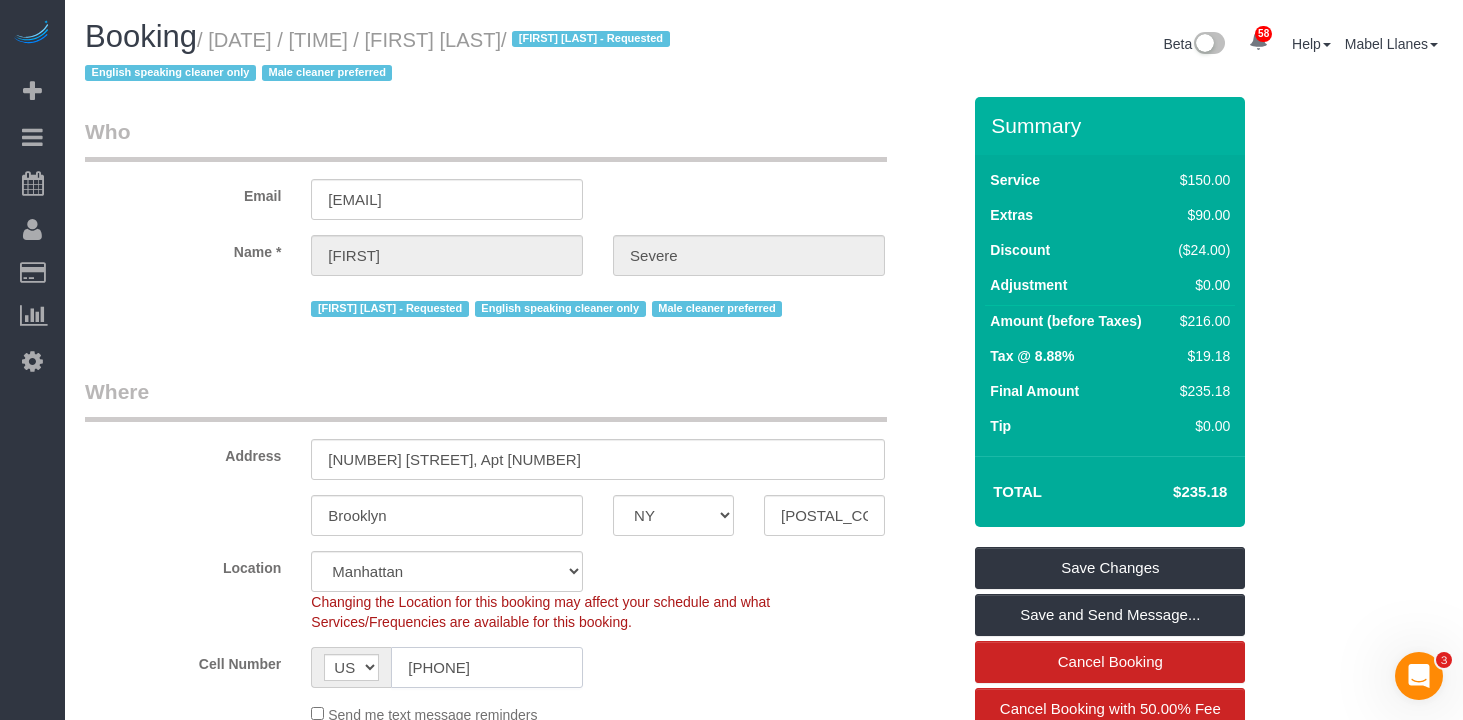 click on "(347) 647-5773" 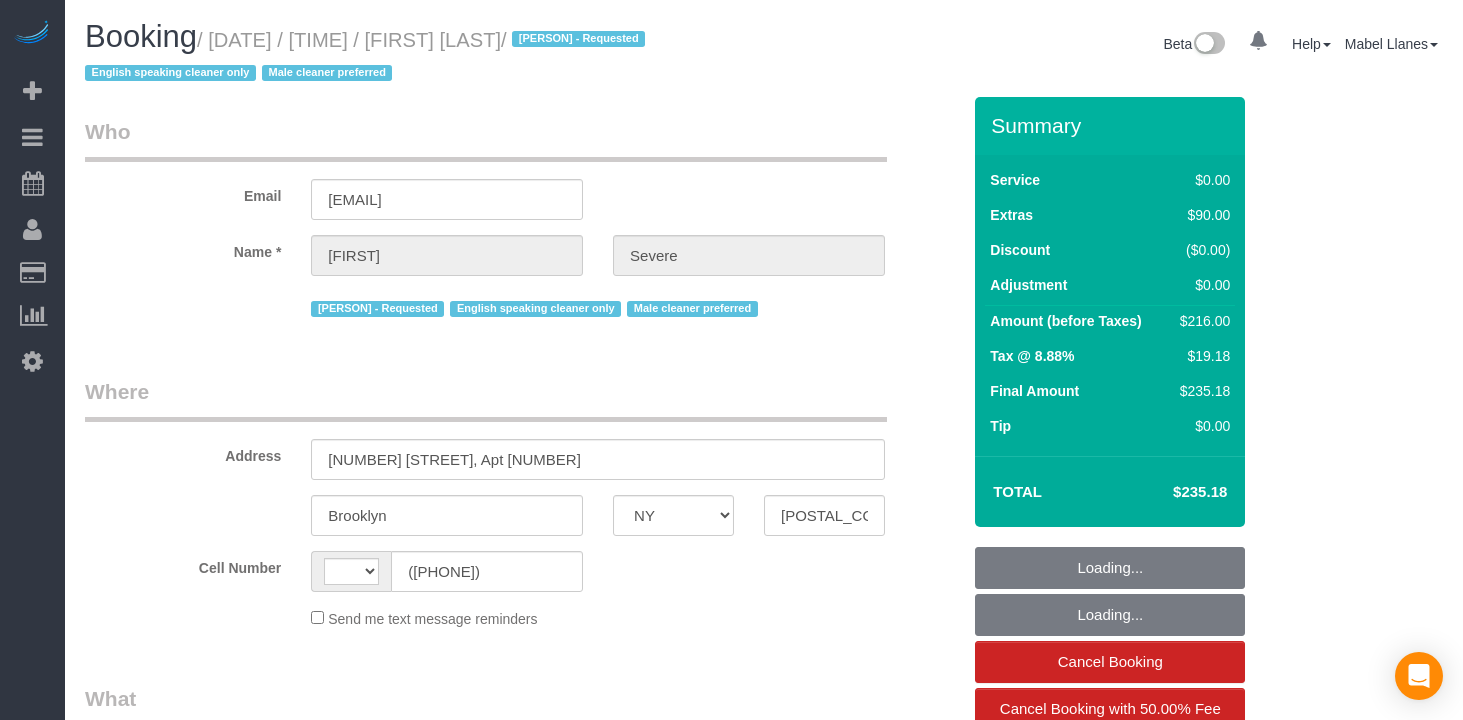 select on "NY" 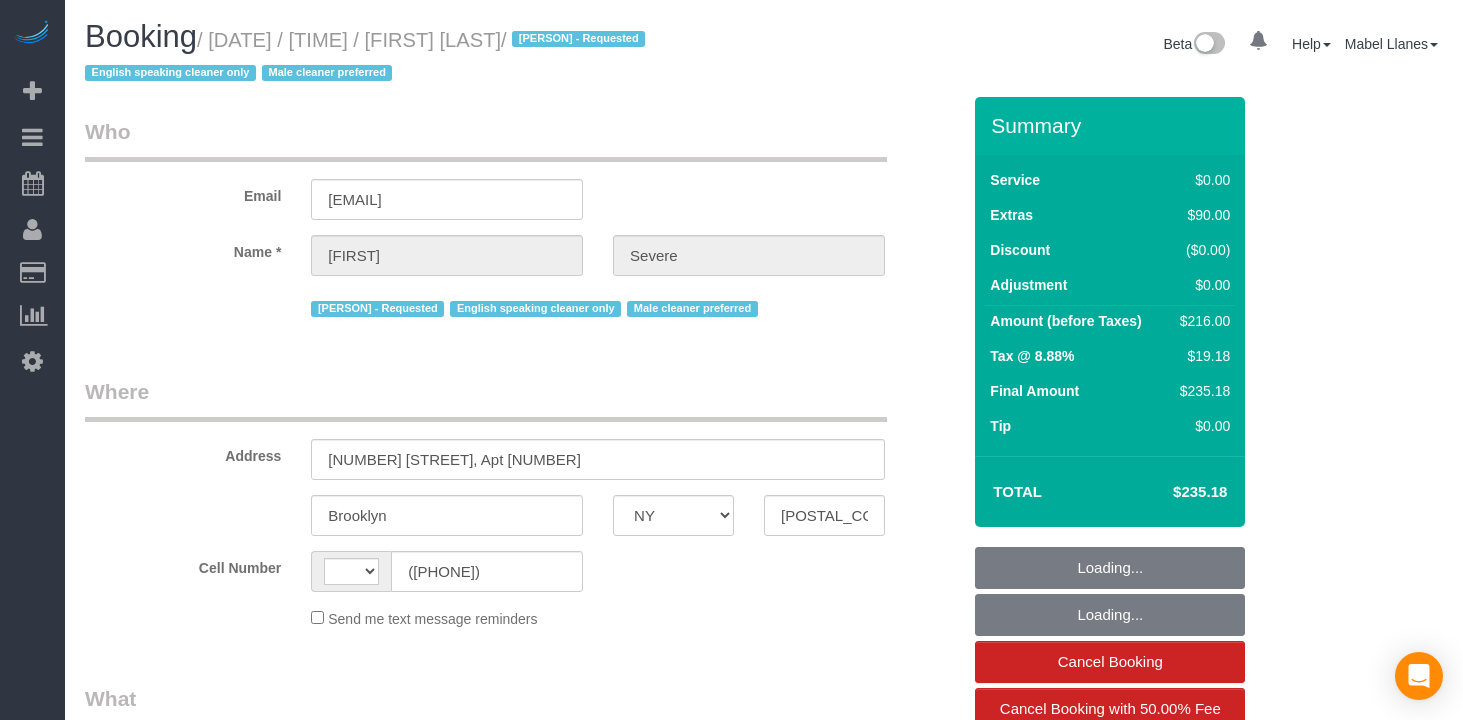 scroll, scrollTop: 0, scrollLeft: 0, axis: both 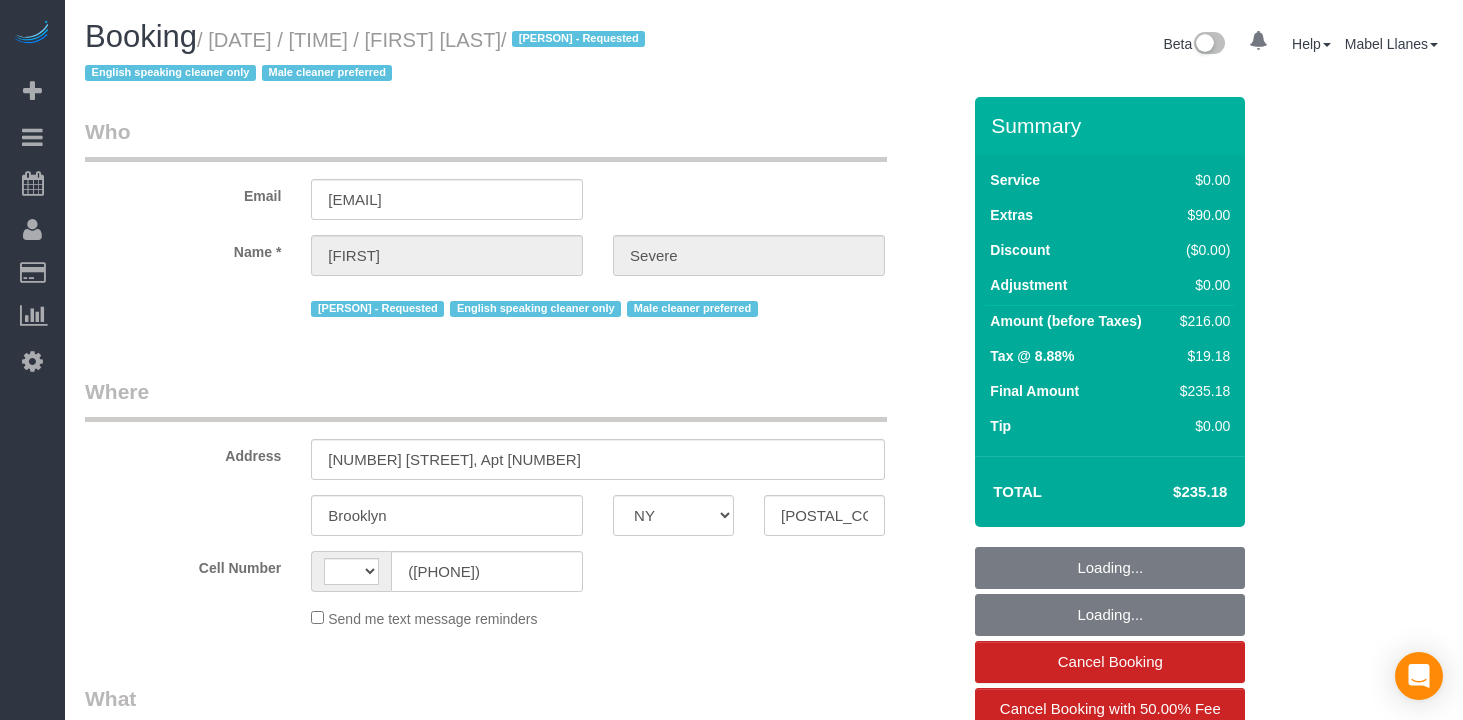 select on "string:US" 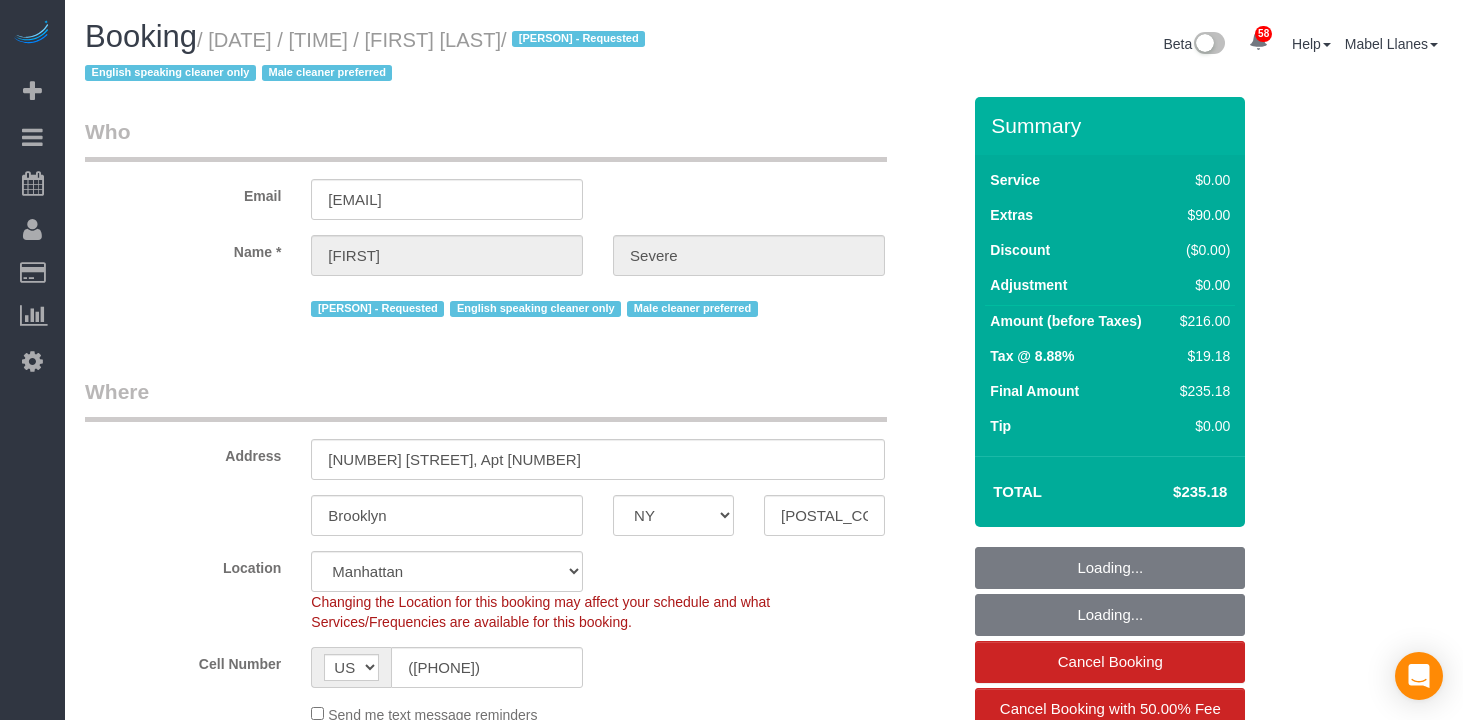 select on "string:stripe-pm_1ROkl94VGloSiKo77wB9HPmQ" 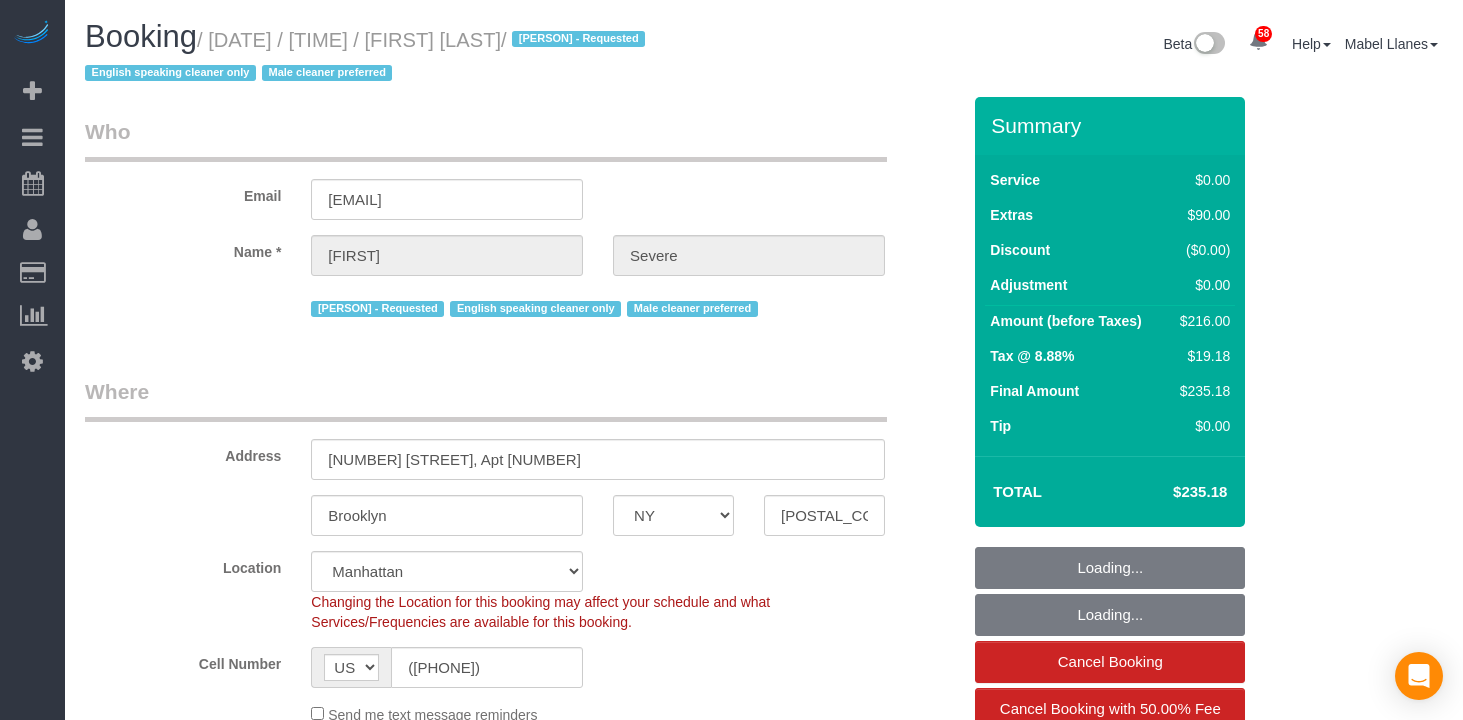 select on "number:56" 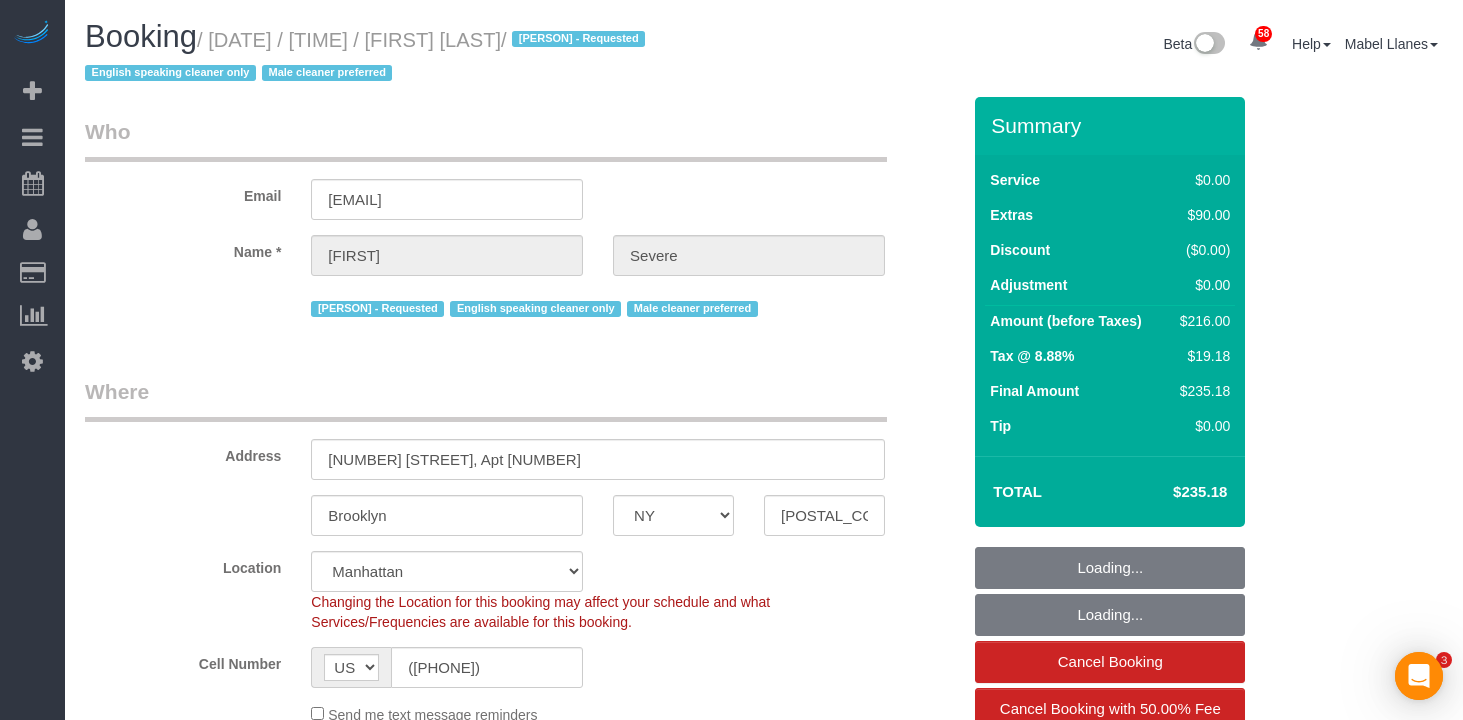 select on "object:1418" 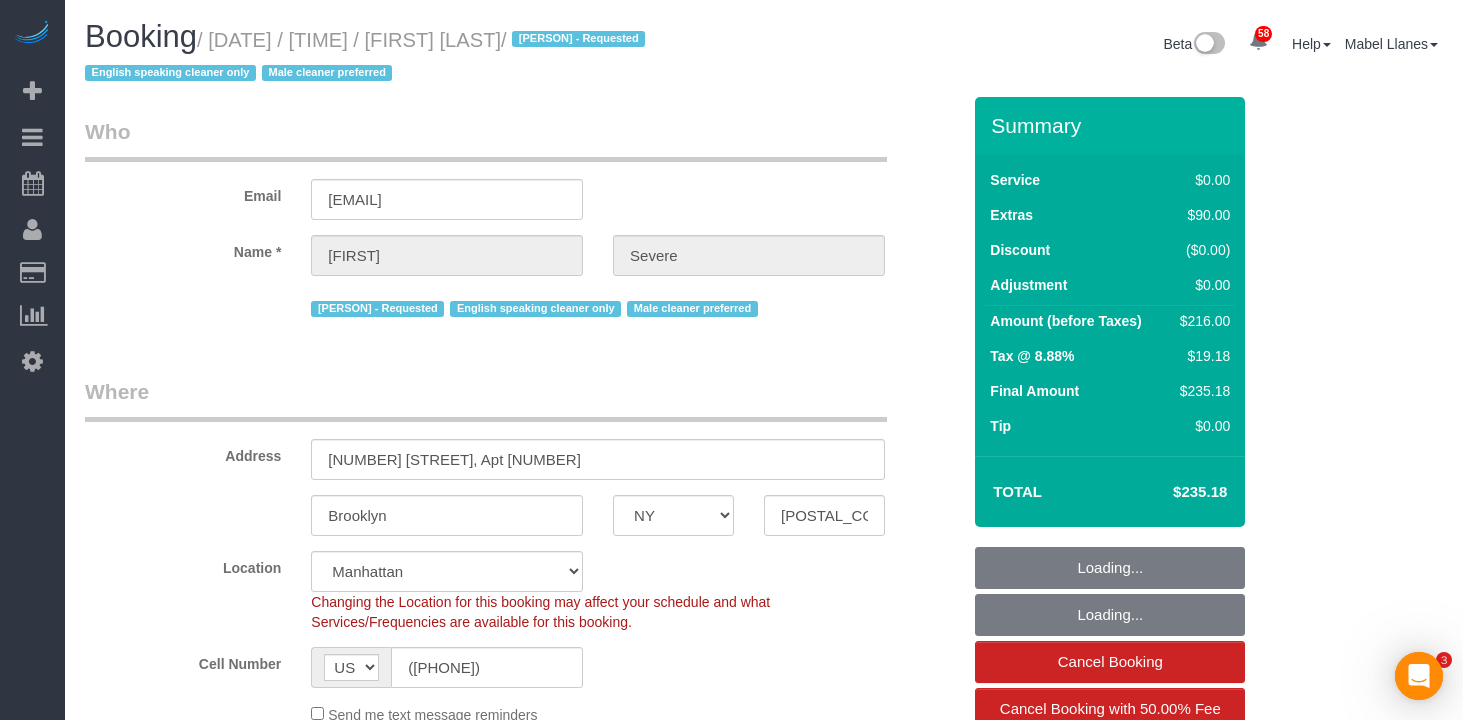 scroll, scrollTop: 0, scrollLeft: 0, axis: both 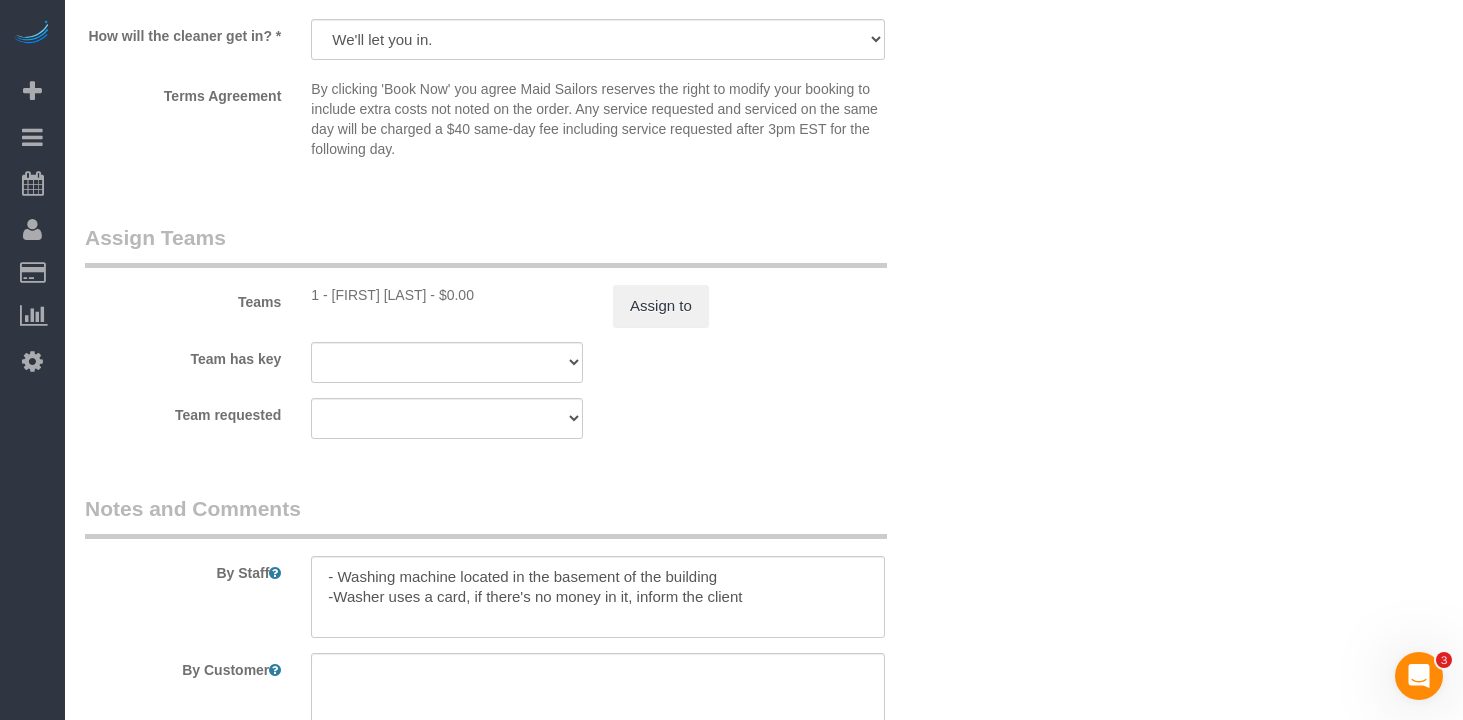 click on "Who
Email
[EMAIL]
Name *
[FIRST]
[LAST]
[PERSON] - Requested
English speaking cleaner only
Male cleaner preferred
Where
Address
[NUMBER] [STREET], Apt [NUMBER]
[CITY]
[STATE]
AL
AR
AZ
CA
CO
CT
DC
DE
FL
GA
HI
IA
ID
IL
IN
KS
KY
LA
MA
MD
ME
MI" at bounding box center (764, -789) 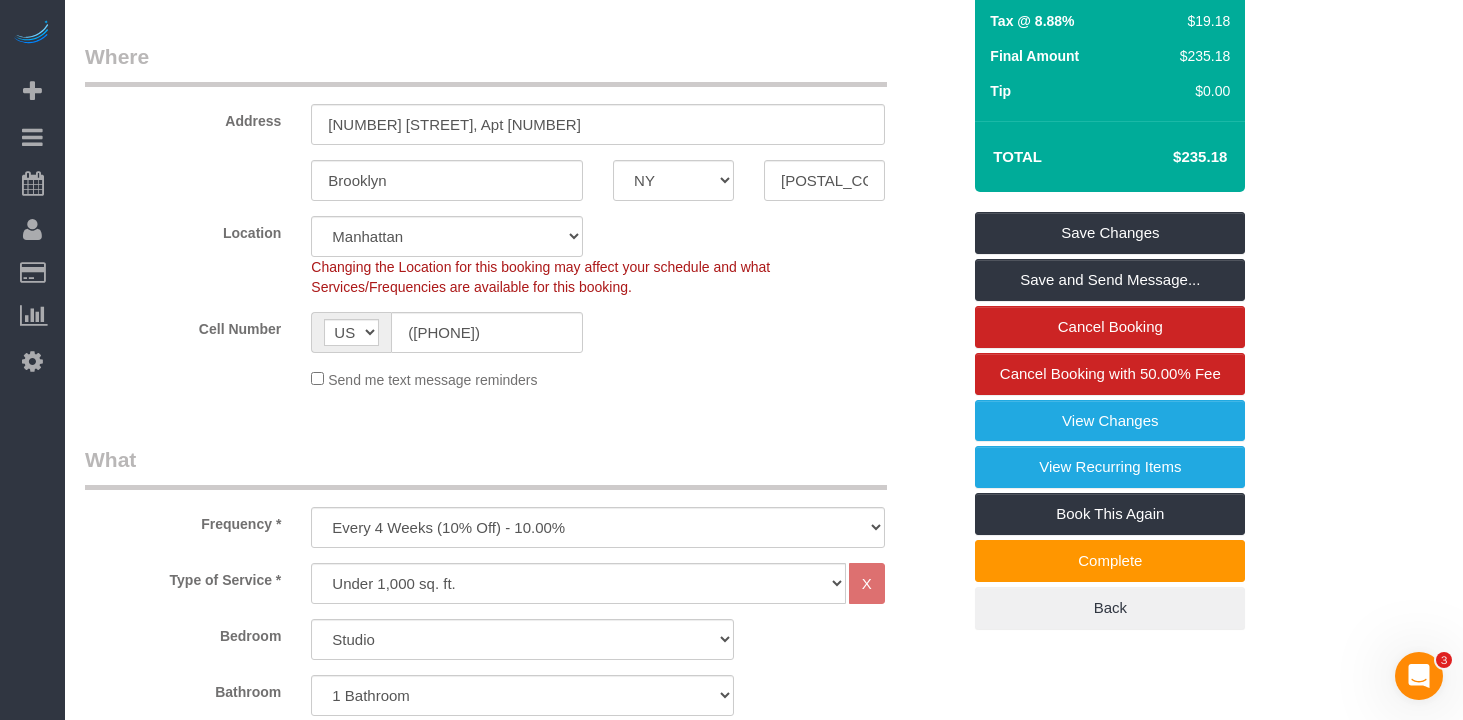 click on "What" at bounding box center (486, 467) 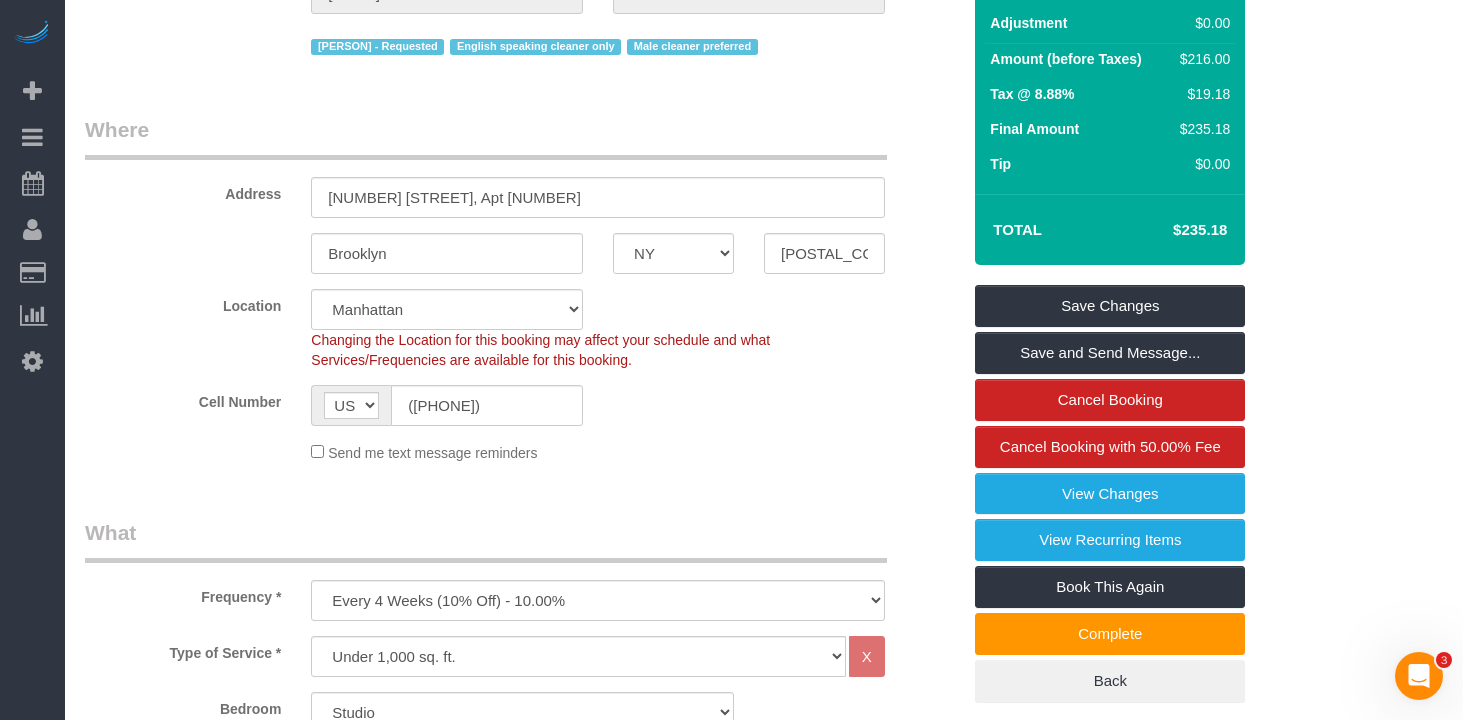 scroll, scrollTop: 234, scrollLeft: 0, axis: vertical 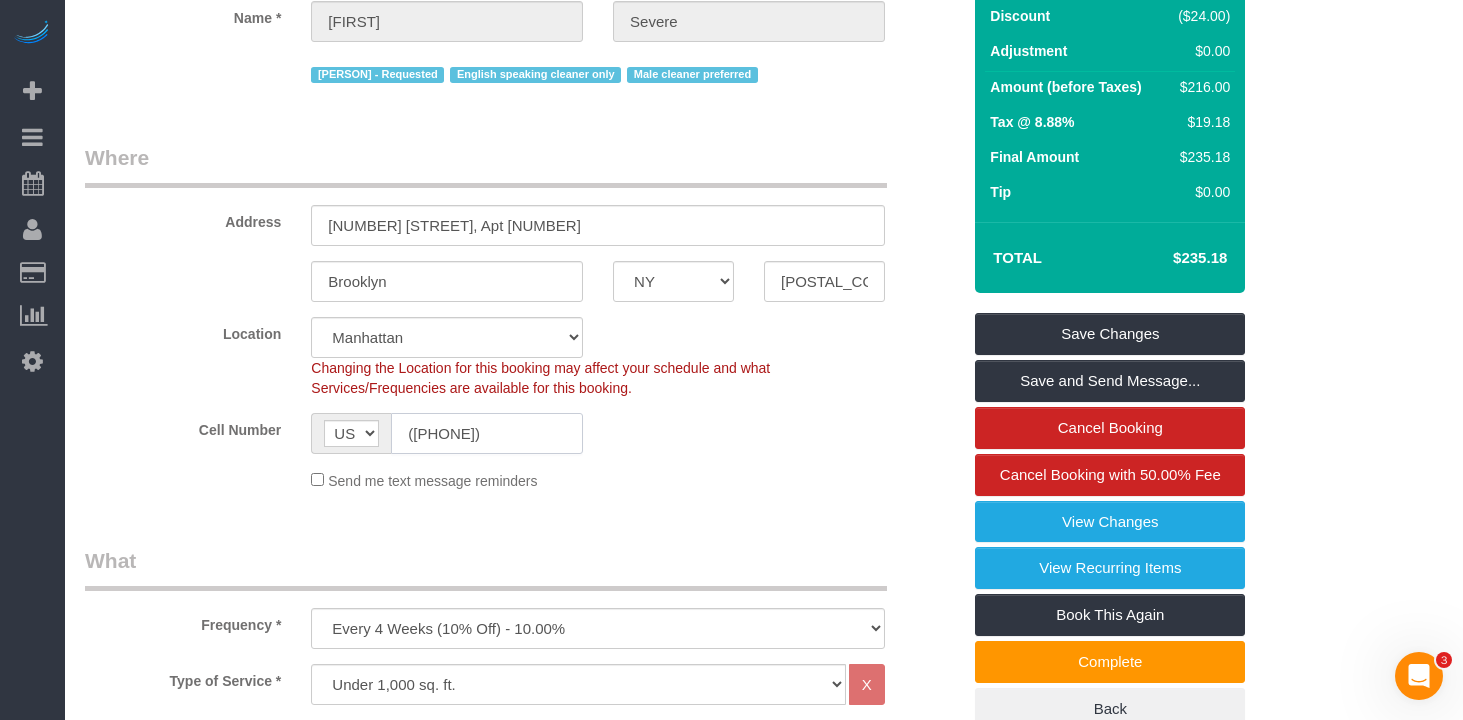 click on "([PHONE])" 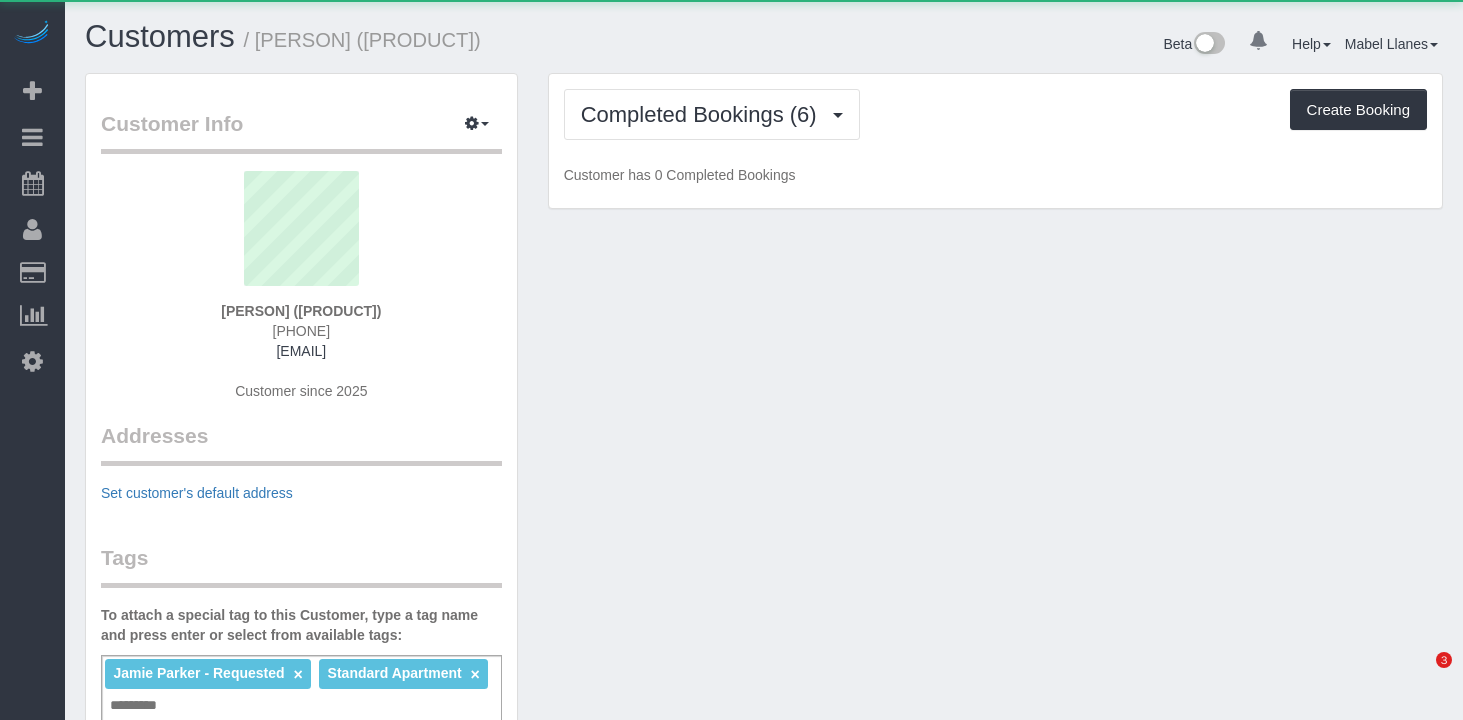 scroll, scrollTop: 0, scrollLeft: 0, axis: both 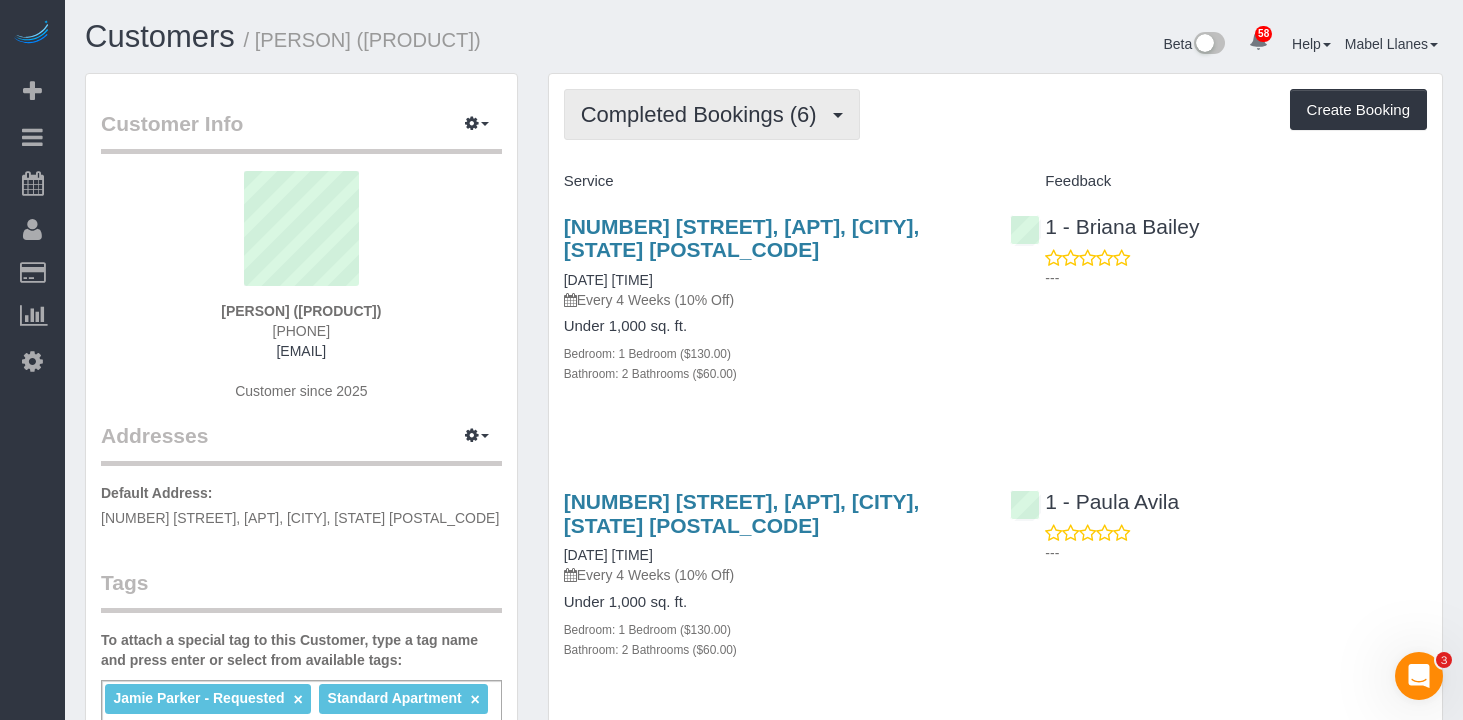 click on "Completed Bookings (6)" at bounding box center [704, 114] 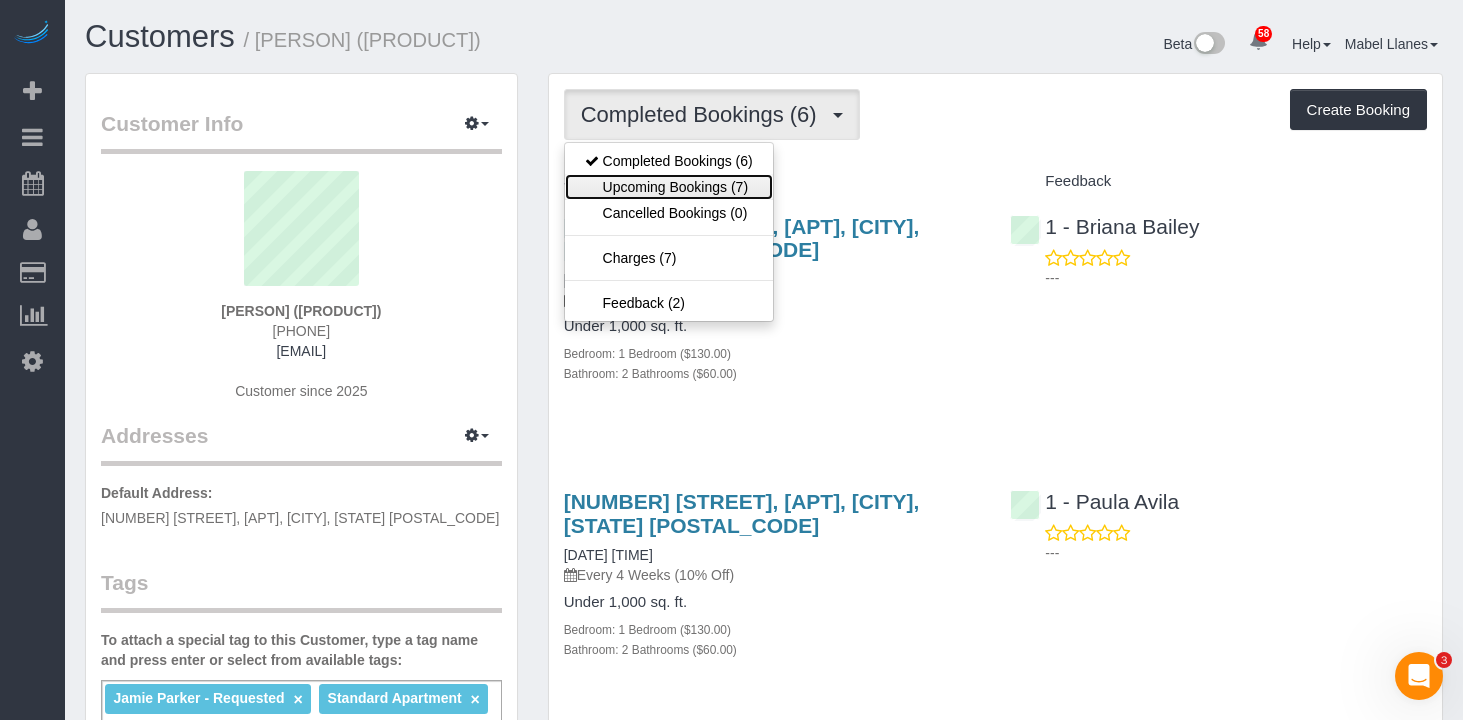 click on "Upcoming Bookings (7)" at bounding box center (669, 187) 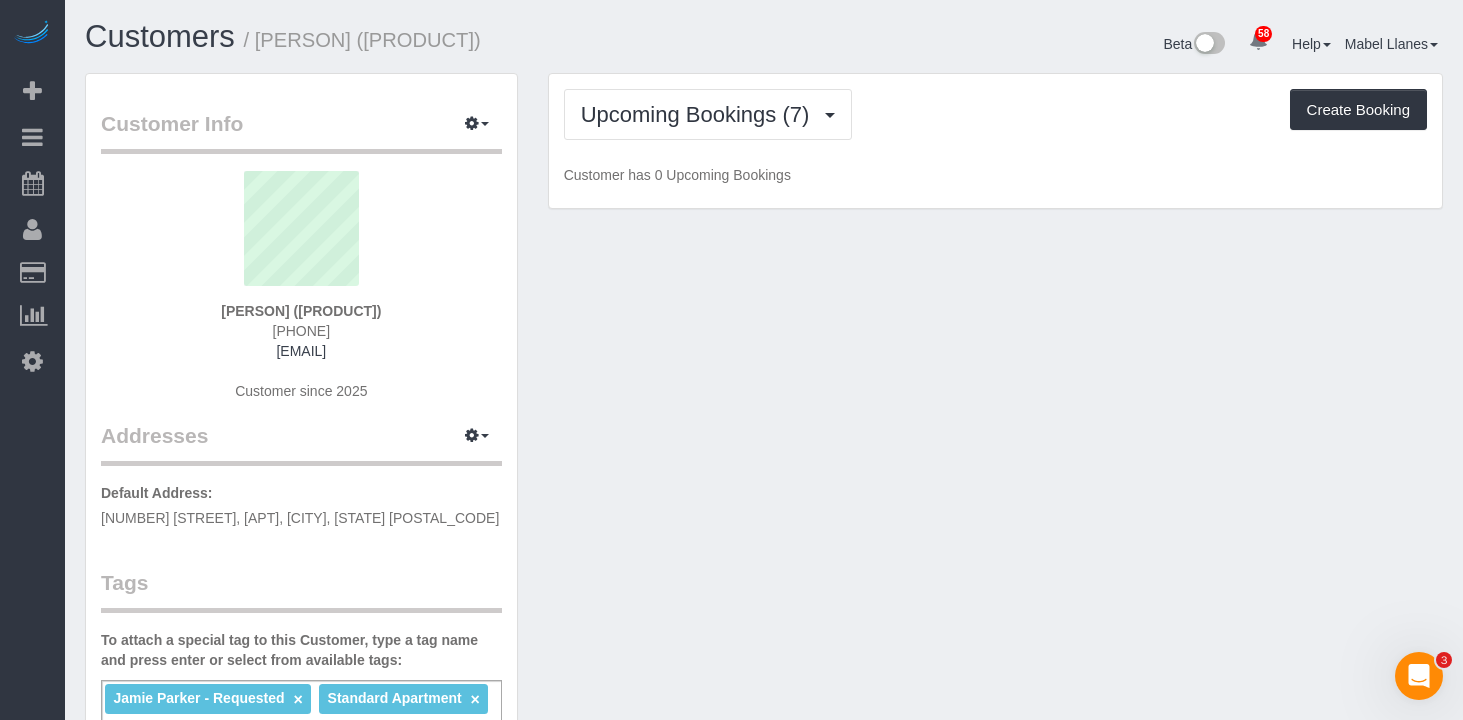 click on "Upcoming Bookings (7)
Completed Bookings (6)
Upcoming Bookings (7)
Cancelled Bookings (0)
Charges (7)
Feedback (2)
Create Booking" at bounding box center (995, 114) 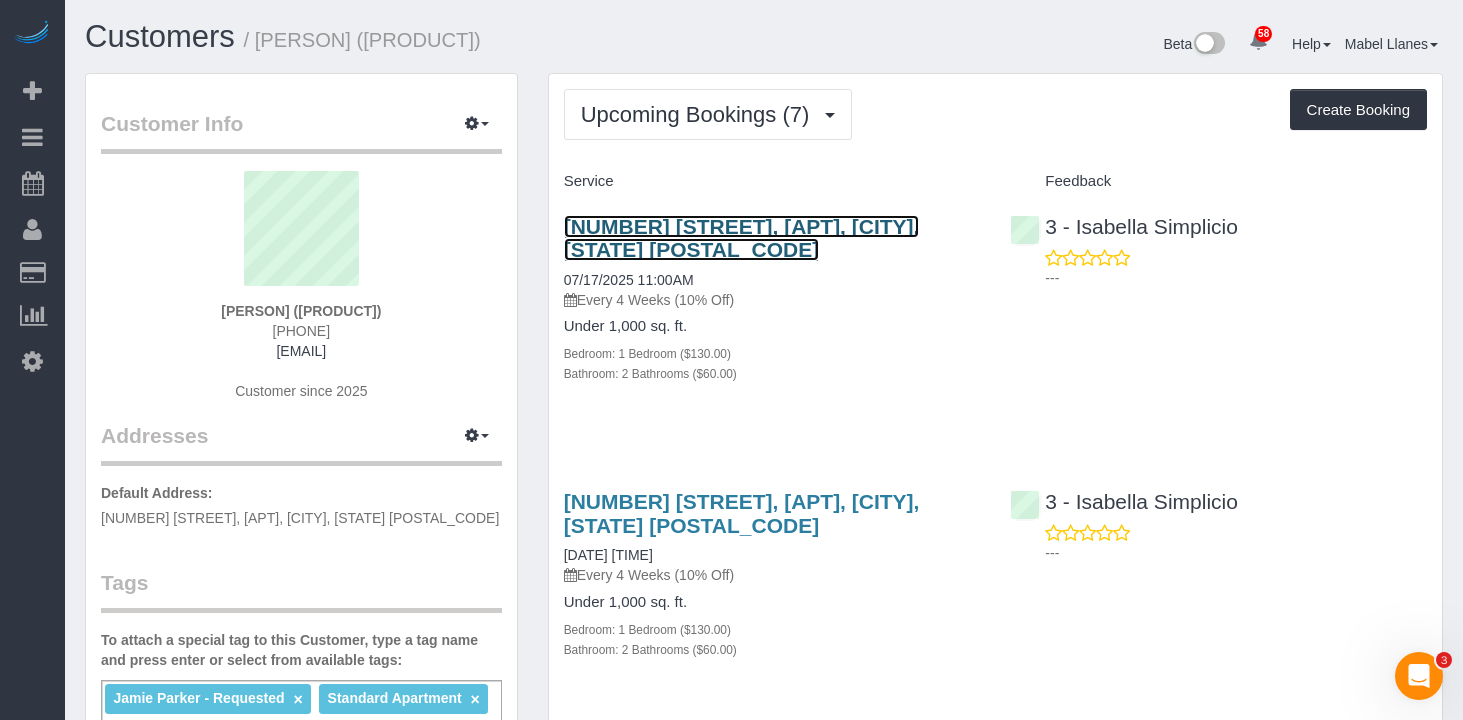 click on "37 Wall Street, Apt. 2a, New York, NY 10005" at bounding box center (742, 238) 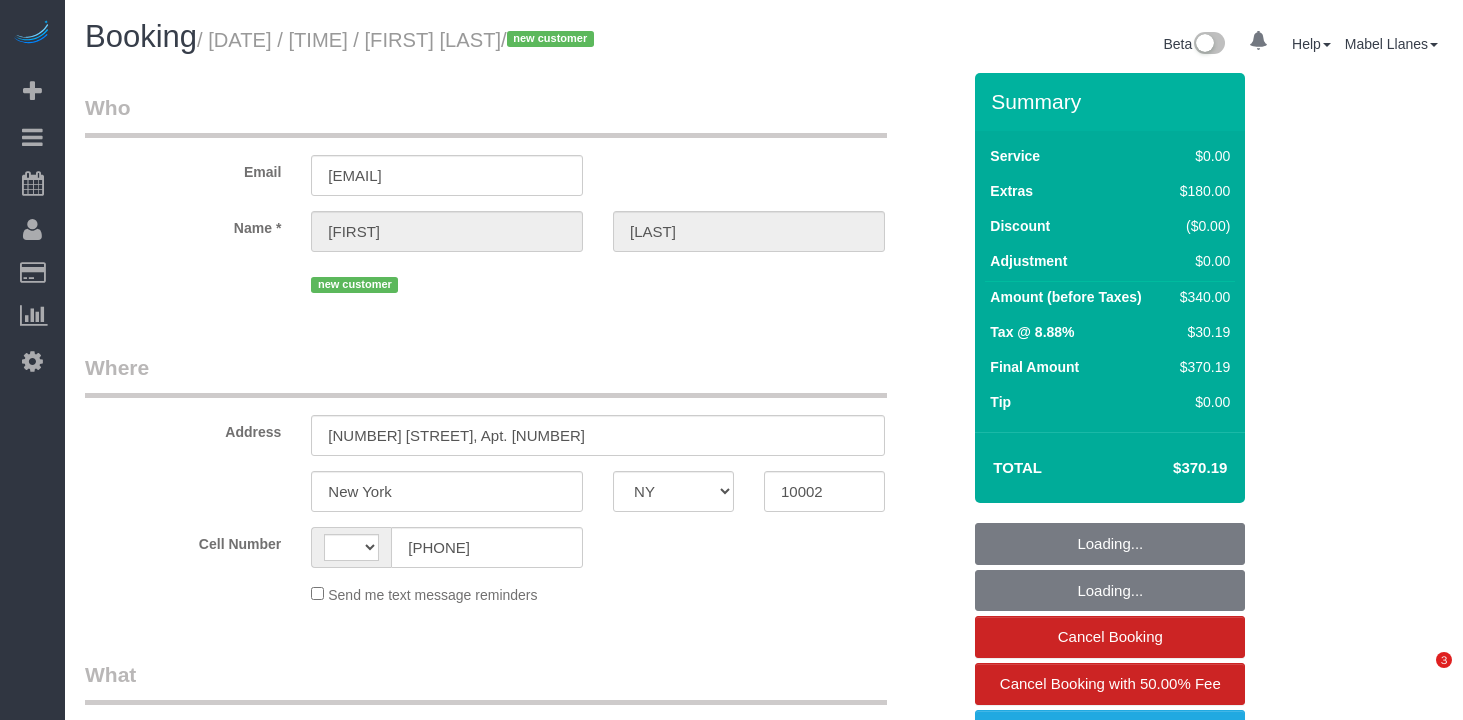 select on "NY" 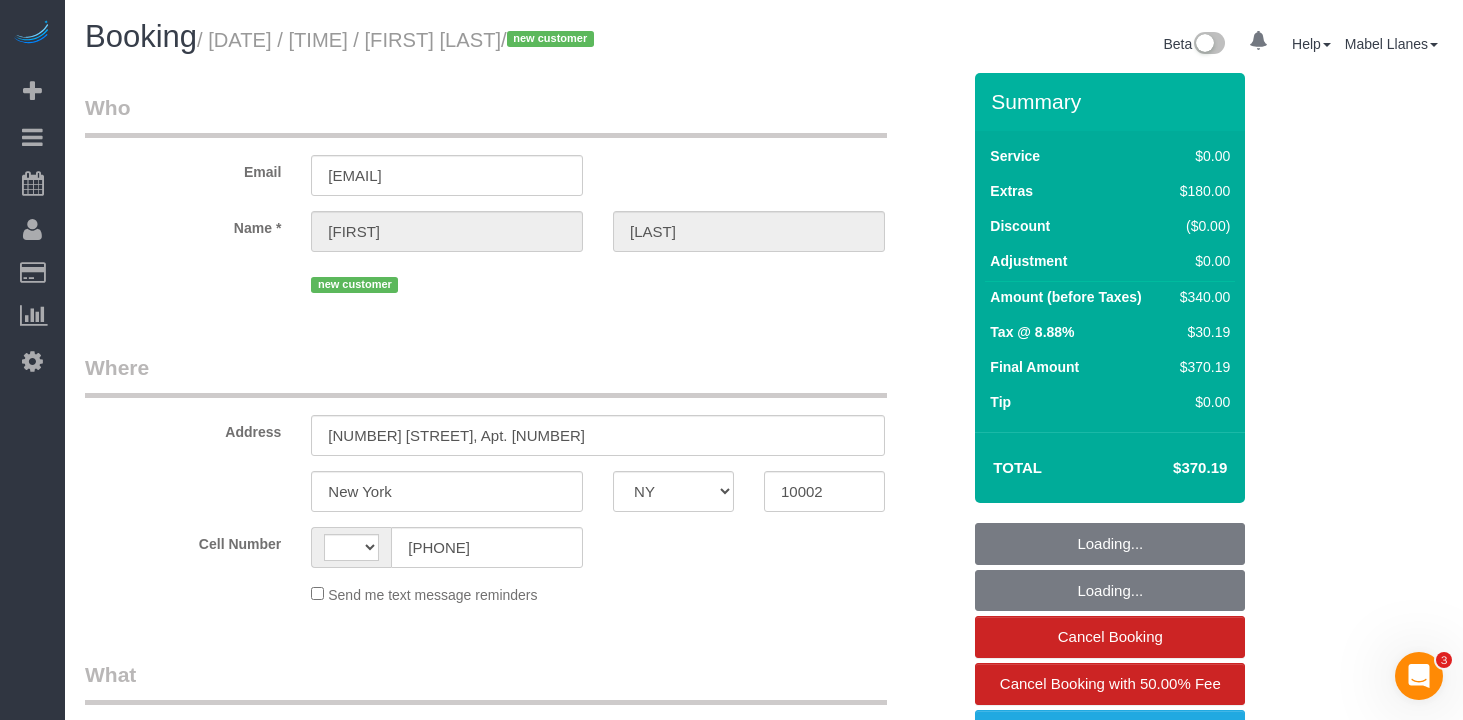 scroll, scrollTop: 0, scrollLeft: 0, axis: both 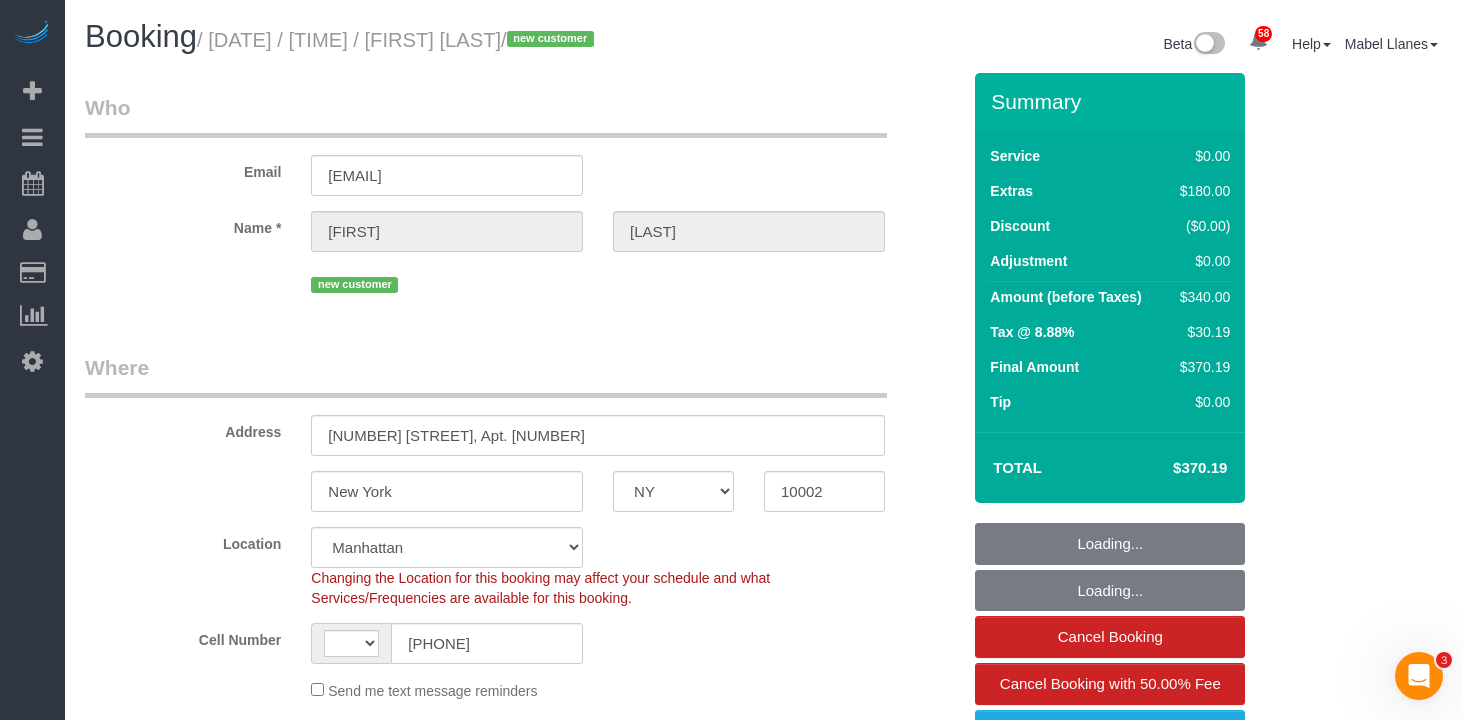 select on "object:830" 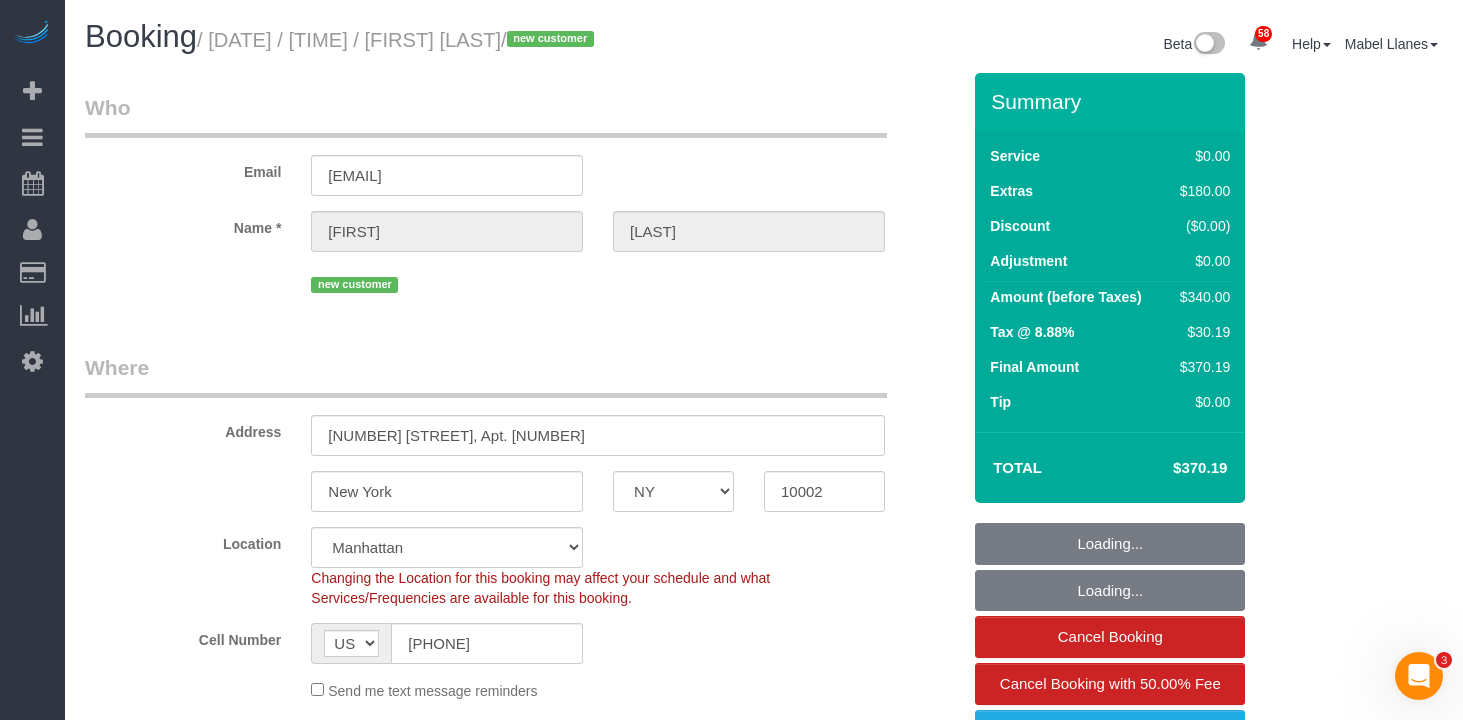 select on "string:stripe-pm_1RlKEt4VGloSiKo7jmZxZn3m" 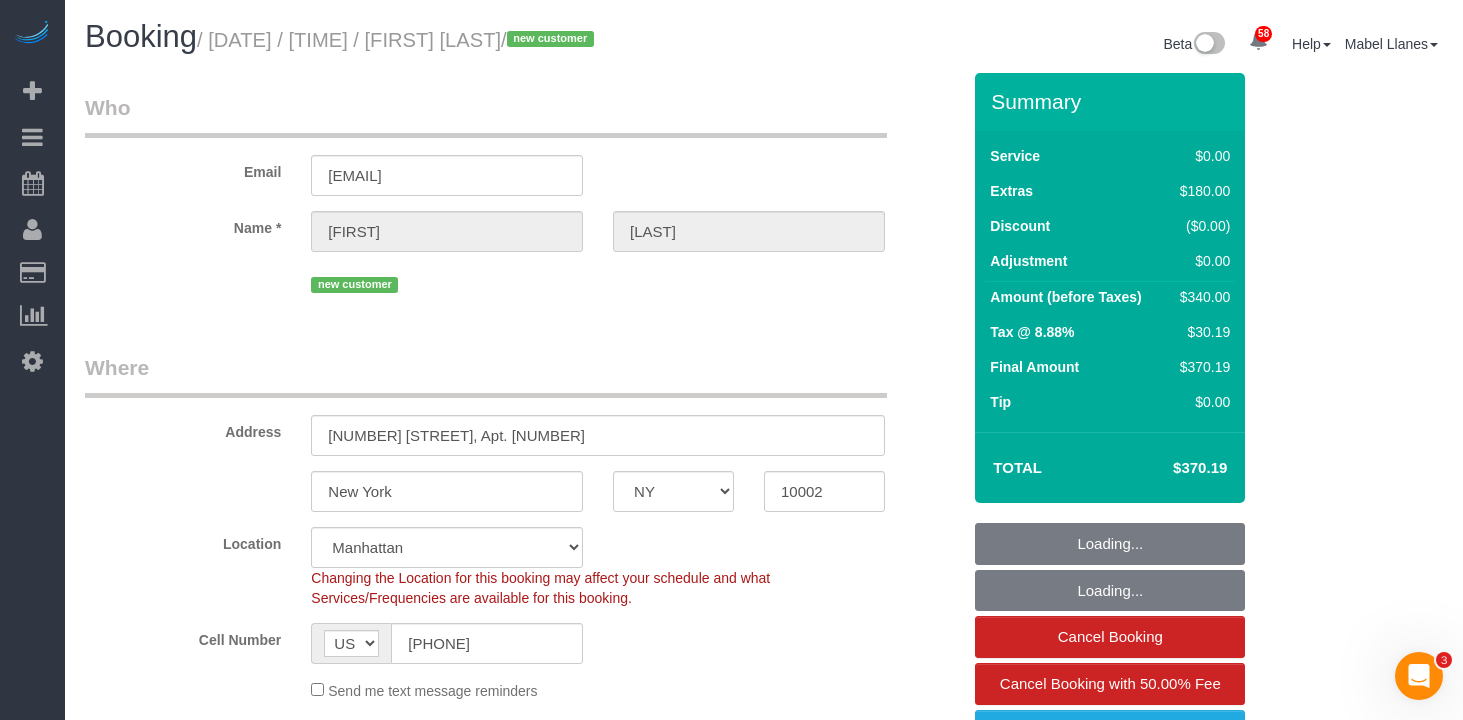 click on "Who" at bounding box center [486, 115] 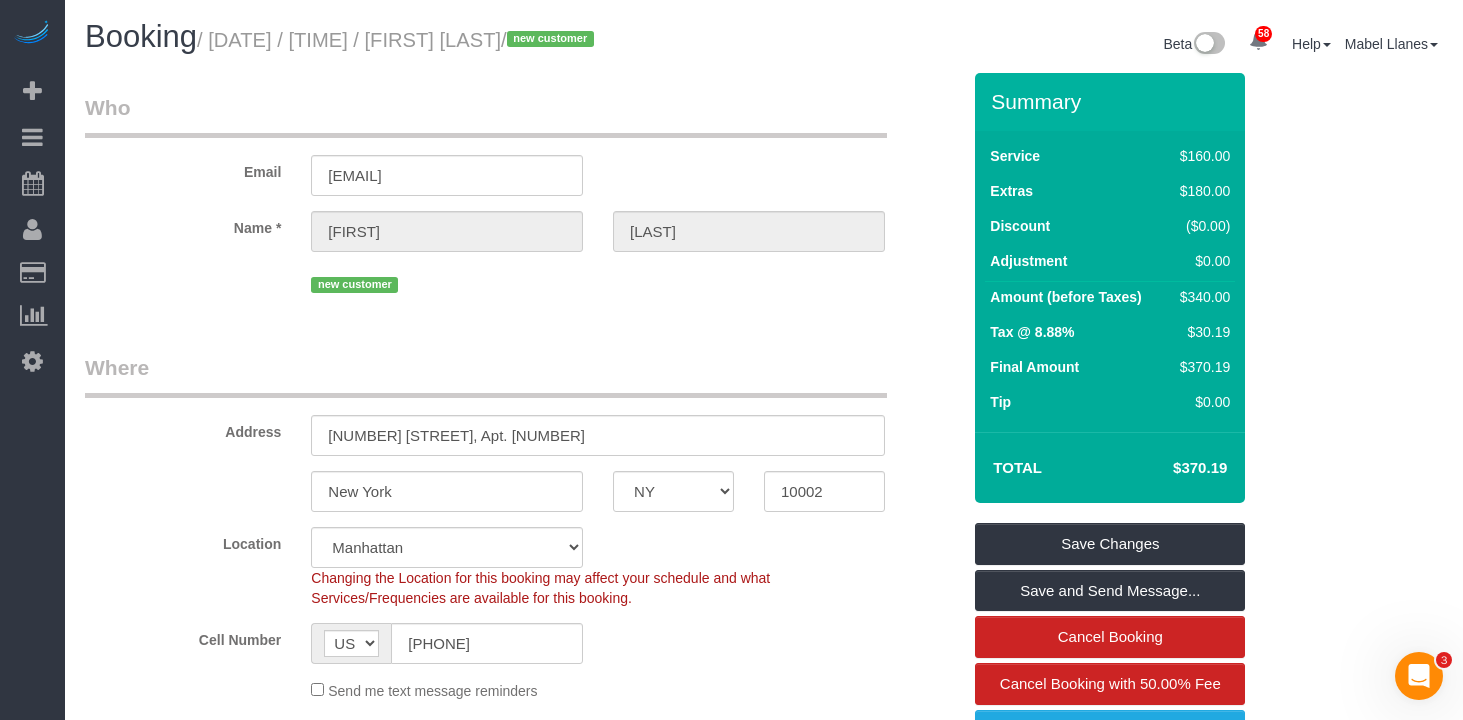 drag, startPoint x: 603, startPoint y: 35, endPoint x: 226, endPoint y: 46, distance: 377.16043 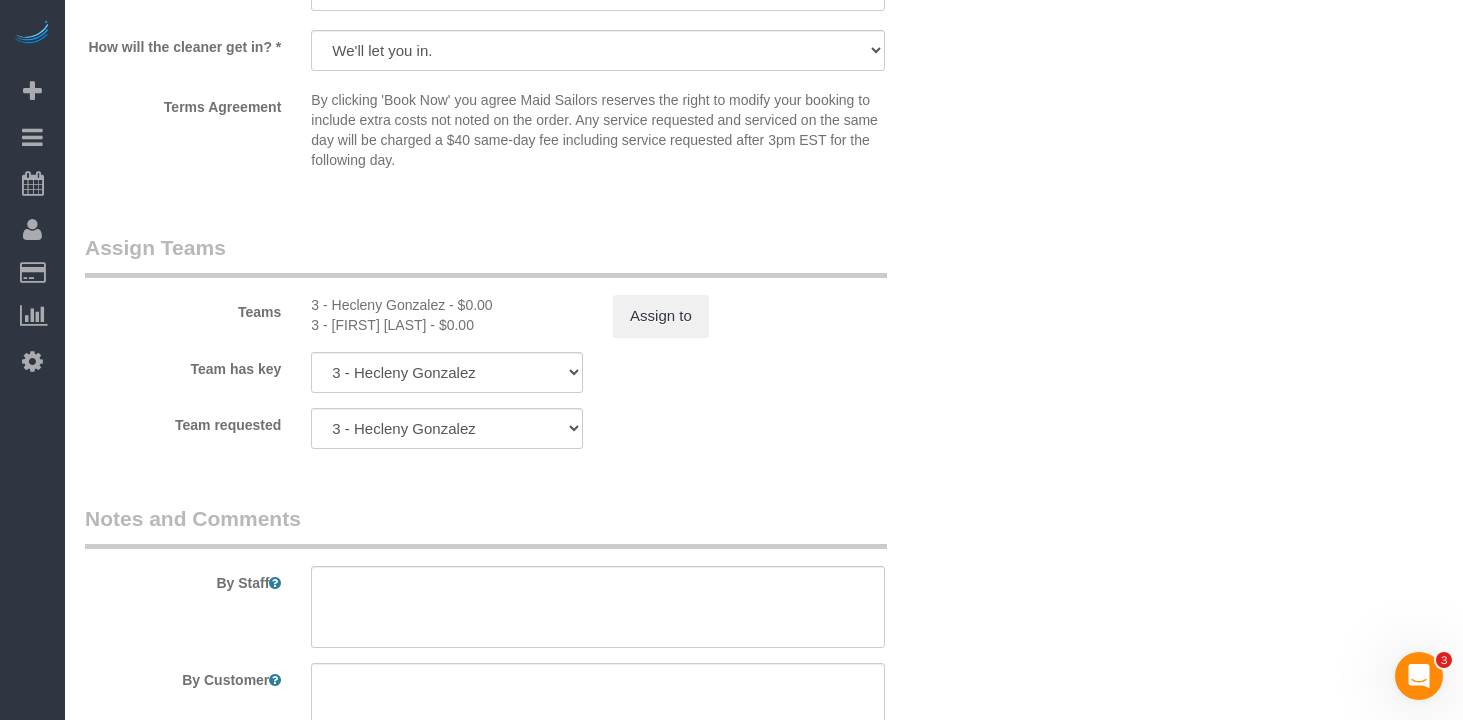 scroll, scrollTop: 2355, scrollLeft: 0, axis: vertical 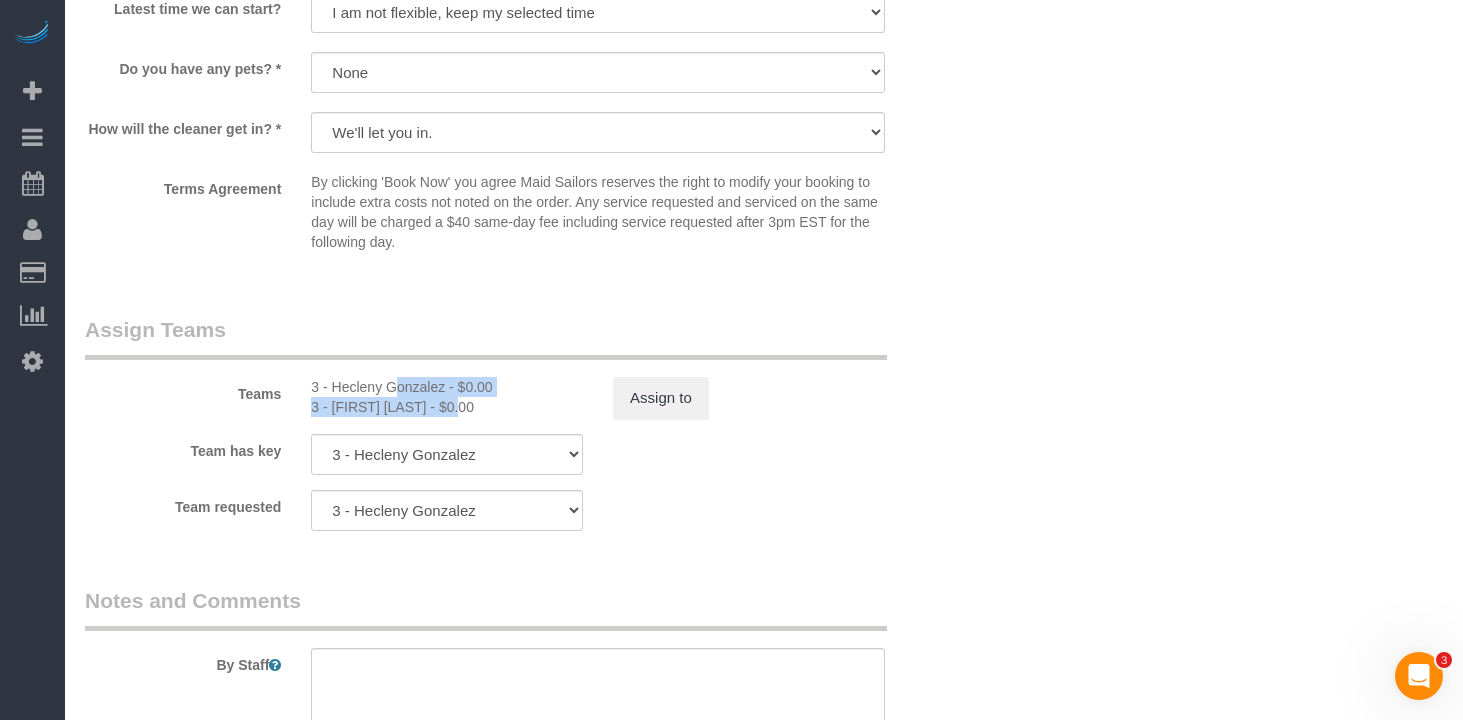 drag, startPoint x: 409, startPoint y: 408, endPoint x: 1057, endPoint y: 488, distance: 652.9196 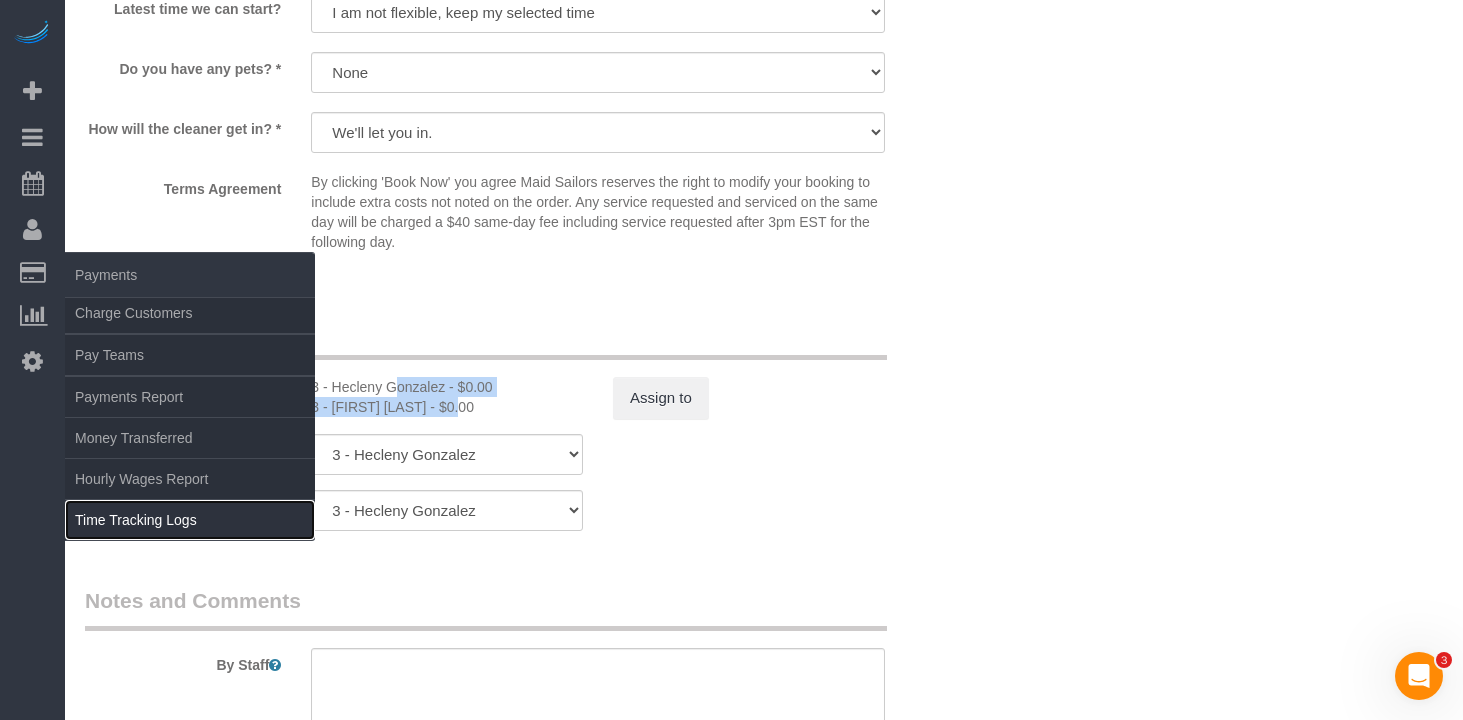 click on "Time Tracking Logs" at bounding box center [190, 520] 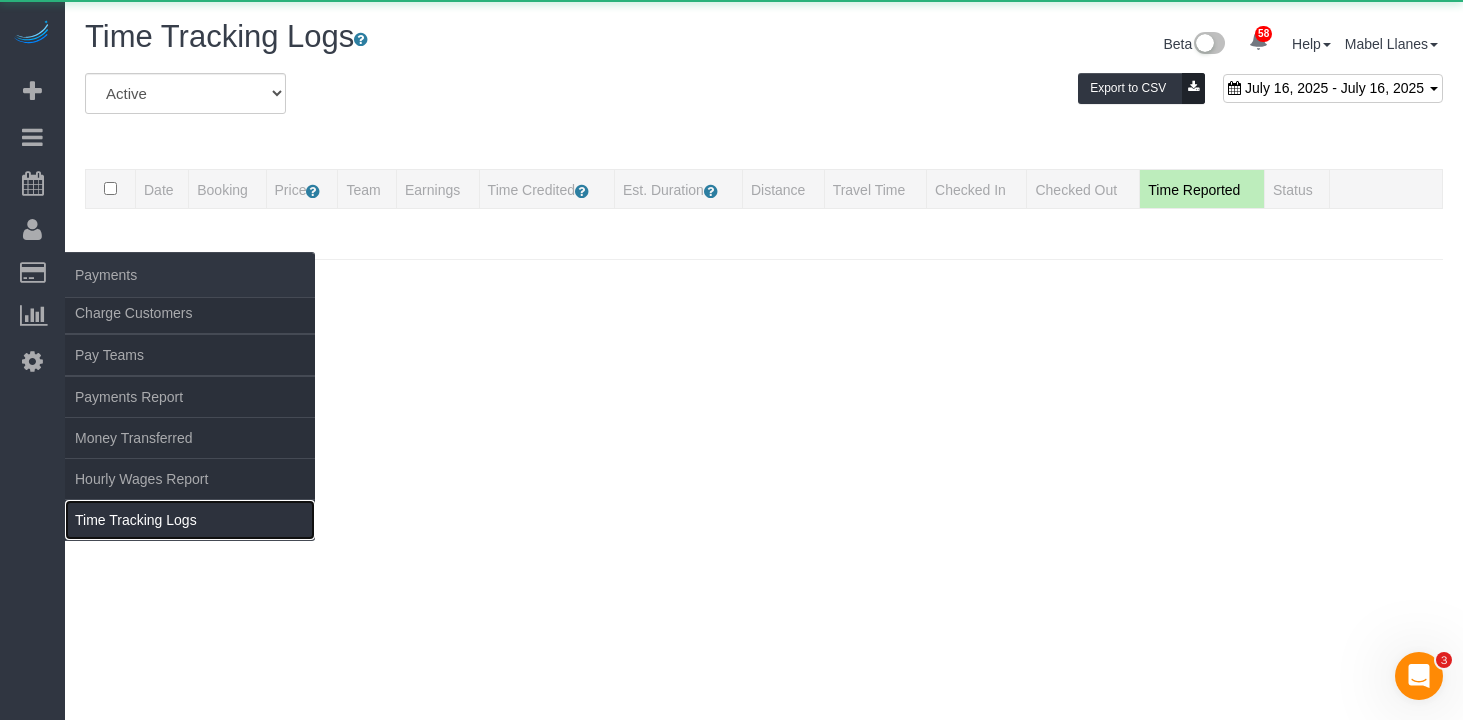 scroll, scrollTop: 0, scrollLeft: 0, axis: both 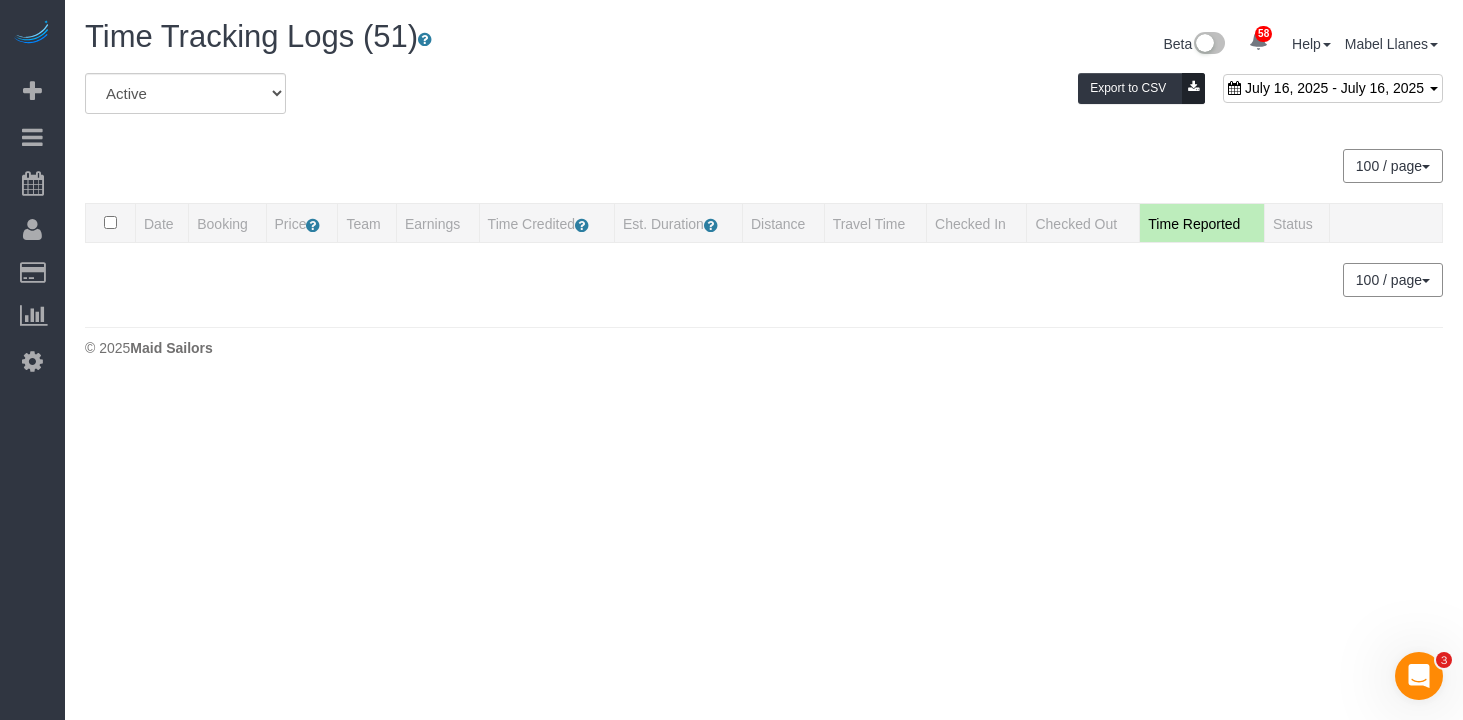 click on "All Active Archived
July 16, 2025 - July 16, 2025
Export to CSV
100 / page
10 / page
20 / page
30 / page
40 / page
50 / page
100 / page
Date
Booking
Price
Team
Earnings
Time Credited
Est. Duration
Distance Status" at bounding box center (764, 185) 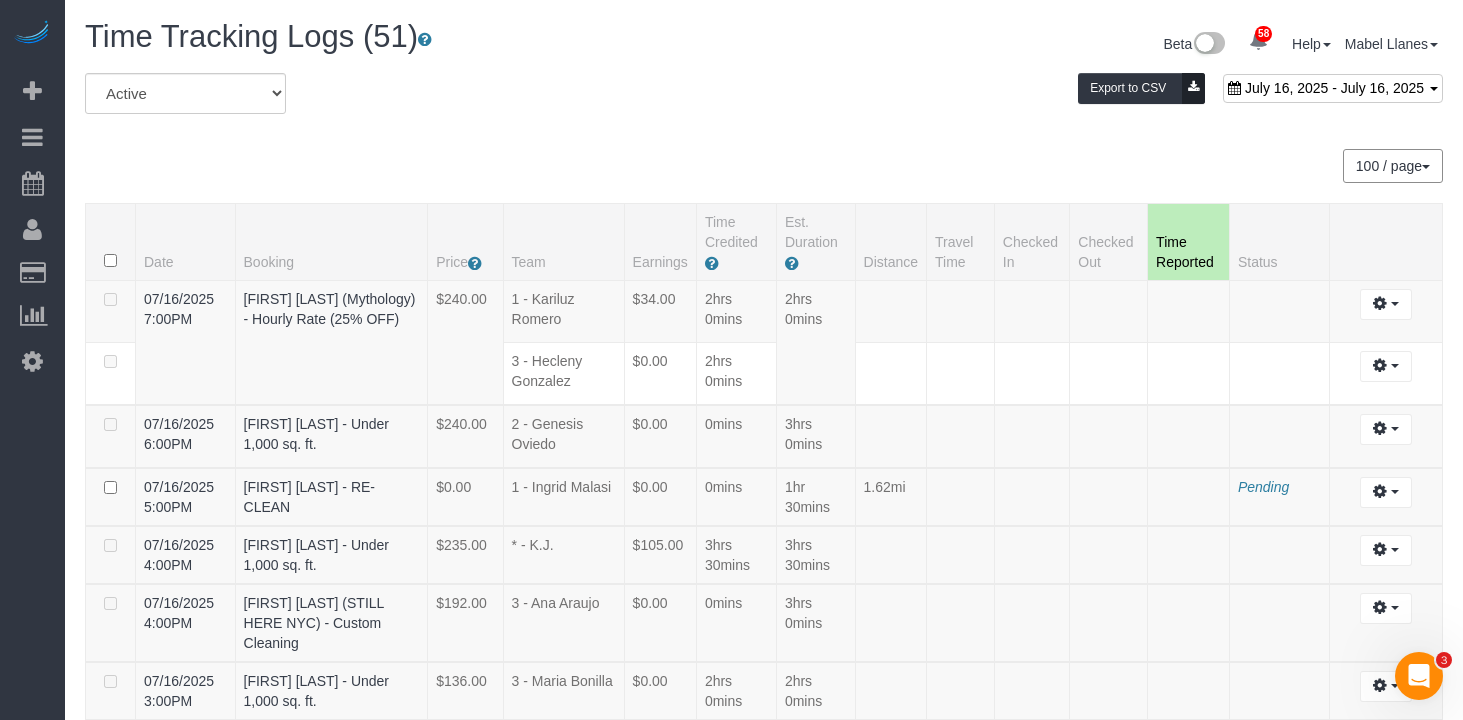 click on "All Active Archived
July 16, 2025 - July 16, 2025
Export to CSV" at bounding box center (764, 101) 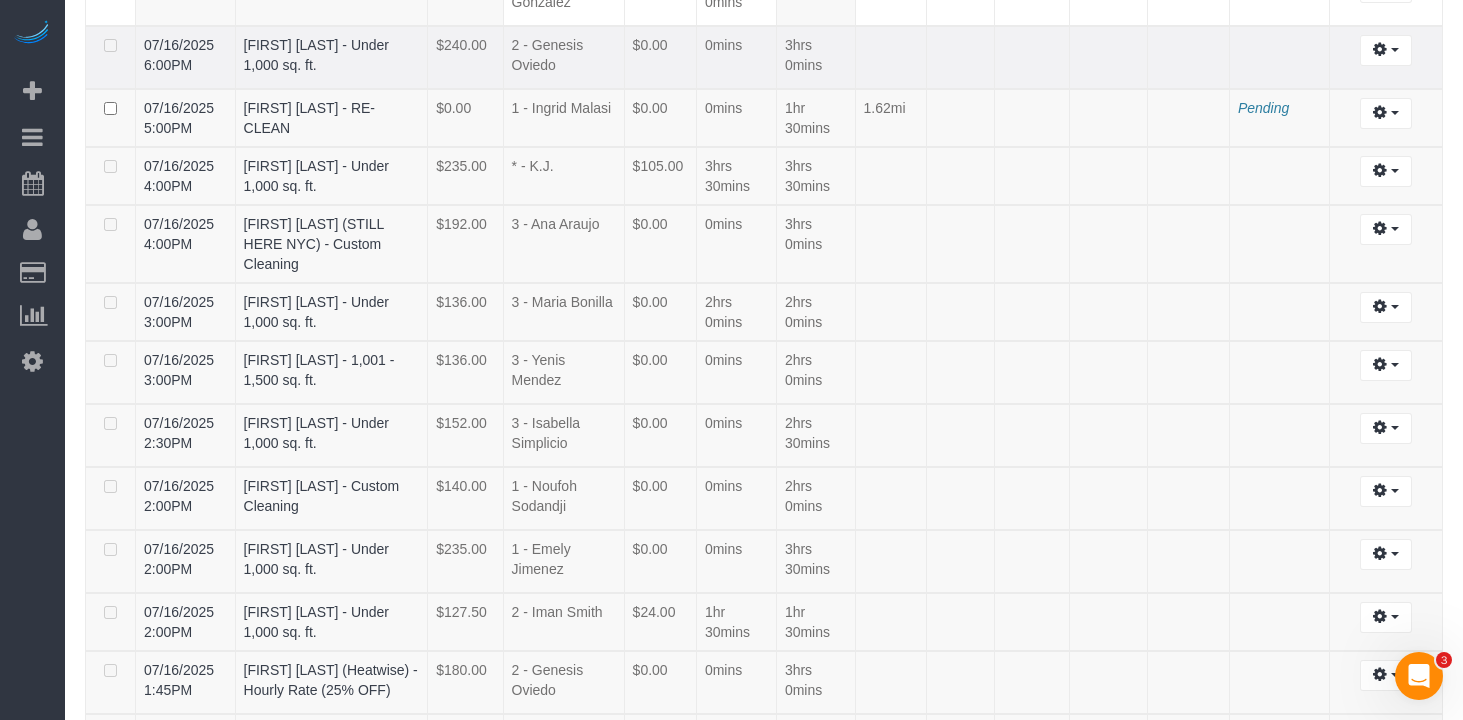 scroll, scrollTop: 2822, scrollLeft: 0, axis: vertical 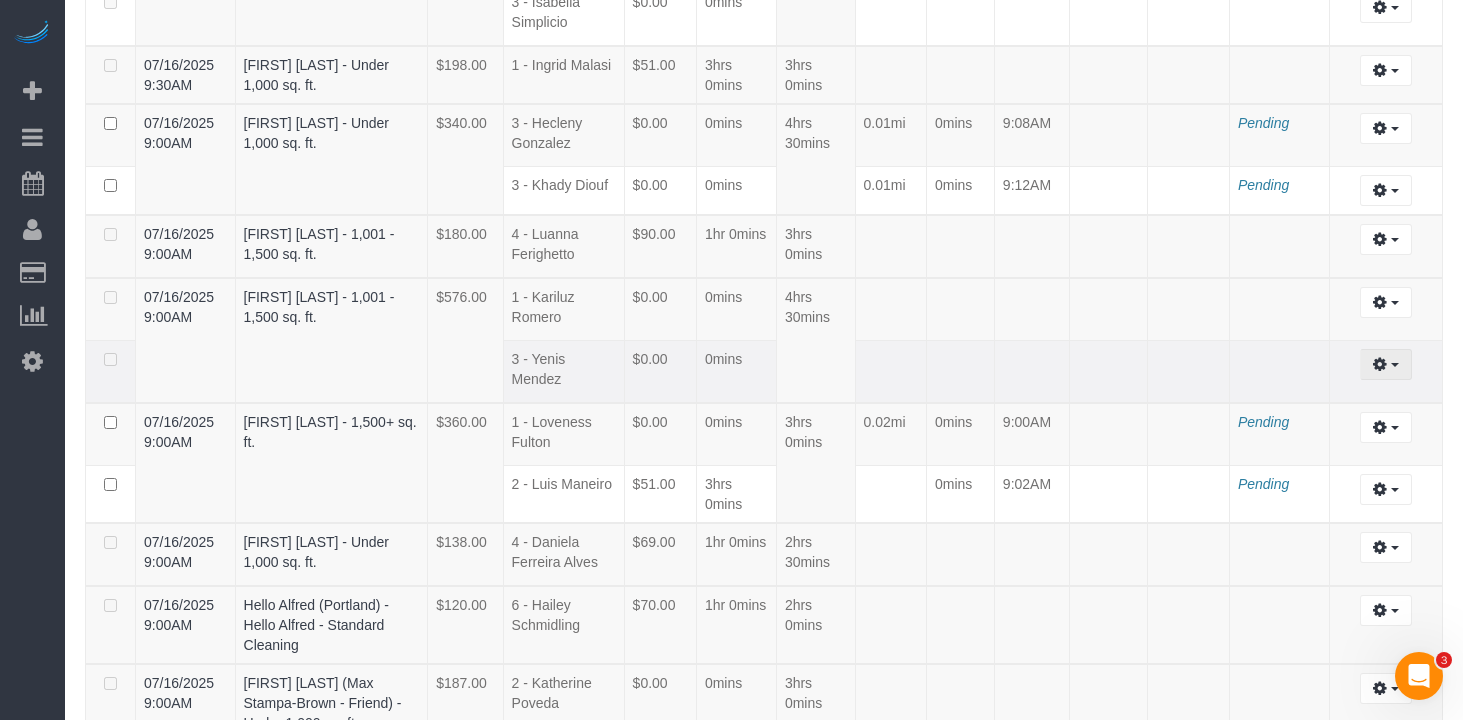 click at bounding box center [1385, 364] 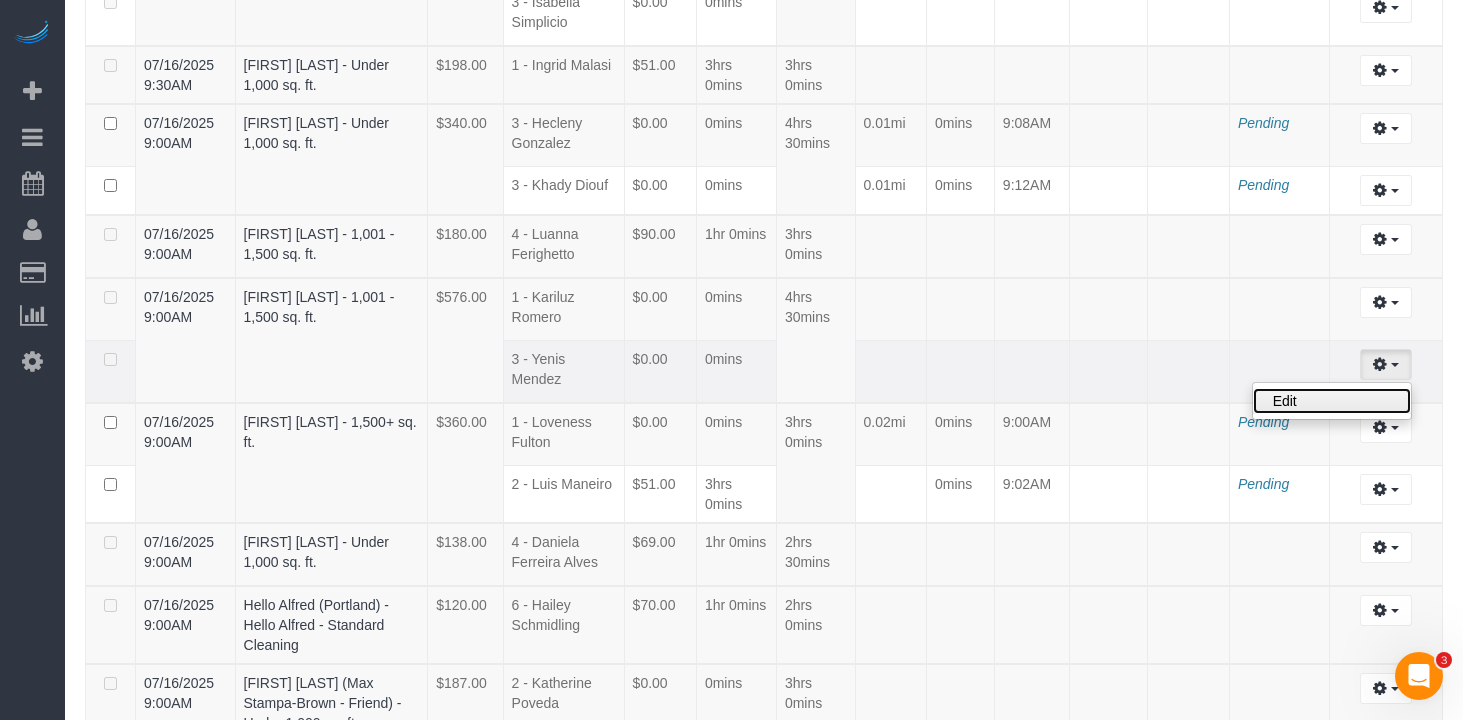 click on "Edit" at bounding box center [1332, 401] 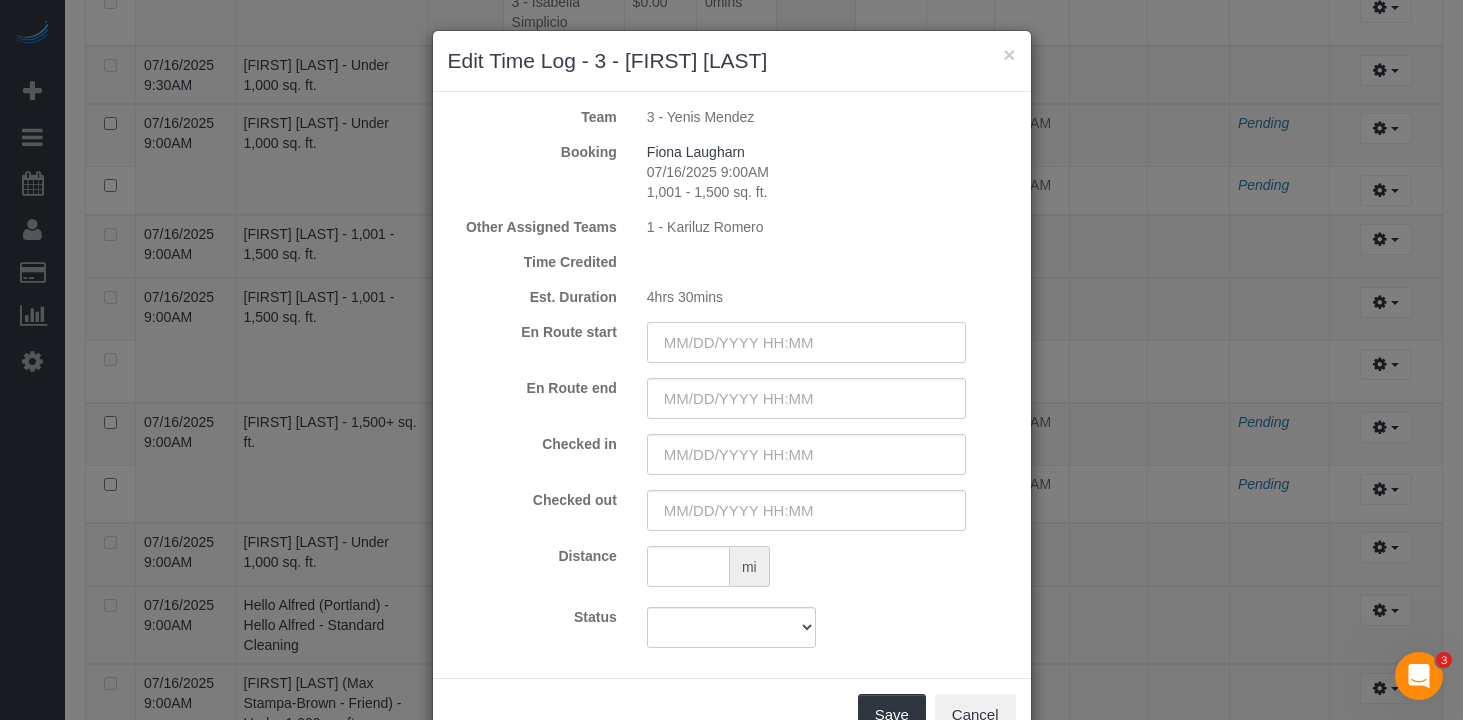click on "×
Edit Time Log - 3 - Yenis Mendez
Team
3 - Yenis Mendez
Booking
Fiona Laugharn
07/16/2025 9:00AM
1,001 - 1,500 sq. ft.
Other Assigned Teams
1 - Kariluz Romero
Time Credited
Est. Duration
4hrs 30mins
En Route start
En Route end
Checked in
Checked out" at bounding box center [731, -2462] 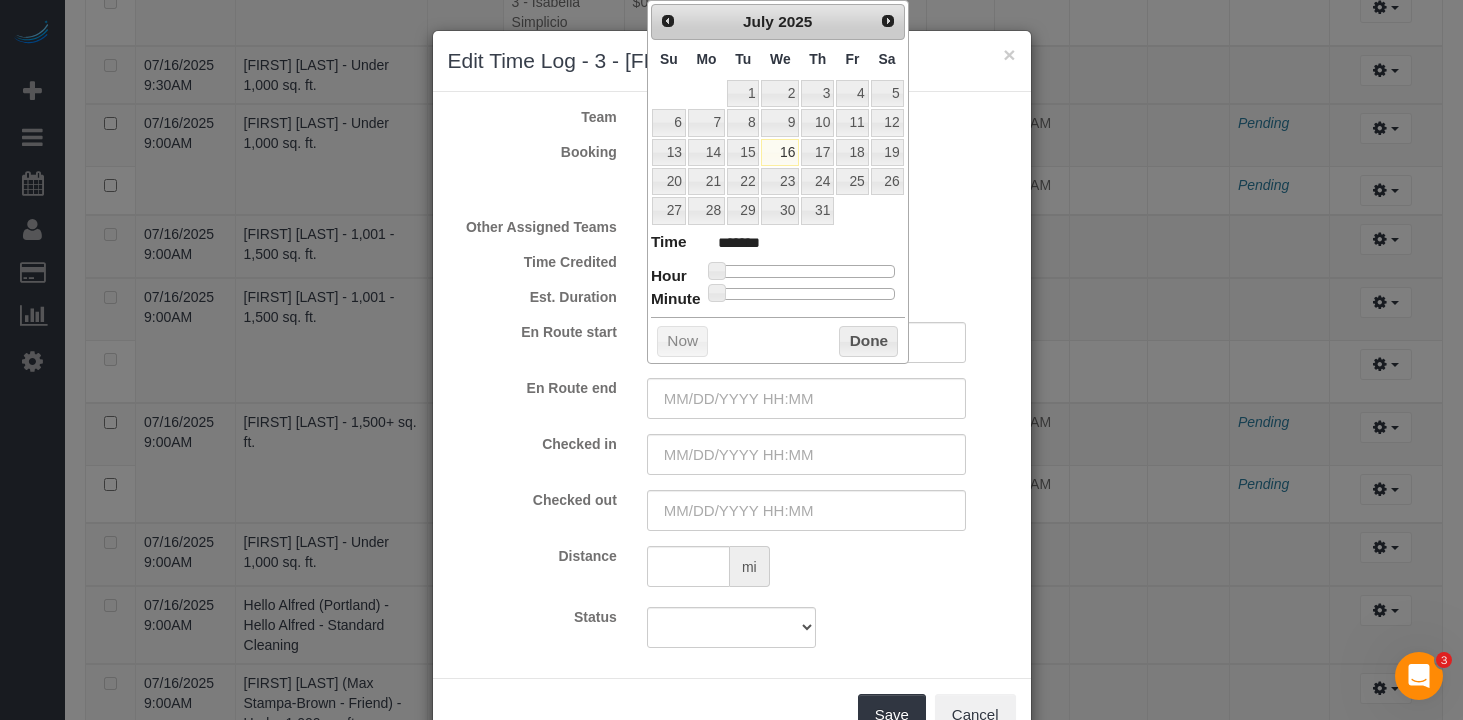 type on "07/16/2025 11:00AM" 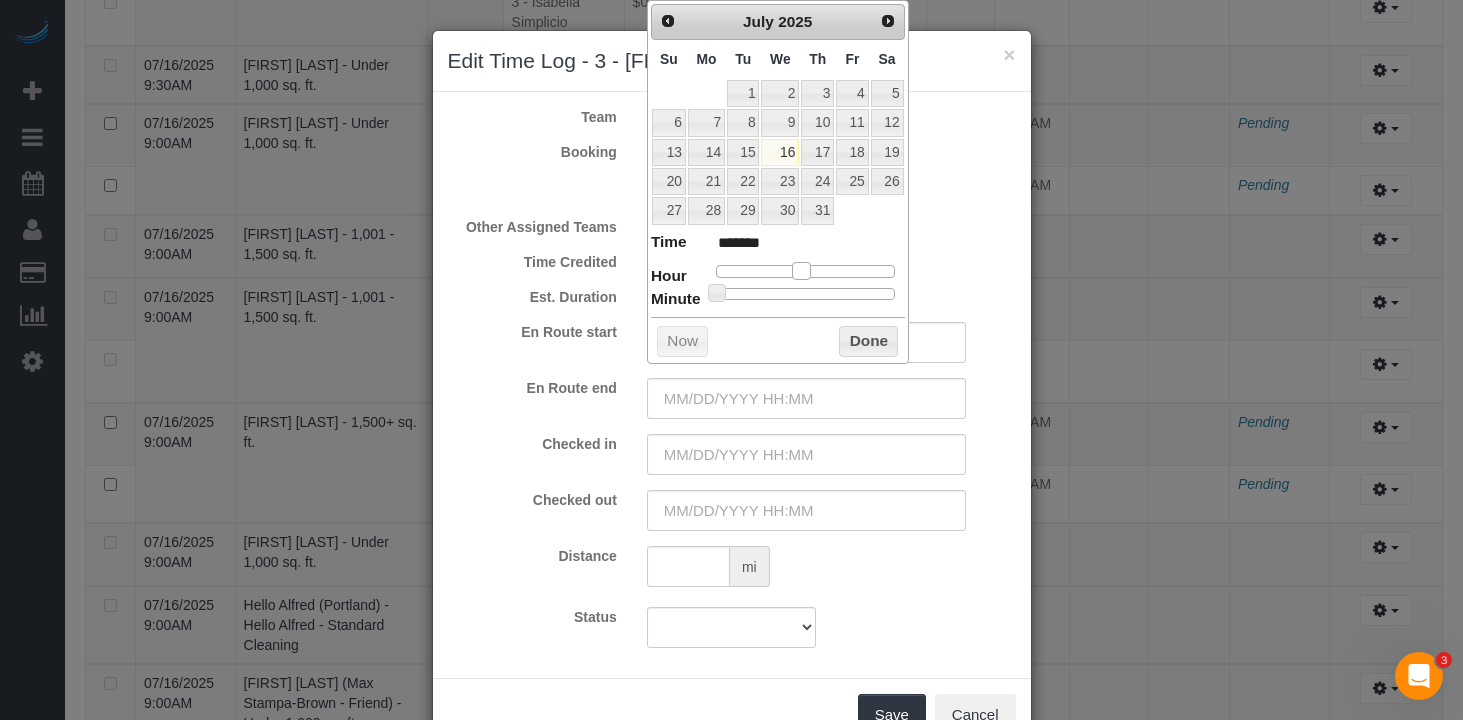 type on "07/16/2025 10:00AM" 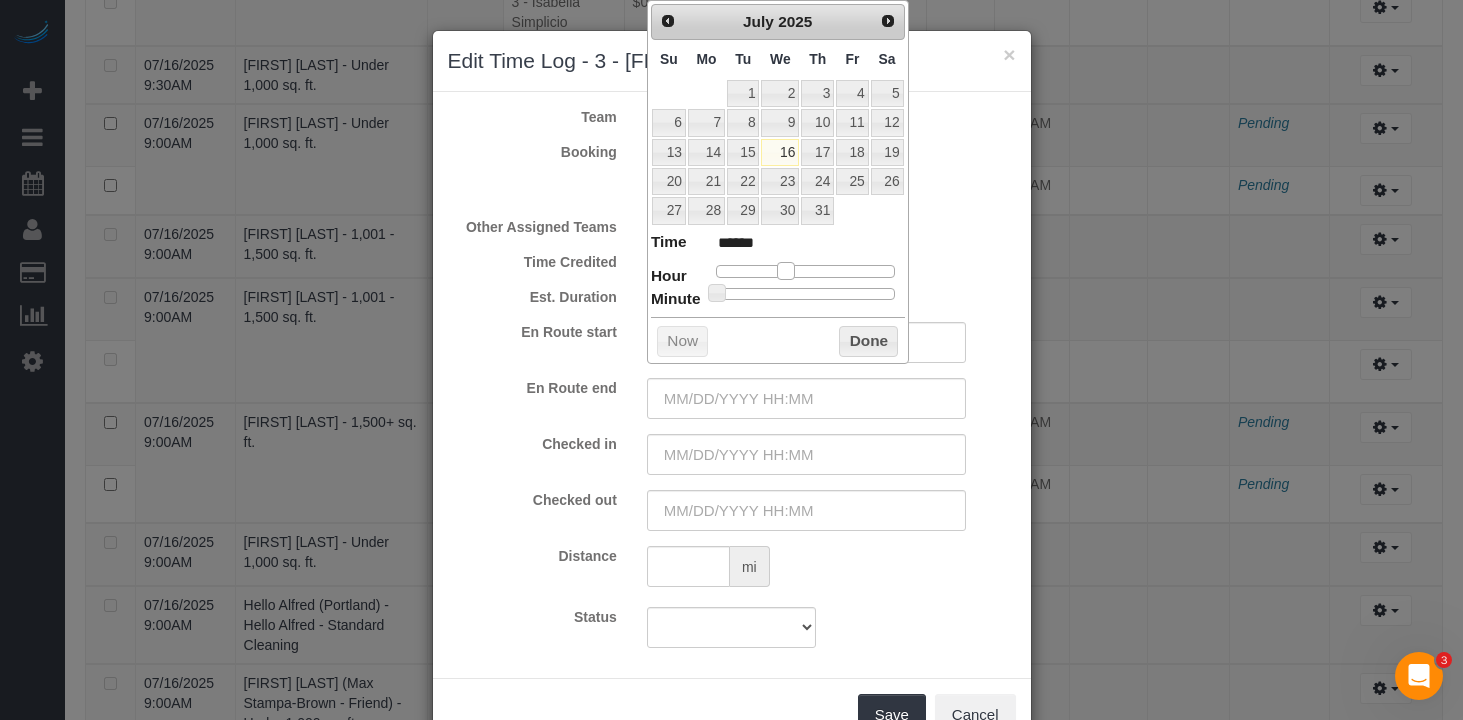 drag, startPoint x: 801, startPoint y: 269, endPoint x: 784, endPoint y: 272, distance: 17.262676 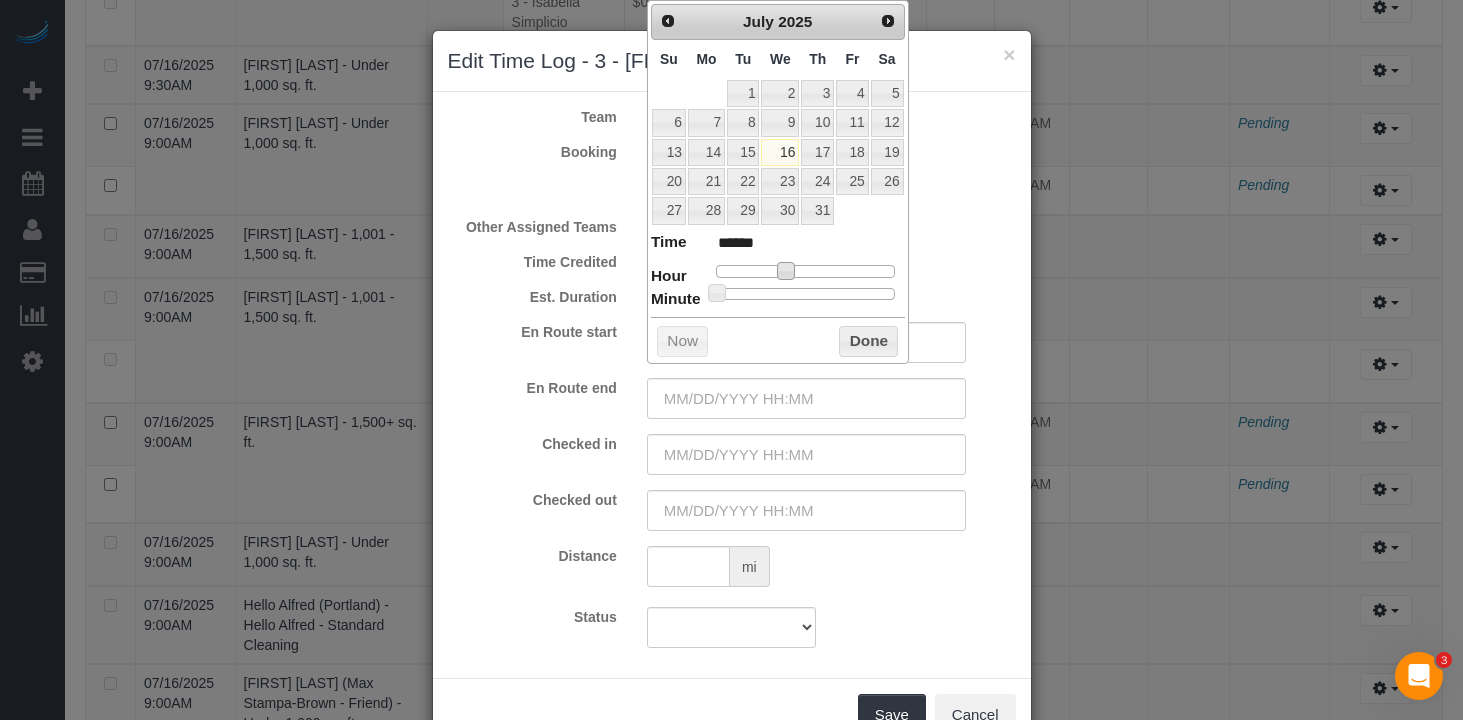 type on "07/16/2025 9:29AM" 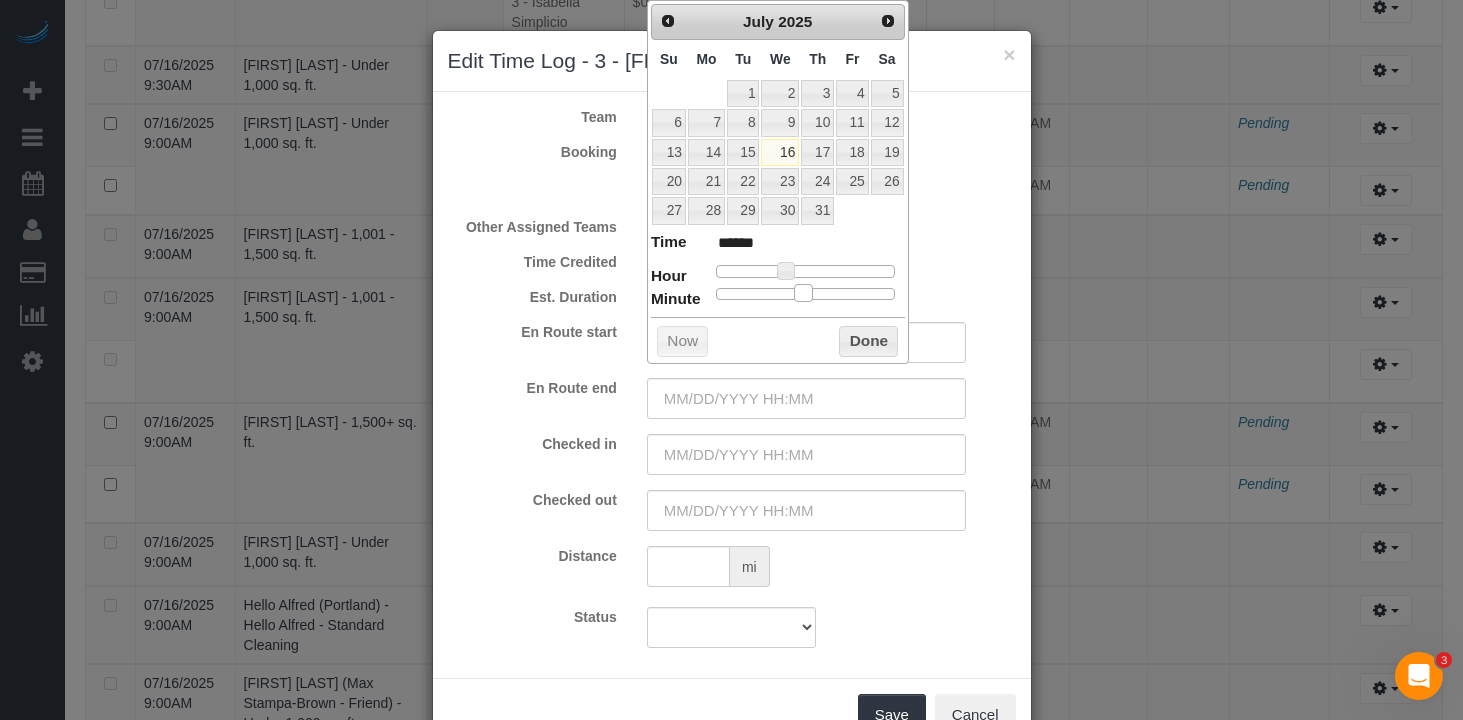 type on "07/16/2025 9:30AM" 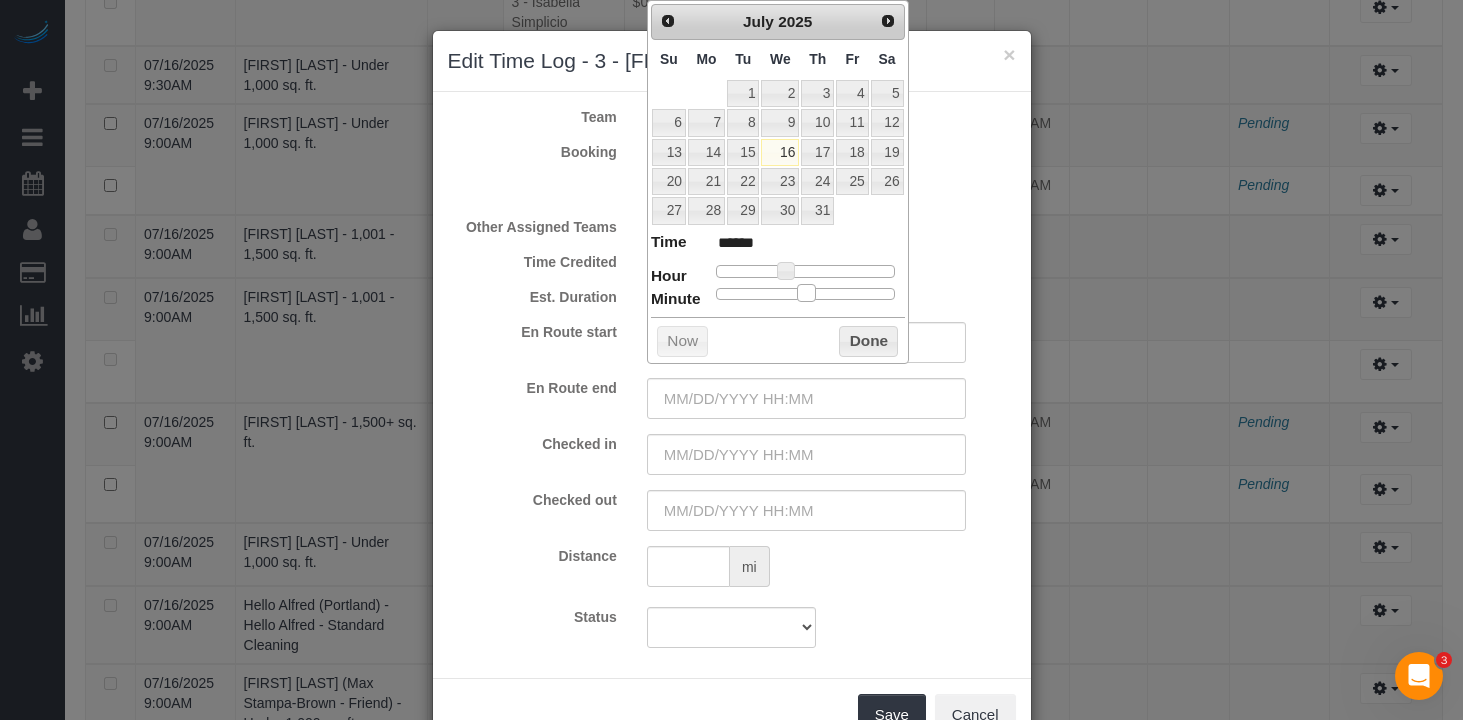 type on "07/16/2025 9:31AM" 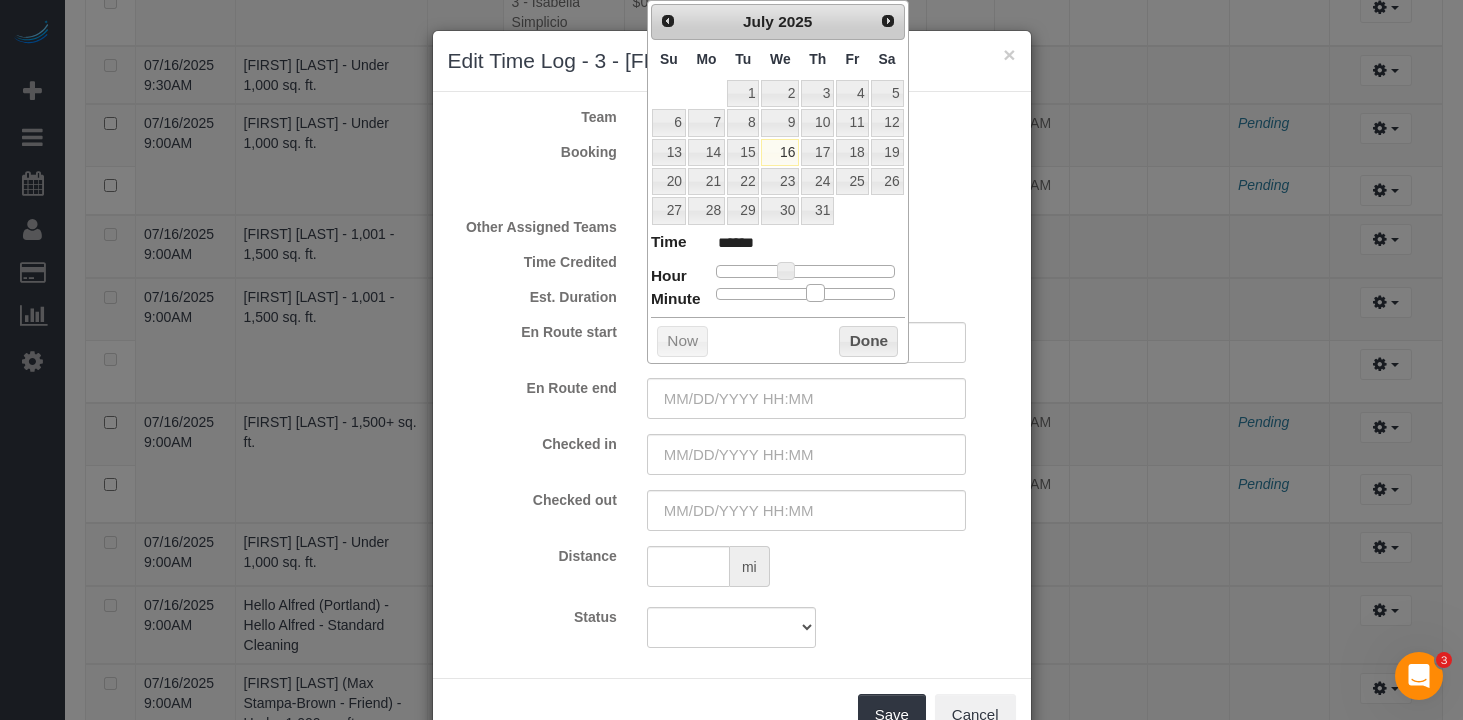 type on "07/16/2025 9:34AM" 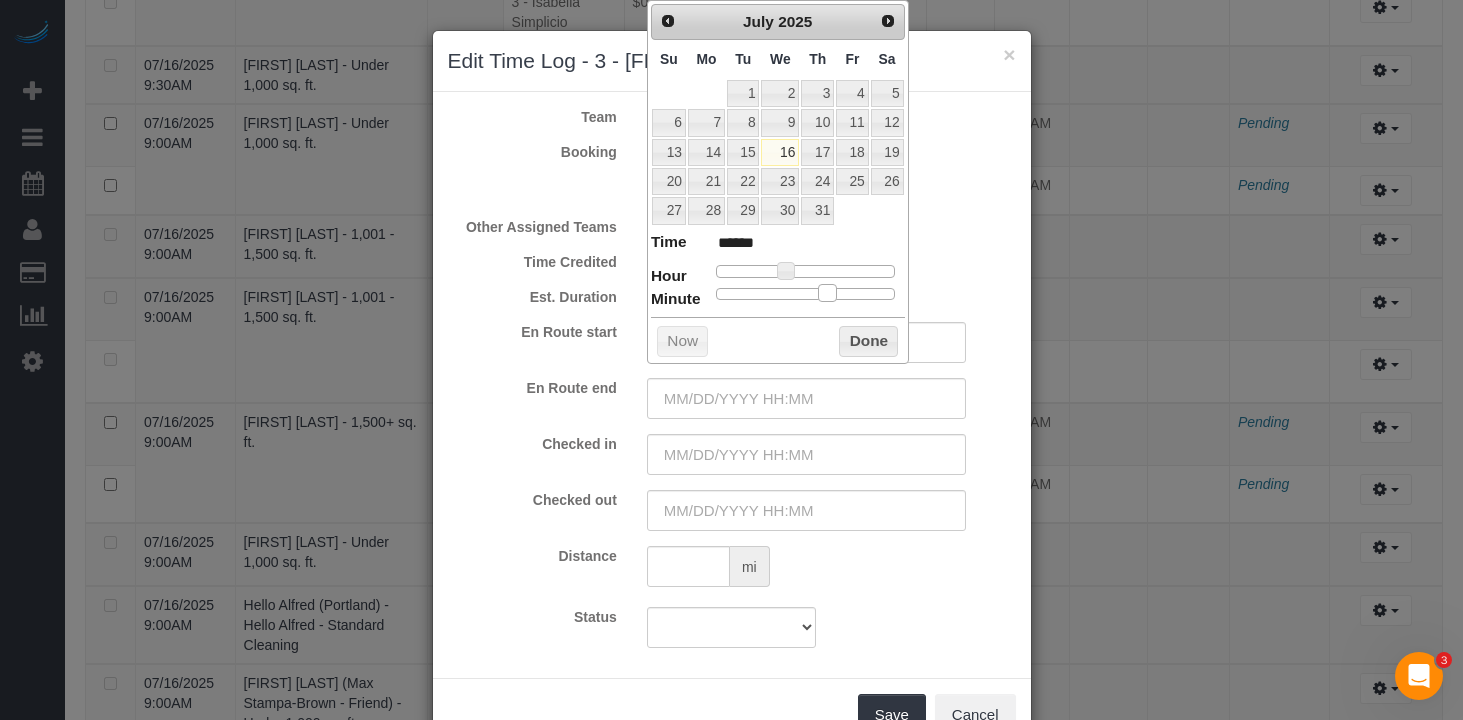 type on "07/16/2025 9:36AM" 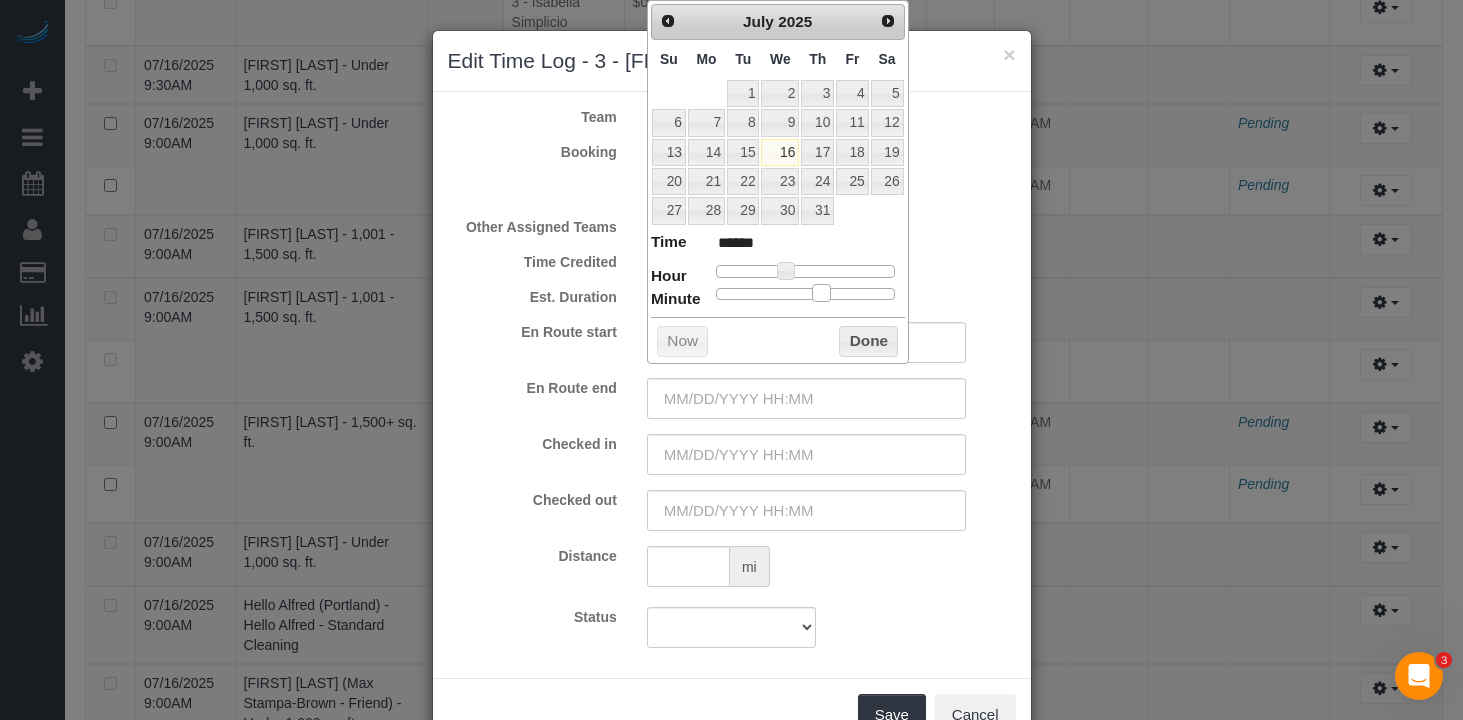 drag, startPoint x: 803, startPoint y: 295, endPoint x: 822, endPoint y: 297, distance: 19.104973 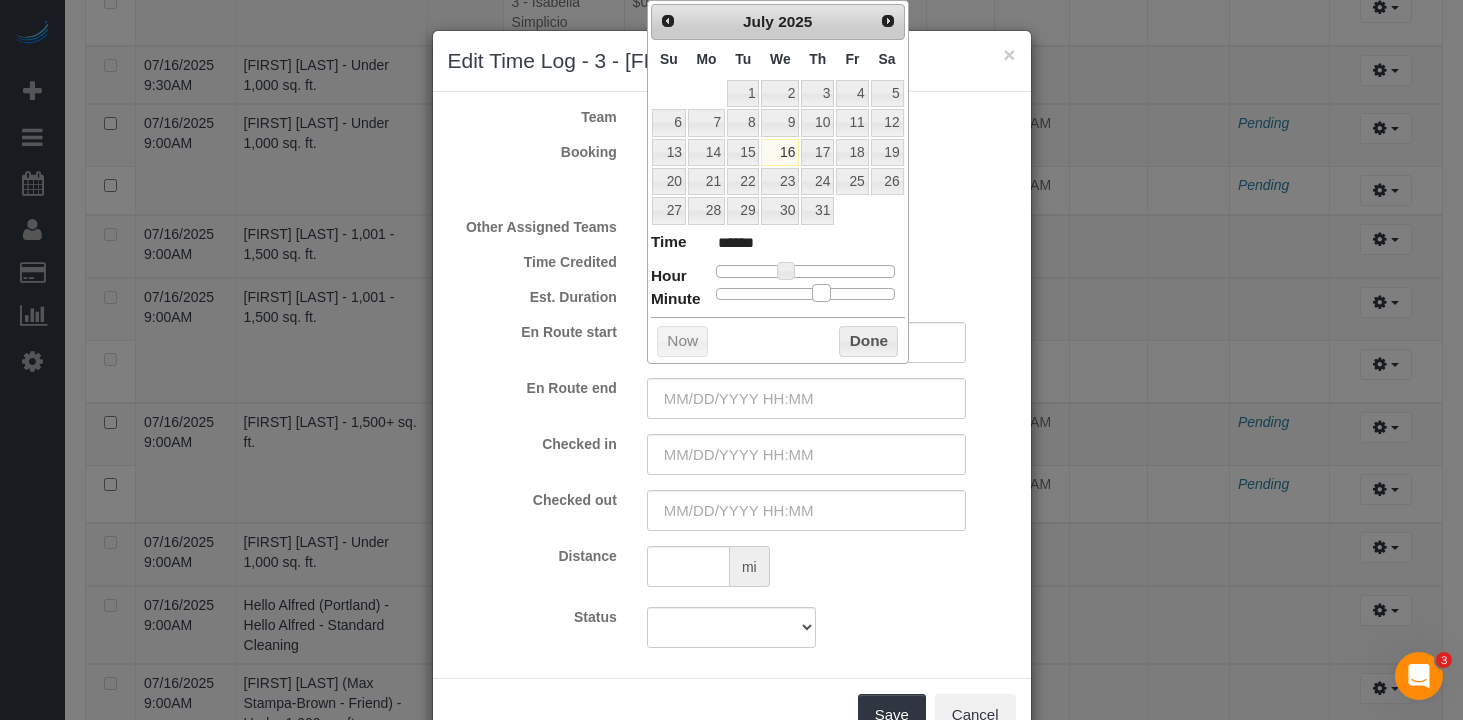 type on "07/16/2025 9:34AM" 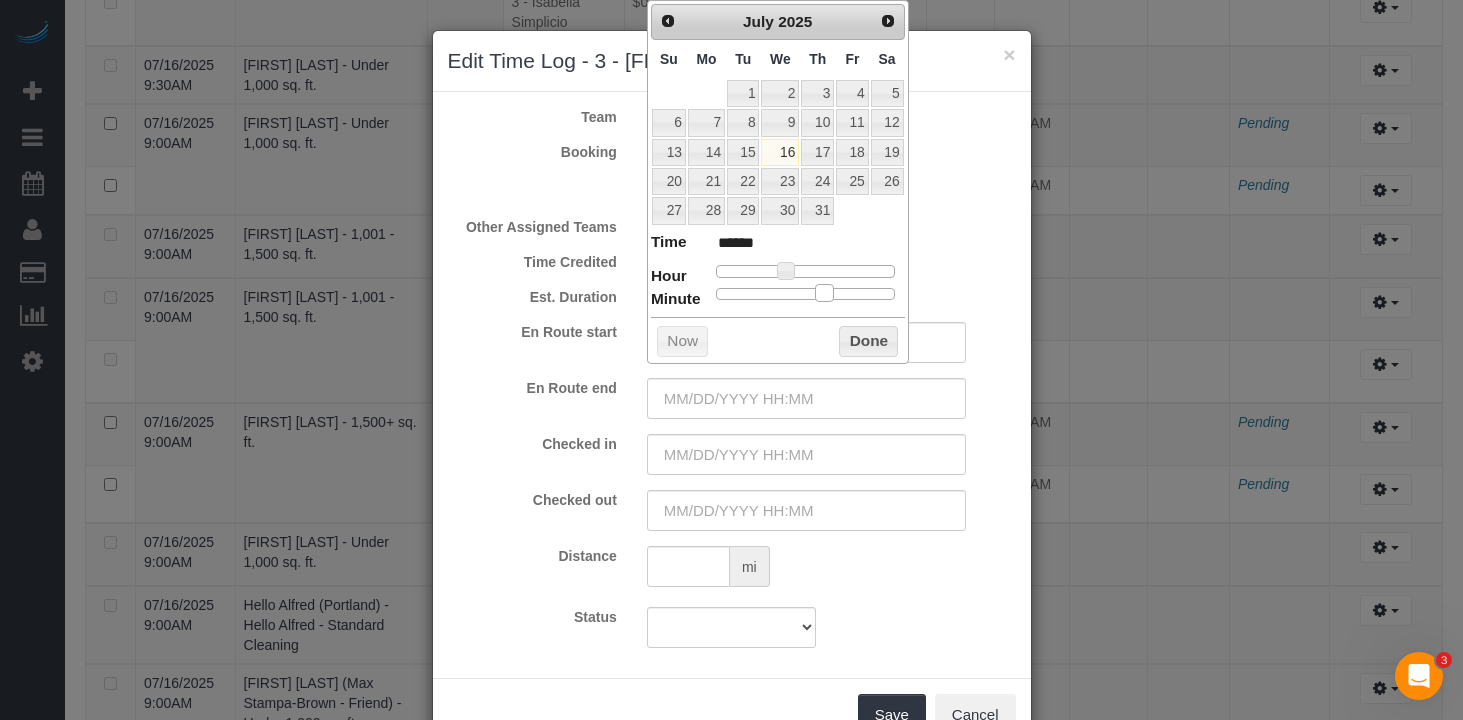 drag, startPoint x: 822, startPoint y: 297, endPoint x: 838, endPoint y: 313, distance: 22.627417 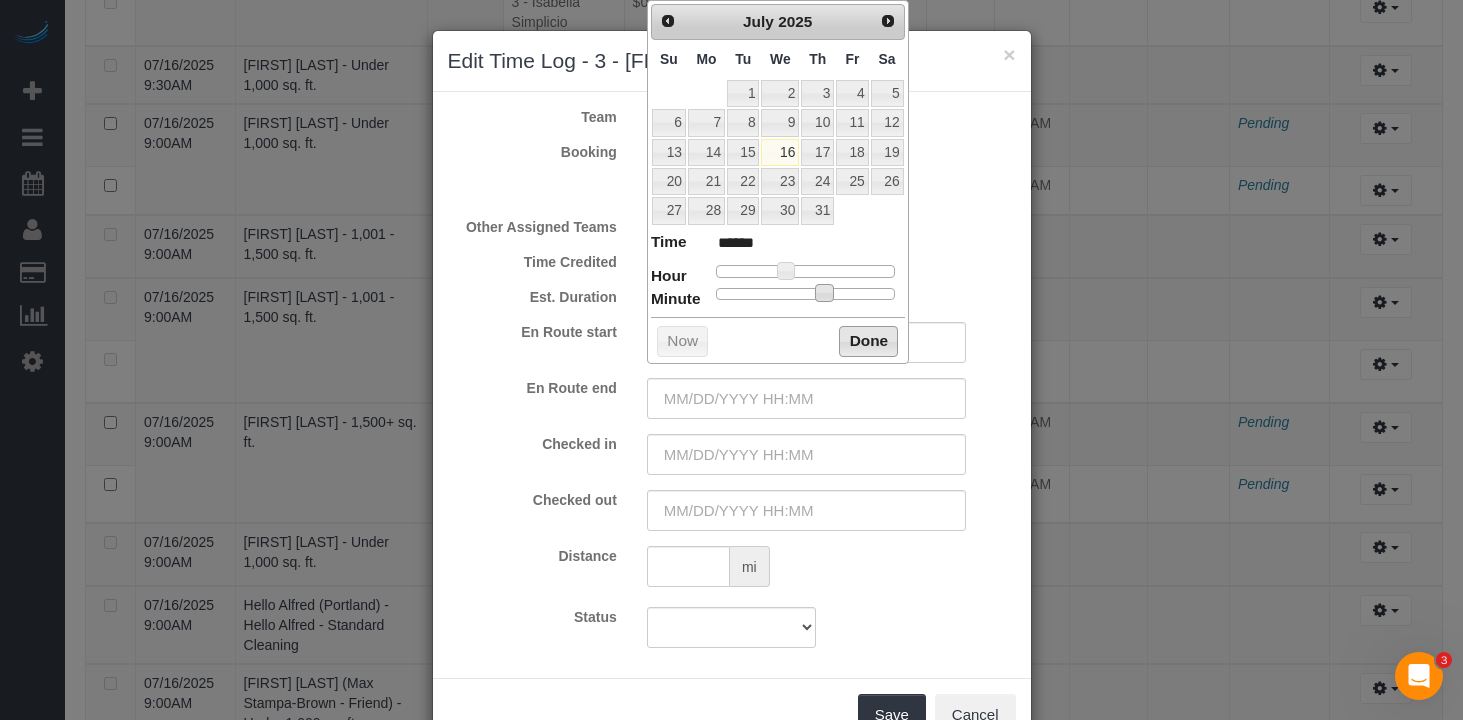 click on "Done" at bounding box center [868, 342] 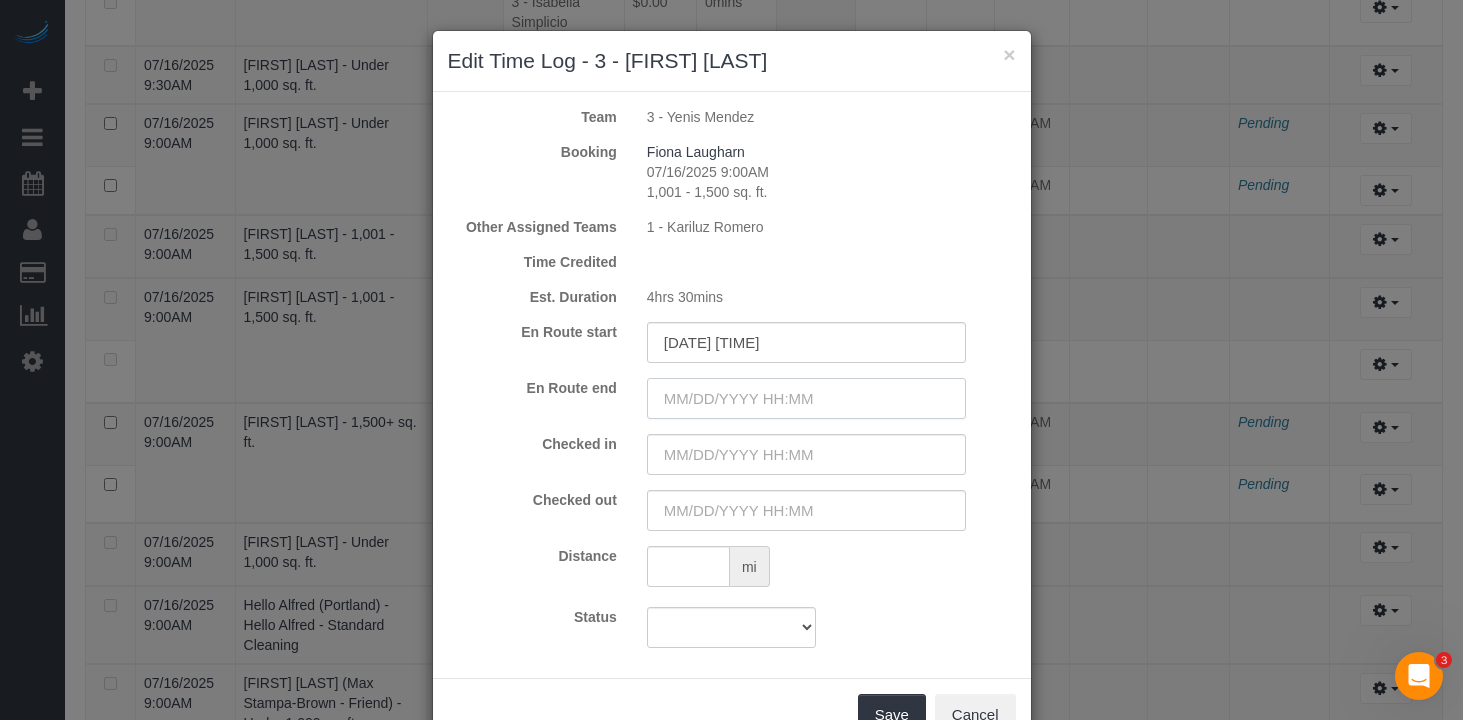 click at bounding box center [806, 398] 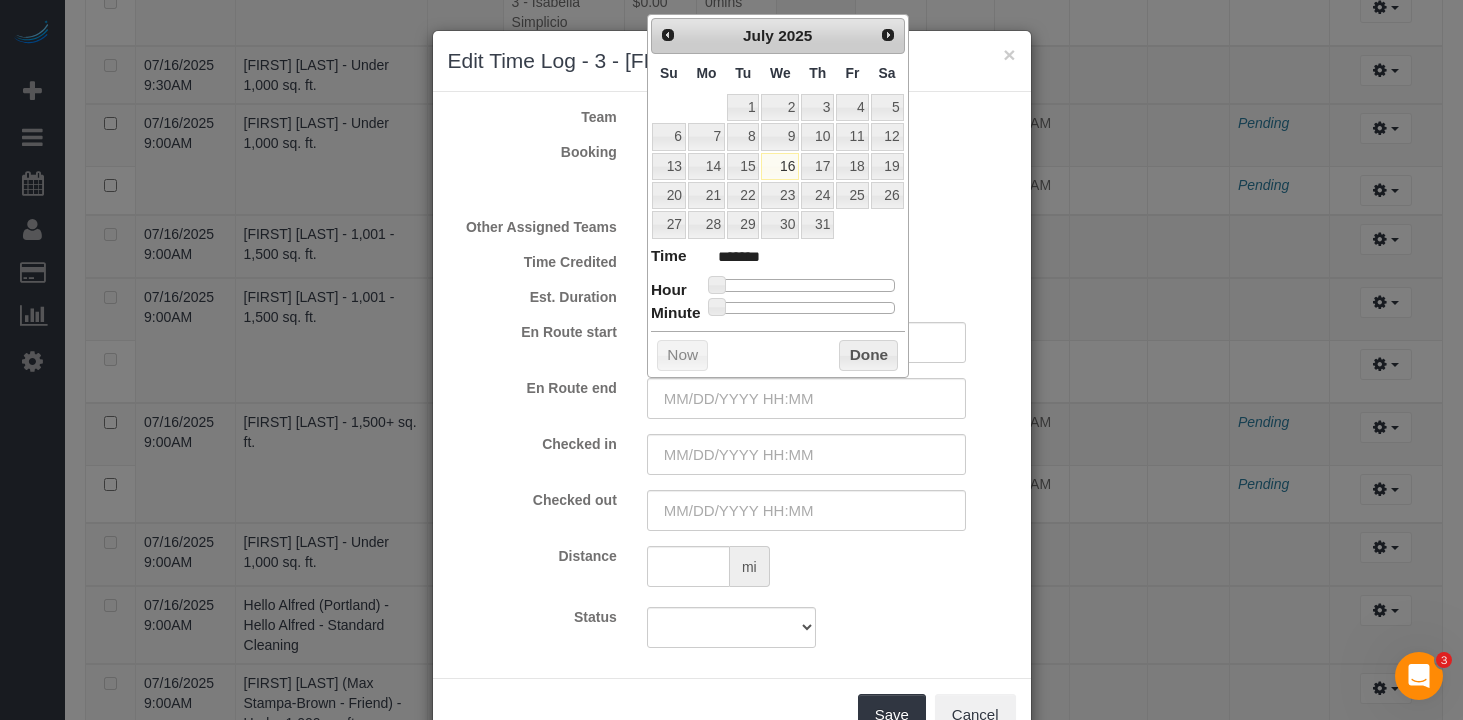 type on "07/16/2025 1:00PM" 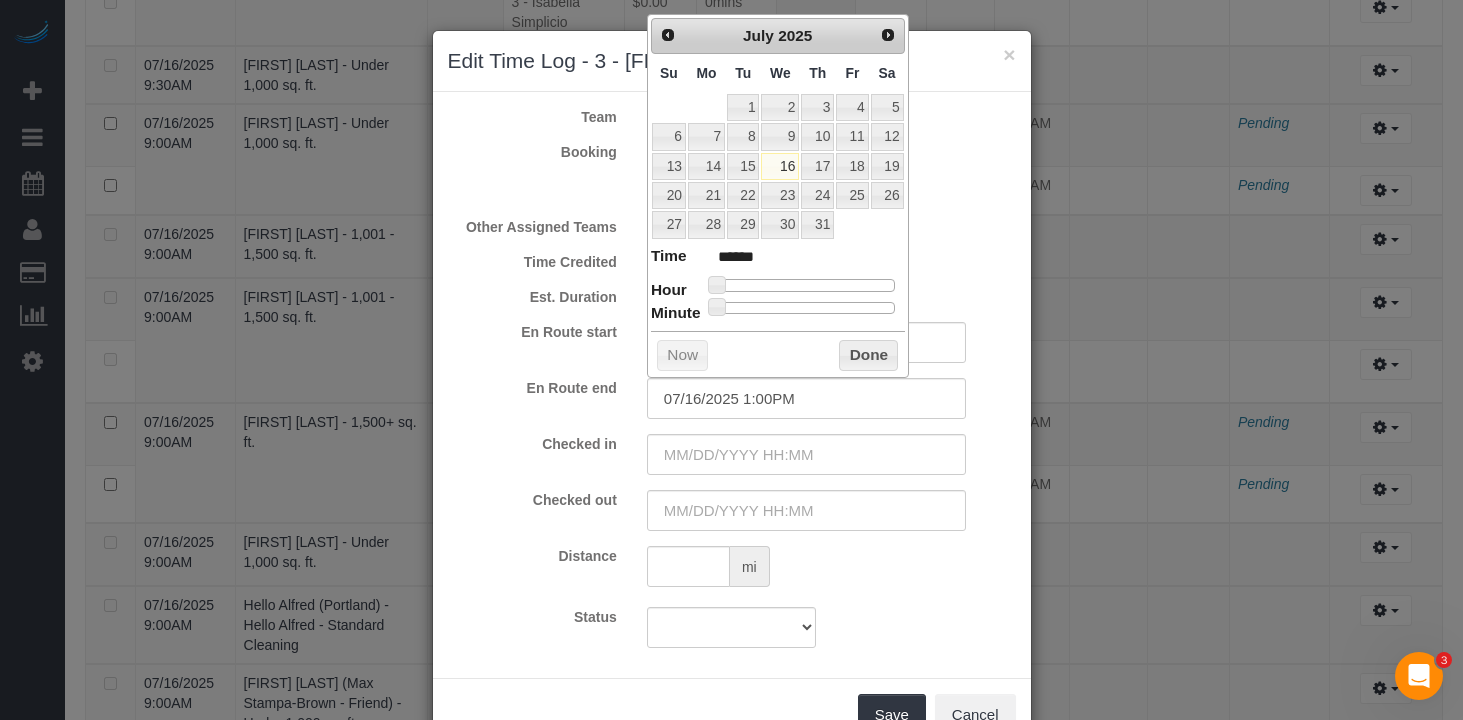 click at bounding box center (805, 285) 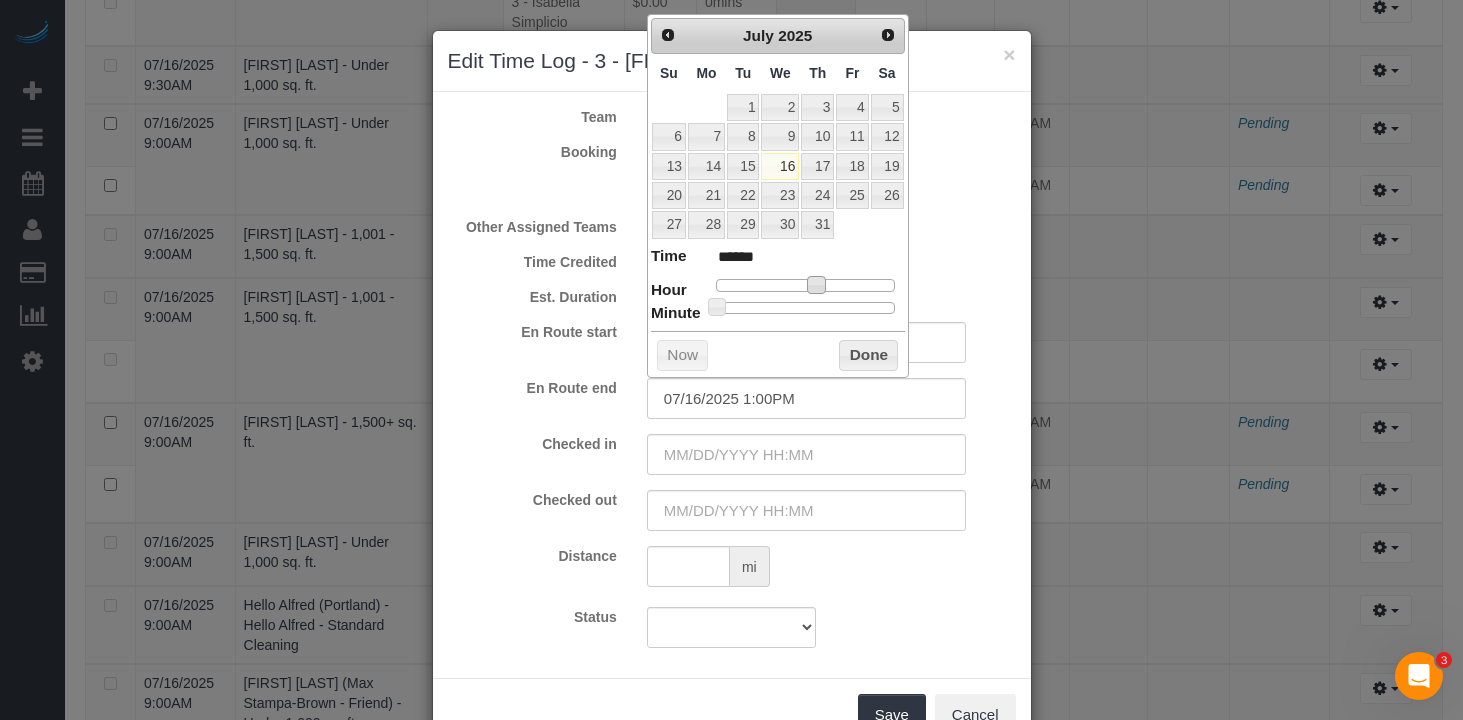 type on "07/16/2025 12:00PM" 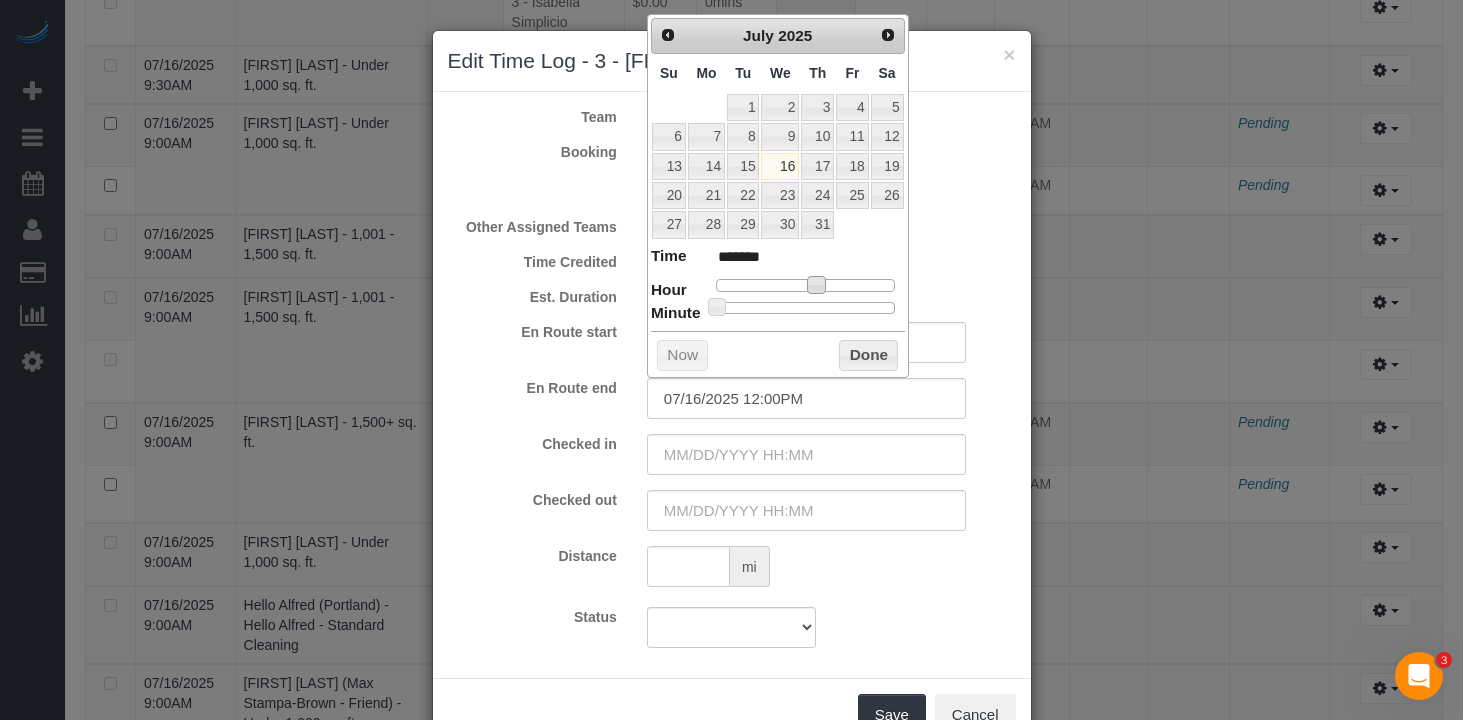 type on "07/16/2025 11:00AM" 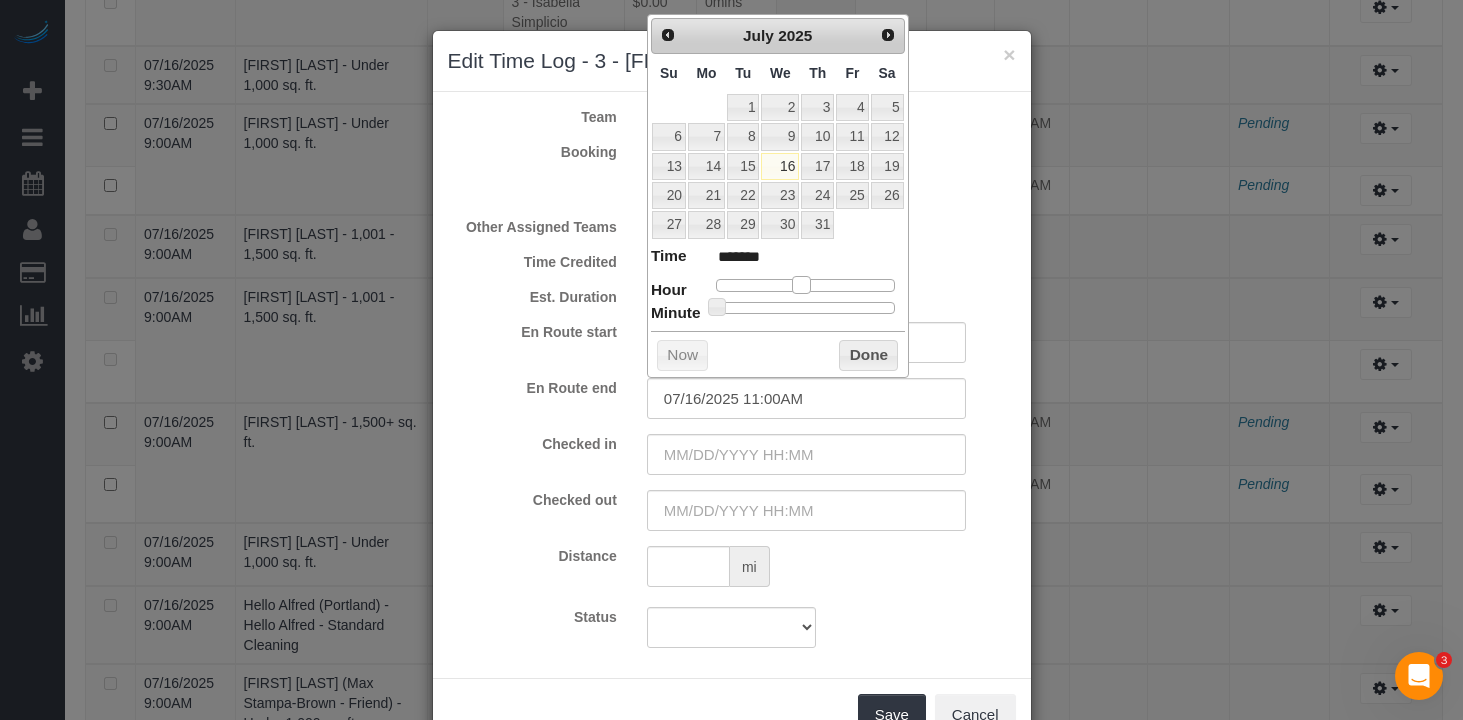 type on "07/16/2025 10:00AM" 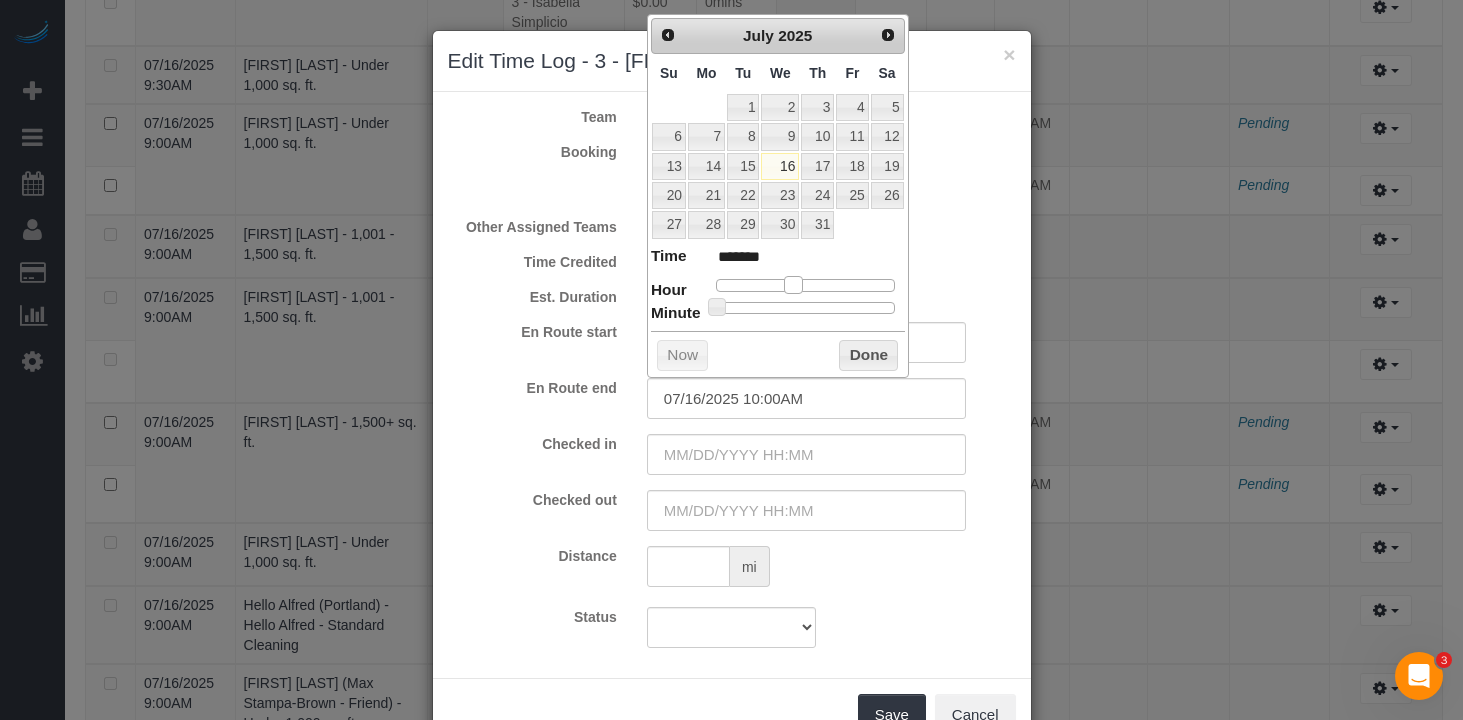 type on "07/16/2025 9:00AM" 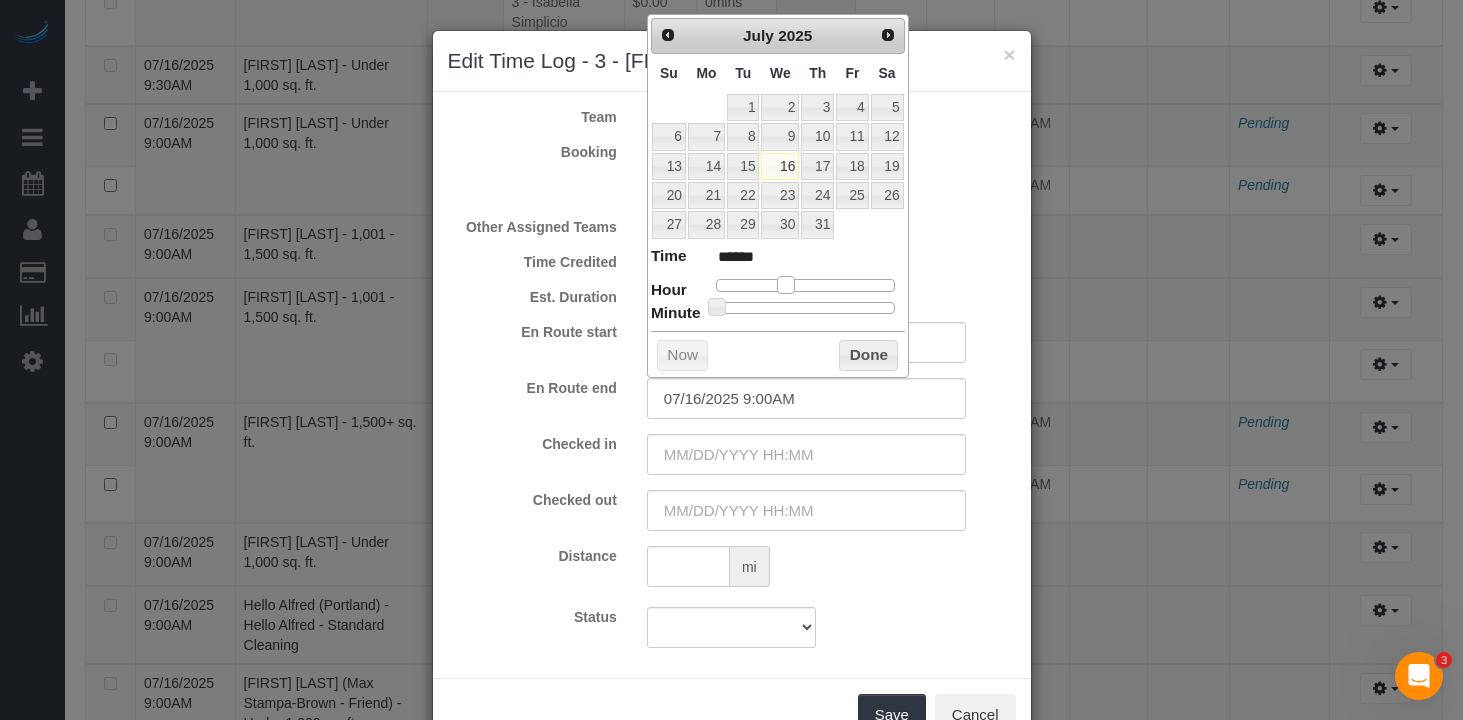 drag, startPoint x: 817, startPoint y: 290, endPoint x: 791, endPoint y: 296, distance: 26.683329 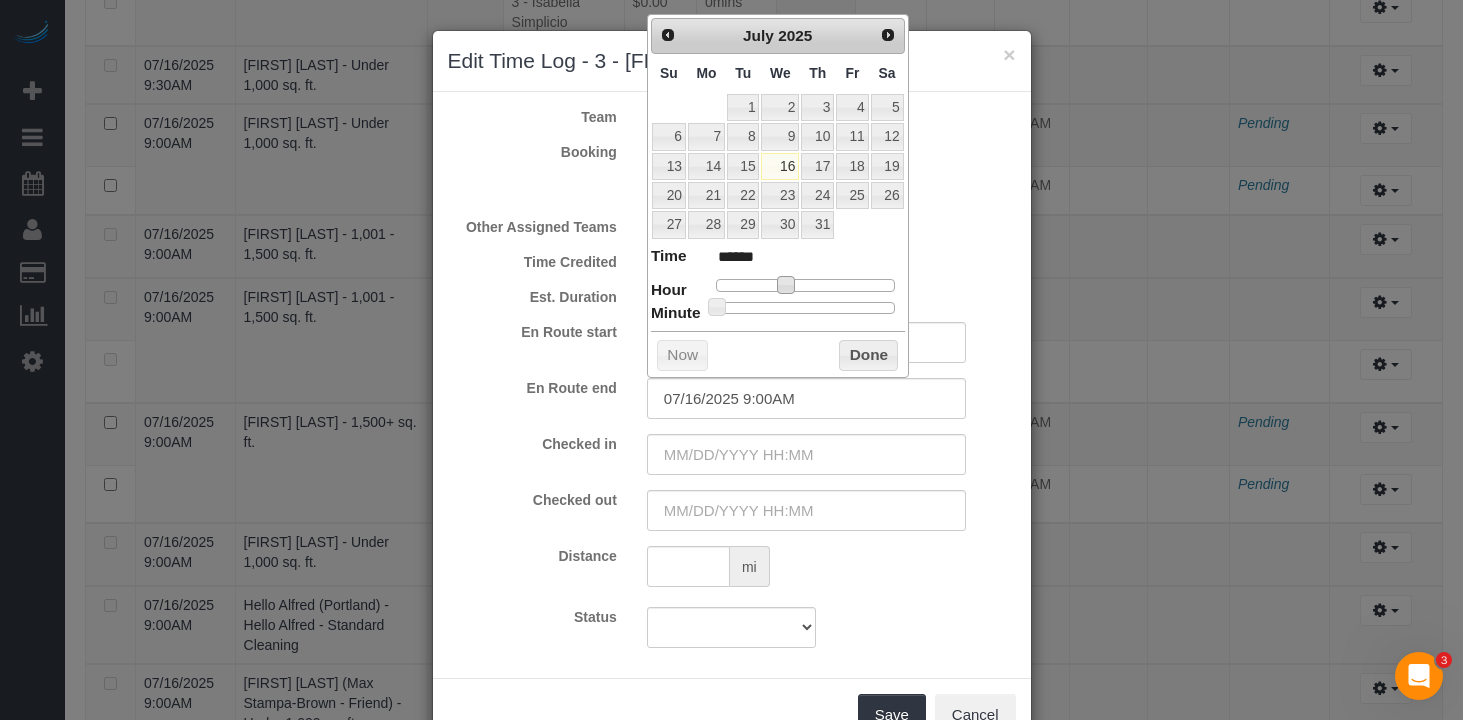 type on "07/16/2025 9:31AM" 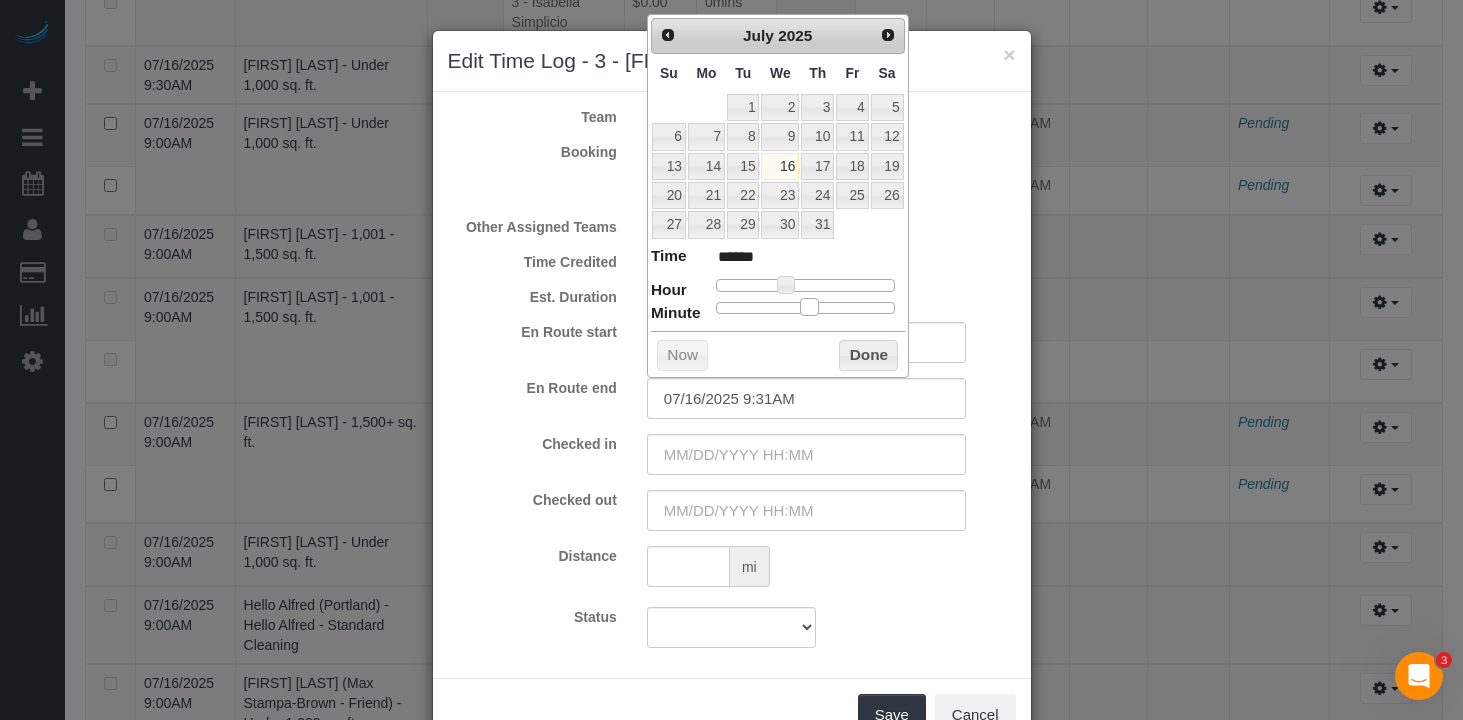 click at bounding box center (805, 308) 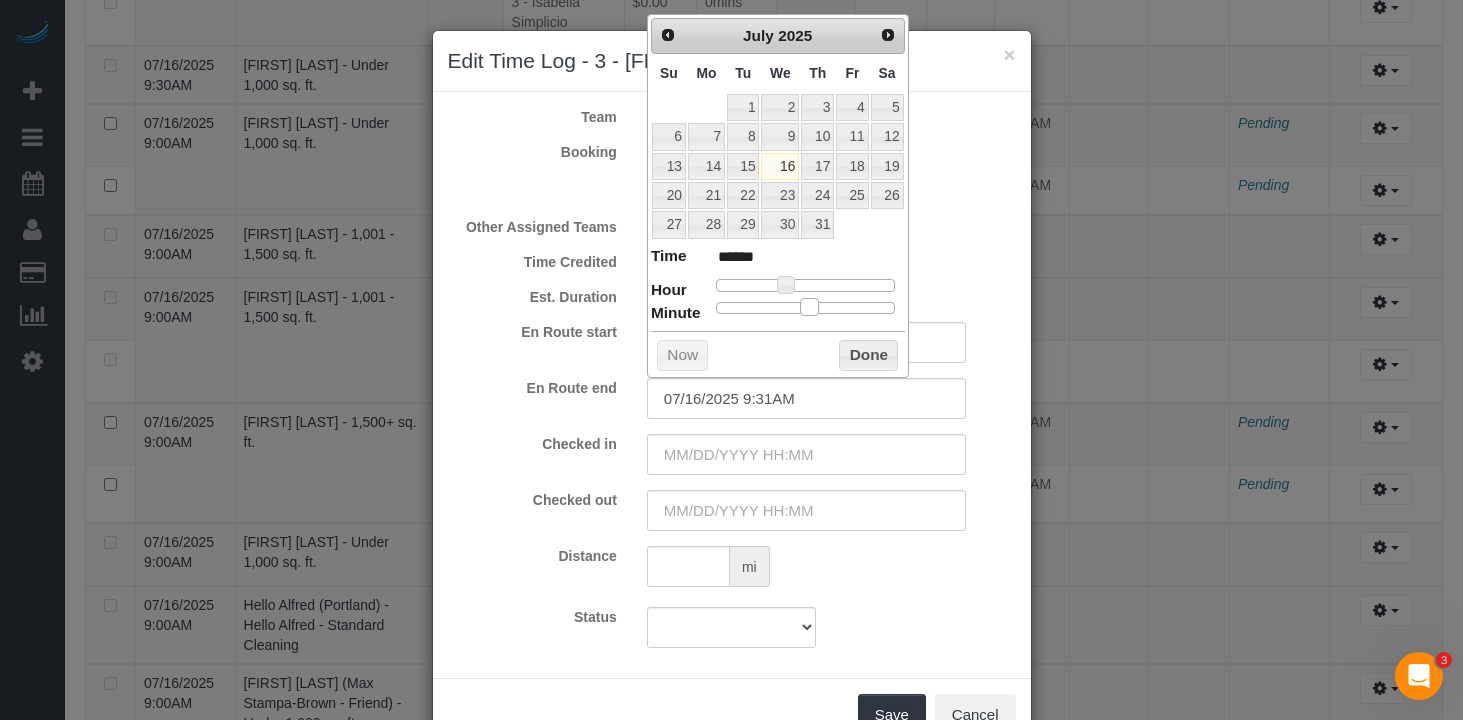 type on "07/16/2025 9:33AM" 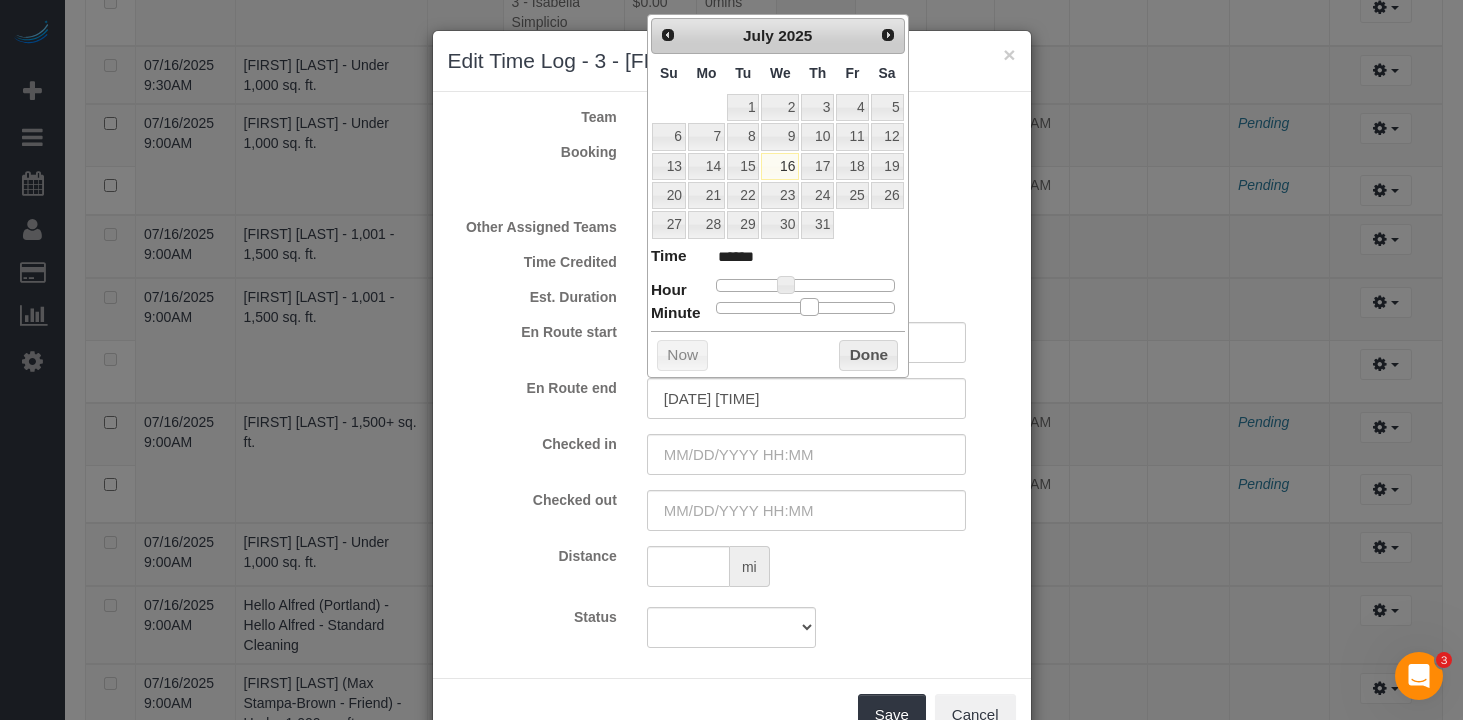type on "07/16/2025 9:35AM" 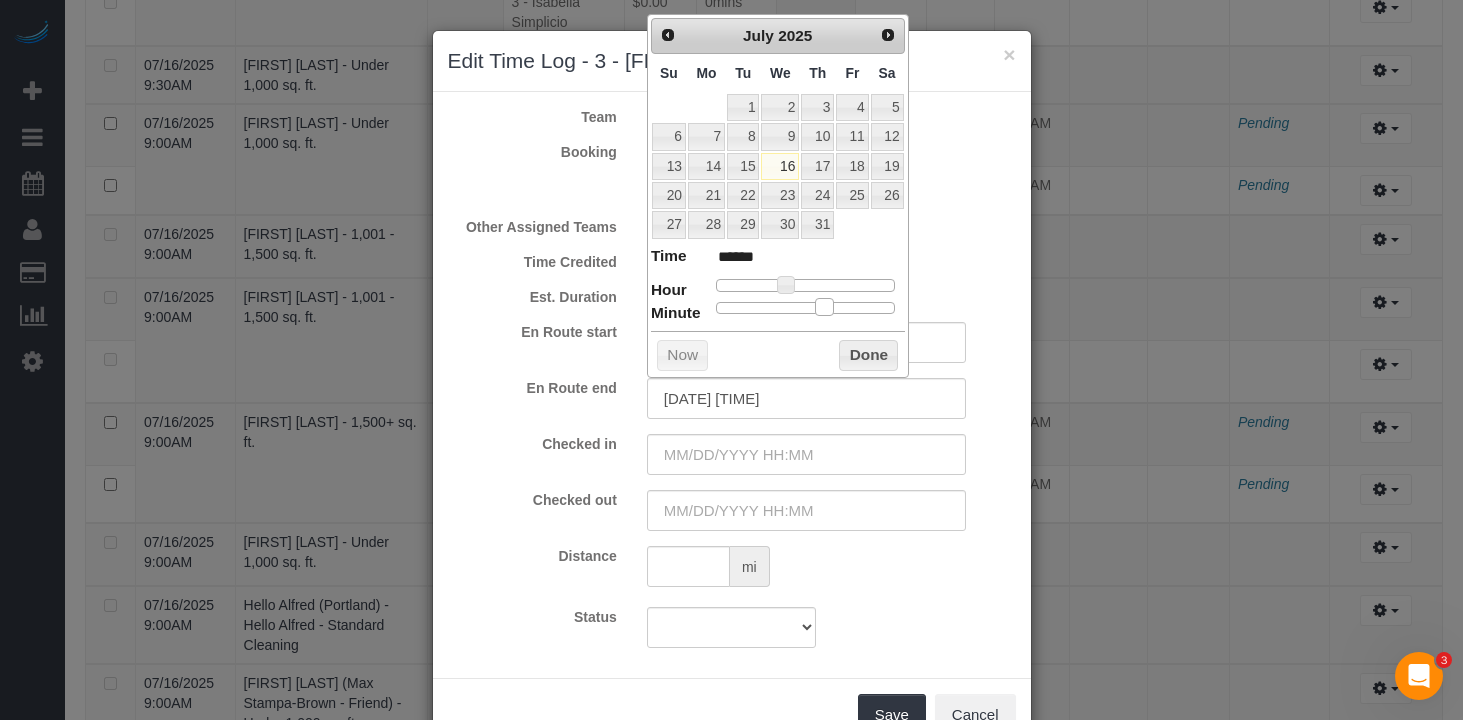 drag, startPoint x: 811, startPoint y: 306, endPoint x: 828, endPoint y: 306, distance: 17 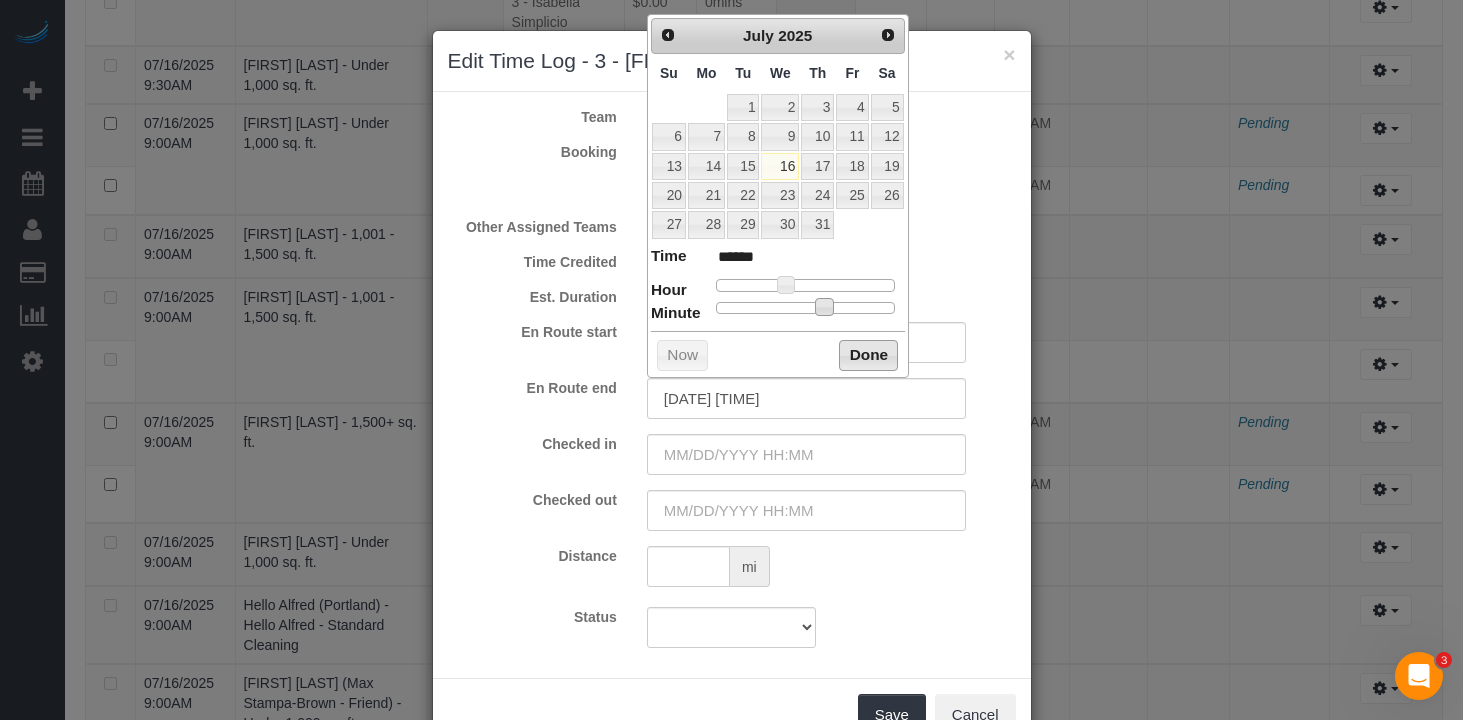 click on "Done" at bounding box center [868, 356] 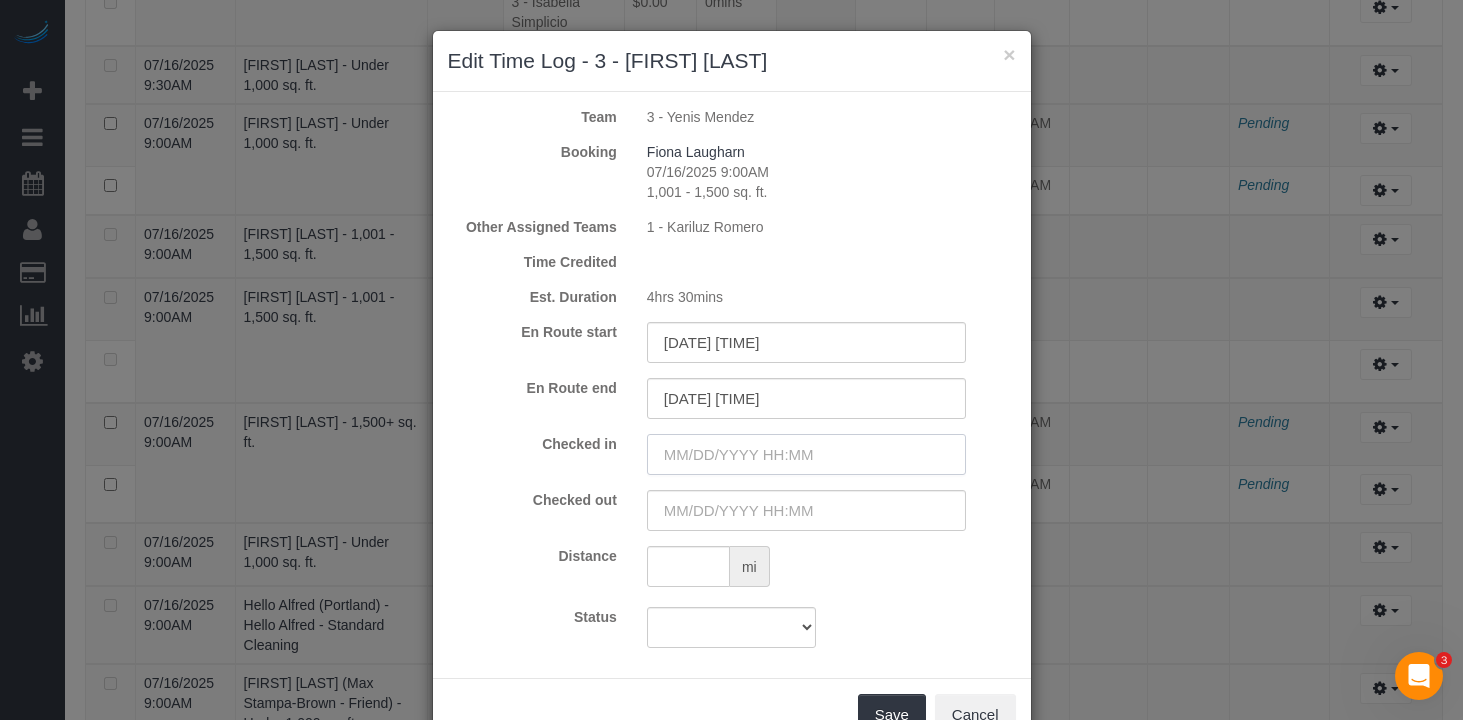 click at bounding box center (806, 454) 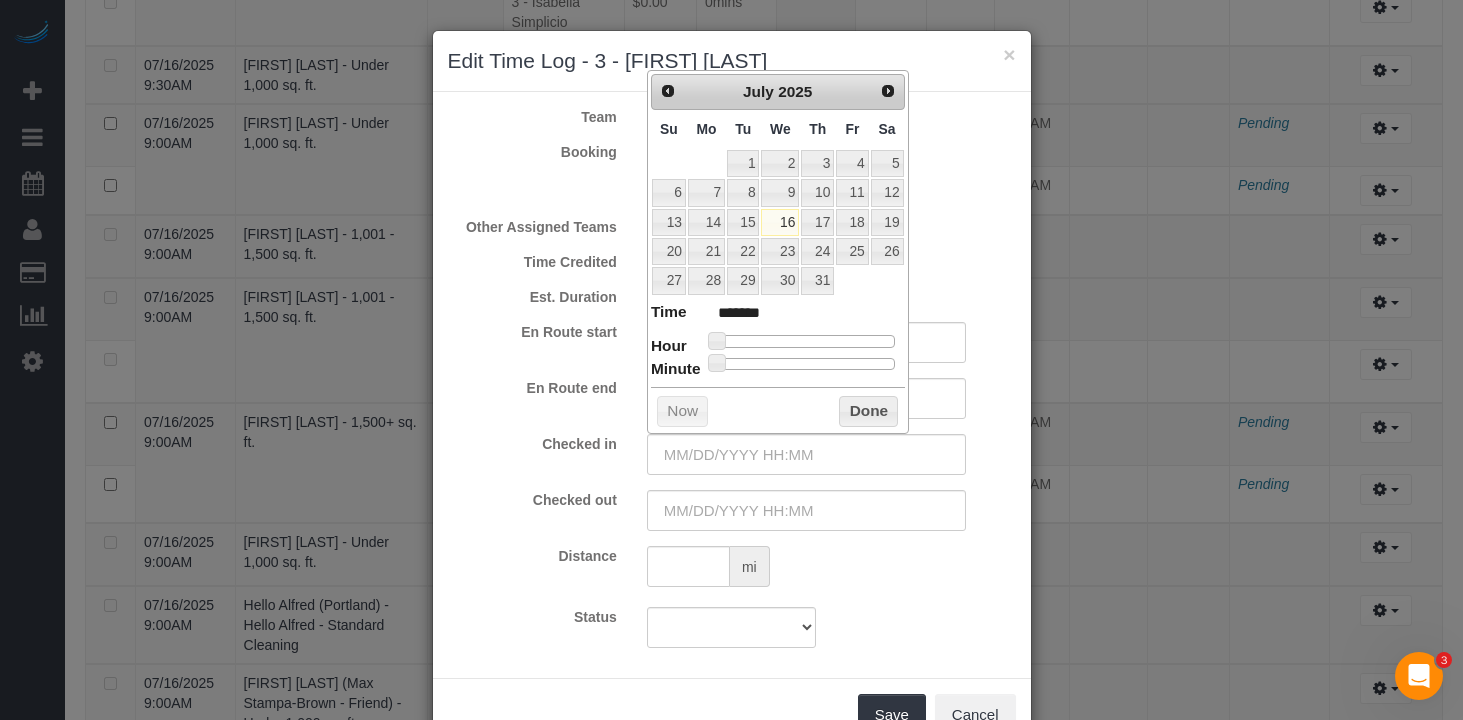 type on "07/16/2025 11:00AM" 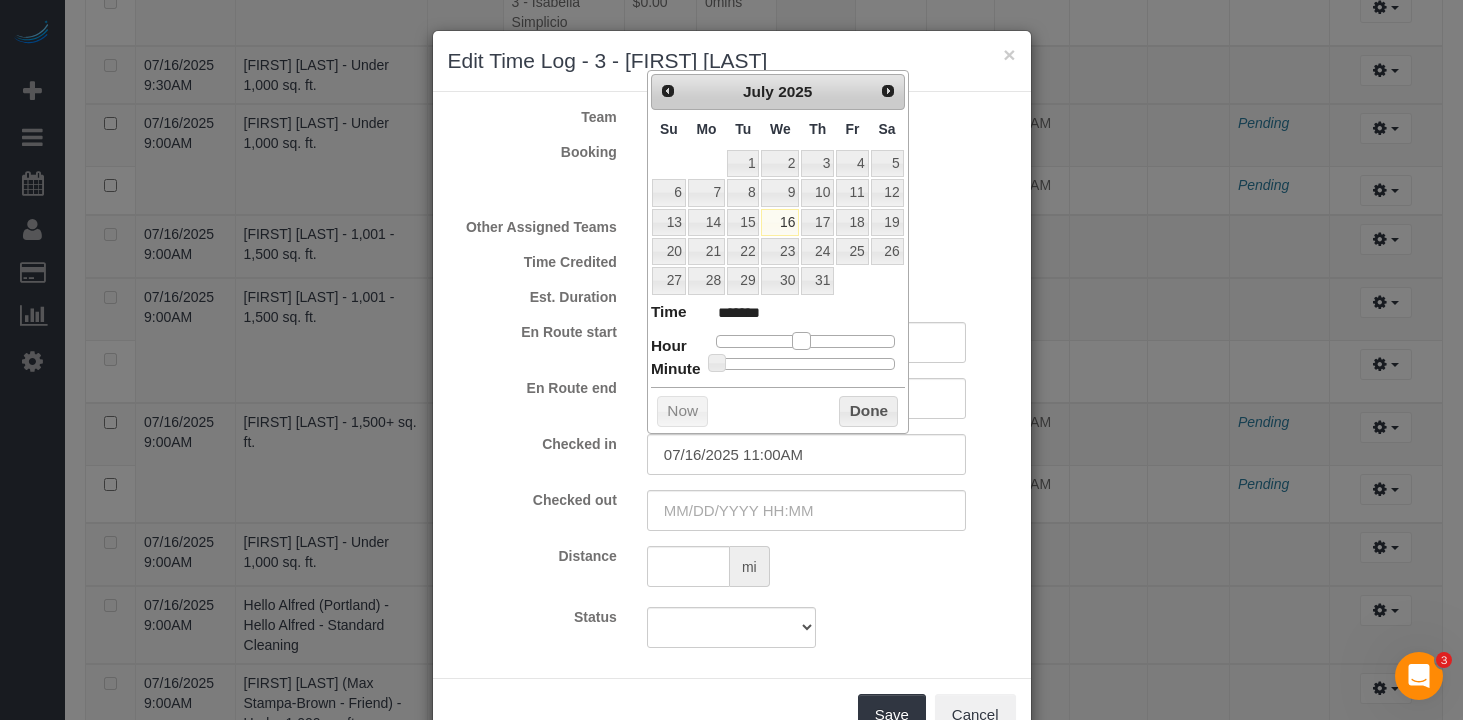 click at bounding box center (805, 341) 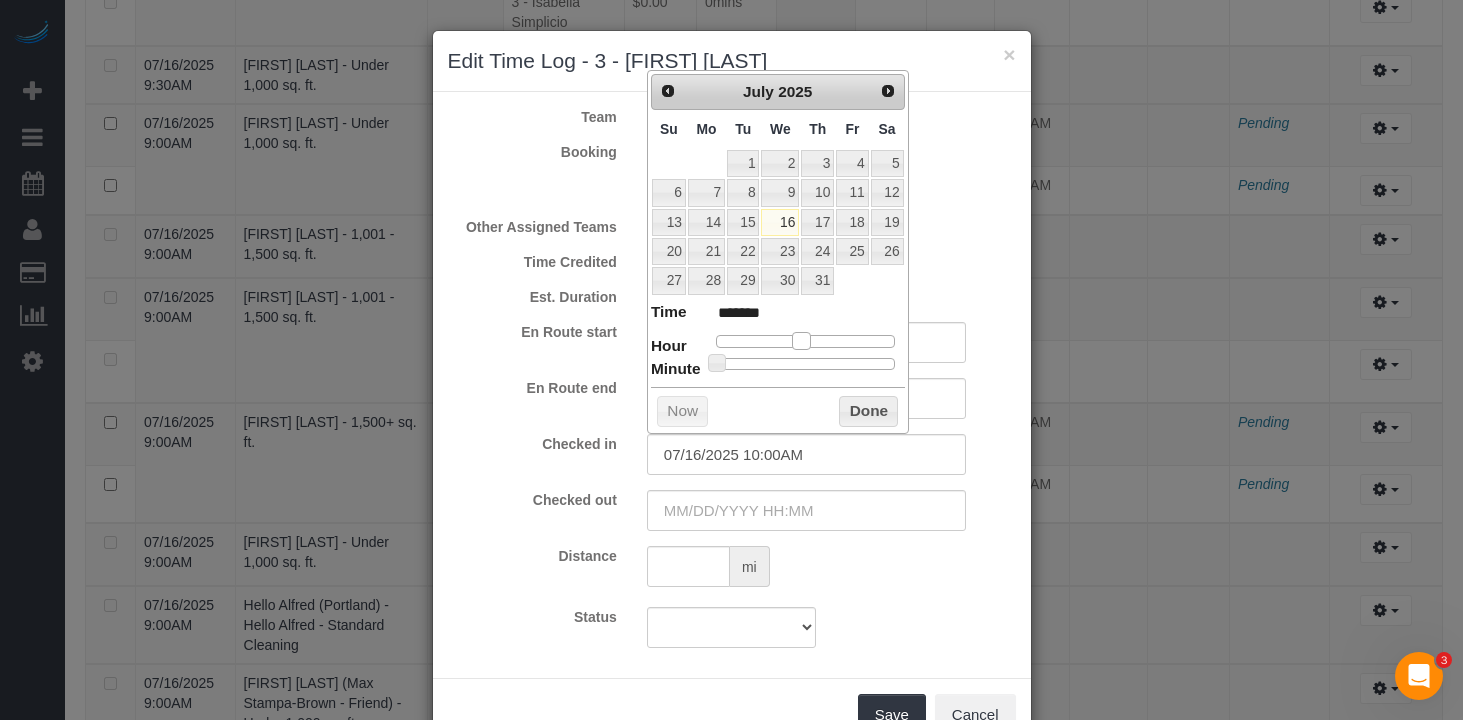 type on "07/16/2025 9:00AM" 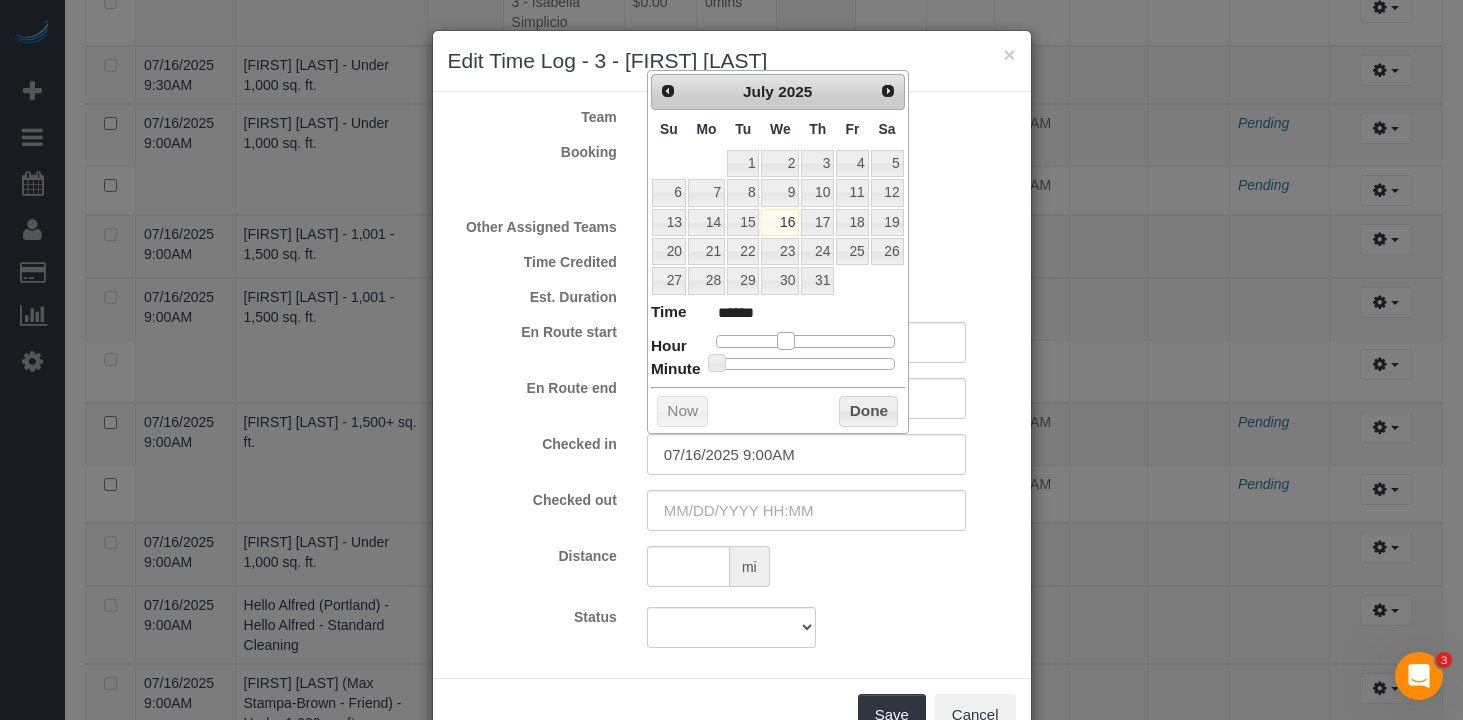 drag, startPoint x: 805, startPoint y: 340, endPoint x: 793, endPoint y: 343, distance: 12.369317 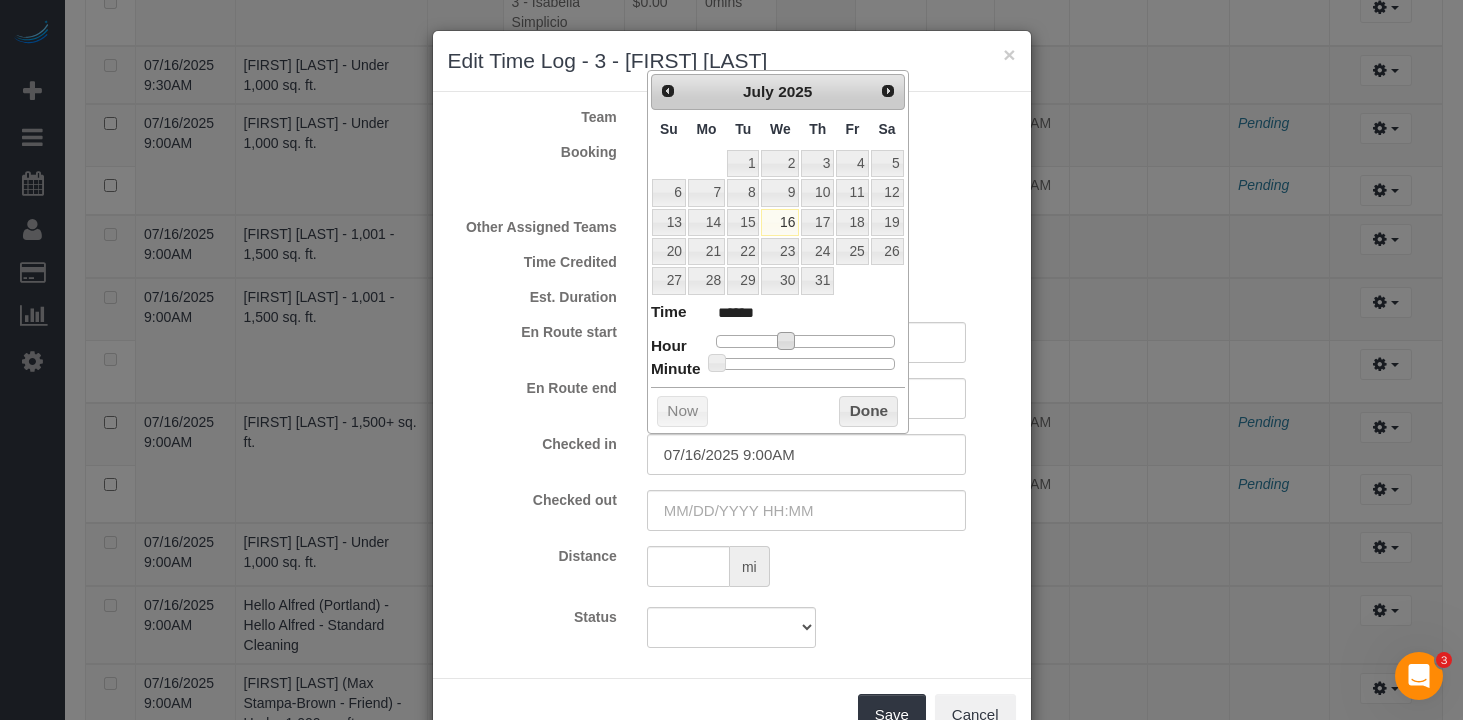 type on "07/16/2025 9:33AM" 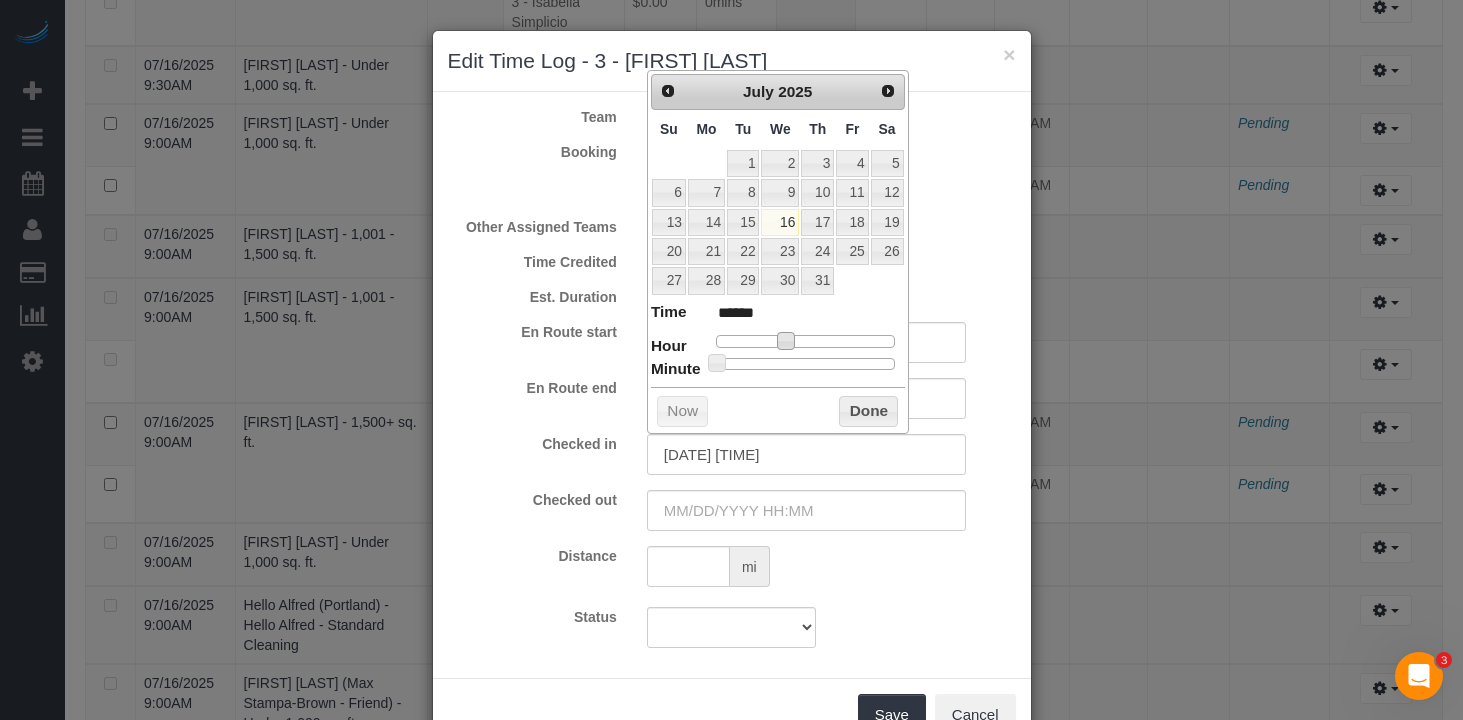 click at bounding box center [805, 364] 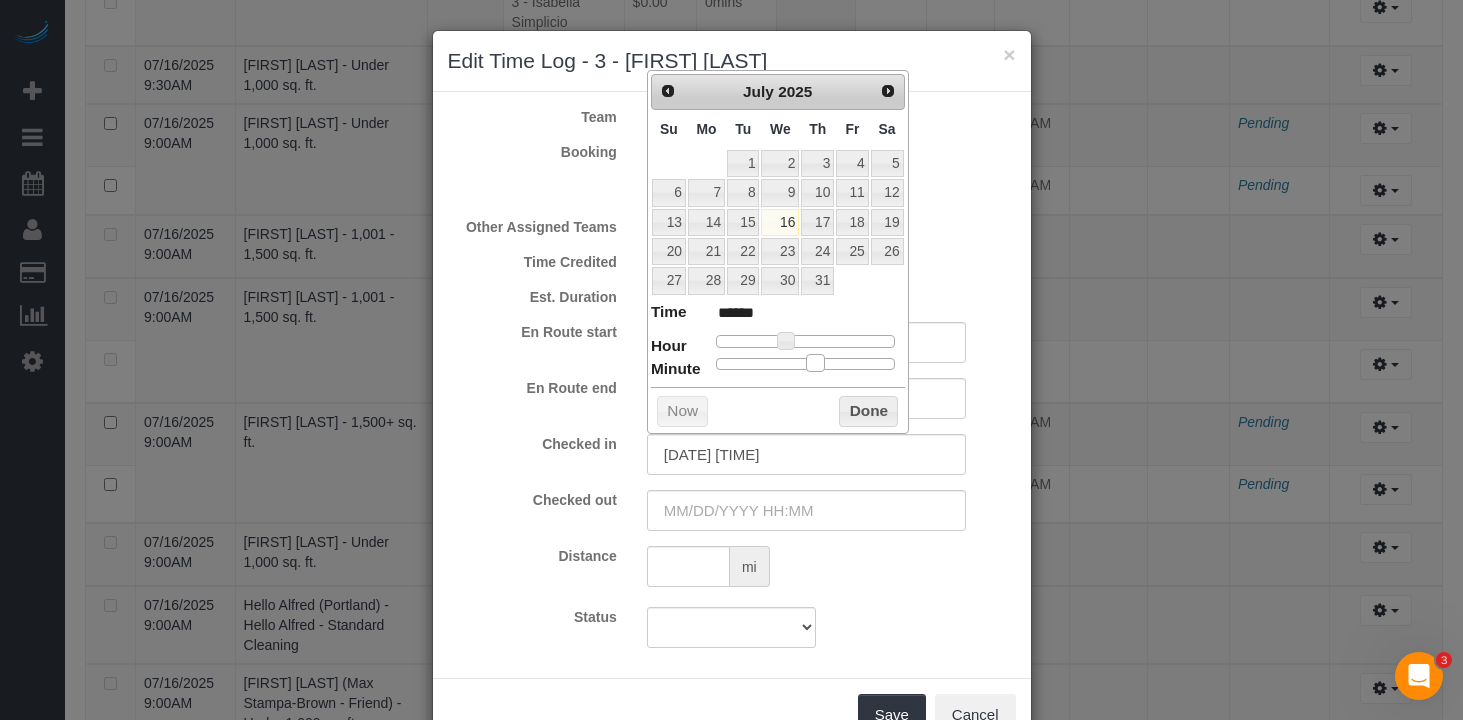 type on "07/16/2025 9:33AM" 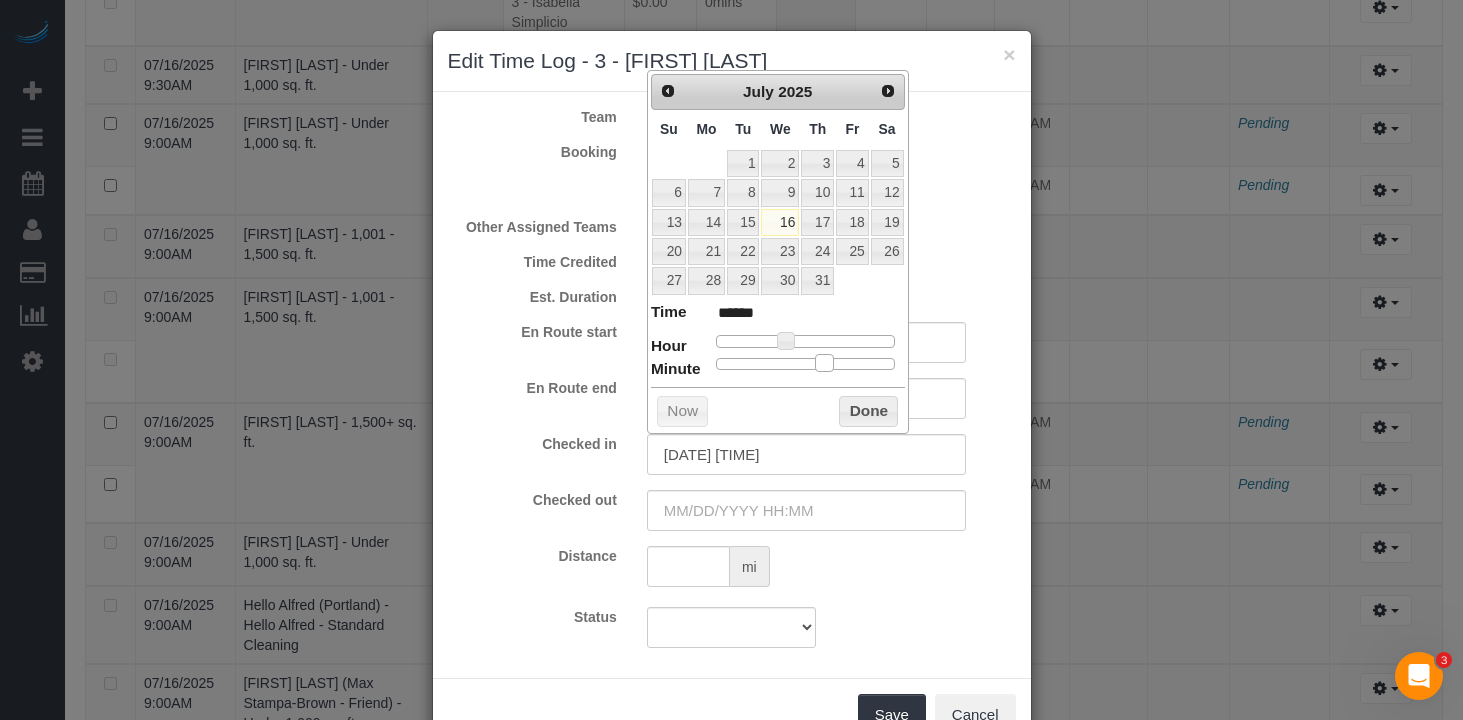 drag, startPoint x: 816, startPoint y: 367, endPoint x: 826, endPoint y: 366, distance: 10.049875 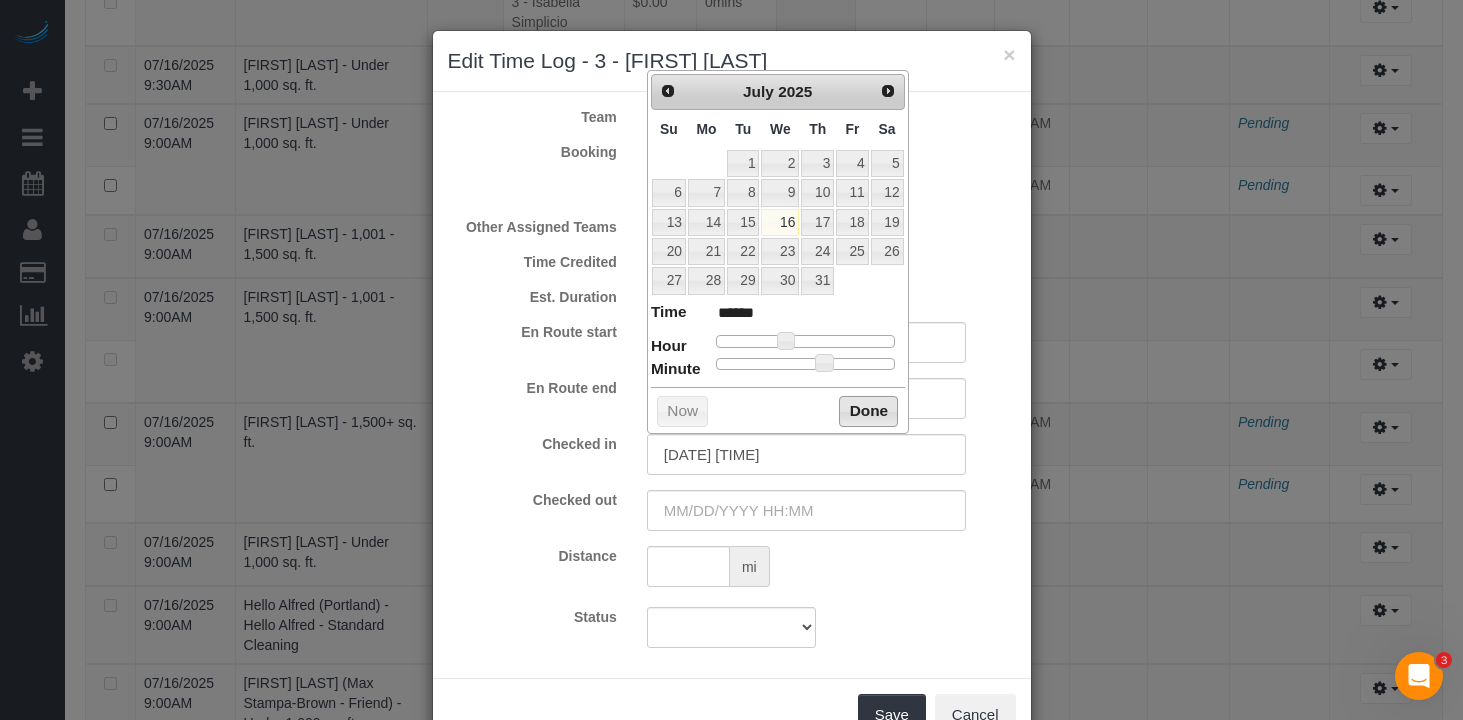 click on "Done" at bounding box center (868, 412) 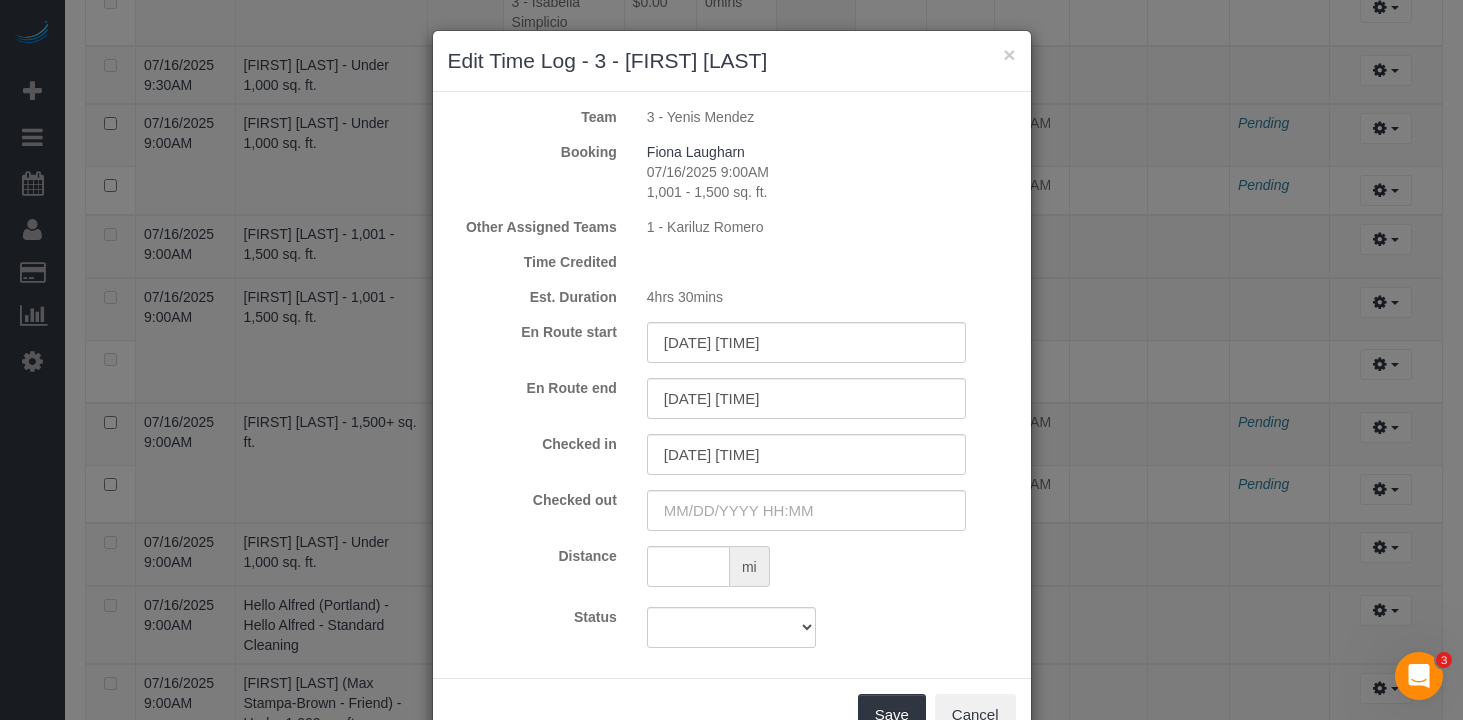 scroll, scrollTop: 62, scrollLeft: 0, axis: vertical 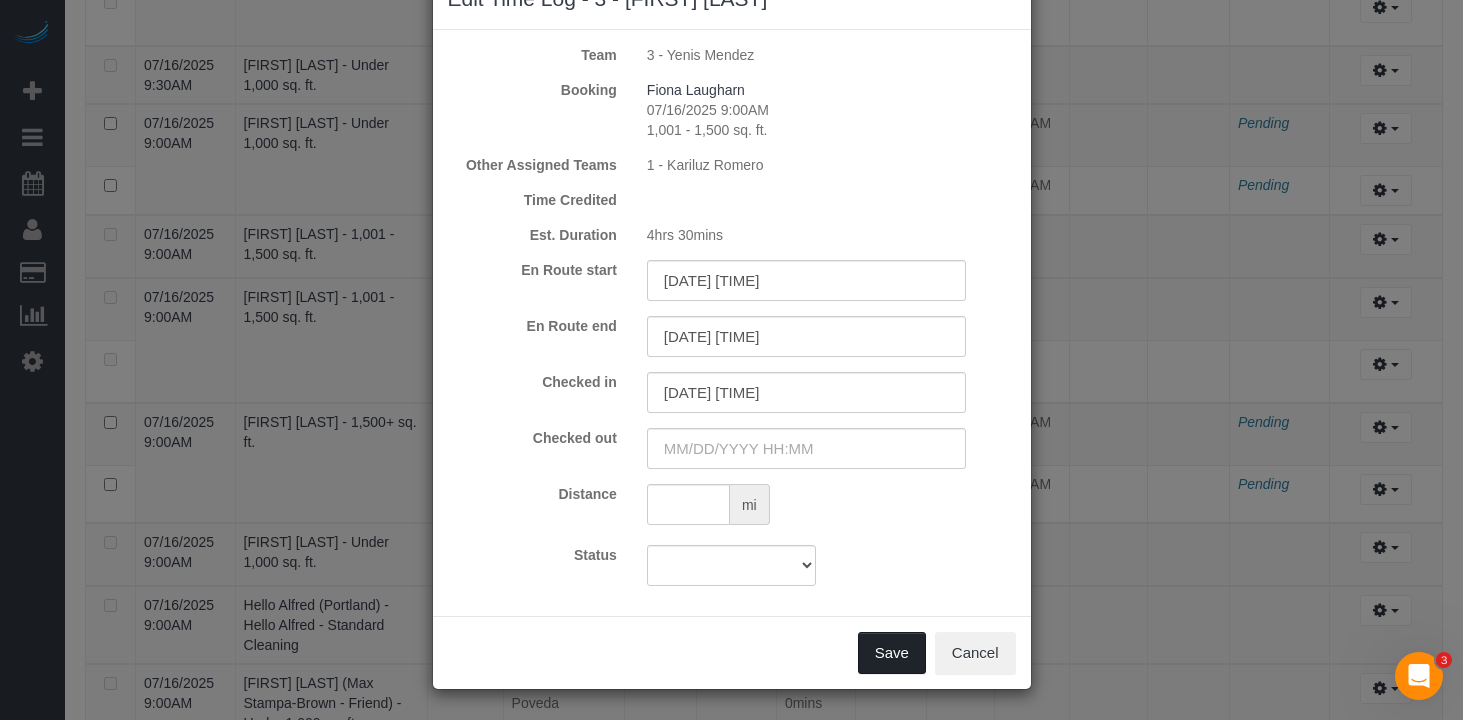 click on "Save" at bounding box center (892, 653) 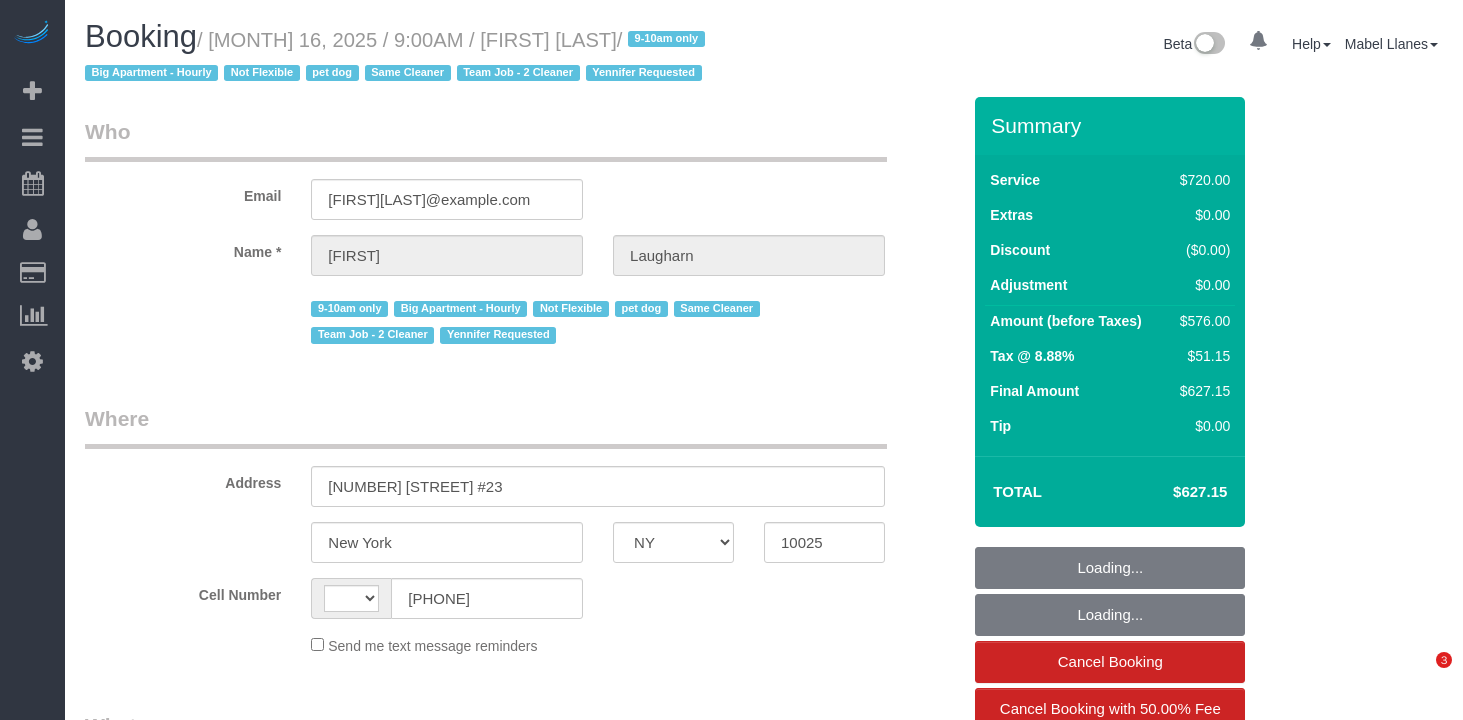 select on "NY" 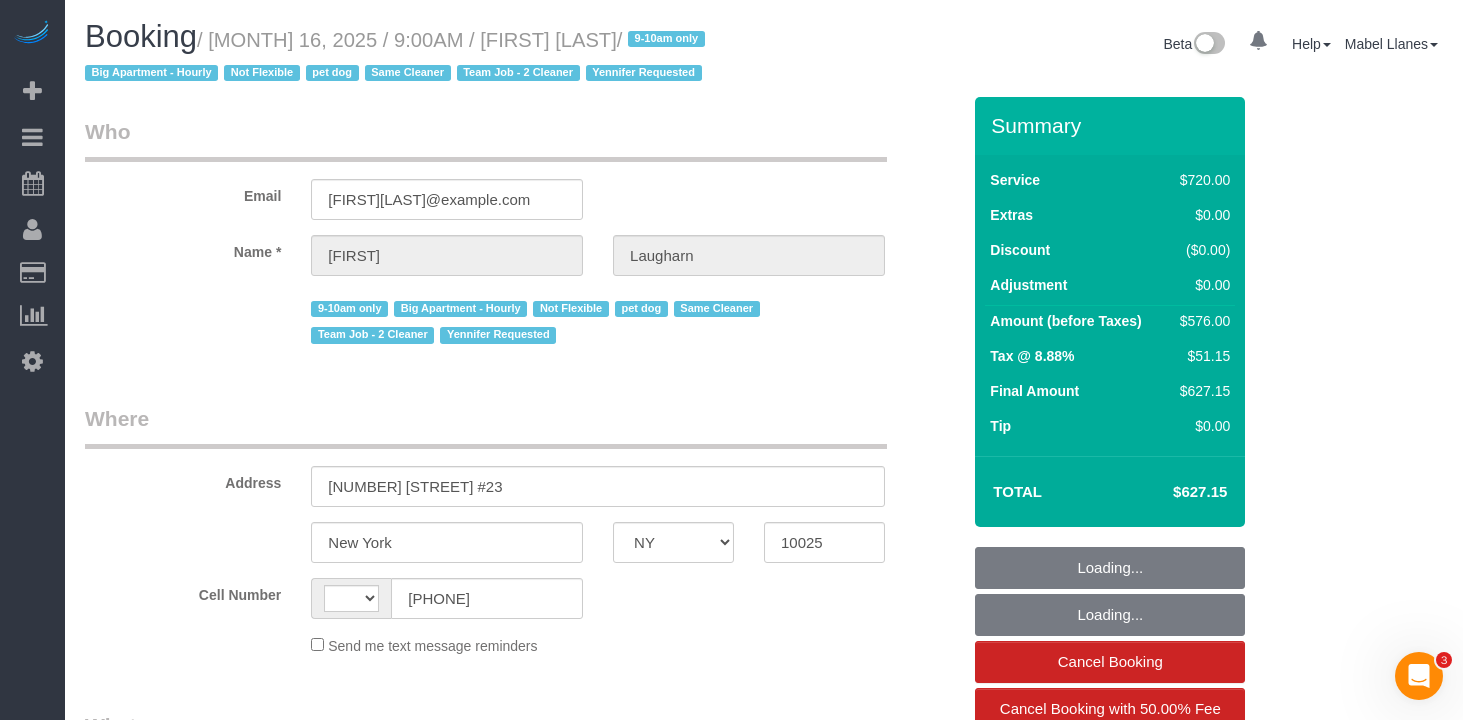 scroll, scrollTop: 0, scrollLeft: 0, axis: both 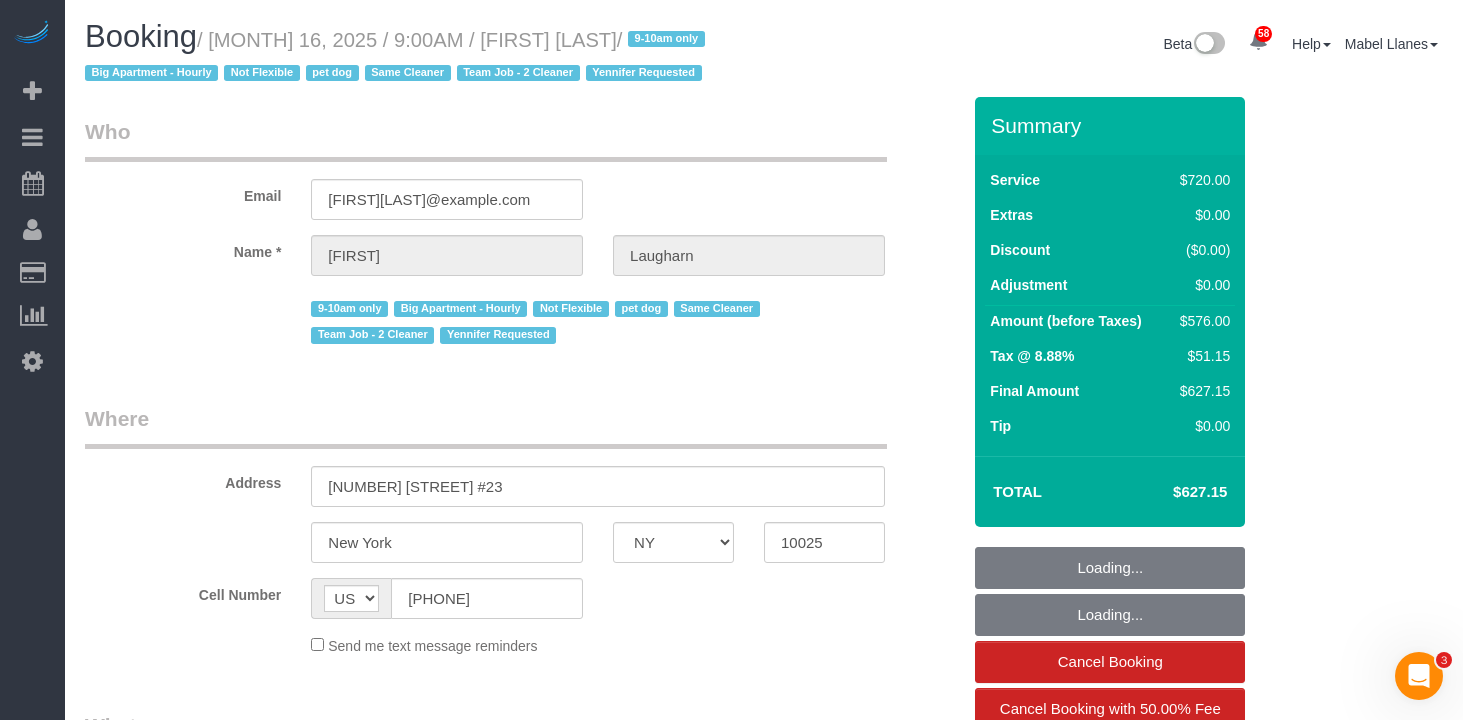 select on "string:stripe-pm_1Qg79n4VGloSiKo7Xb5RYN0j" 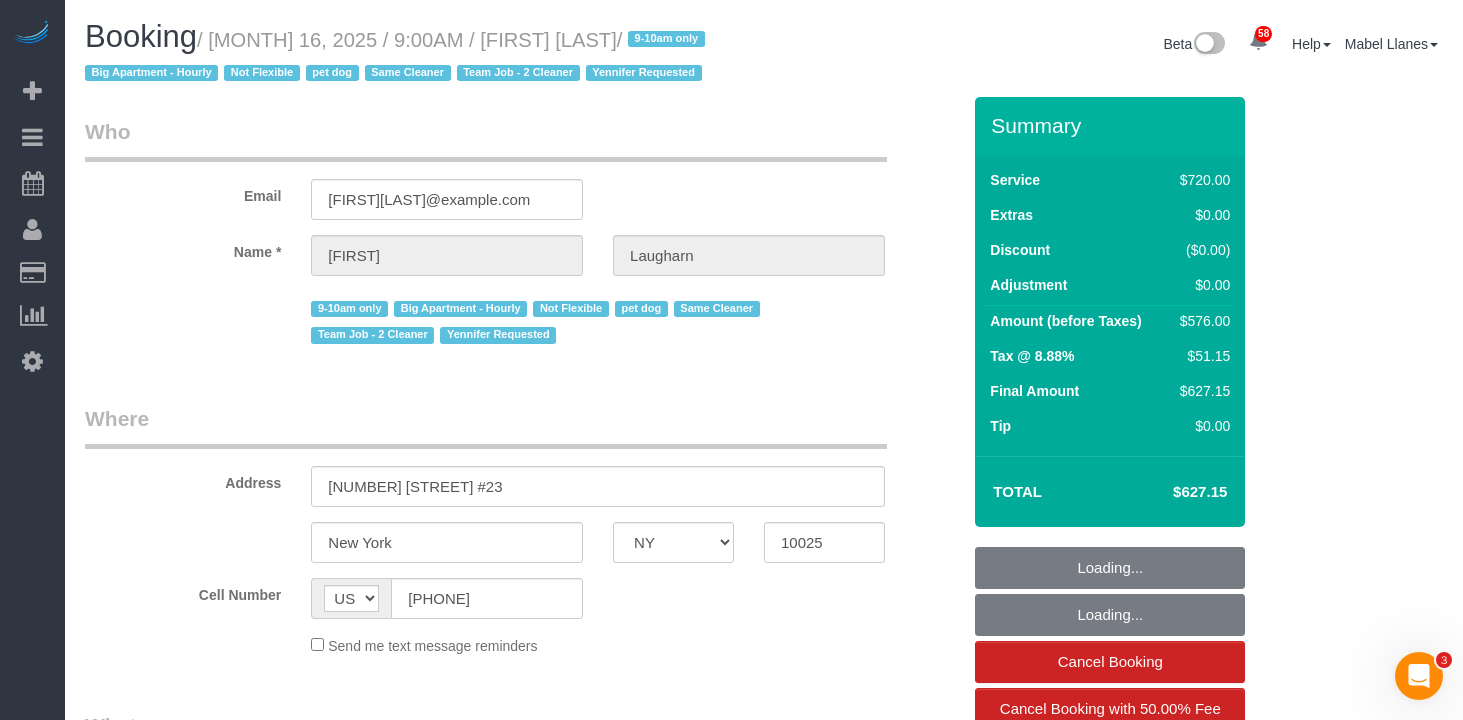 select on "object:992" 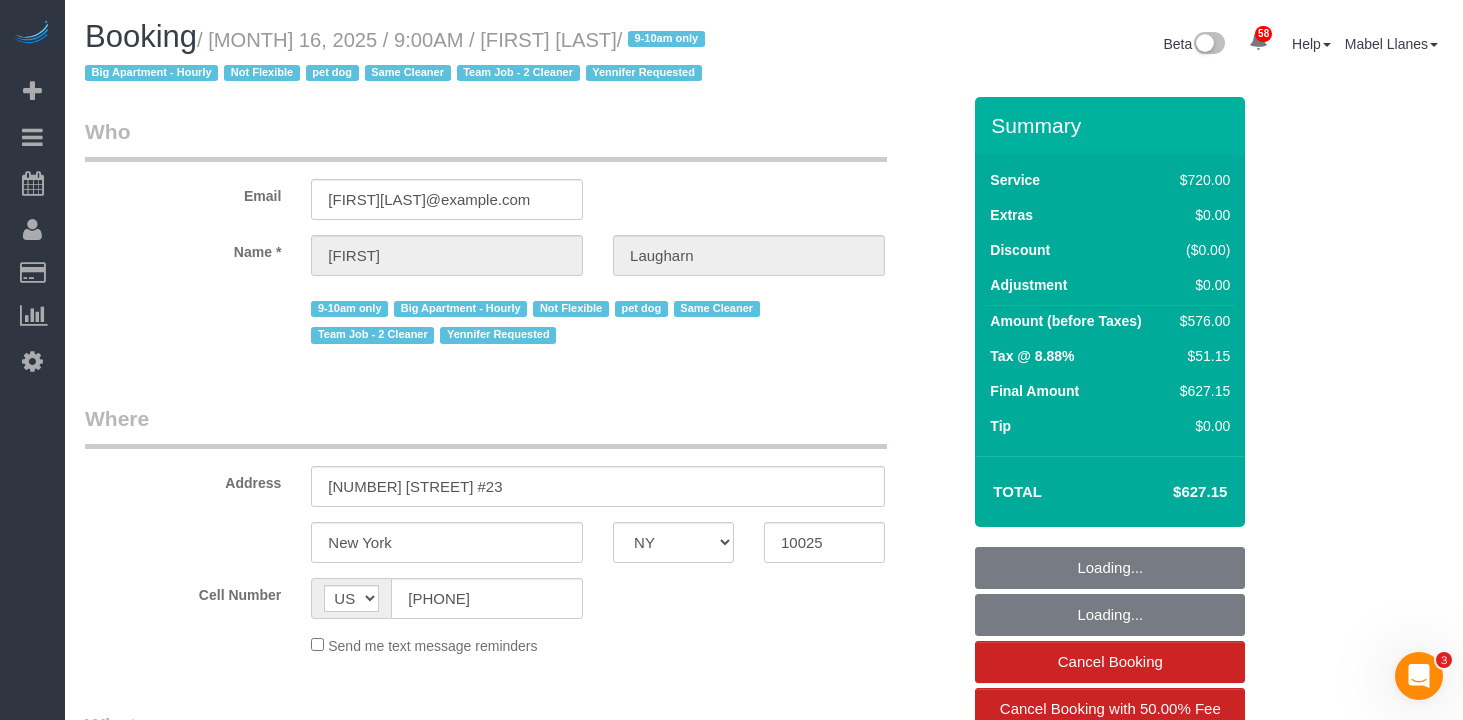 select on "spot1" 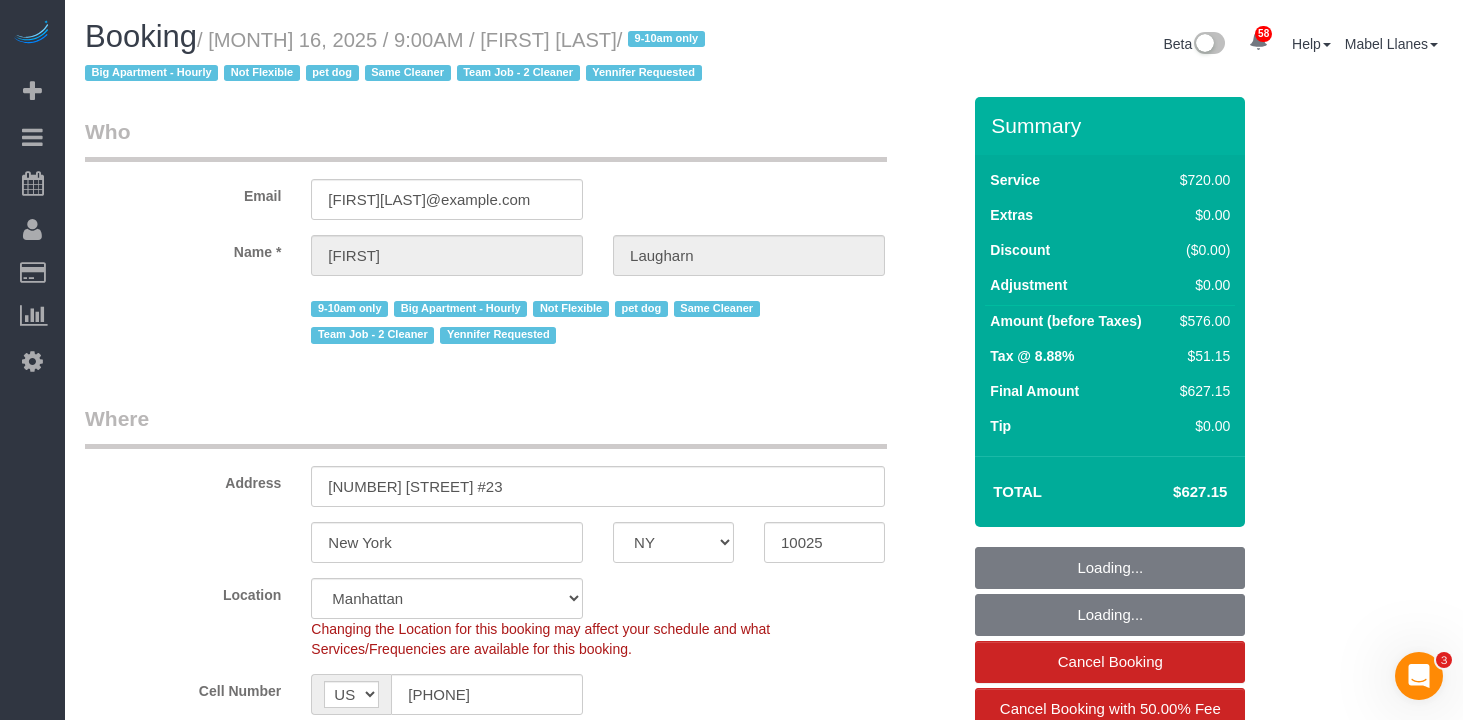 select on "object:1407" 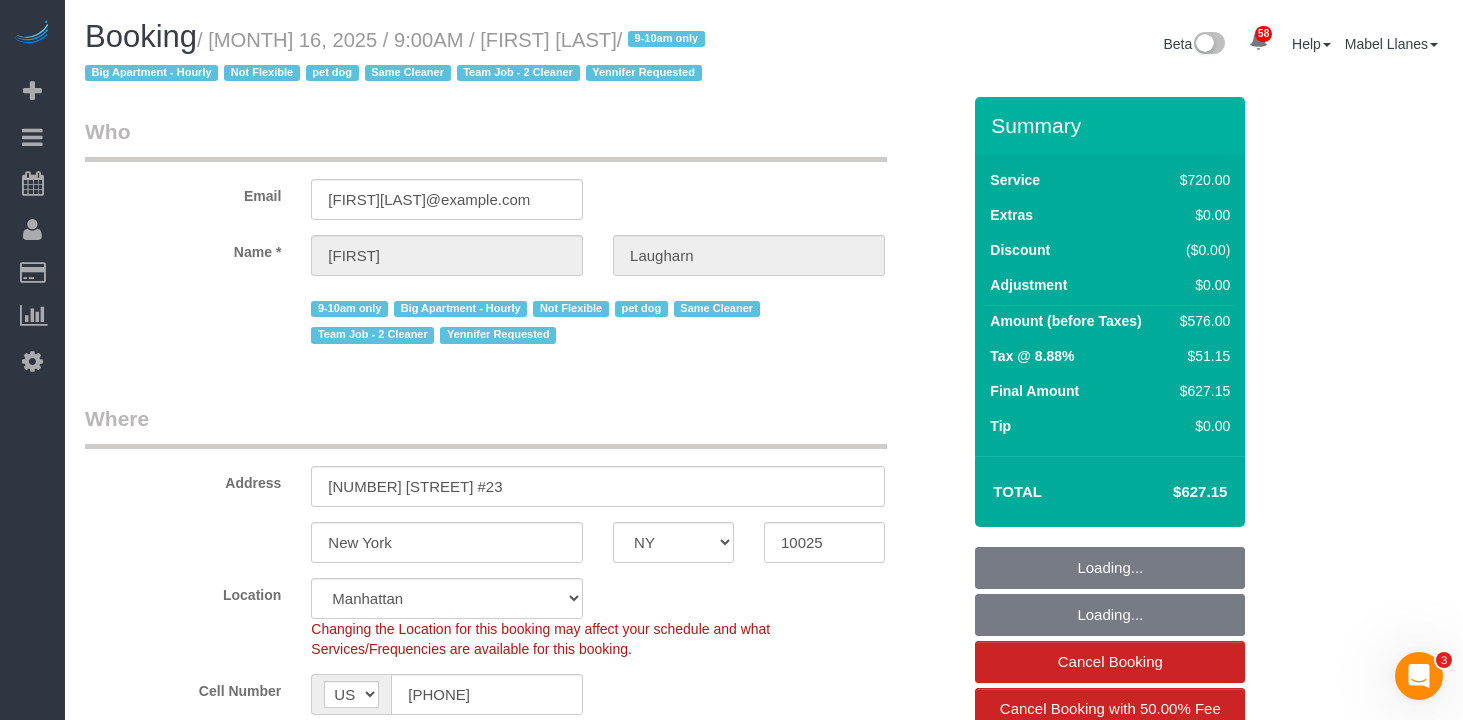 select on "2" 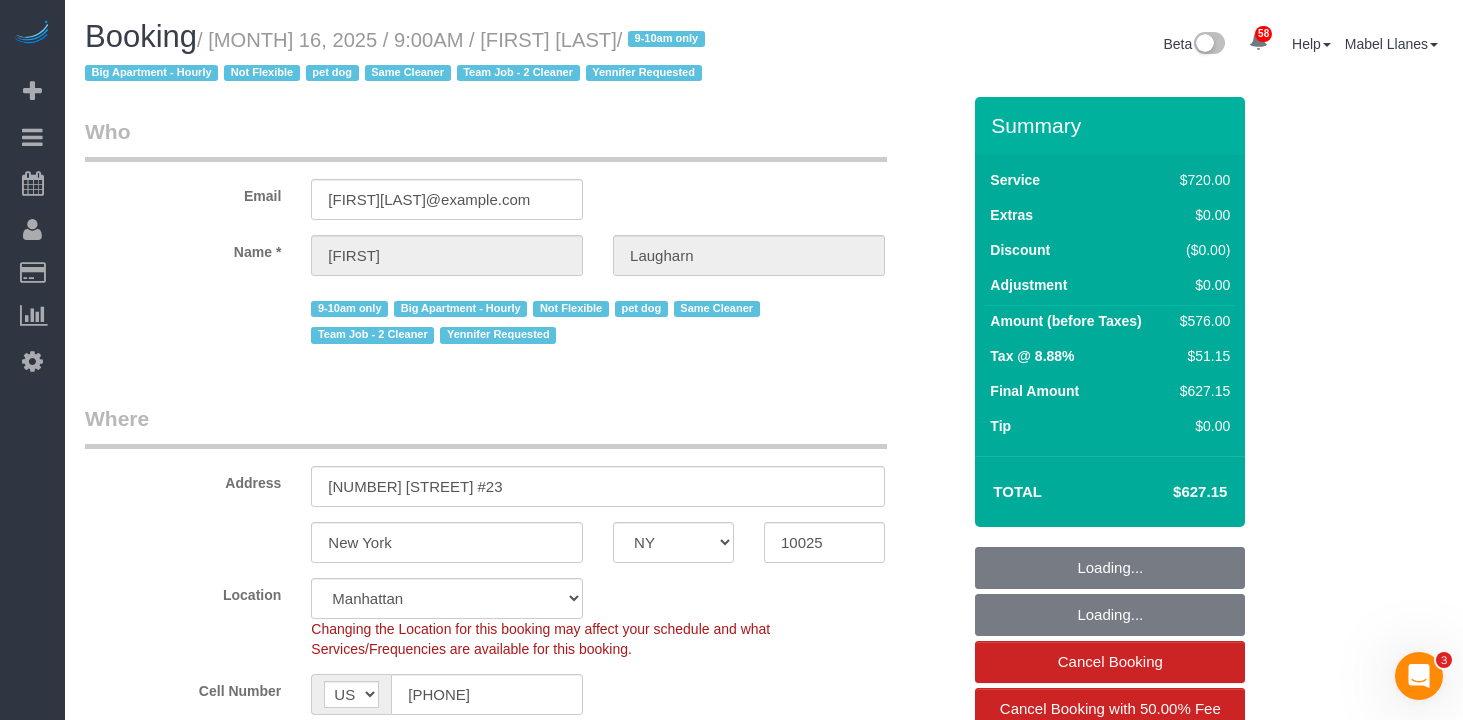 select on "spot37" 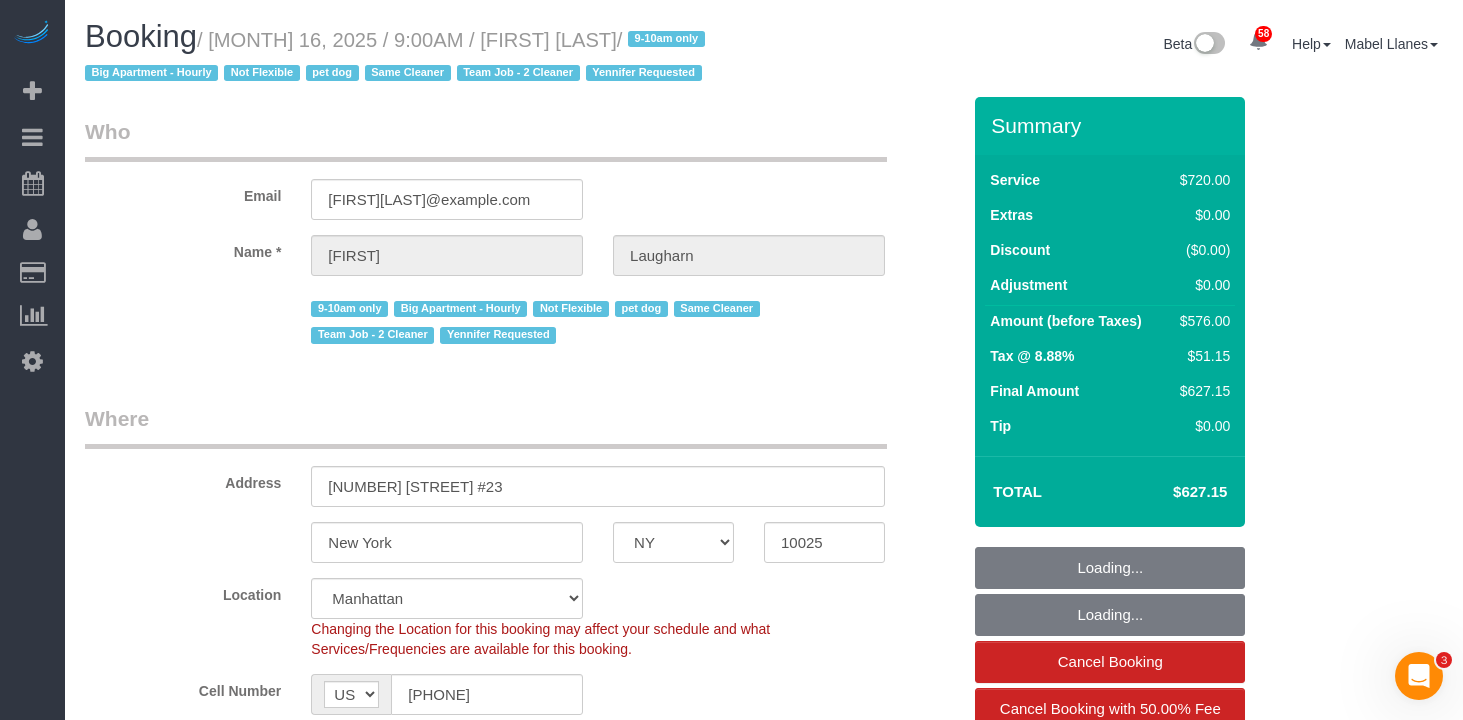 drag, startPoint x: 589, startPoint y: 40, endPoint x: 399, endPoint y: 81, distance: 194.37335 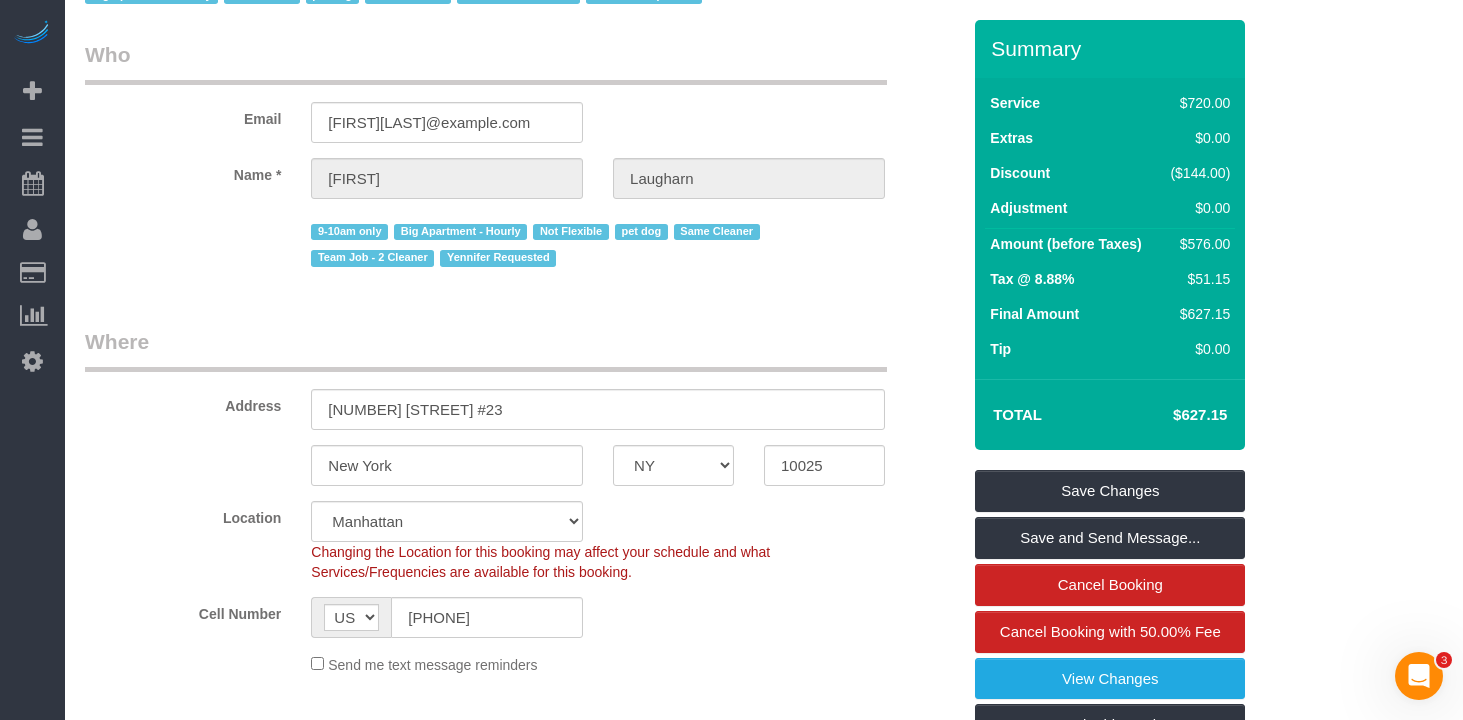 scroll, scrollTop: 103, scrollLeft: 0, axis: vertical 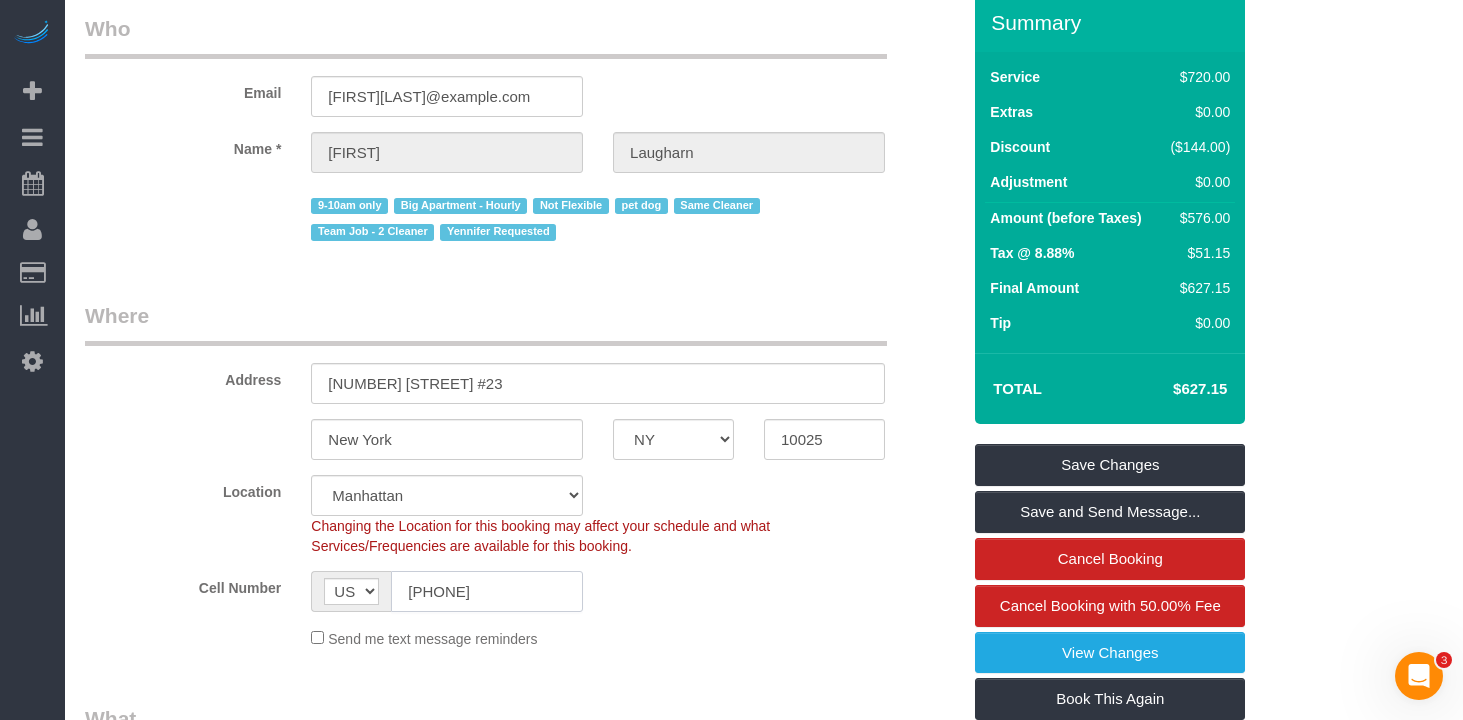 click on "(781) 266-8355" 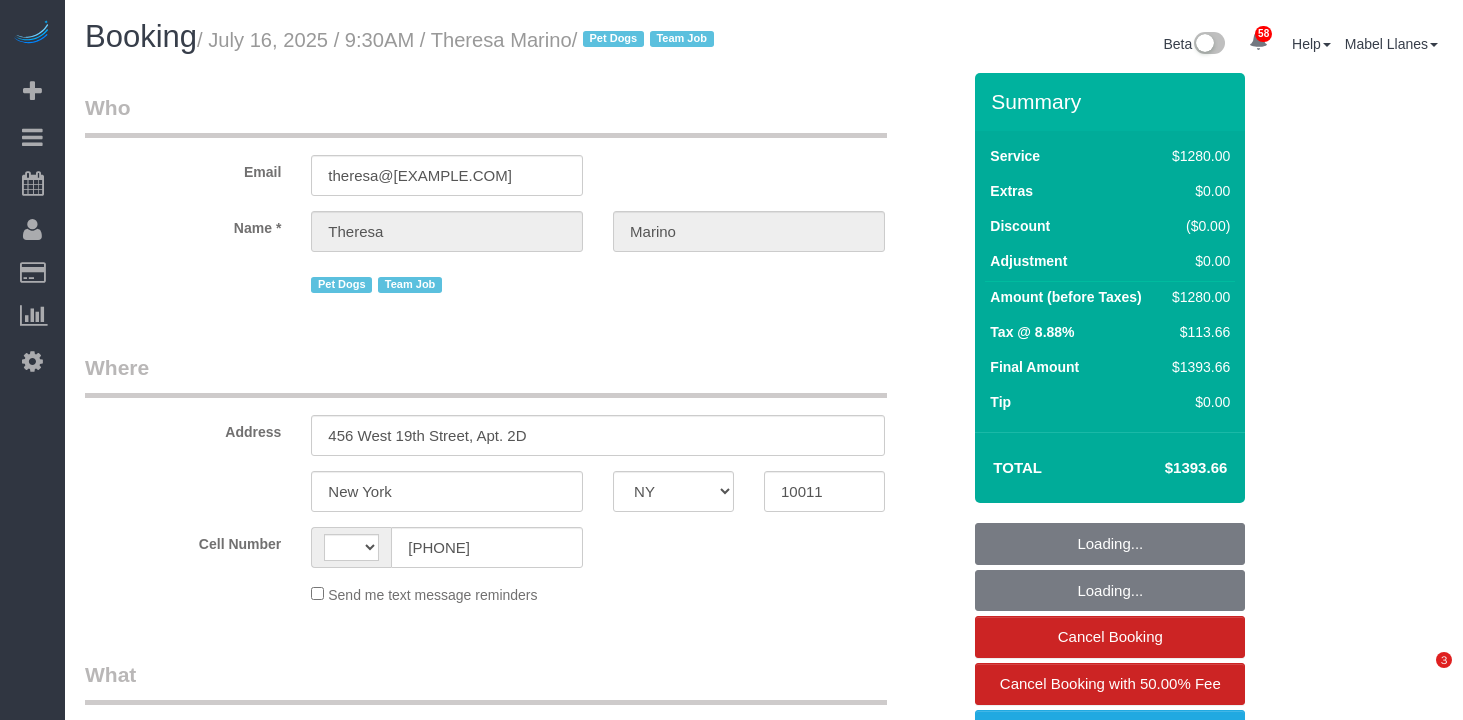 select on "NY" 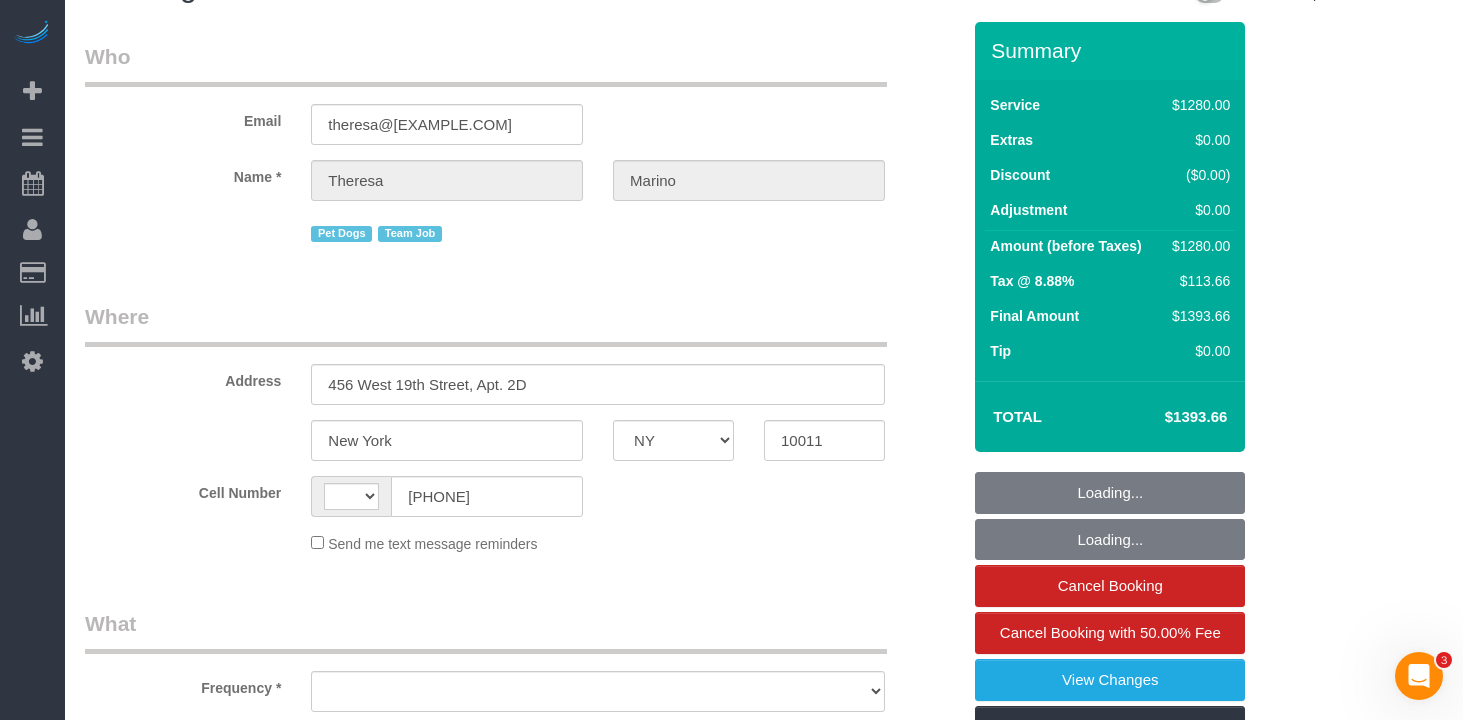 scroll, scrollTop: 0, scrollLeft: 0, axis: both 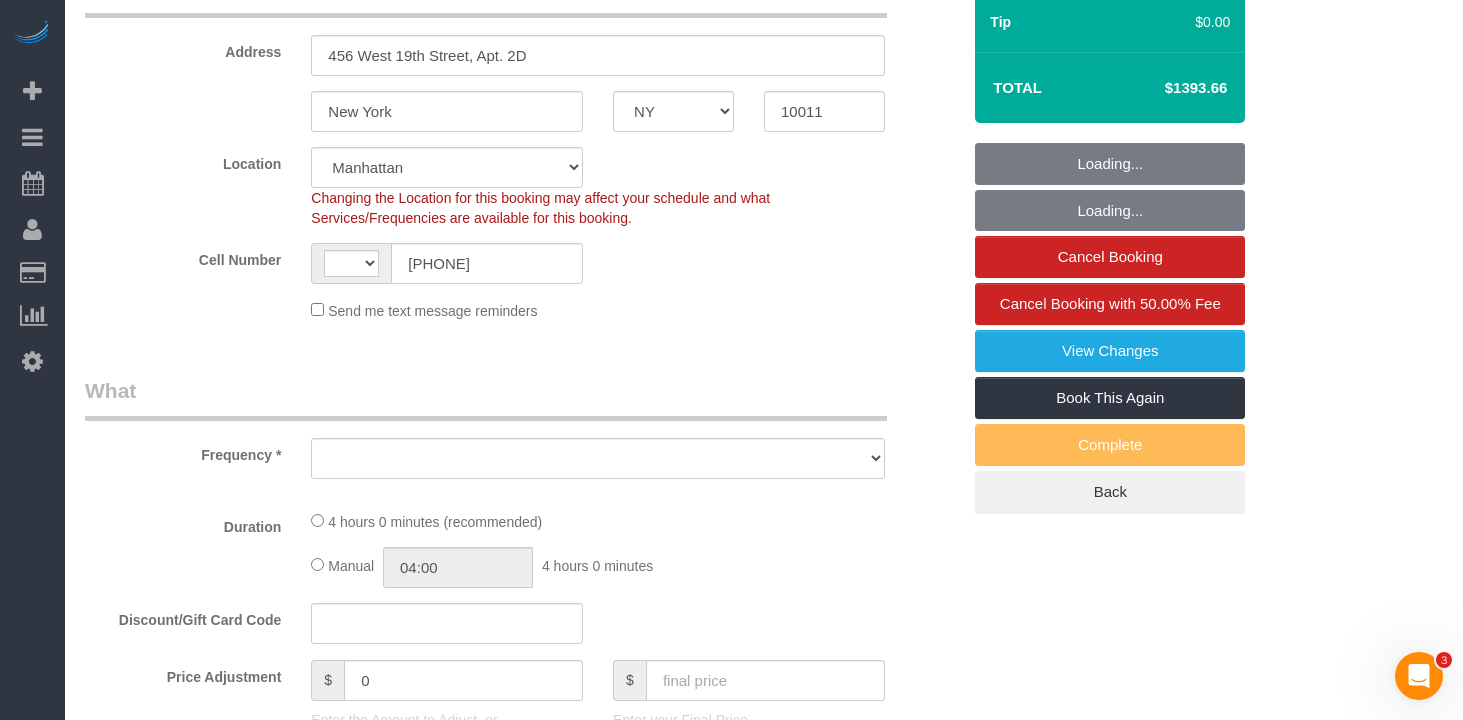 select on "string:US" 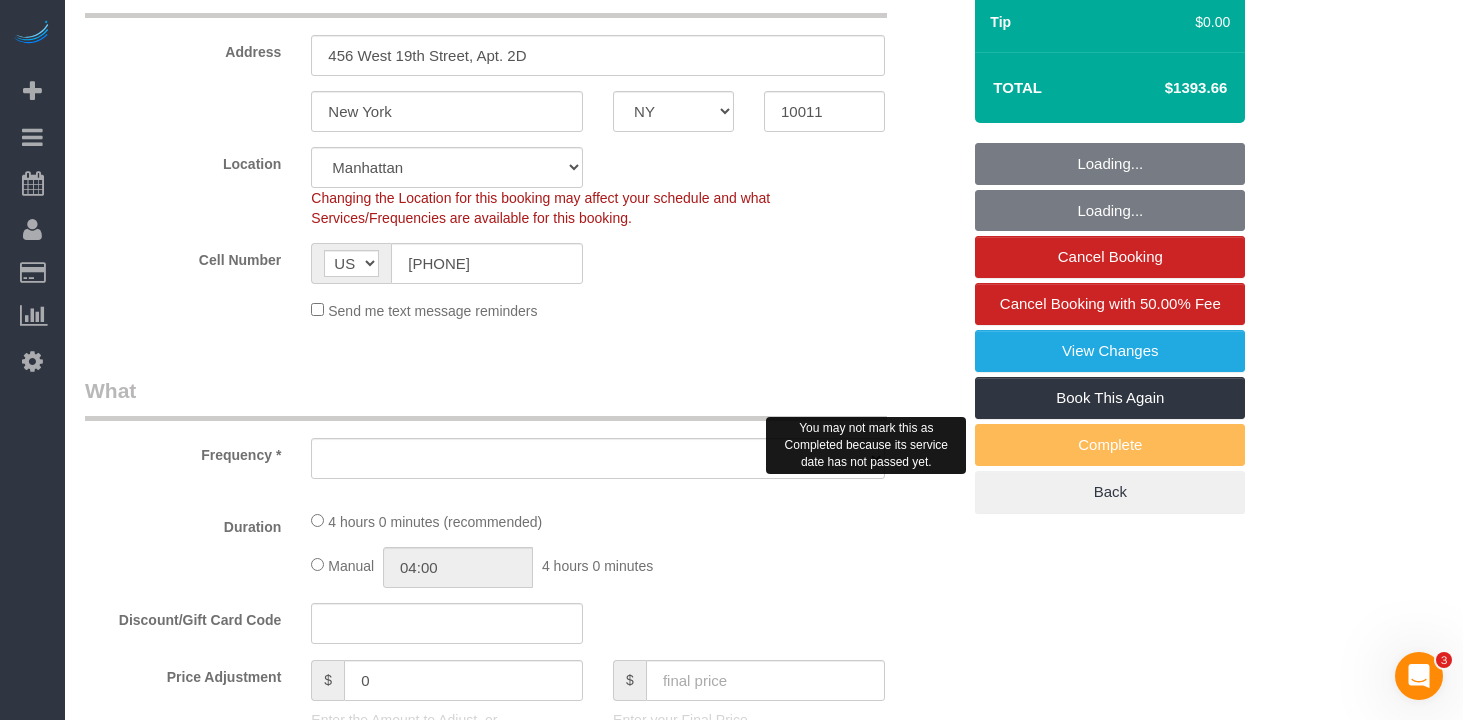 select on "object:840" 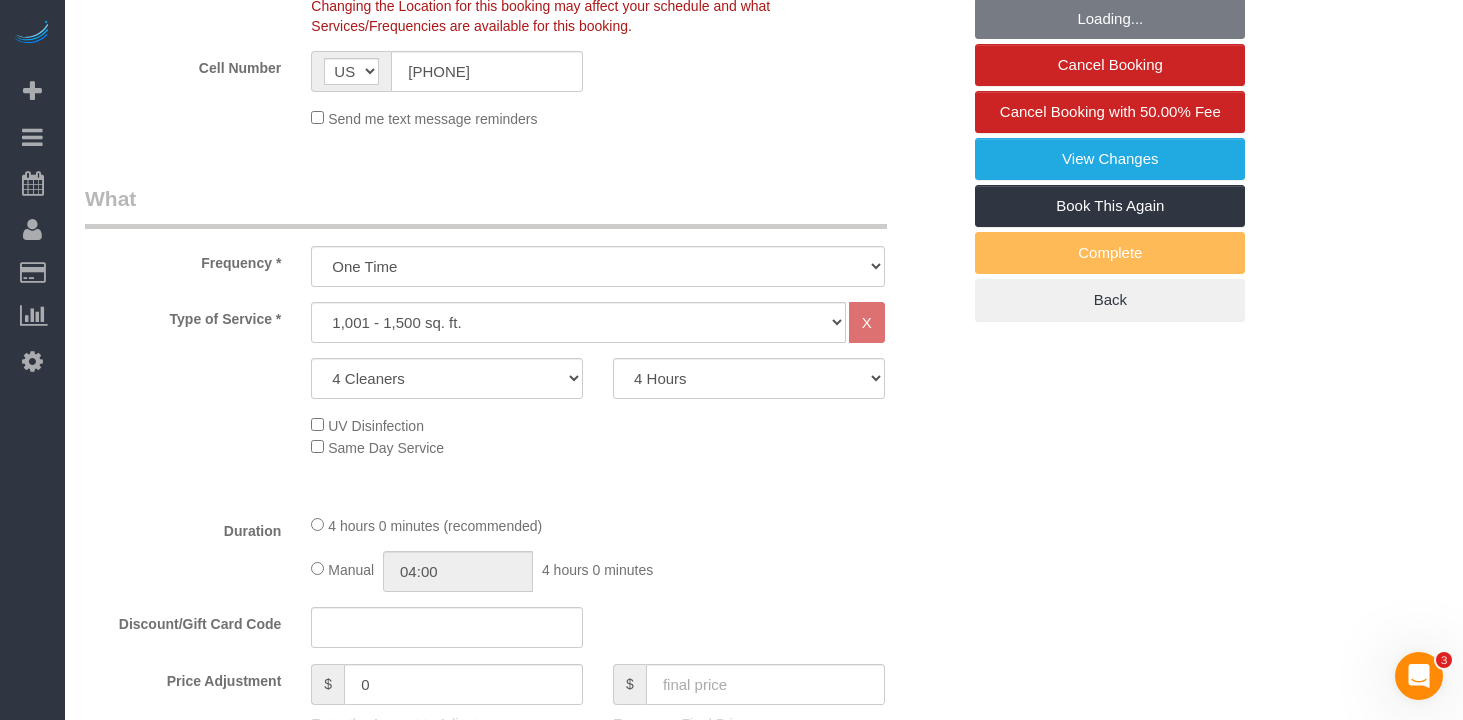 select on "object:1084" 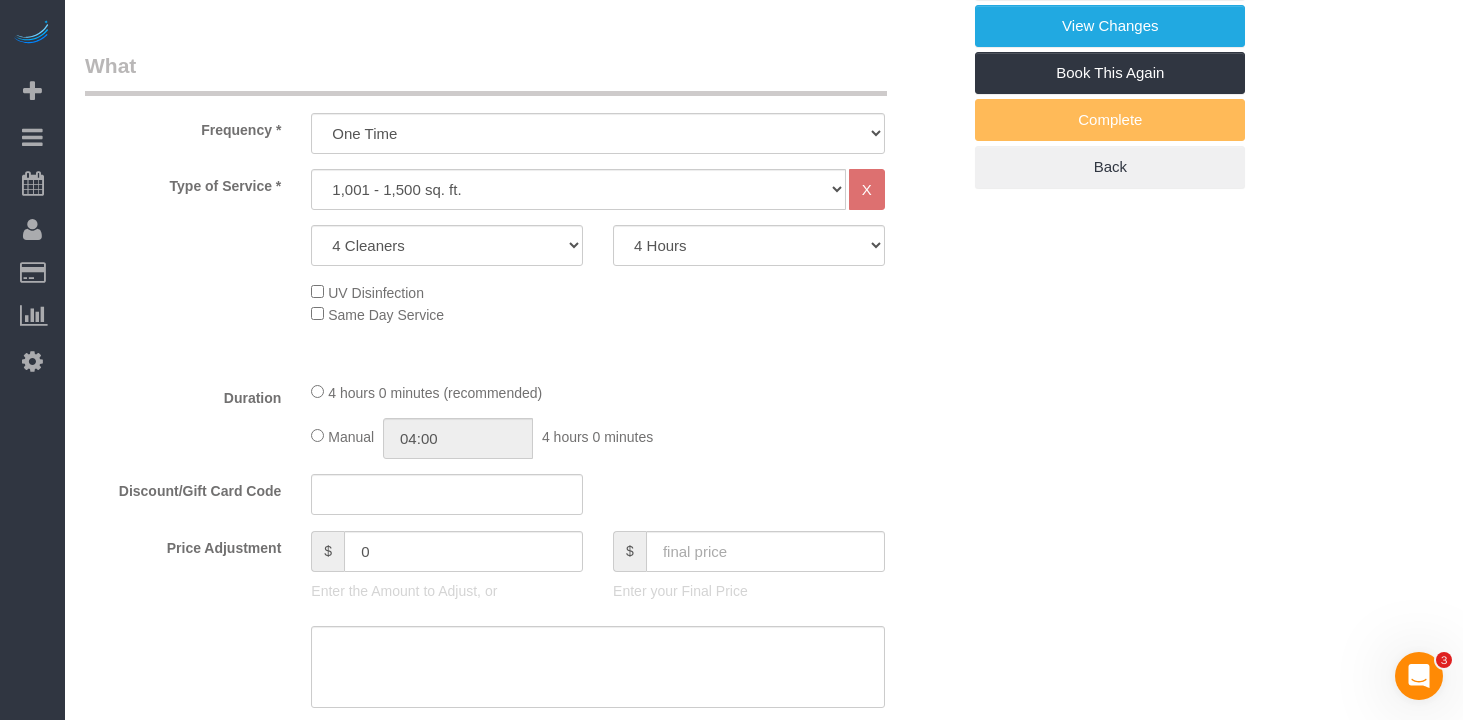select on "number:89" 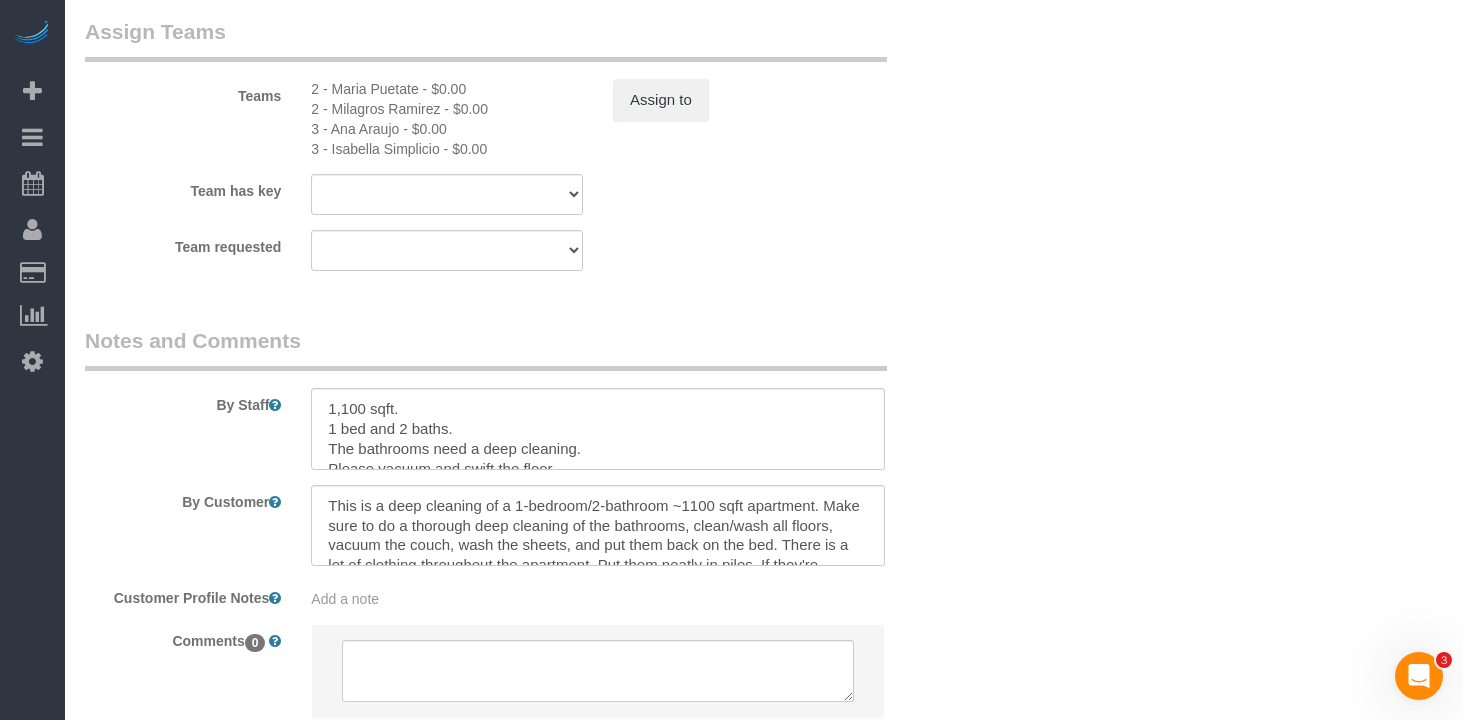 scroll, scrollTop: 2586, scrollLeft: 0, axis: vertical 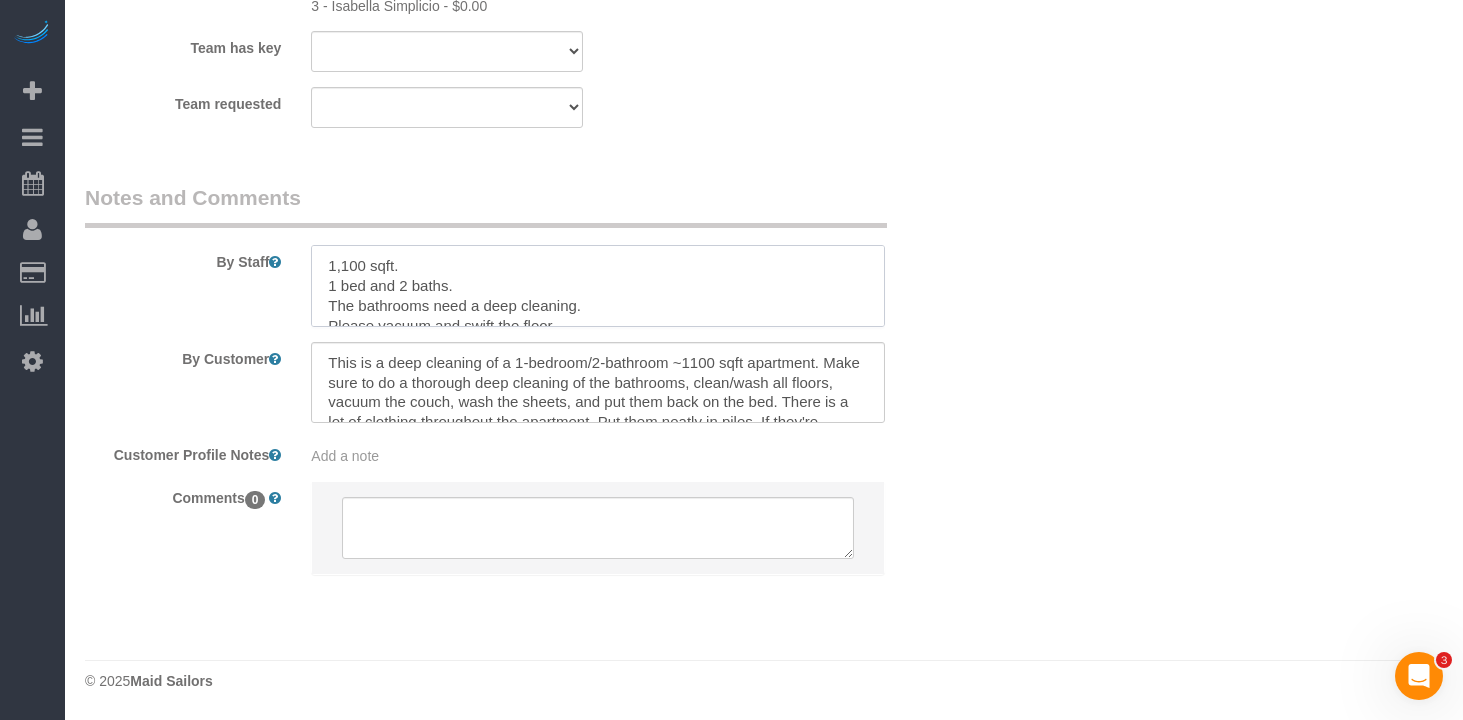 click at bounding box center [598, 286] 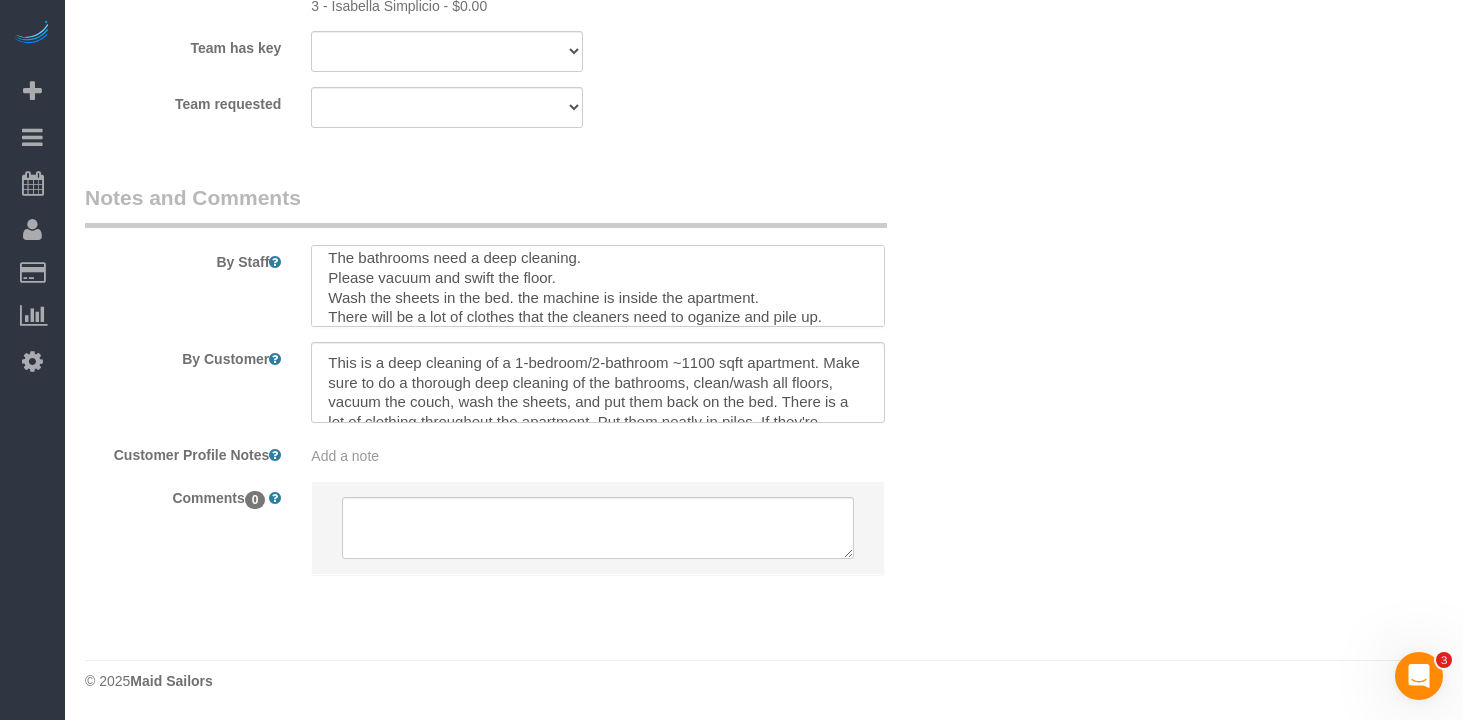 scroll, scrollTop: 59, scrollLeft: 0, axis: vertical 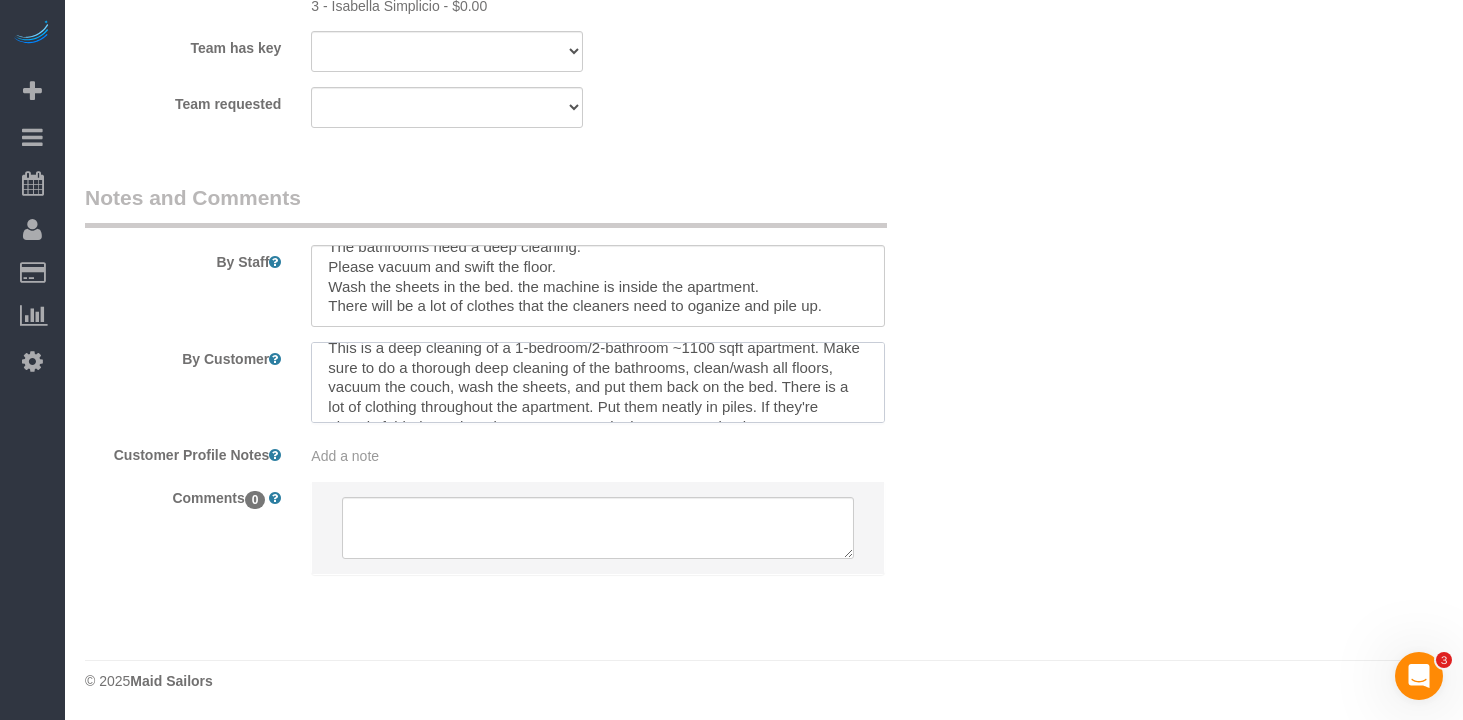click at bounding box center [598, 383] 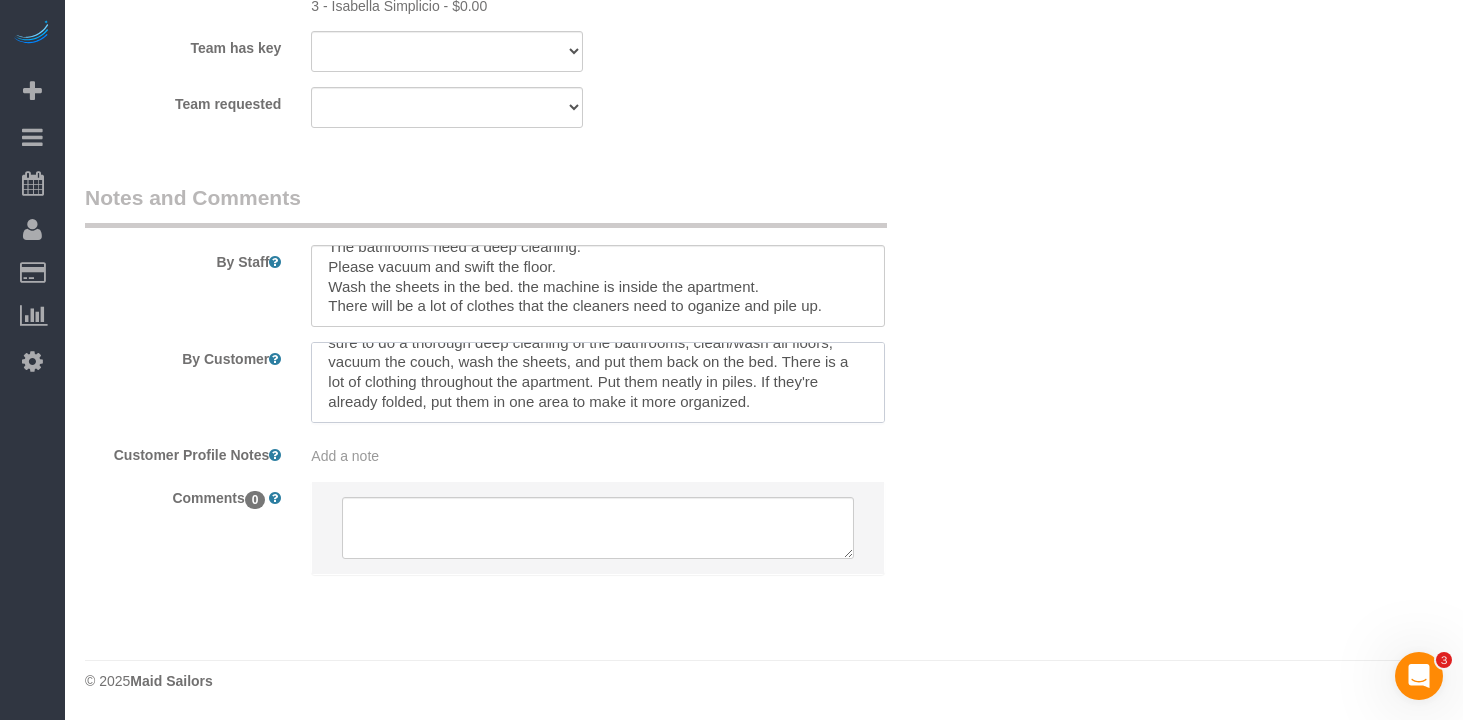 scroll, scrollTop: 0, scrollLeft: 0, axis: both 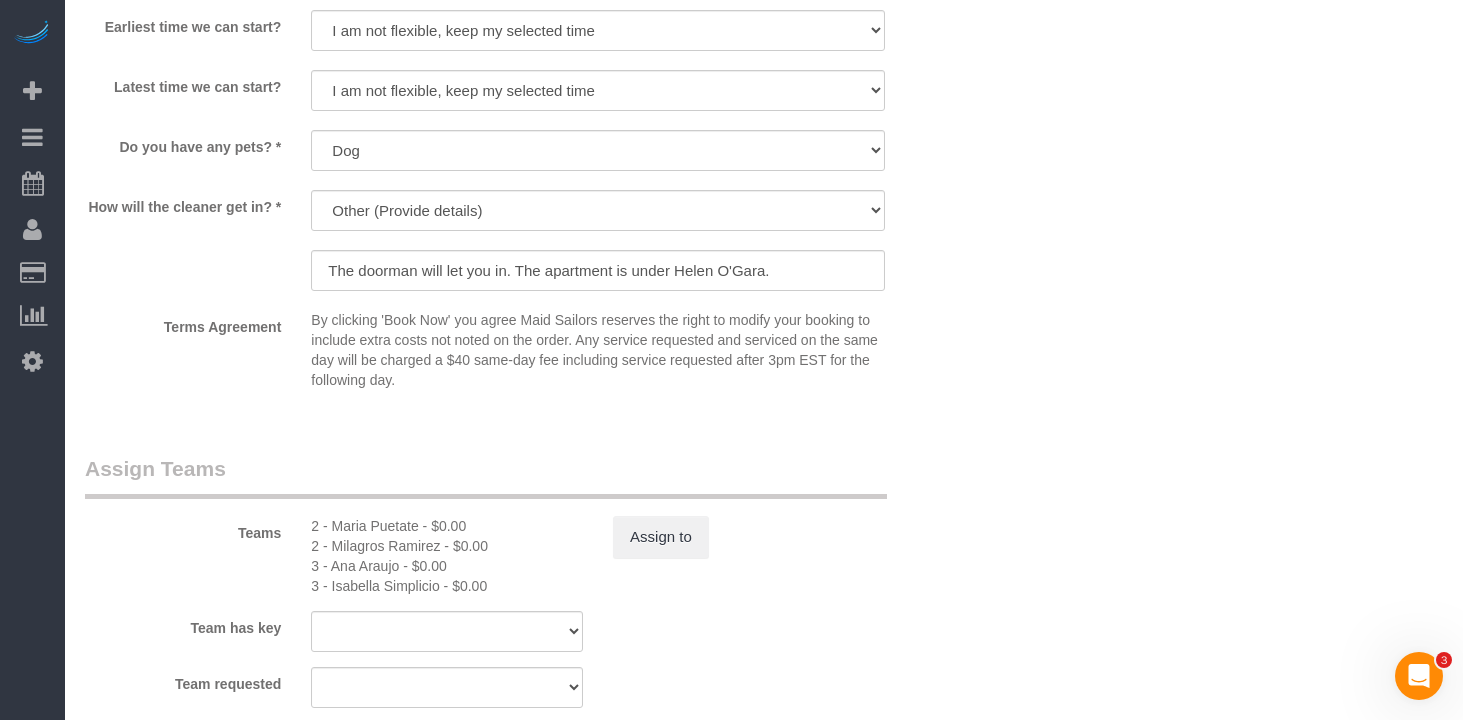 click on "Who
Email
theresa@hirtenstein.com
Name *
Theresa
Marino
Pet Dogs
Team Job
Where
Address
456 West 19th Street, Apt. 2D
New York
AK
AL
AR
AZ
CA
CO
CT
DC
DE
FL
GA
HI
IA
ID
IL
IN
KS
KY
LA
MA
MD
ME
MI
MN
MO
MS
MT" at bounding box center [764, -351] 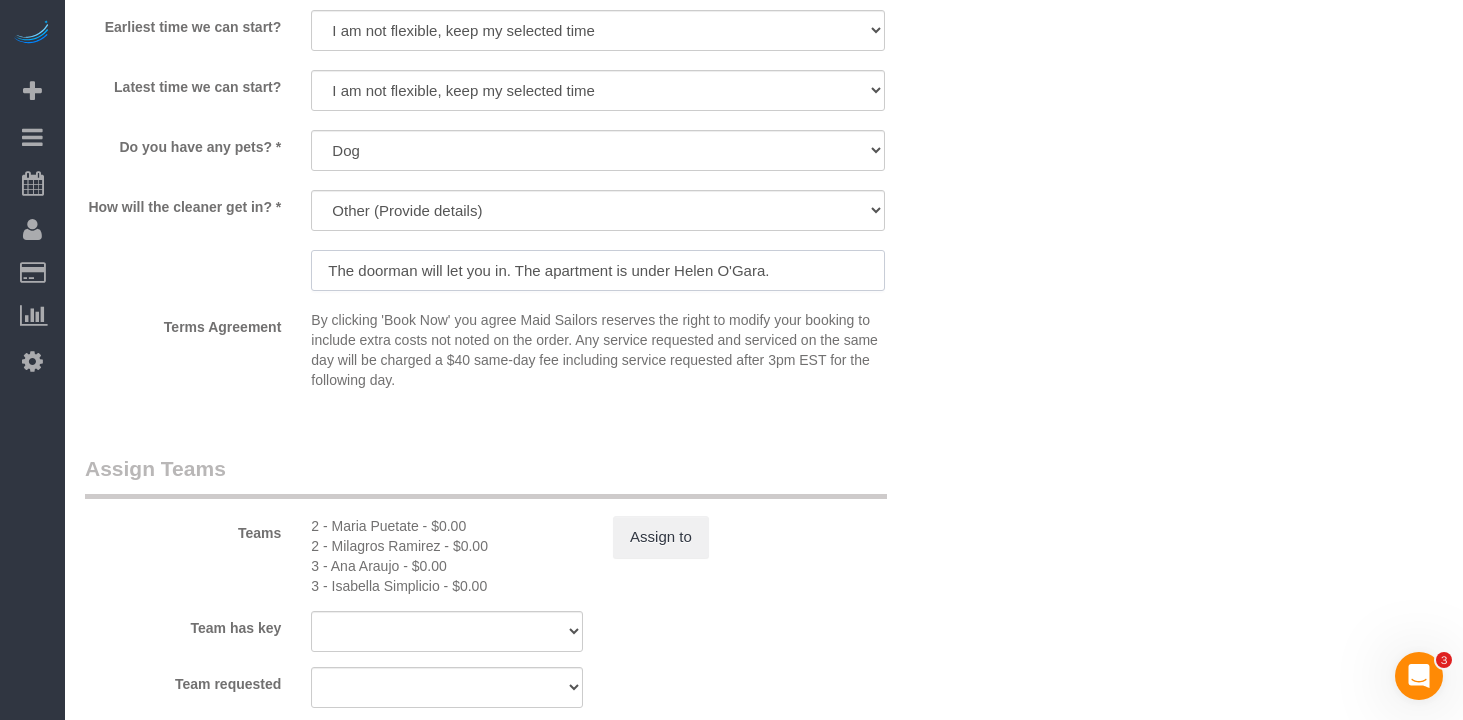click on "The doorman will let you in. The apartment is under Helen O'Gara." at bounding box center [598, 270] 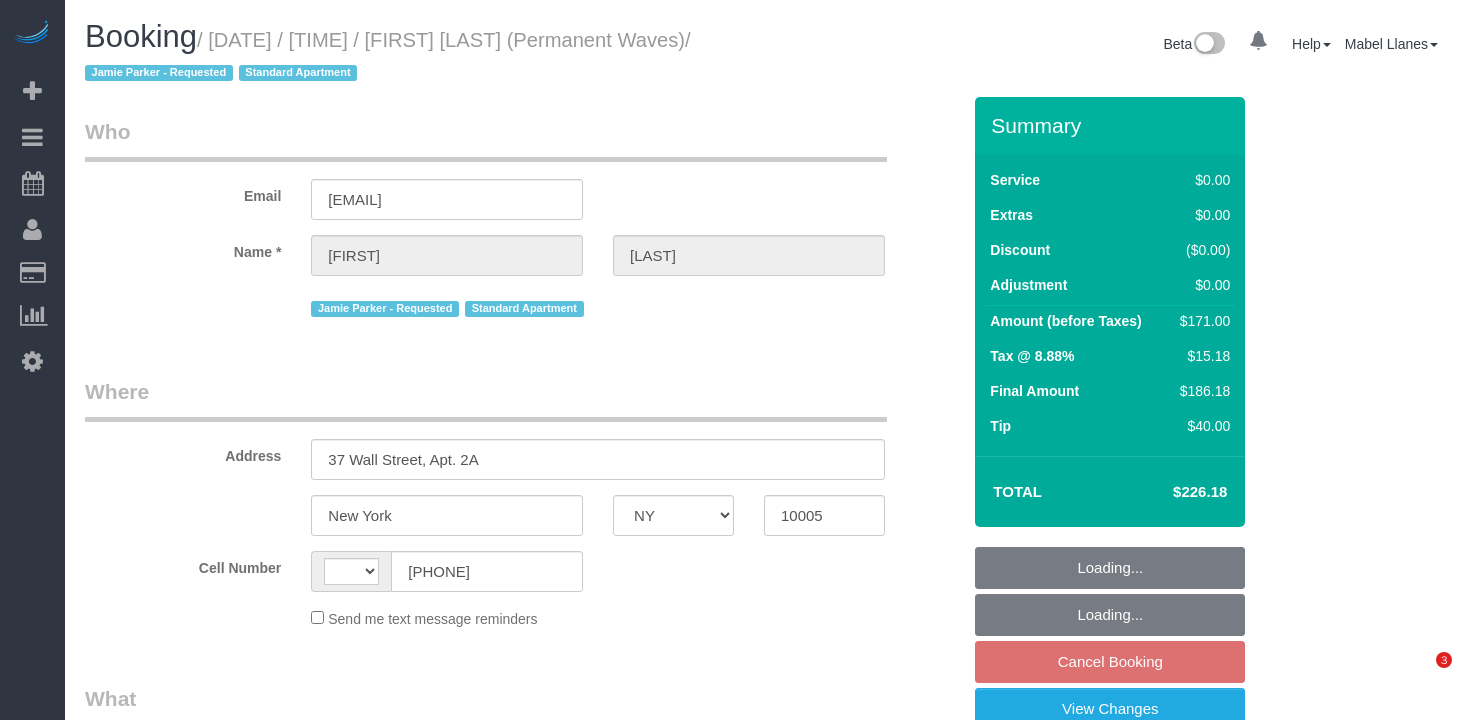select on "NY" 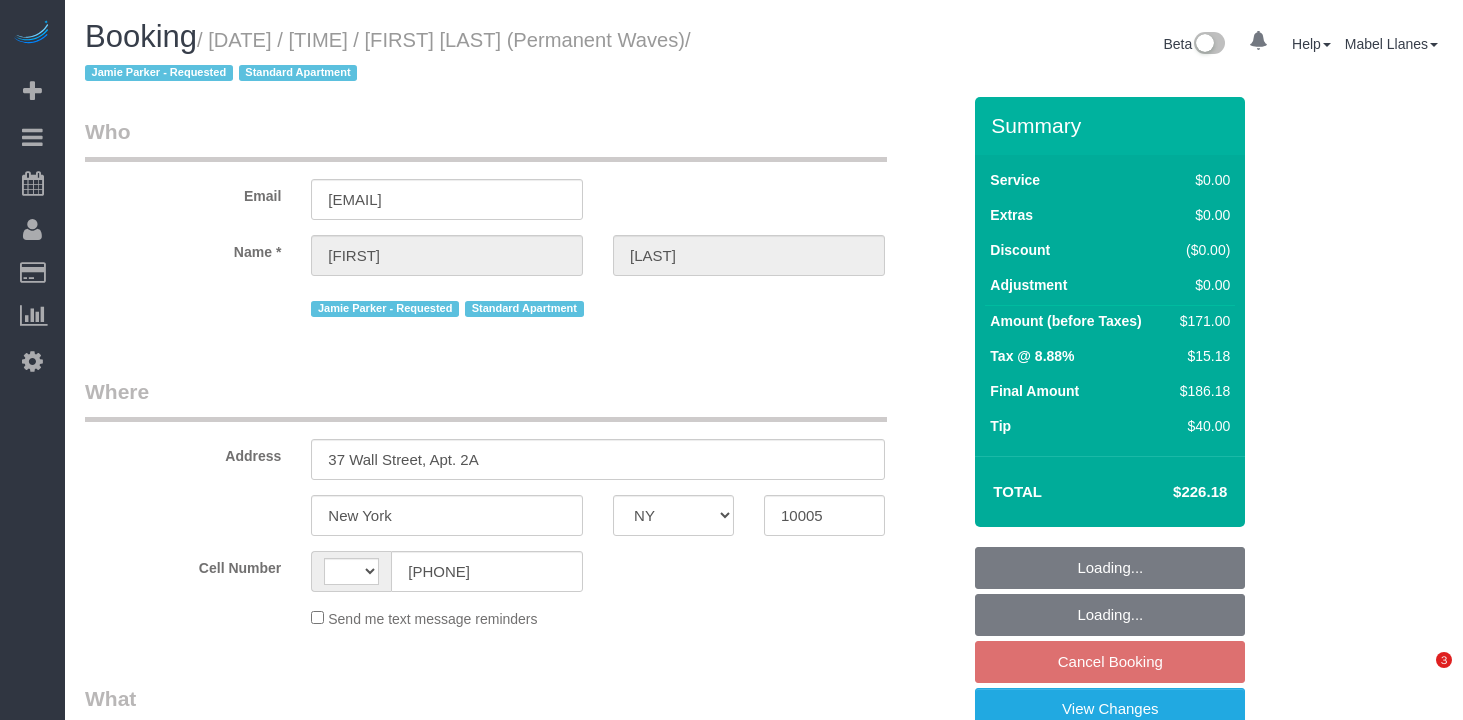 scroll, scrollTop: 0, scrollLeft: 0, axis: both 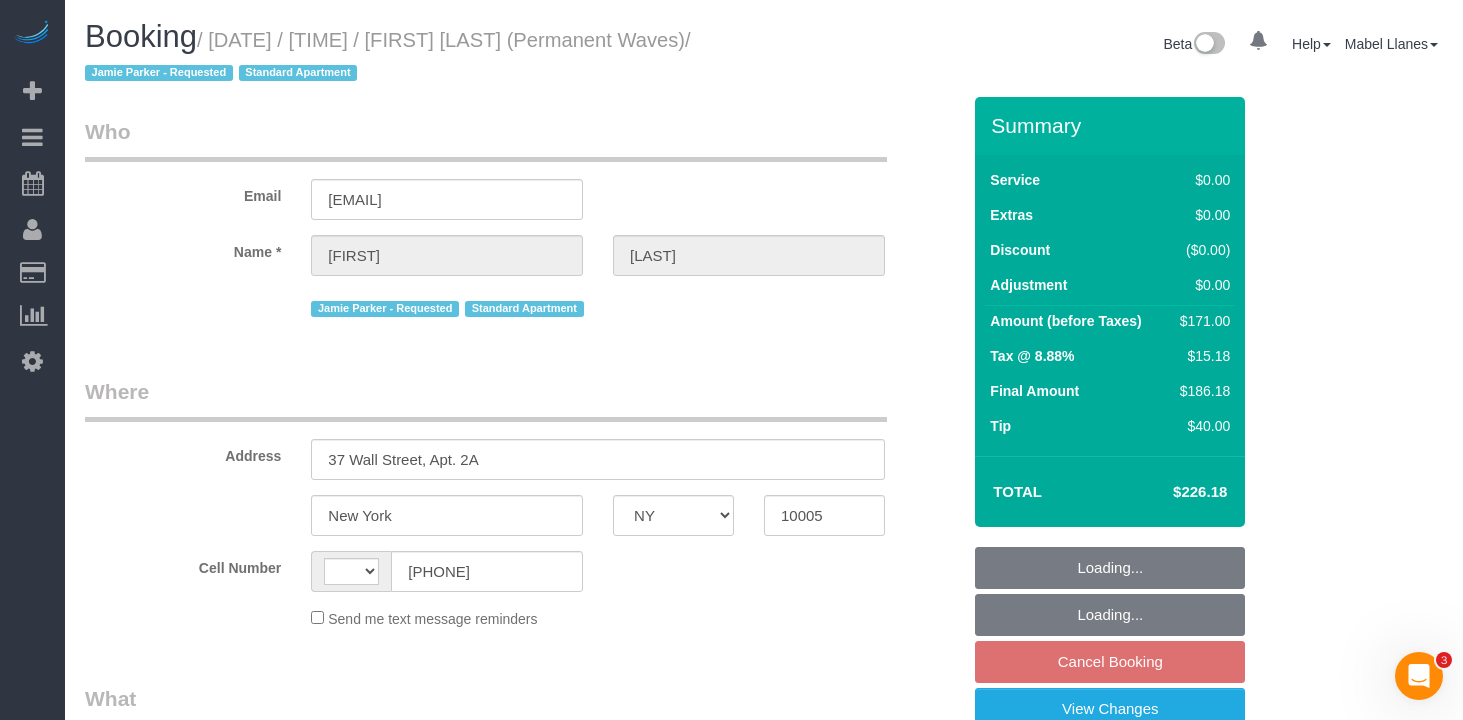 select on "object:574" 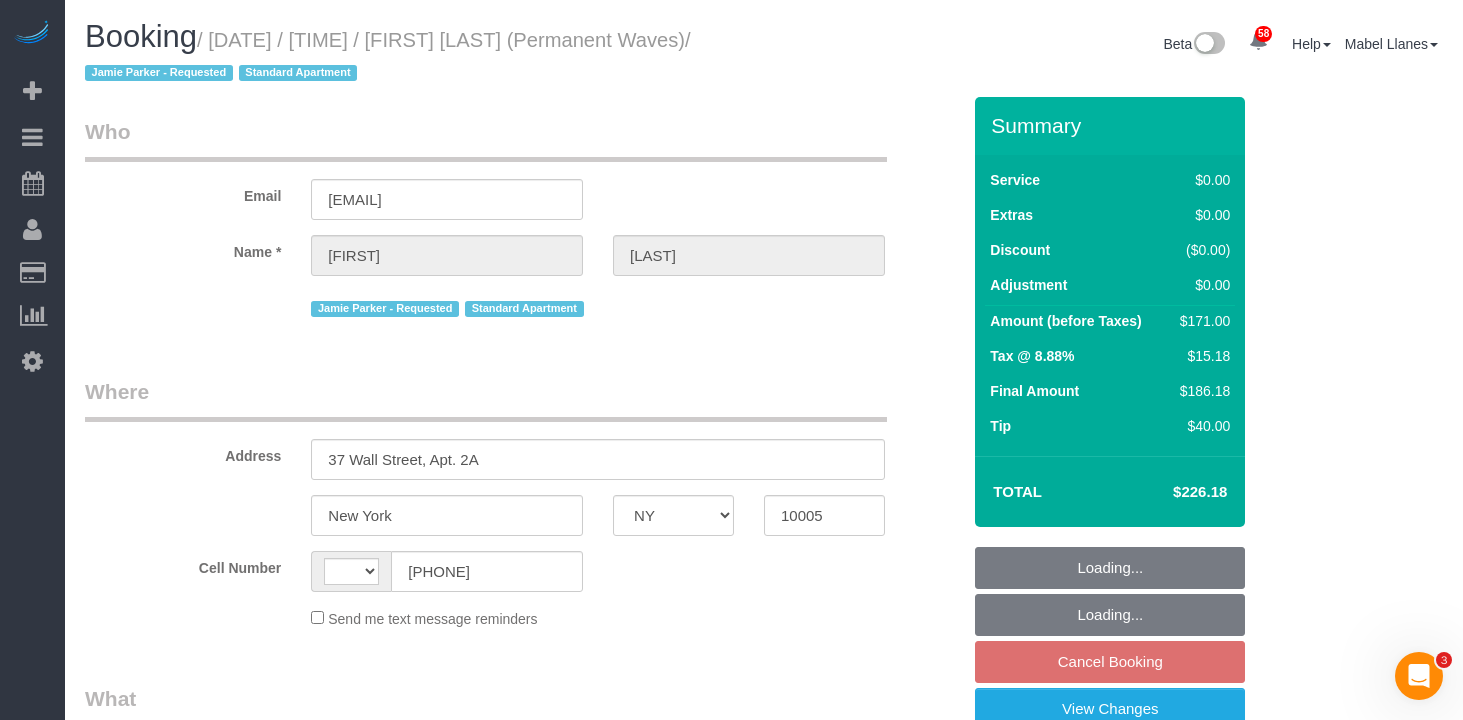 select on "string:stripe-pm_1QgqW94VGloSiKo7ra9aaNFw" 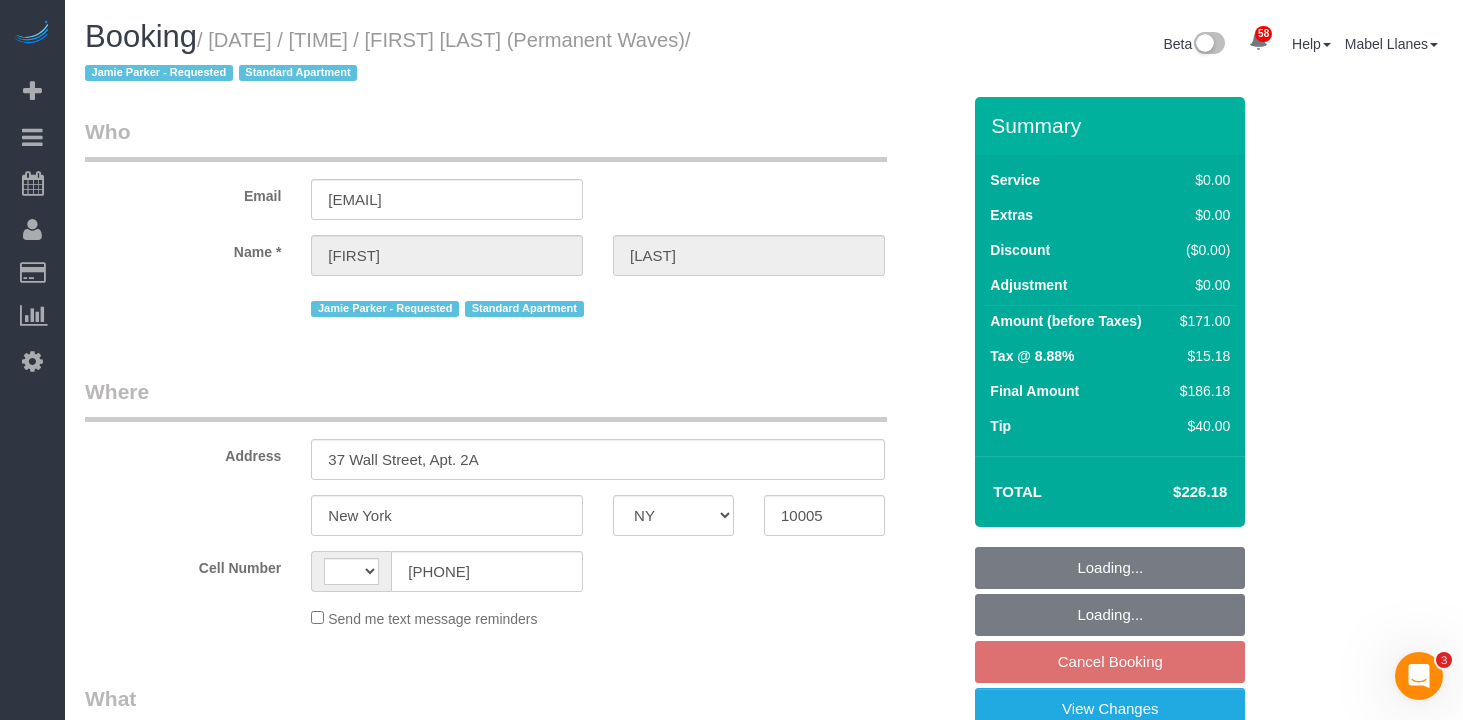 select on "1" 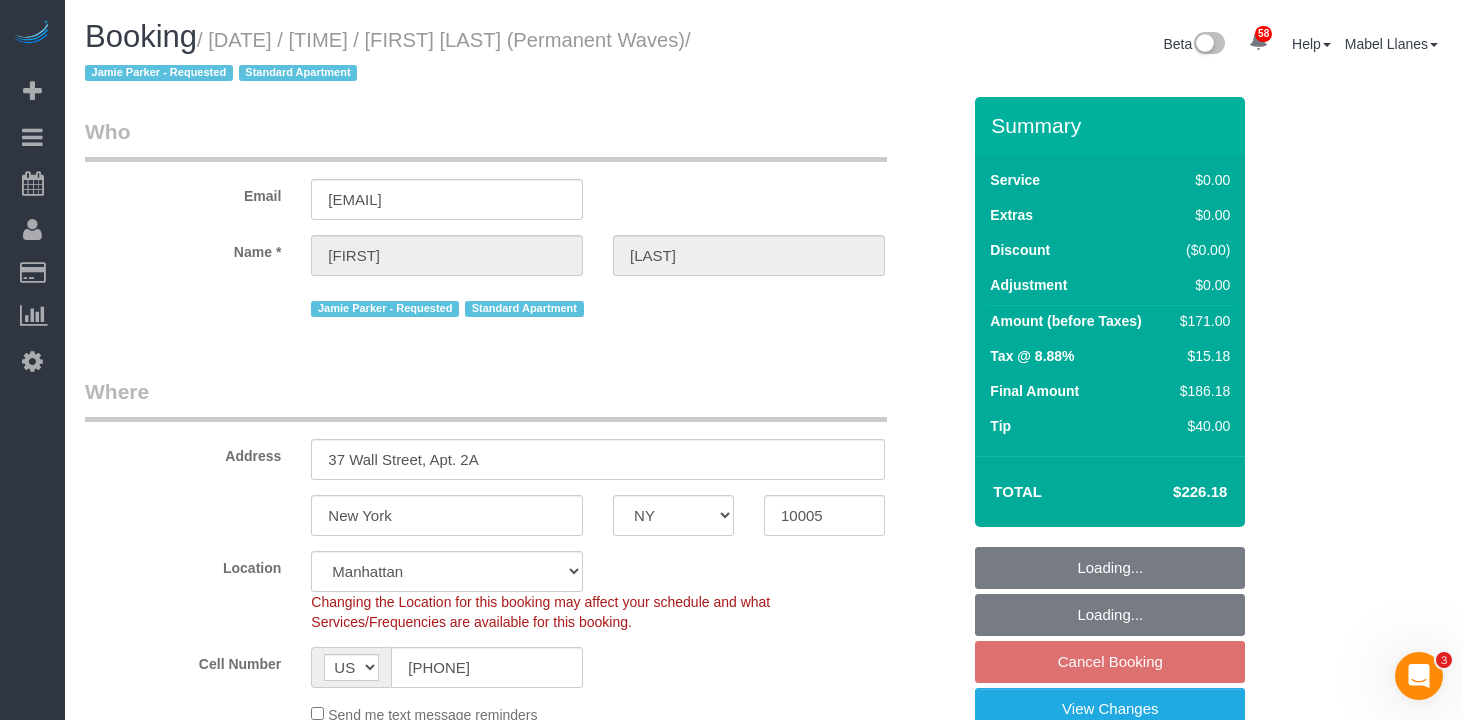 select on "object:1401" 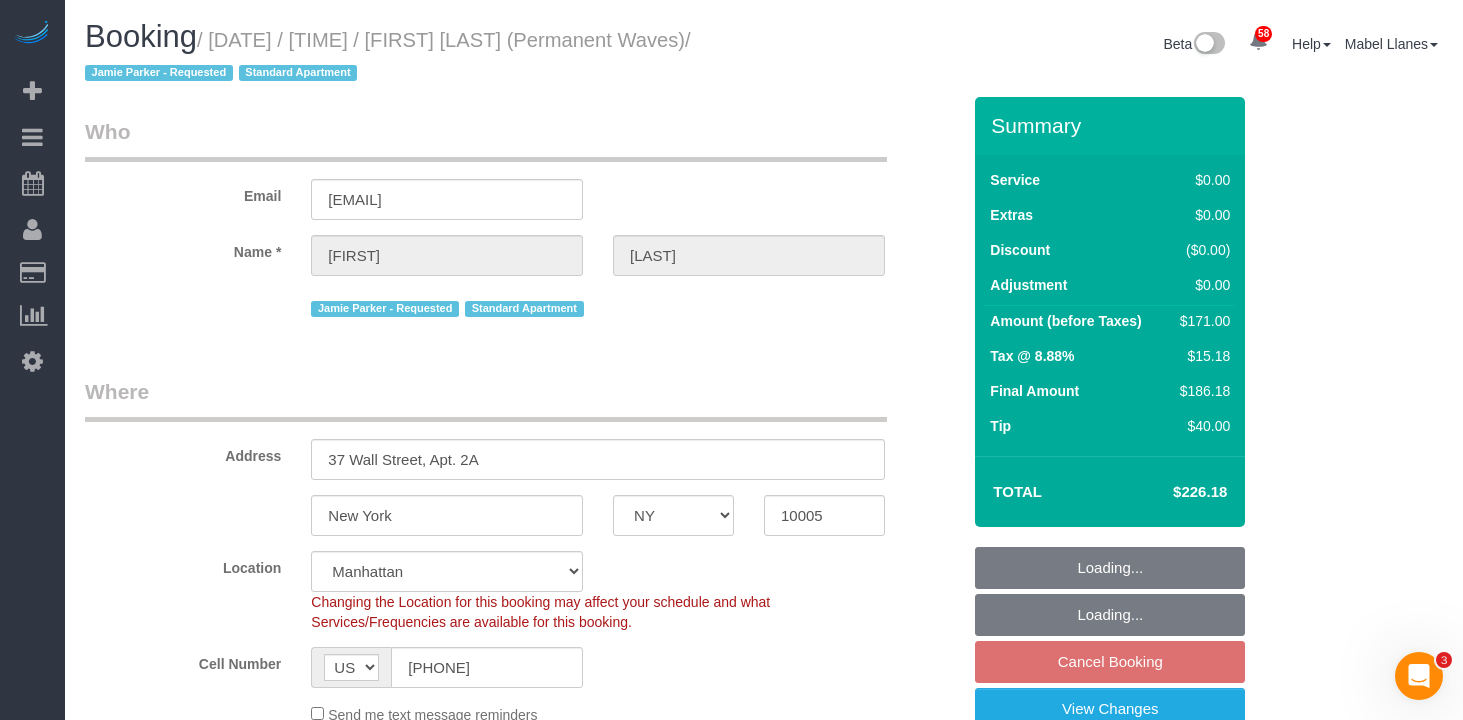 select on "spot47" 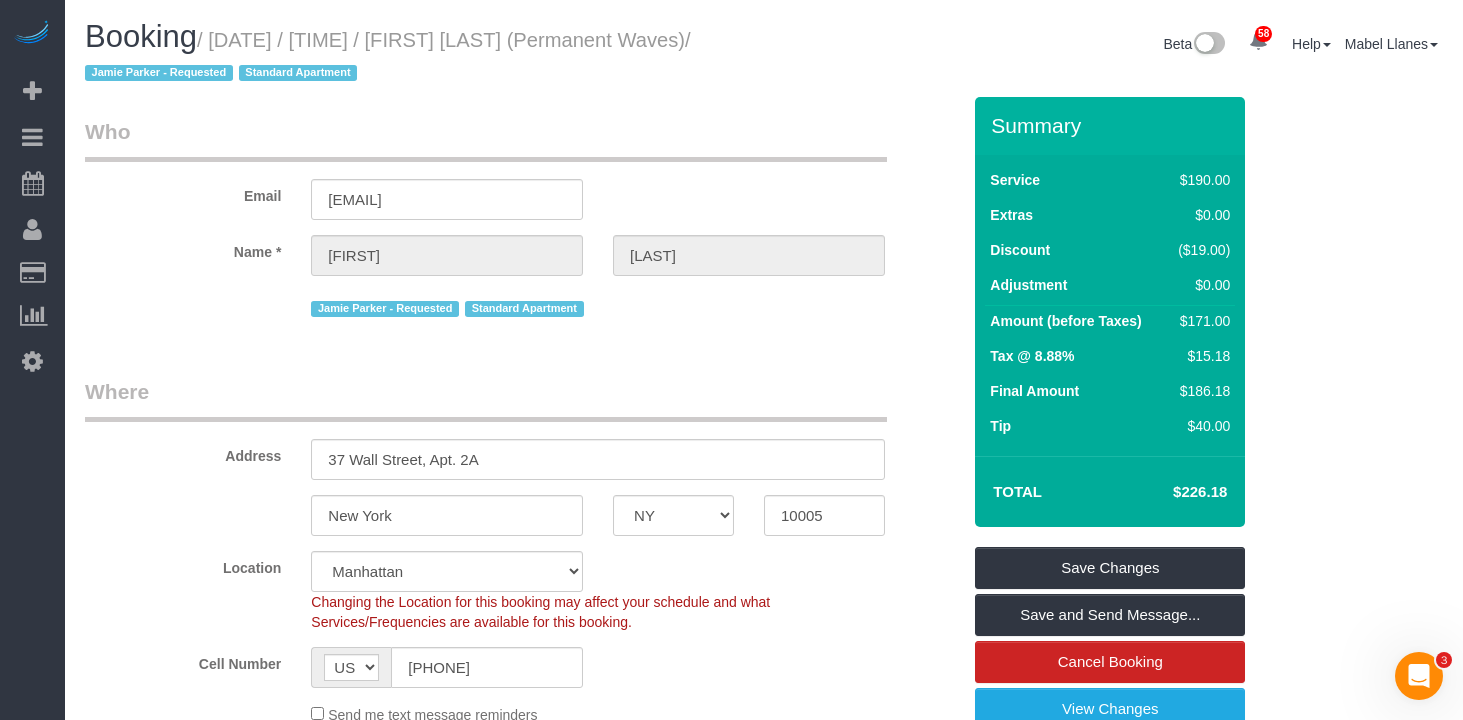 click on "/ July 17, 2025 / 11:00AM / Tony Lake (Permanent Waves)
/
Jamie Parker - Requested
Standard Apartment" at bounding box center [388, 57] 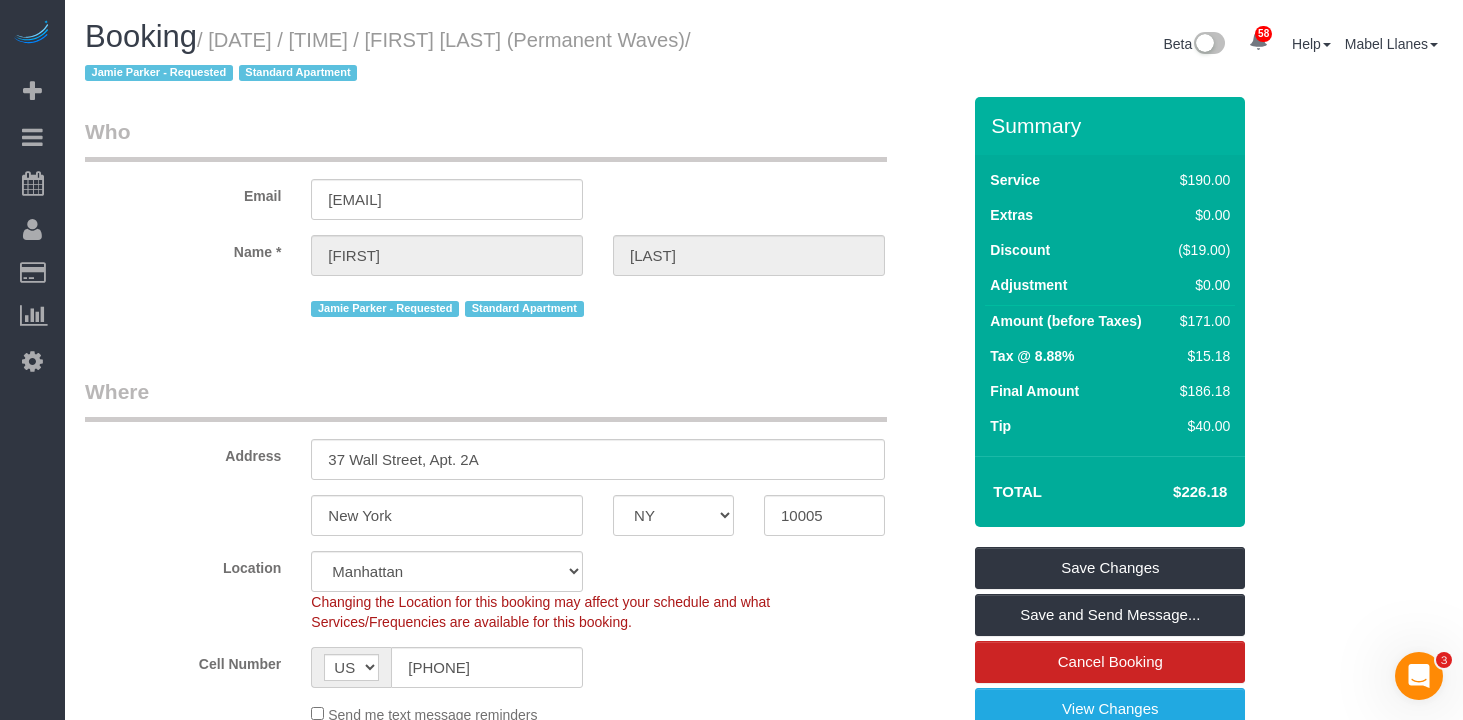drag, startPoint x: 223, startPoint y: 40, endPoint x: 731, endPoint y: 43, distance: 508.00885 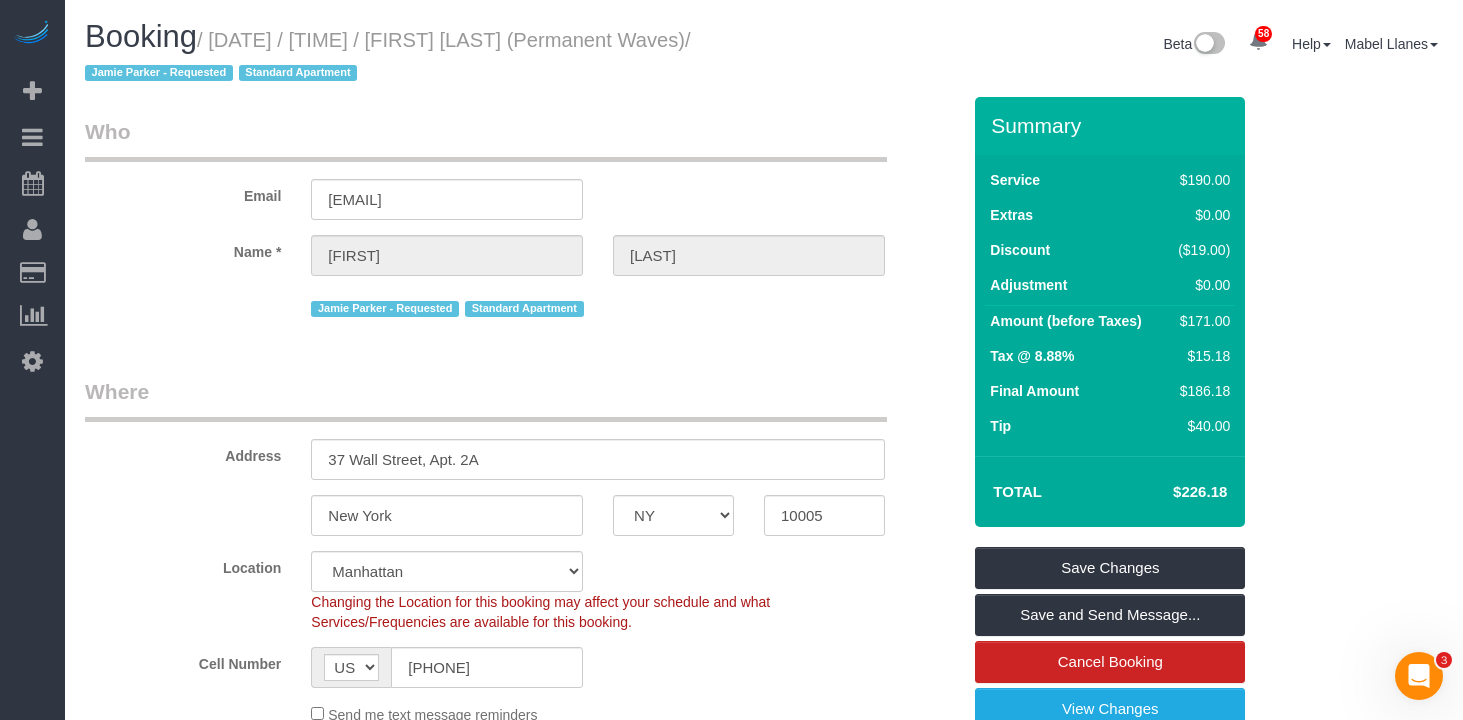click on "/ July 17, 2025 / 11:00AM / Tony Lake (Permanent Waves)
/
Jamie Parker - Requested
Standard Apartment" at bounding box center [388, 57] 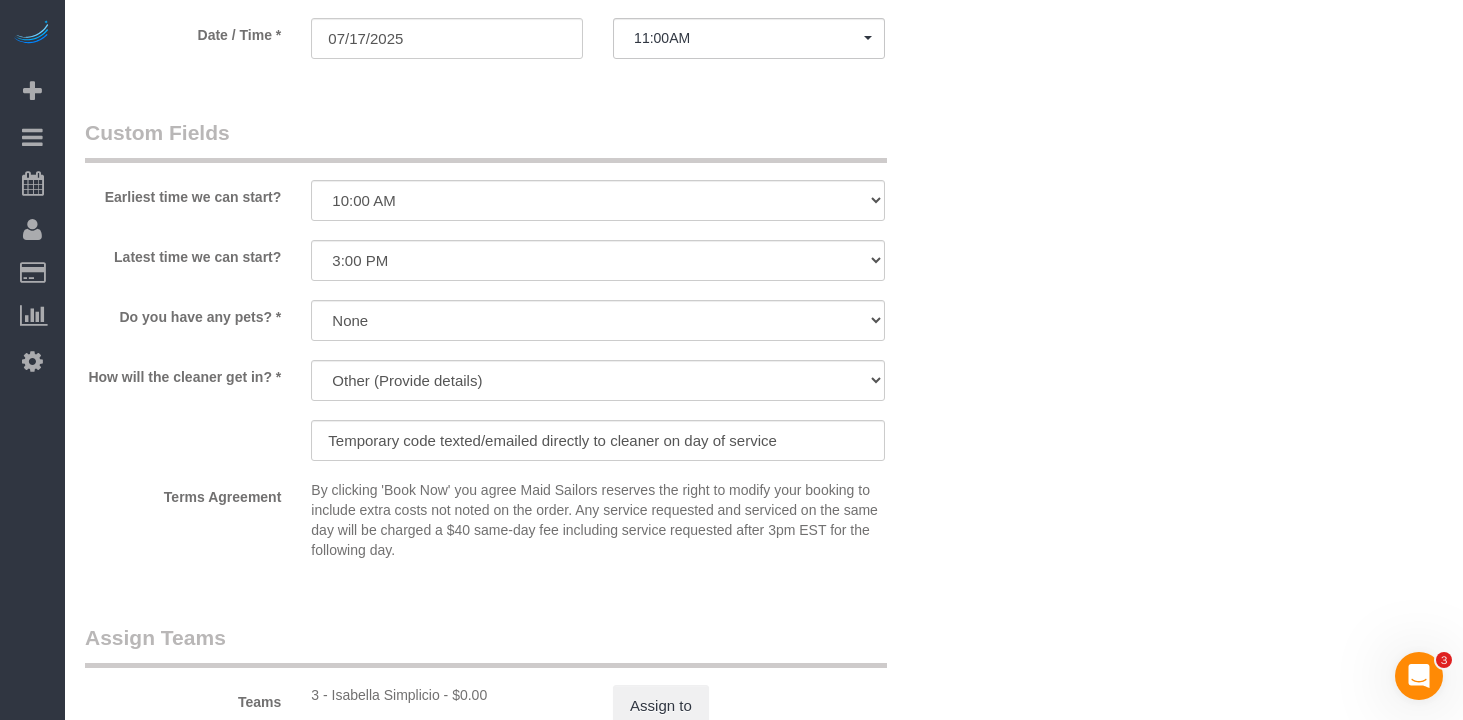 scroll, scrollTop: 2168, scrollLeft: 0, axis: vertical 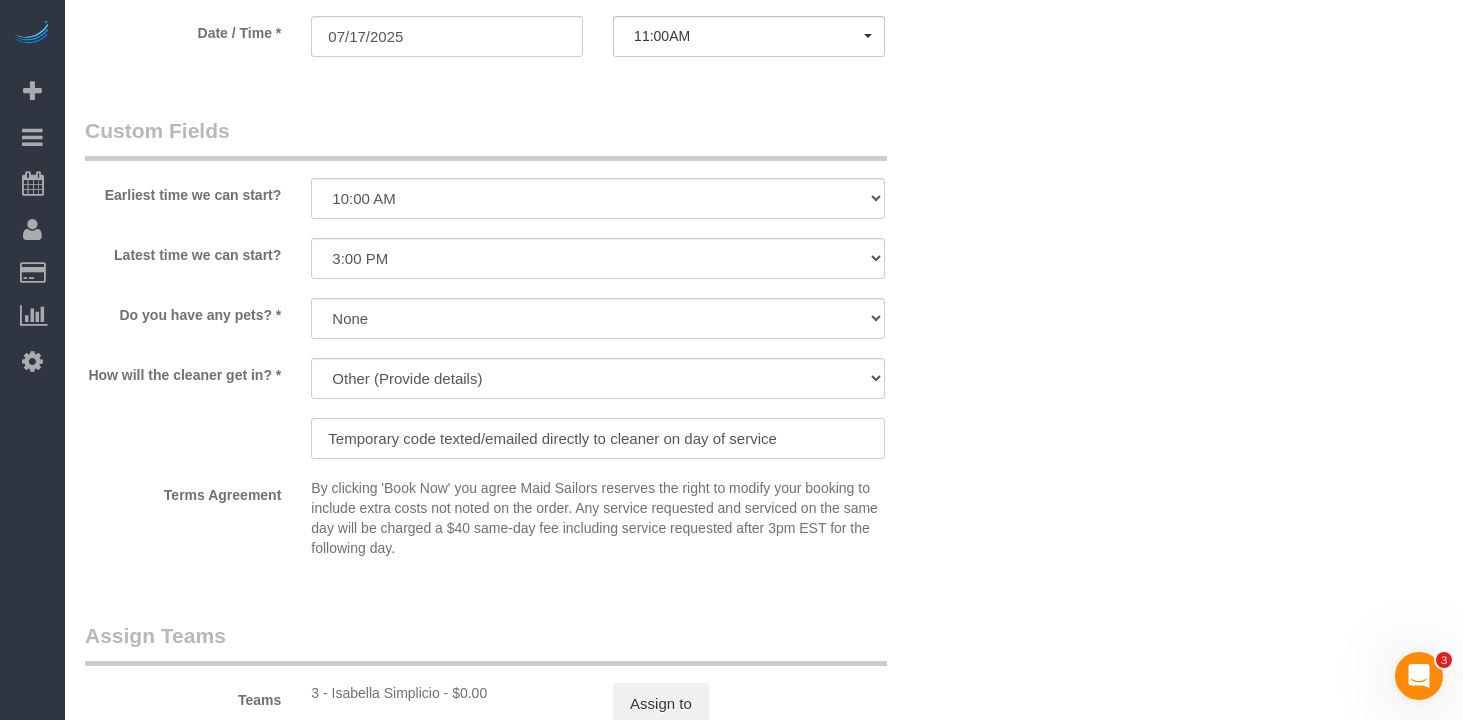 click on "Temporary code texted/emailed directly to cleaner on day of service" at bounding box center [598, 438] 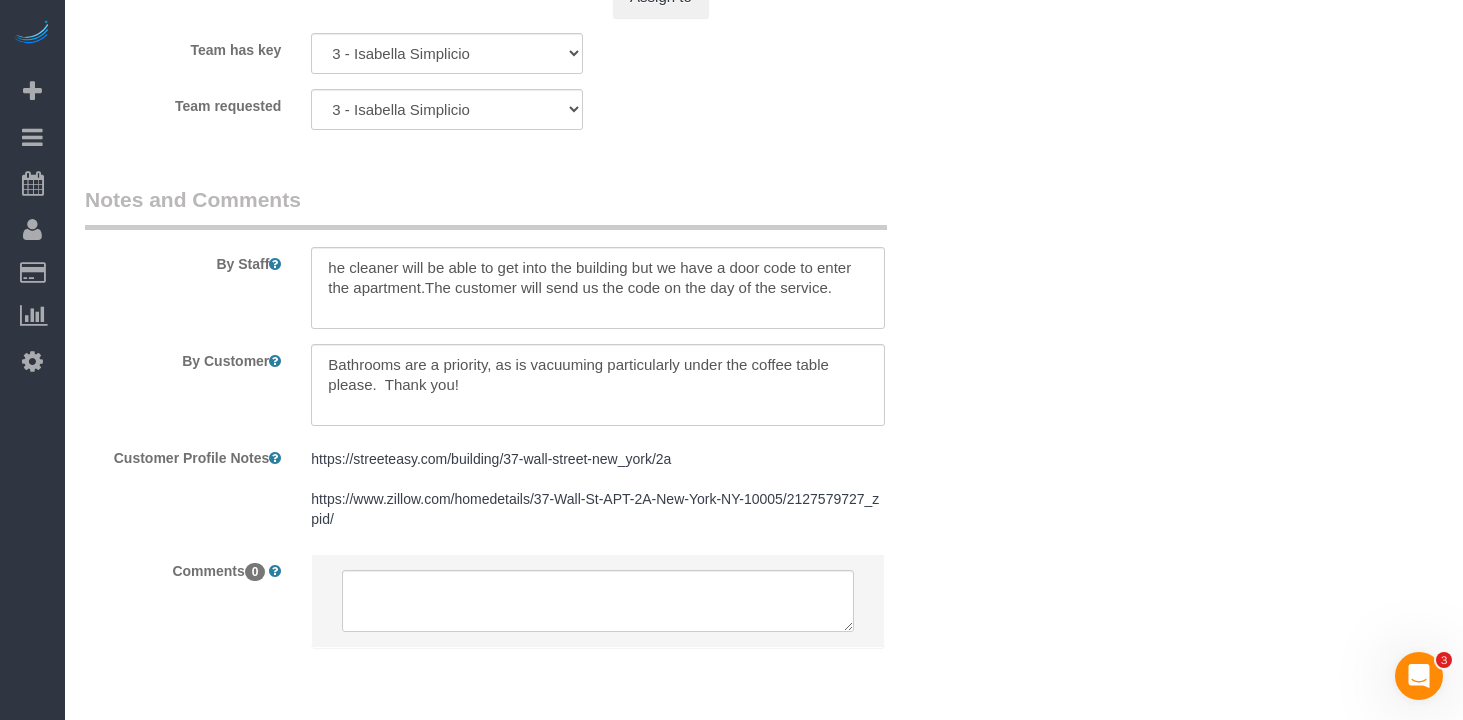 scroll, scrollTop: 2883, scrollLeft: 0, axis: vertical 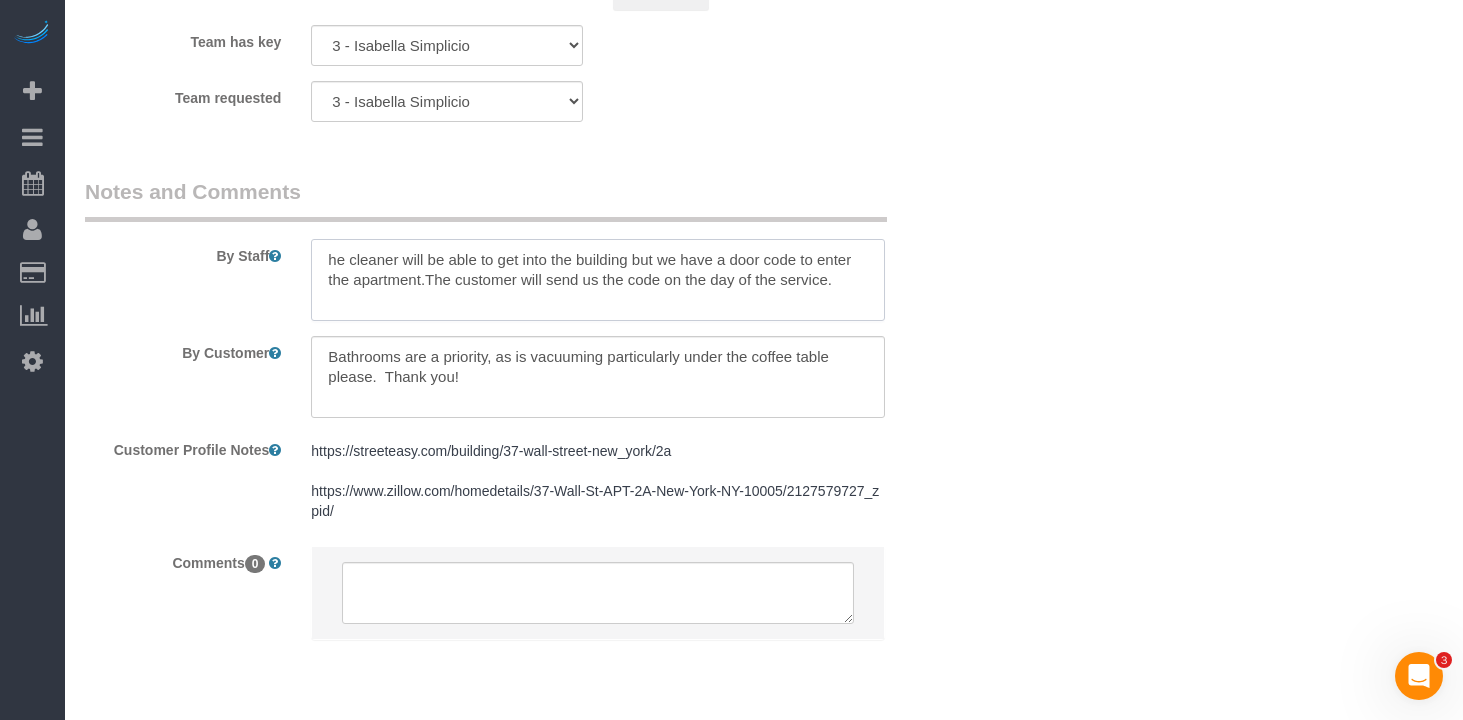click at bounding box center (598, 280) 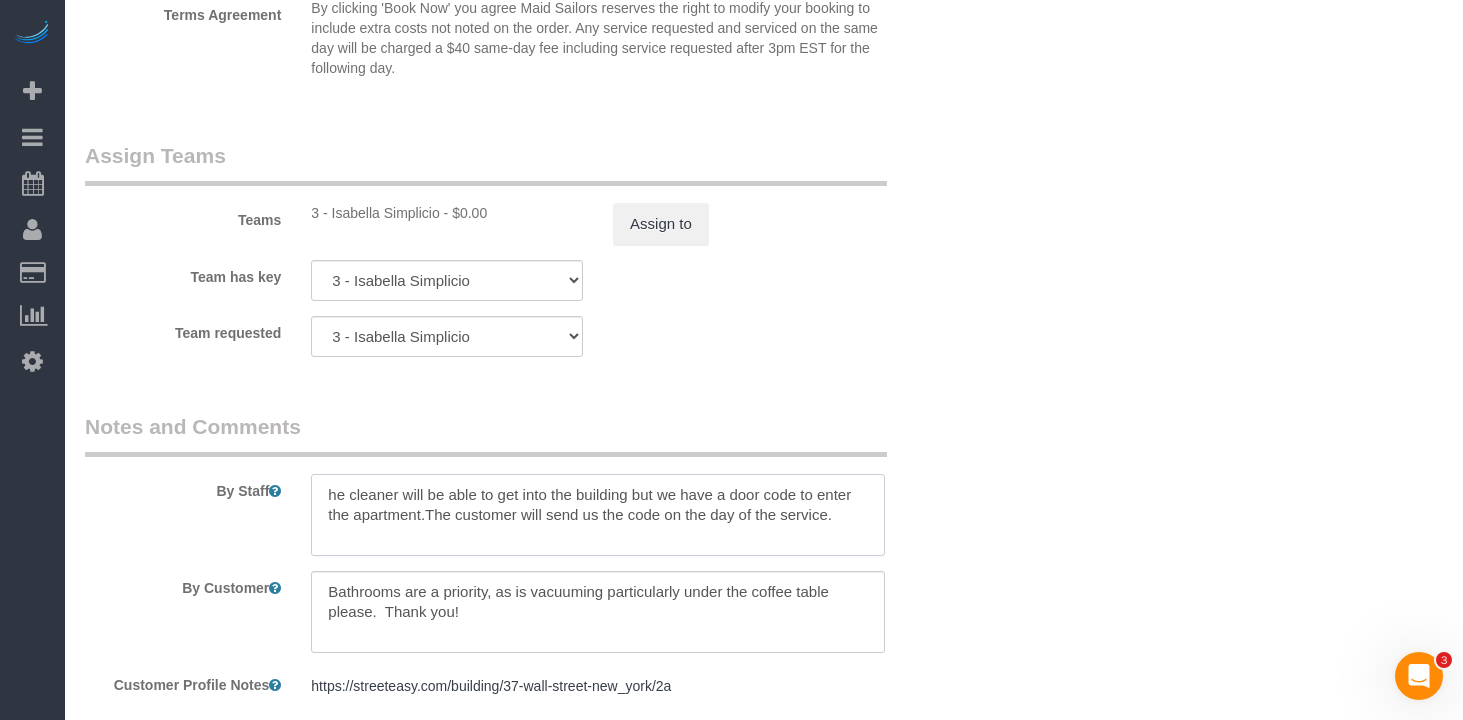 scroll, scrollTop: 2447, scrollLeft: 0, axis: vertical 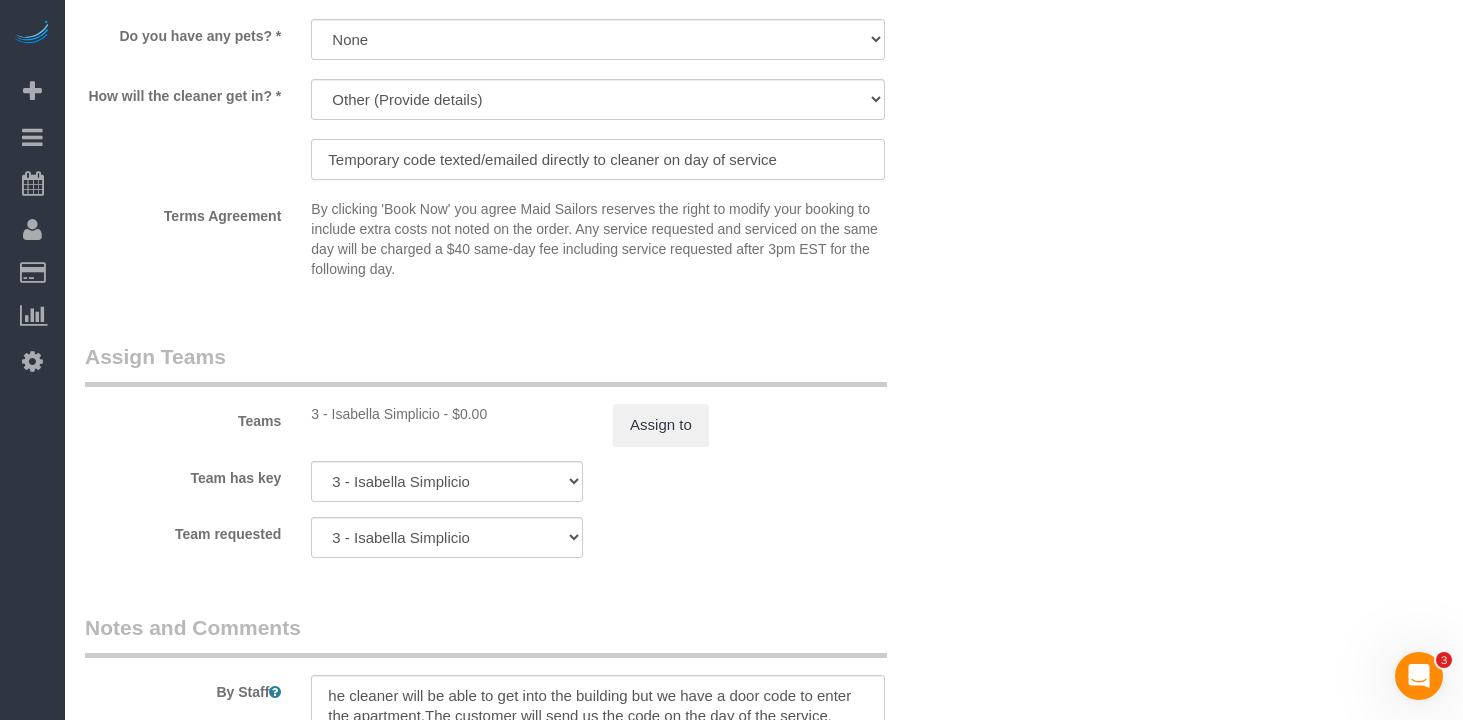 click on "Temporary code texted/emailed directly to cleaner on day of service" at bounding box center [598, 159] 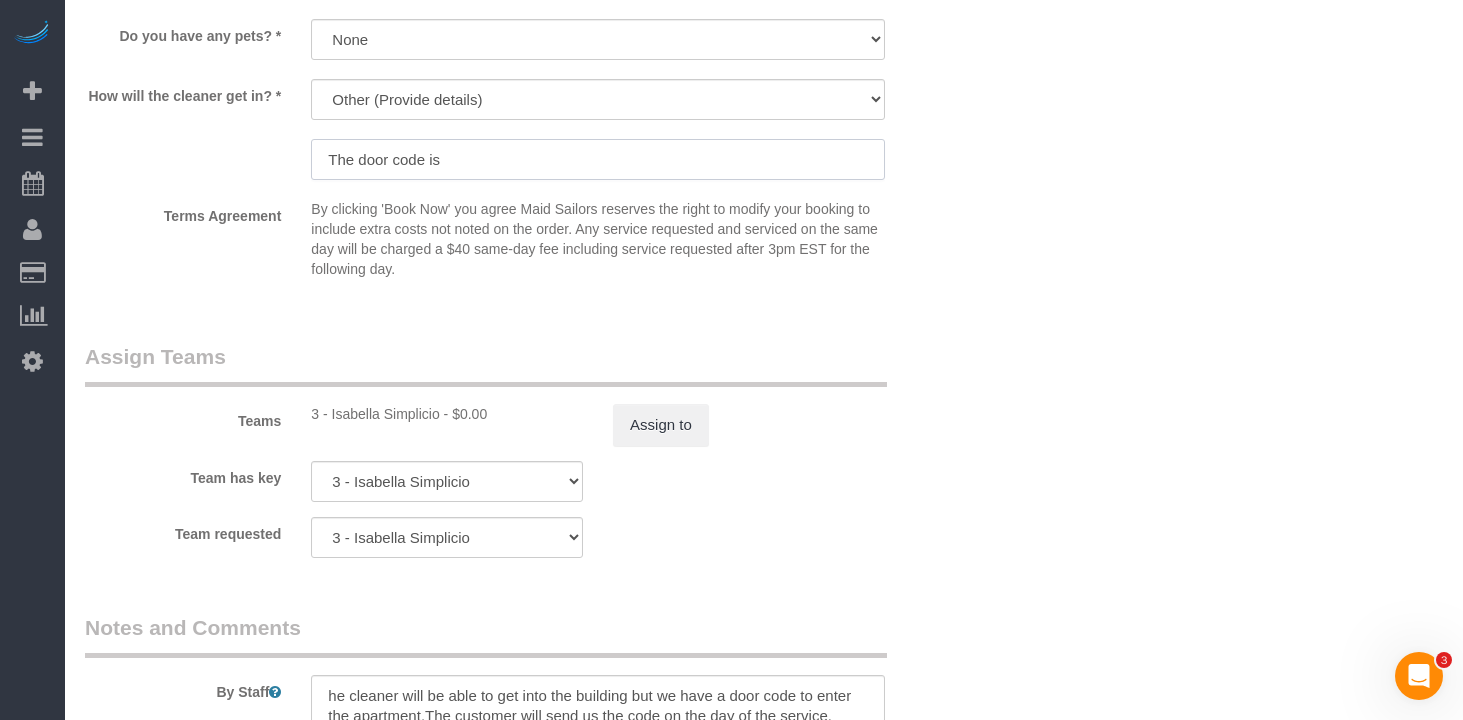 paste on "507 98 35" 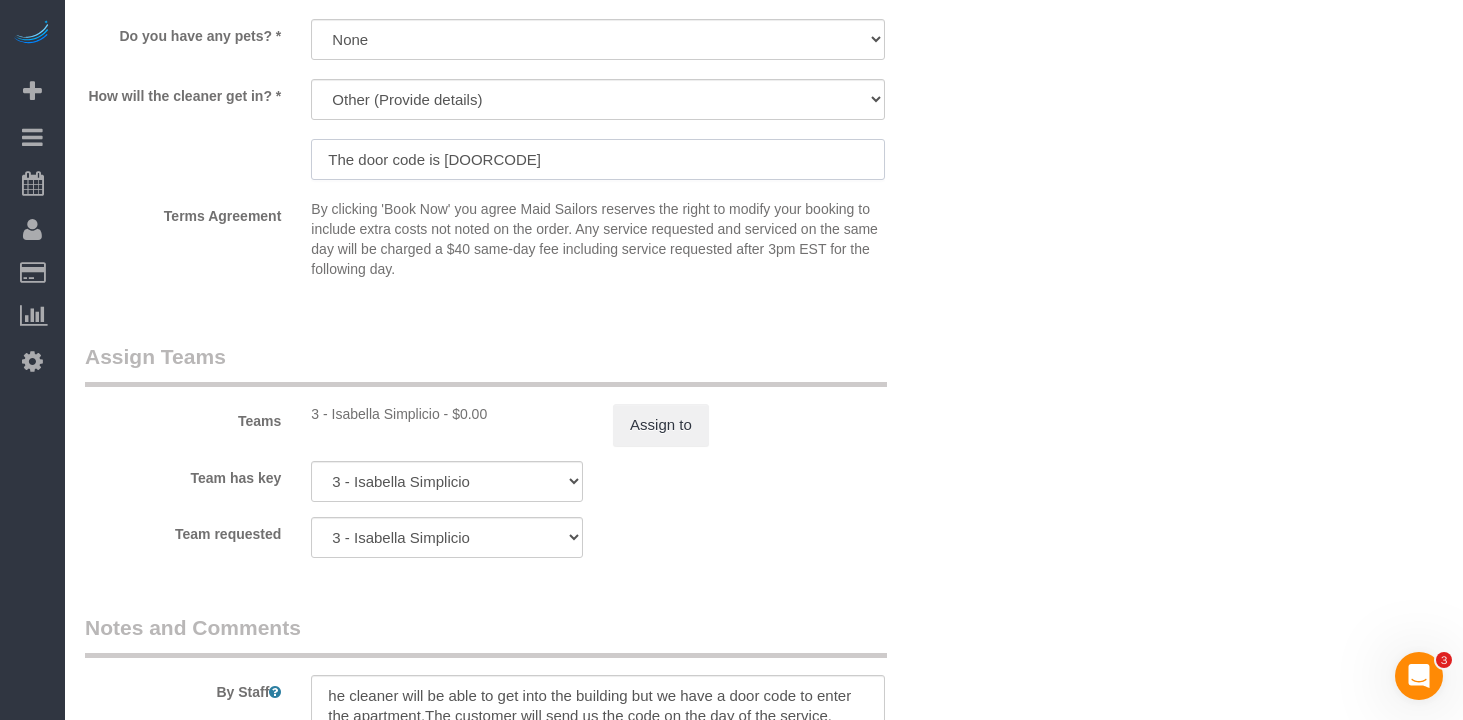 click on "The door code is 507 98 35" at bounding box center [598, 159] 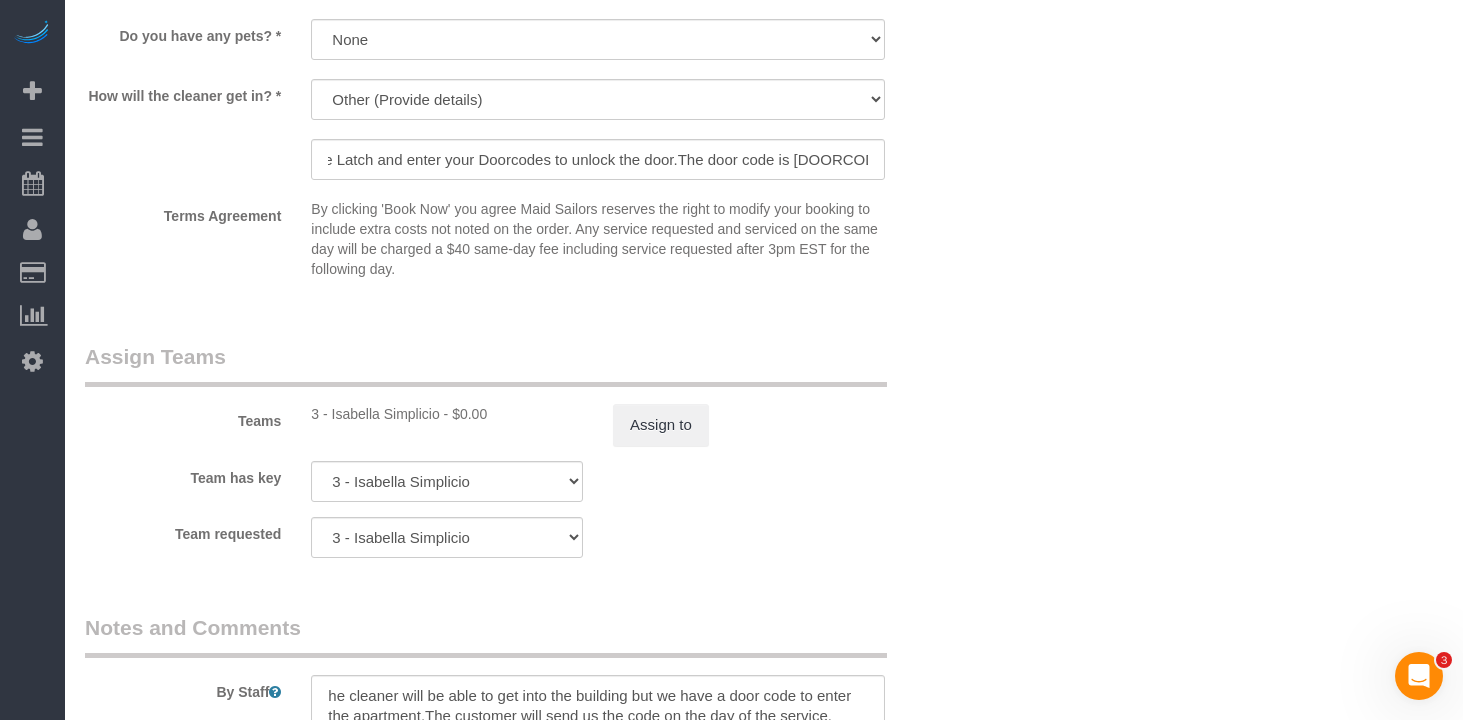 scroll, scrollTop: 0, scrollLeft: 0, axis: both 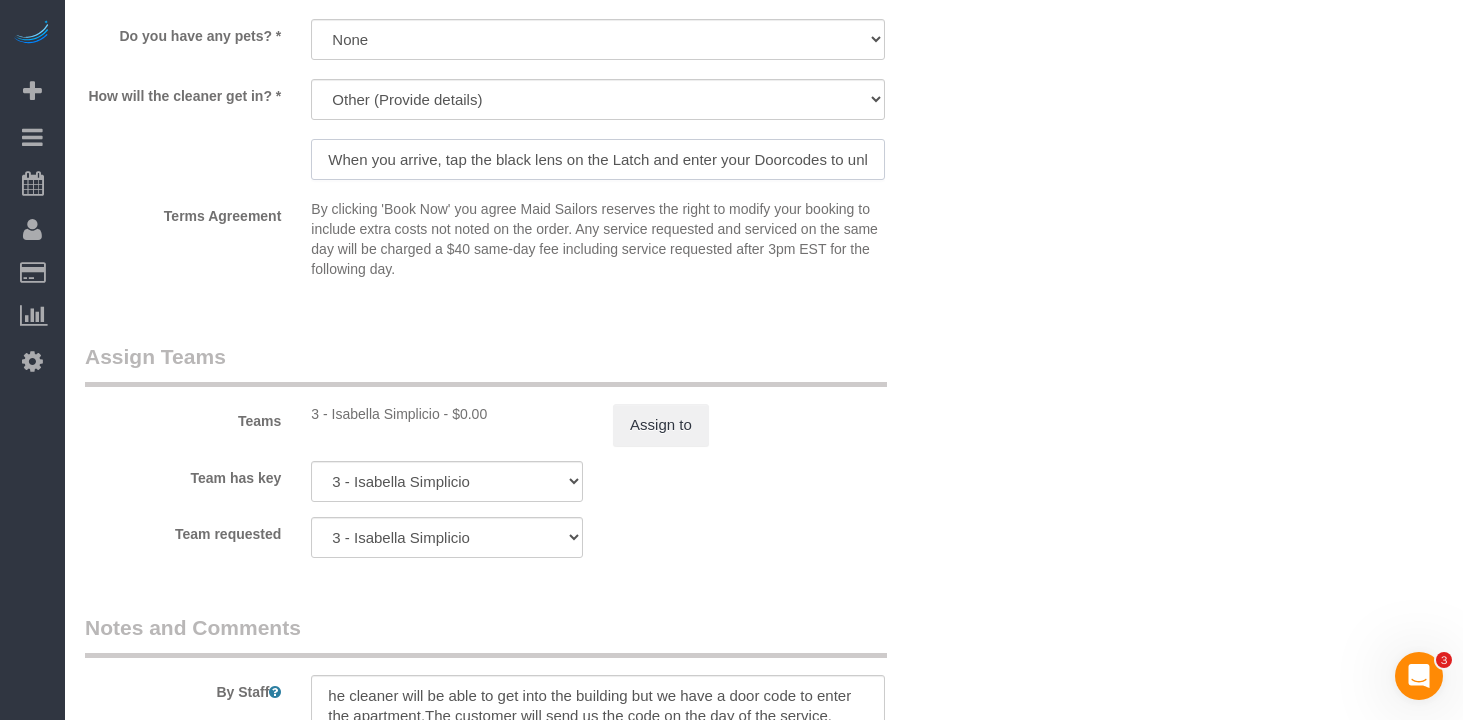 click on "When you arrive, tap the black lens on the Latch and enter your Doorcodes to unlock the door.The door code is 507 98 35" at bounding box center [598, 159] 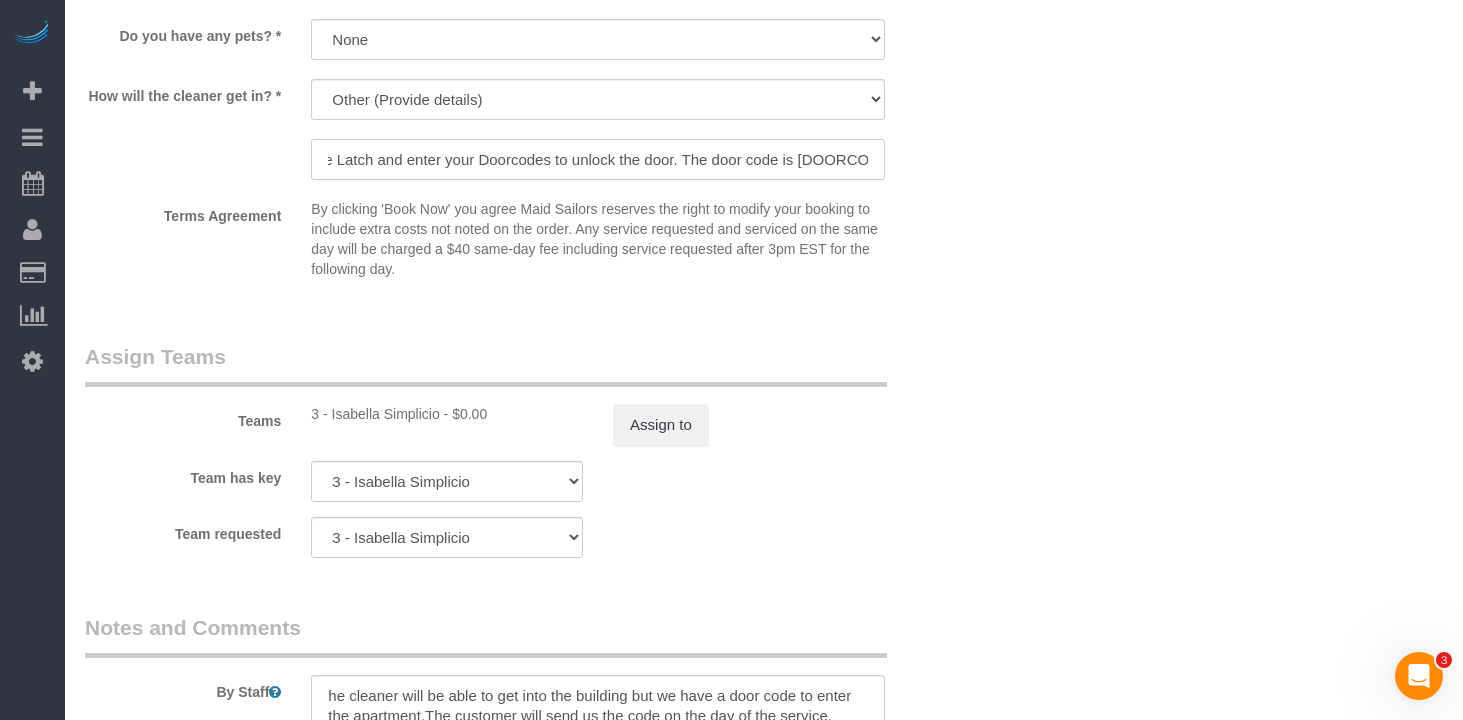 type on "When you arrive, tap the black lens on the Latch and enter your Doorcodes to unlock the door. The door code is 507 98 35" 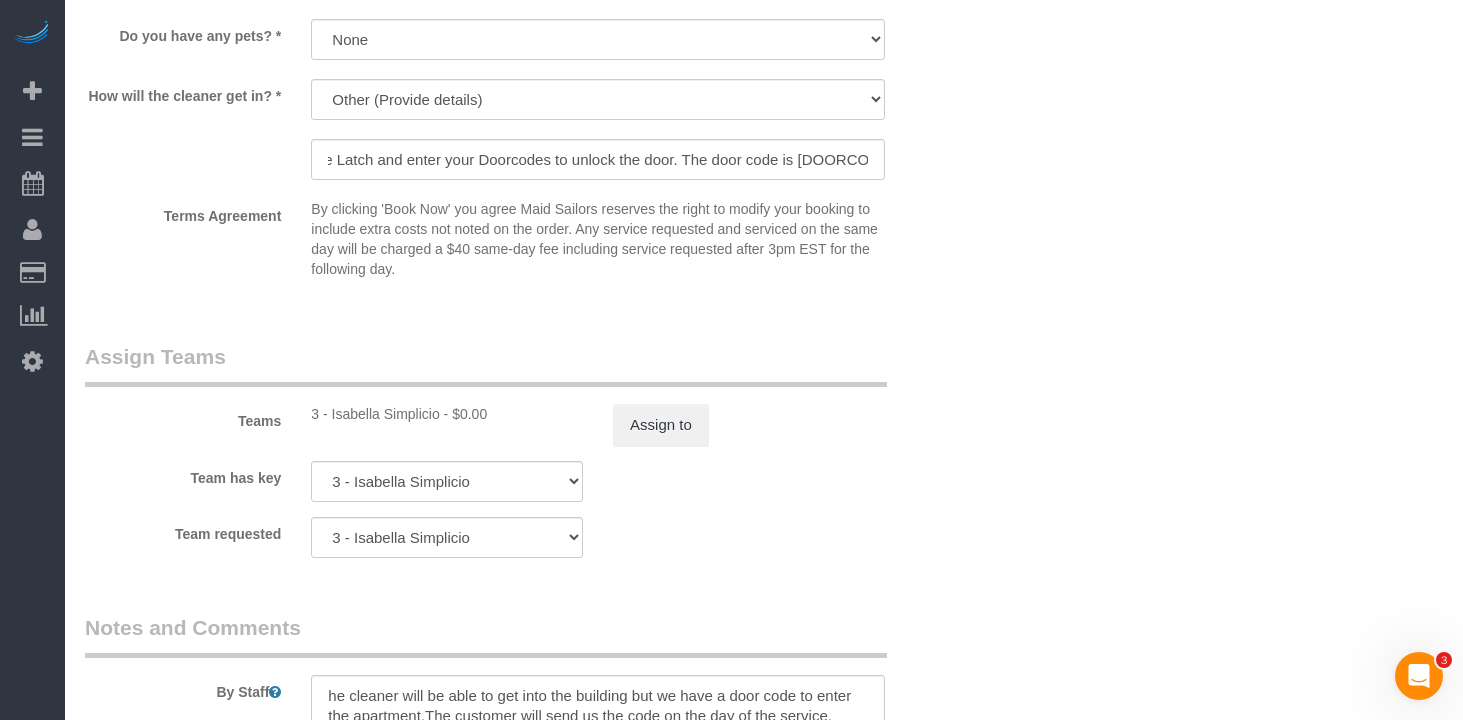 click on "Who
Email
tony@permanentwaves.net
Name *
Tony
Lake
Jamie Parker - Requested
Standard Apartment
Where
Address
37 Wall Street, Apt. 2A
New York
AK
AL
AR
AZ
CA
CO
CT
DC
DE
FL
GA
HI
IA
ID
IL
IN
KS
KY
LA
MA
MD
ME
MI
MN
MO
MS" at bounding box center (764, -600) 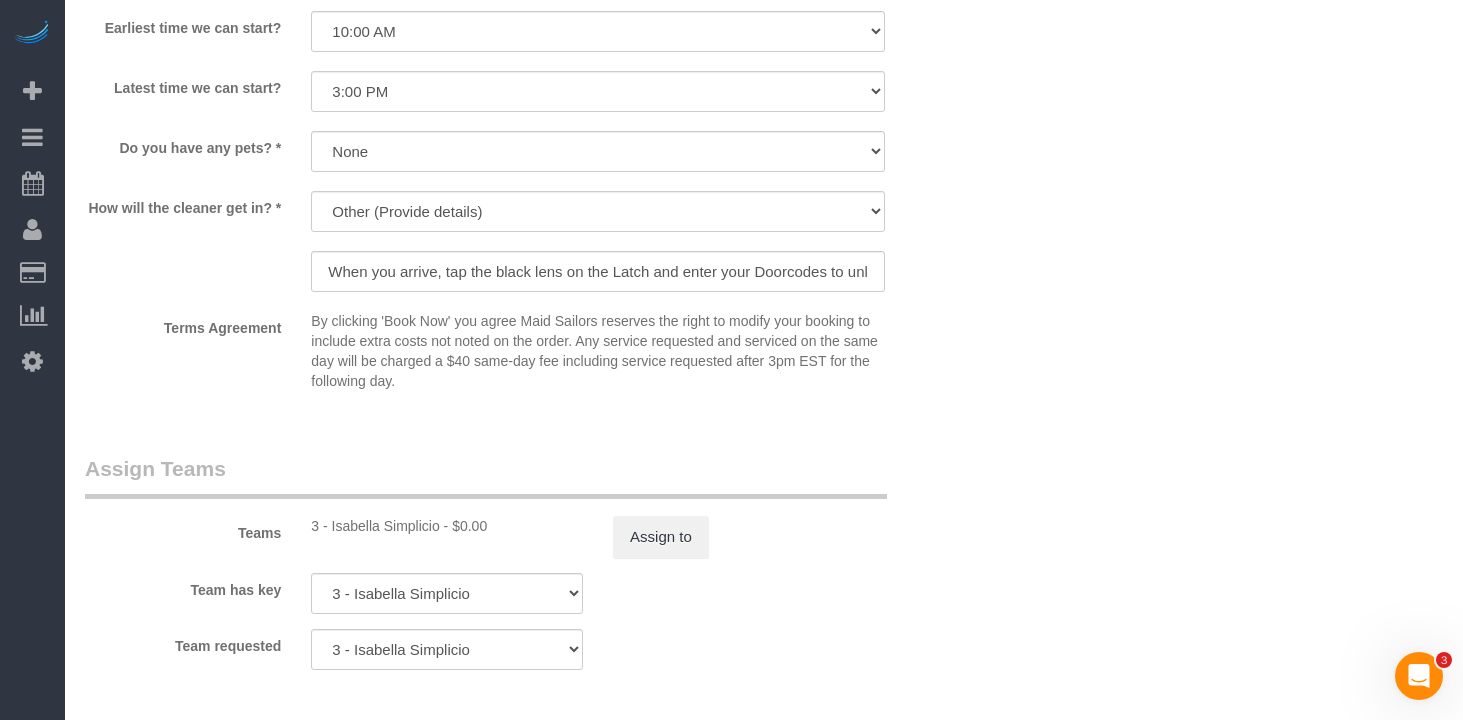 scroll, scrollTop: 2317, scrollLeft: 0, axis: vertical 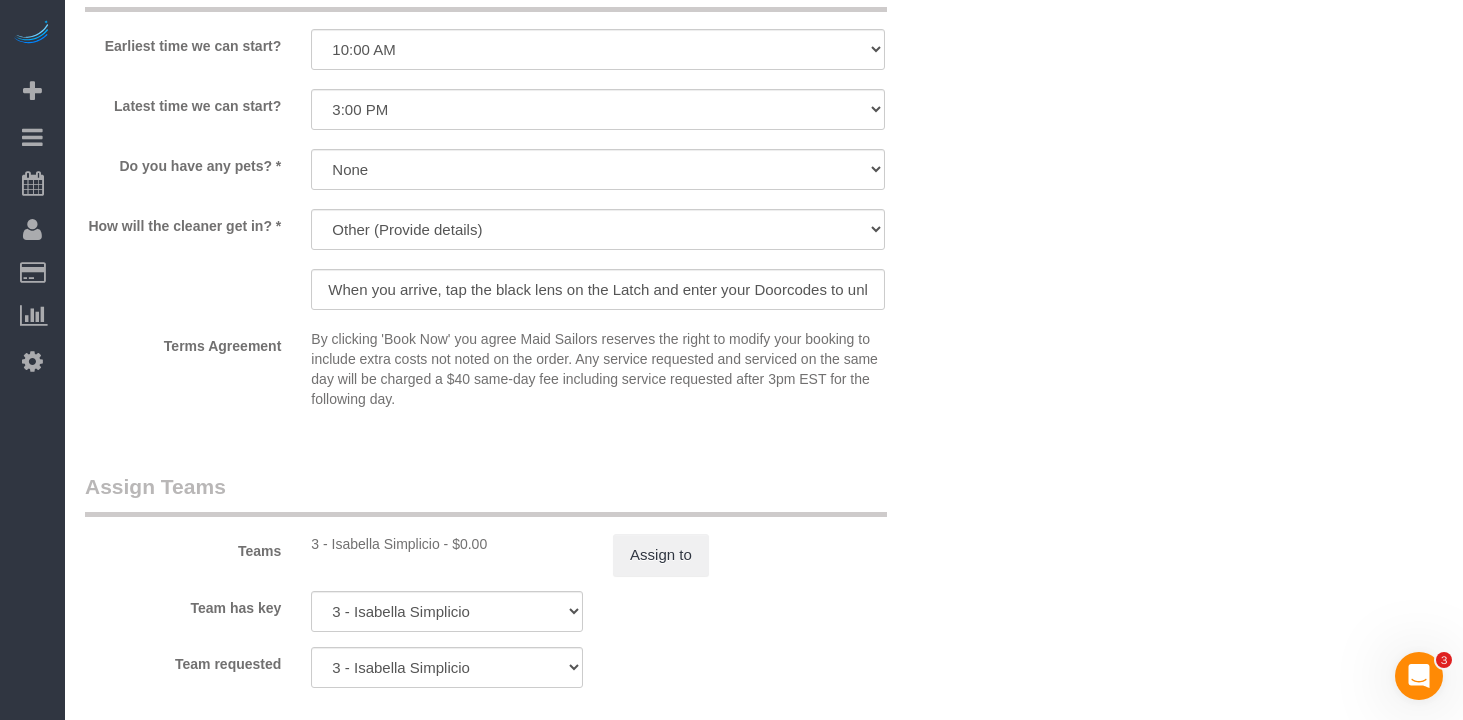 drag, startPoint x: 658, startPoint y: 258, endPoint x: 655, endPoint y: 272, distance: 14.3178215 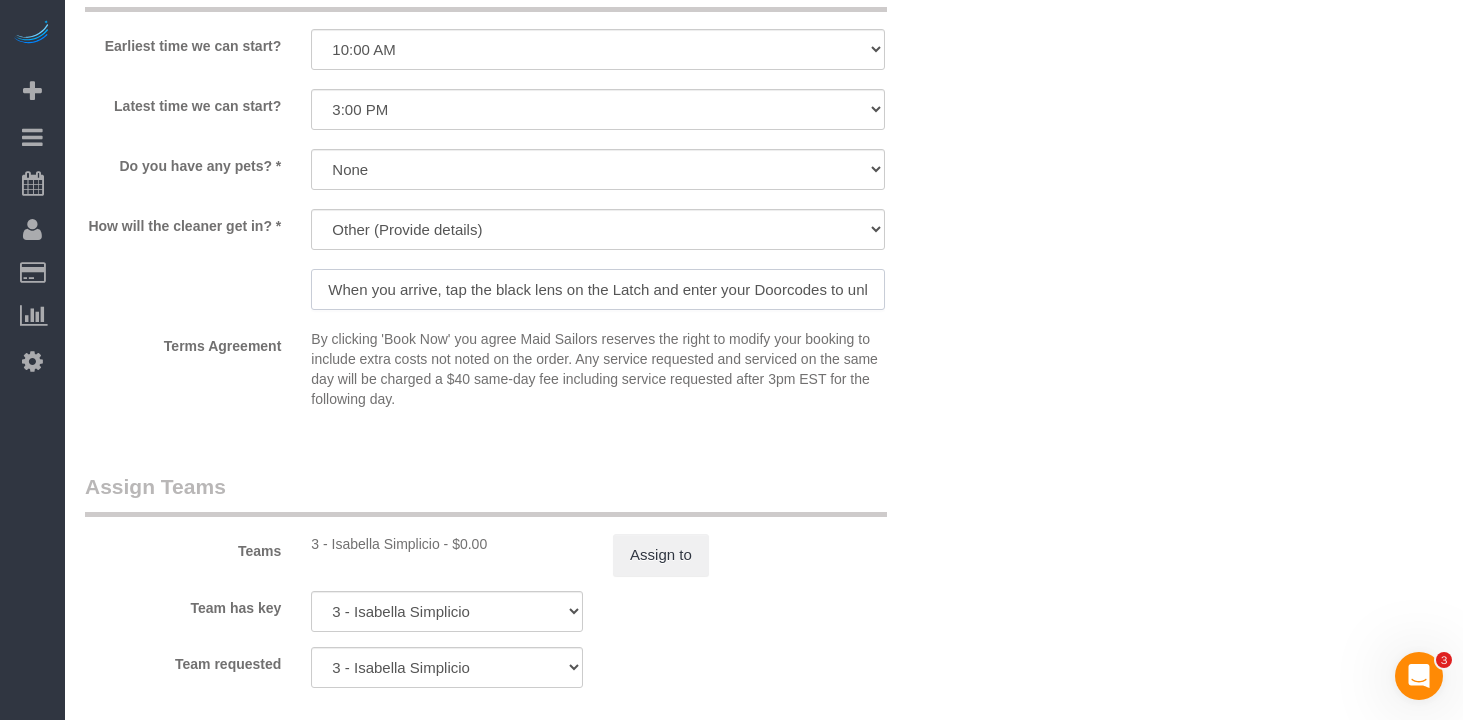 click on "When you arrive, tap the black lens on the Latch and enter your Doorcodes to unlock the door. The door code is 507 98 35" at bounding box center [598, 289] 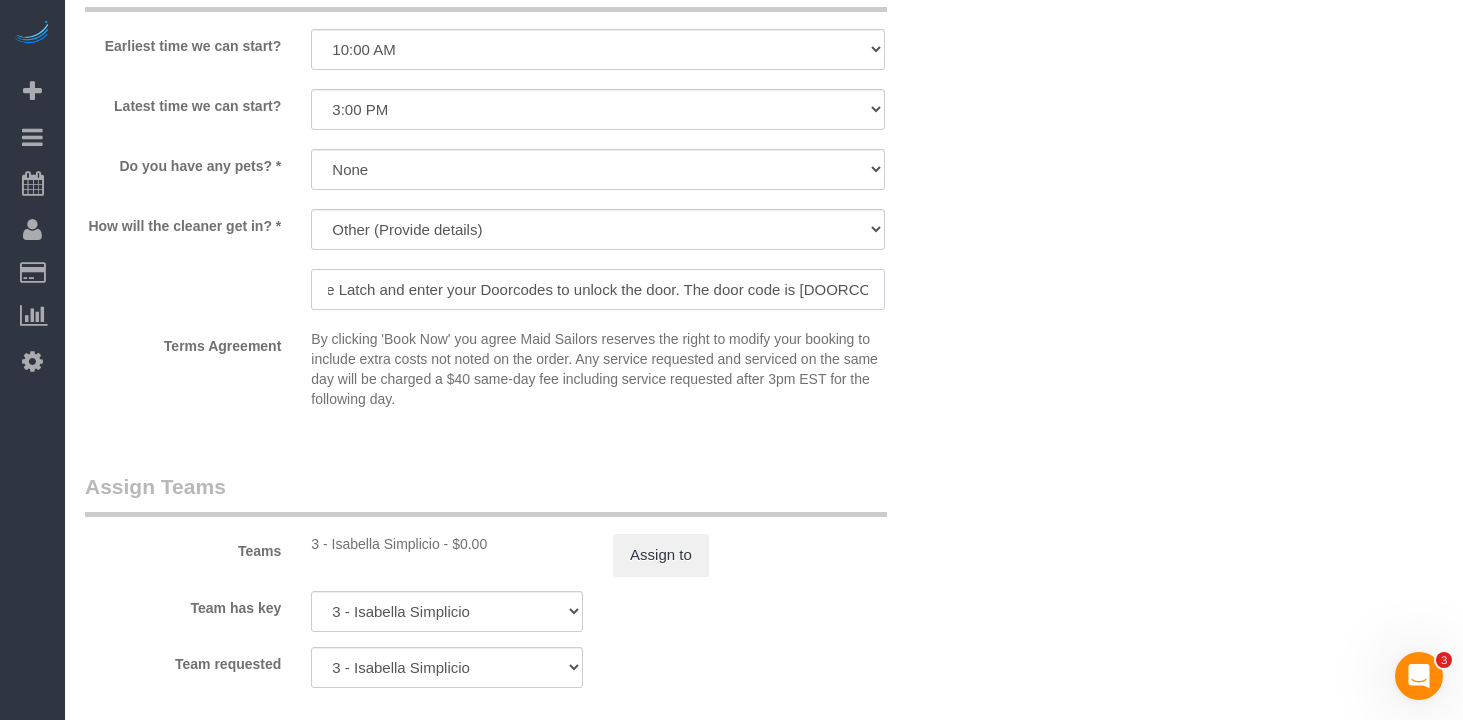 scroll, scrollTop: 0, scrollLeft: 280, axis: horizontal 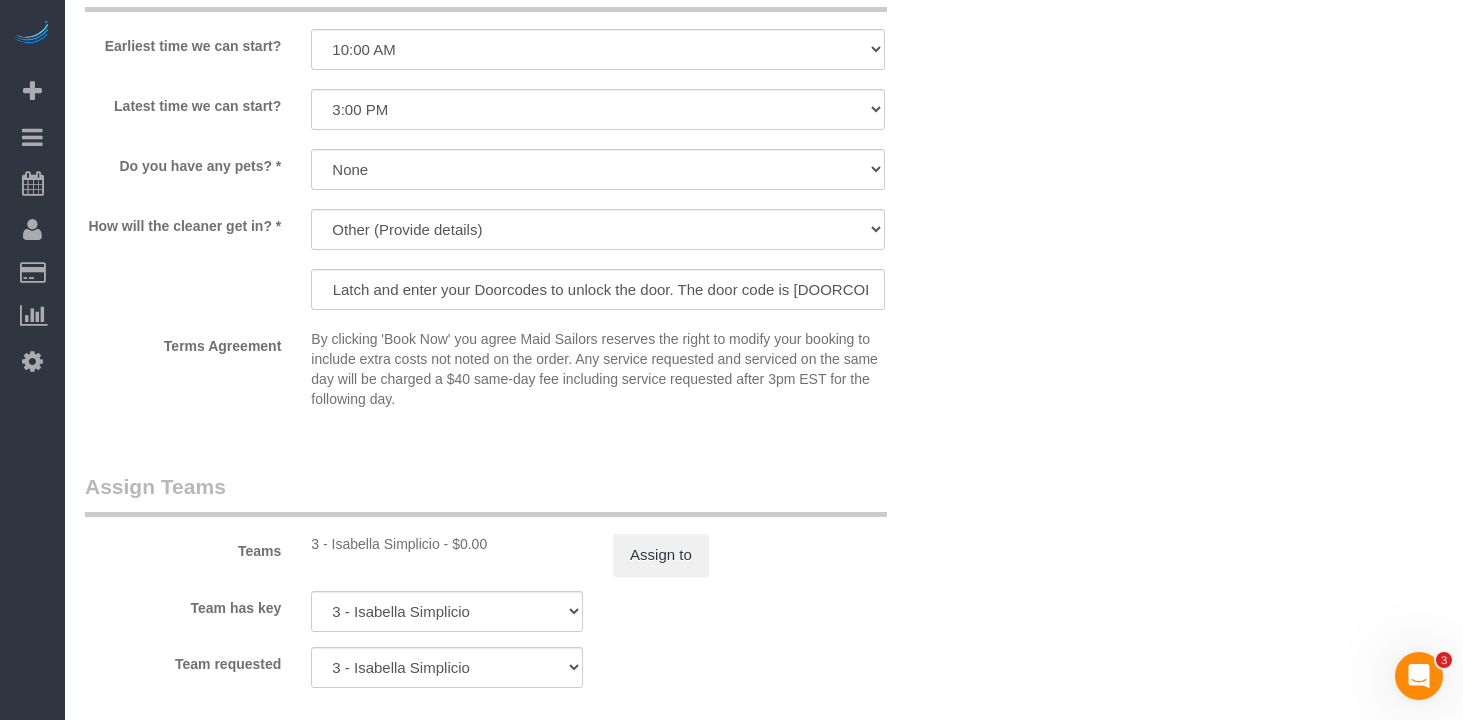 click on "How will the cleaner get in?                                                                                      *
We'll let you in. Doorman/Front Desk has the key. Other (Provide details)
When you arrive, tap the black lens on the Latch and enter your Doorcodes to unlock the door. The door code is 507 98 35" at bounding box center [522, 261] 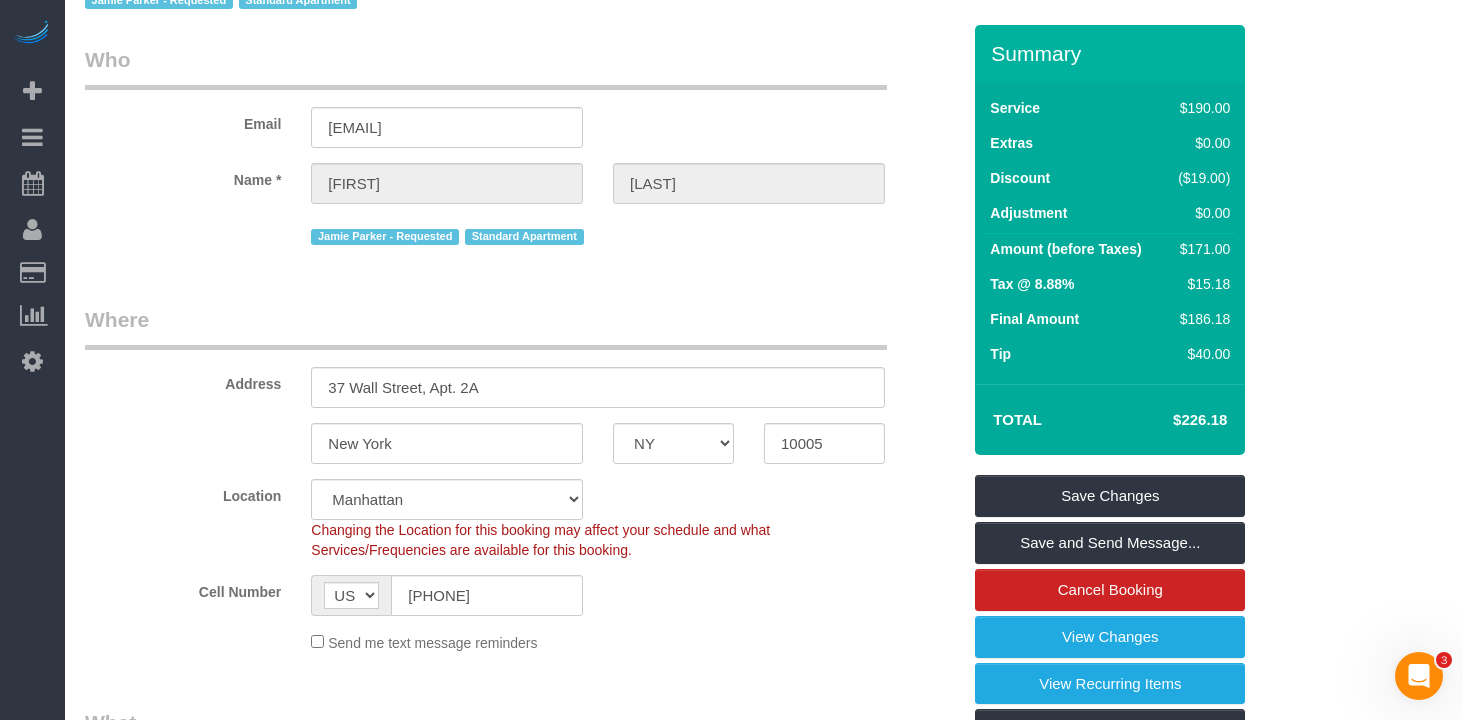 scroll, scrollTop: 0, scrollLeft: 0, axis: both 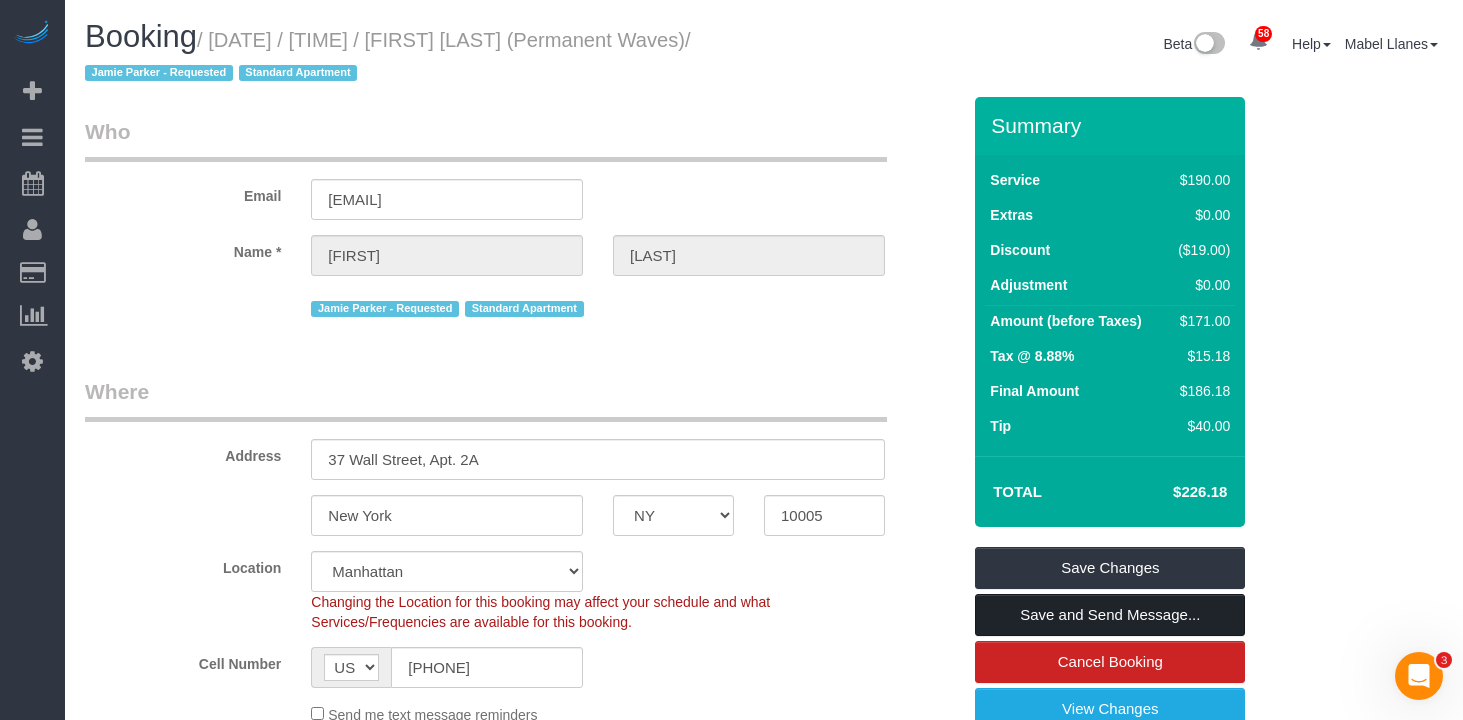 click on "Save and Send Message..." at bounding box center [1110, 615] 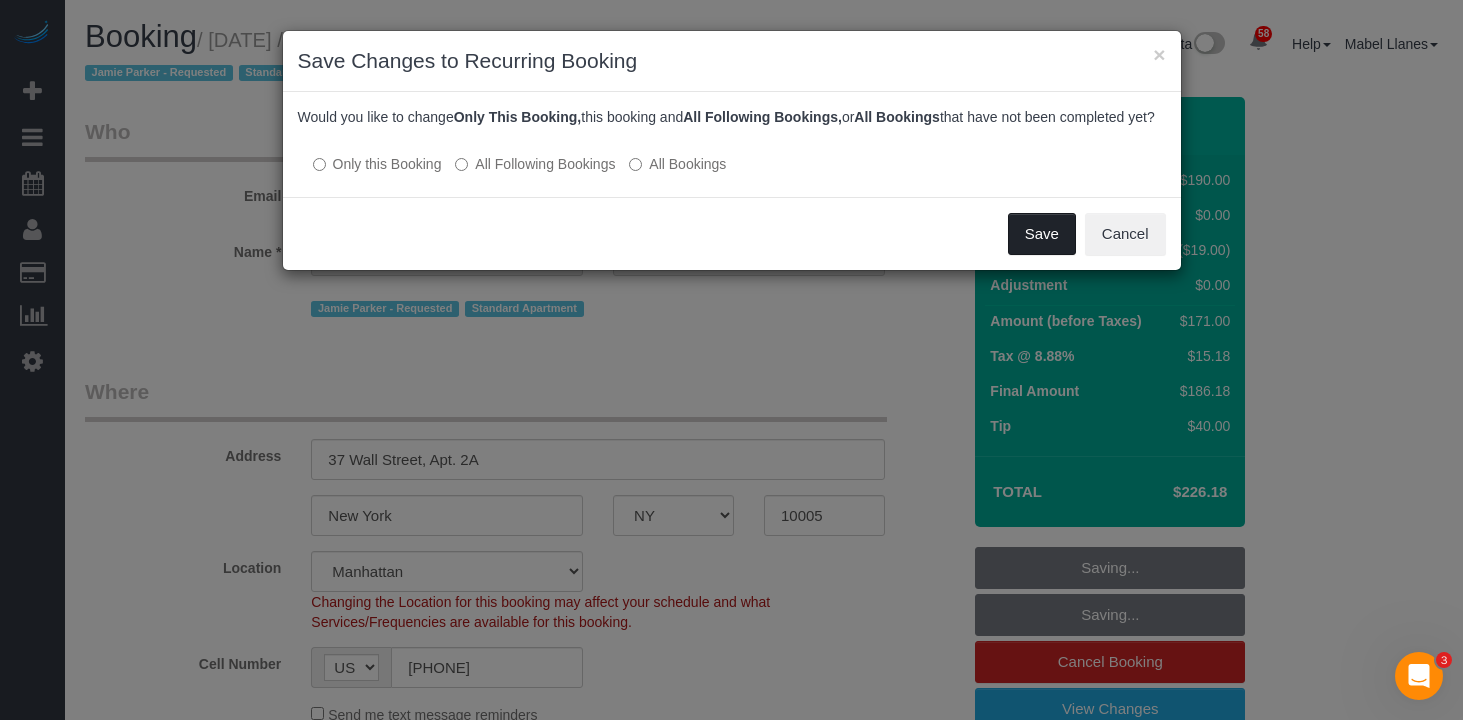click on "Save" at bounding box center [1042, 234] 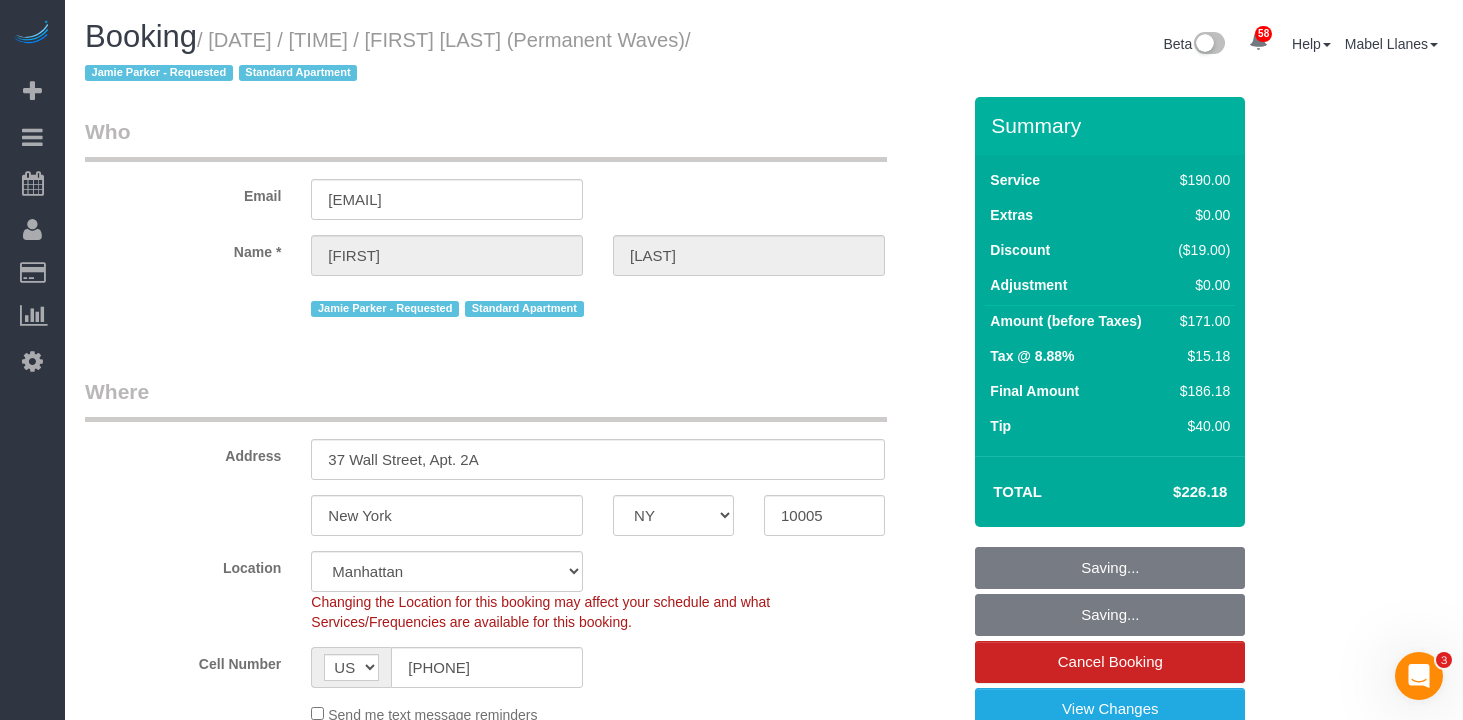 click on "Email
tony@permanentwaves.net" at bounding box center [522, 168] 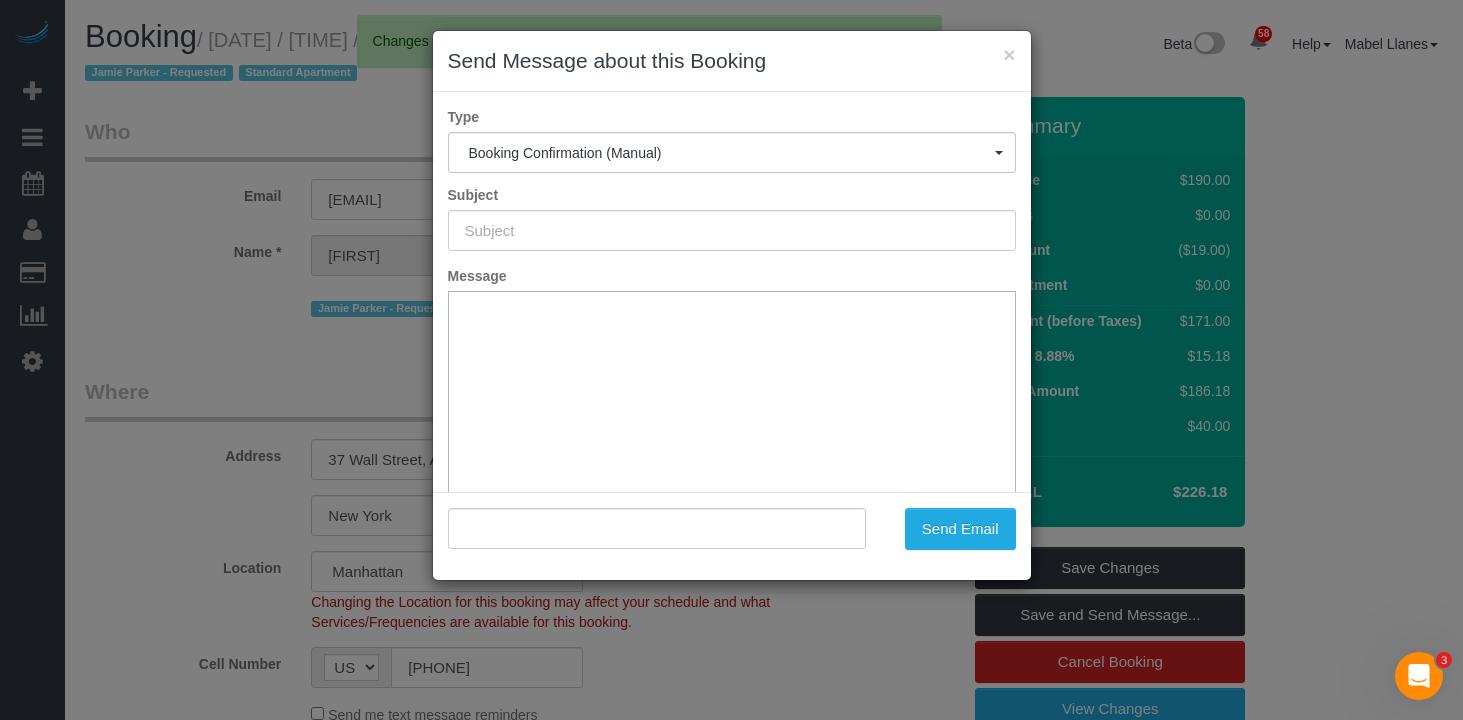 type on "Cleaning Confirmed for 07/17/2025 at 11:00am" 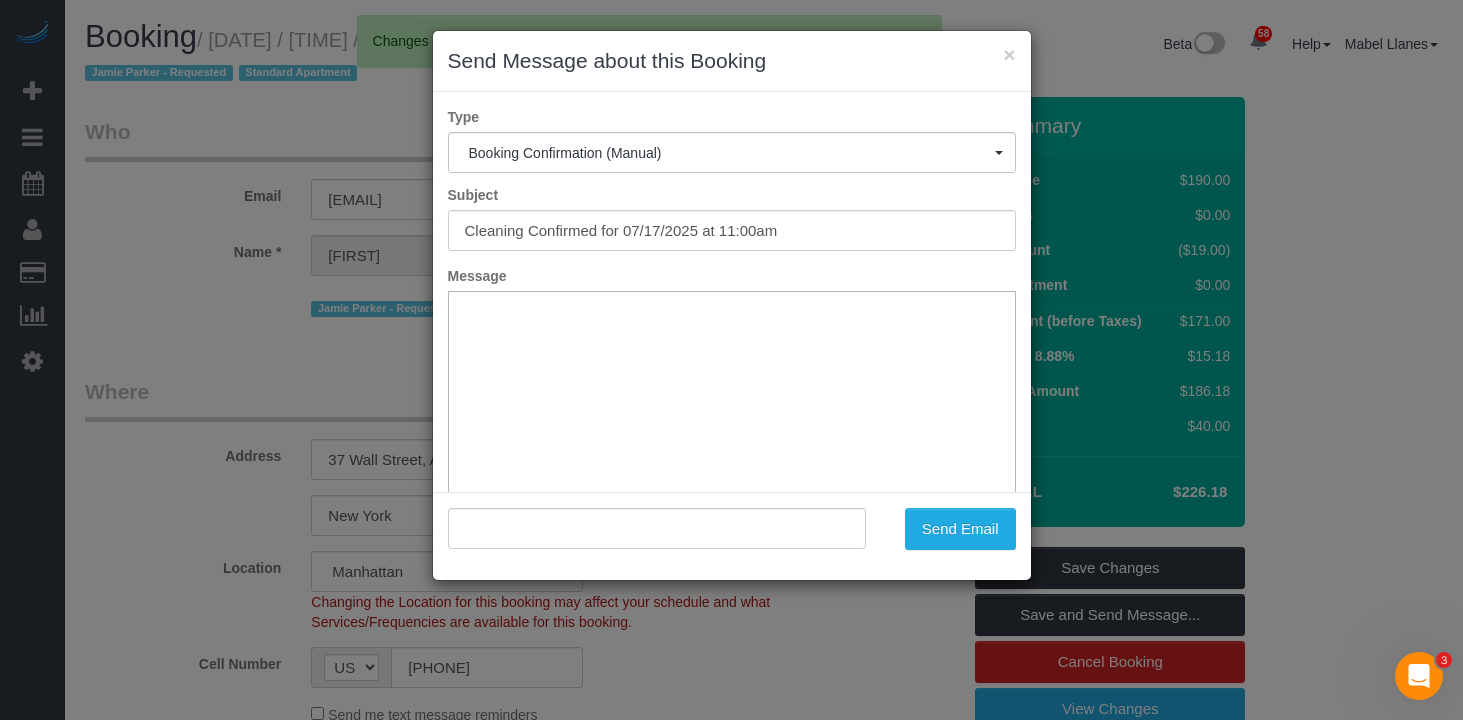 scroll, scrollTop: 0, scrollLeft: 0, axis: both 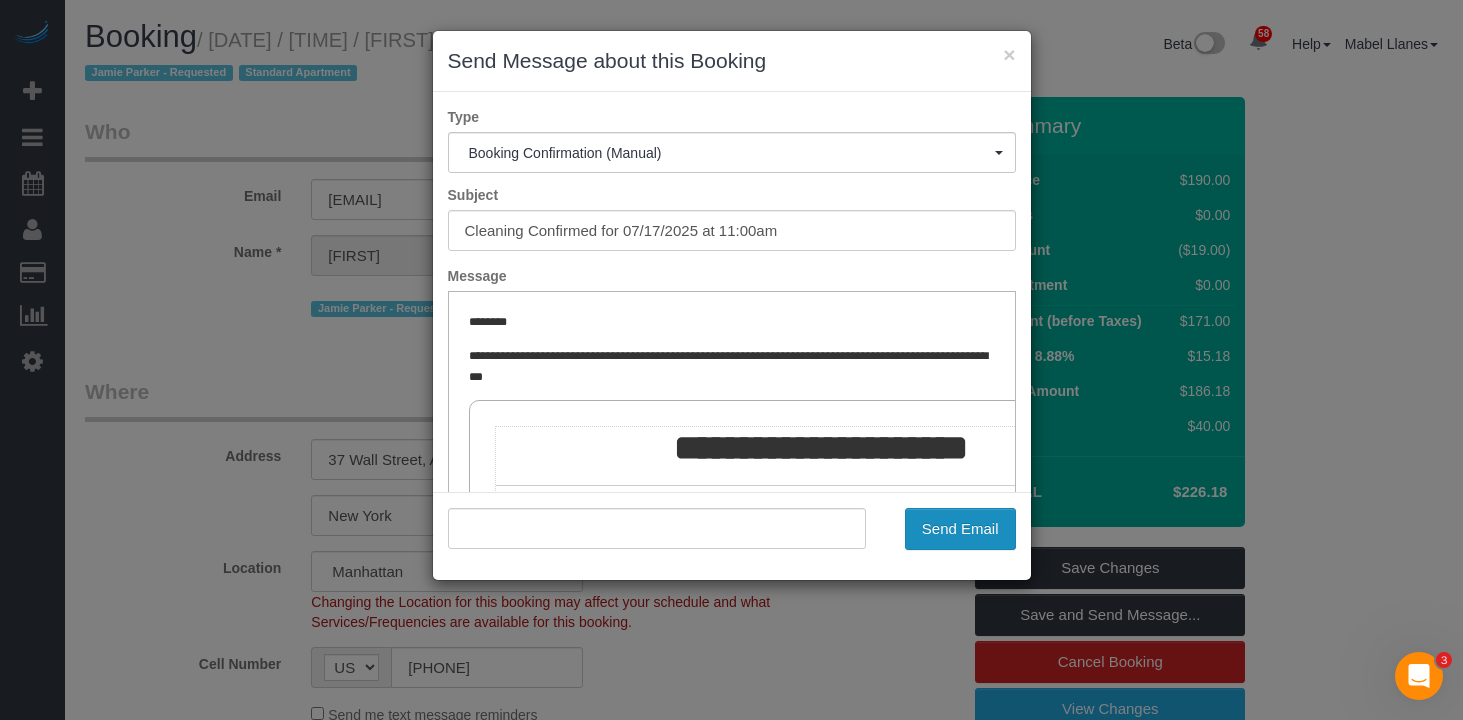 click on "Send Email" at bounding box center [960, 529] 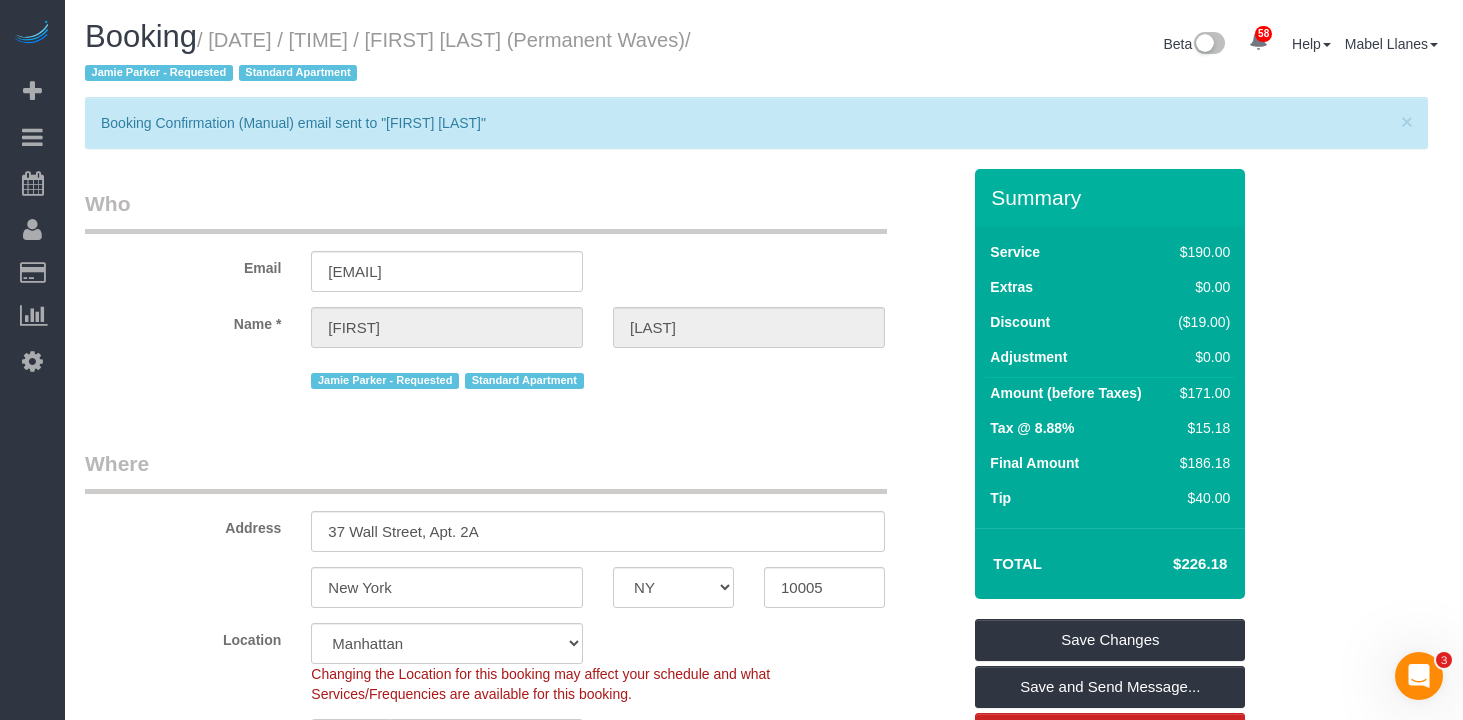 click on "Where" at bounding box center [486, 471] 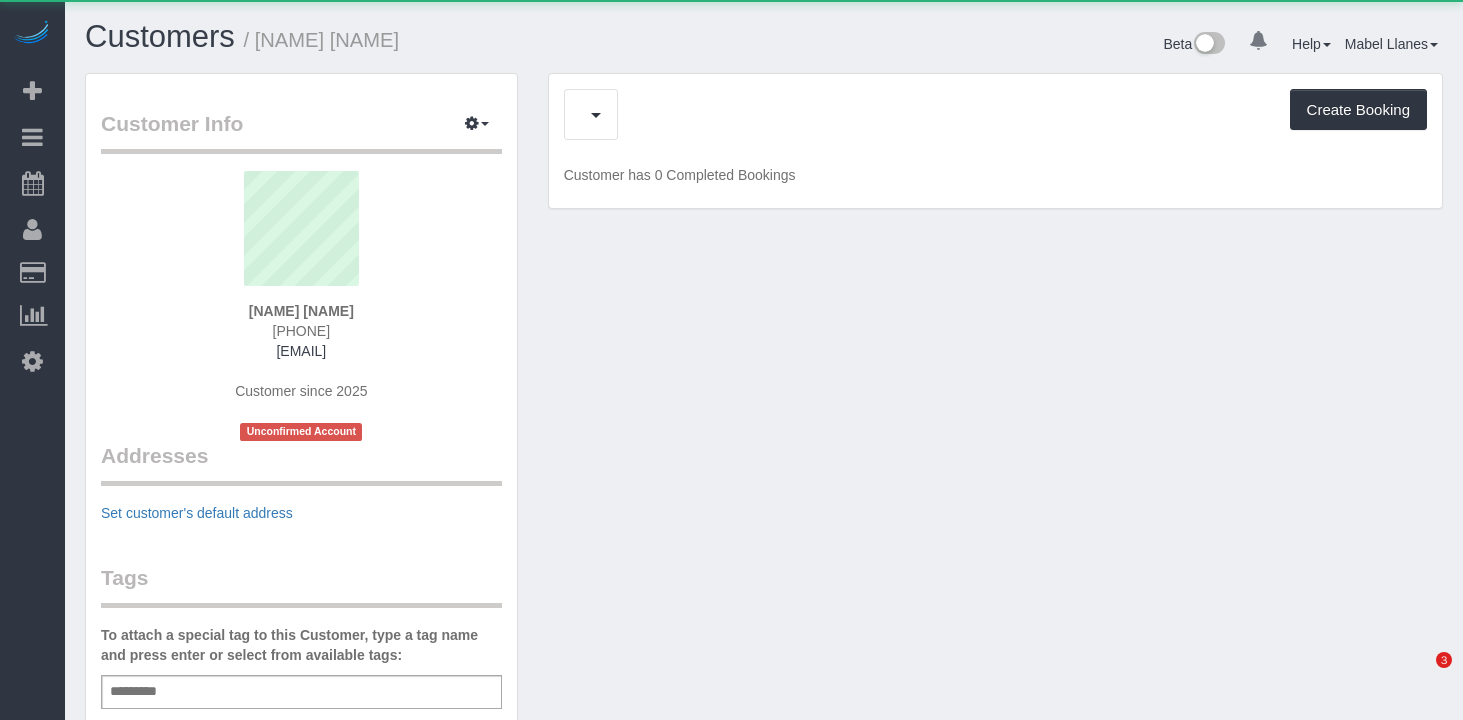 scroll, scrollTop: 0, scrollLeft: 0, axis: both 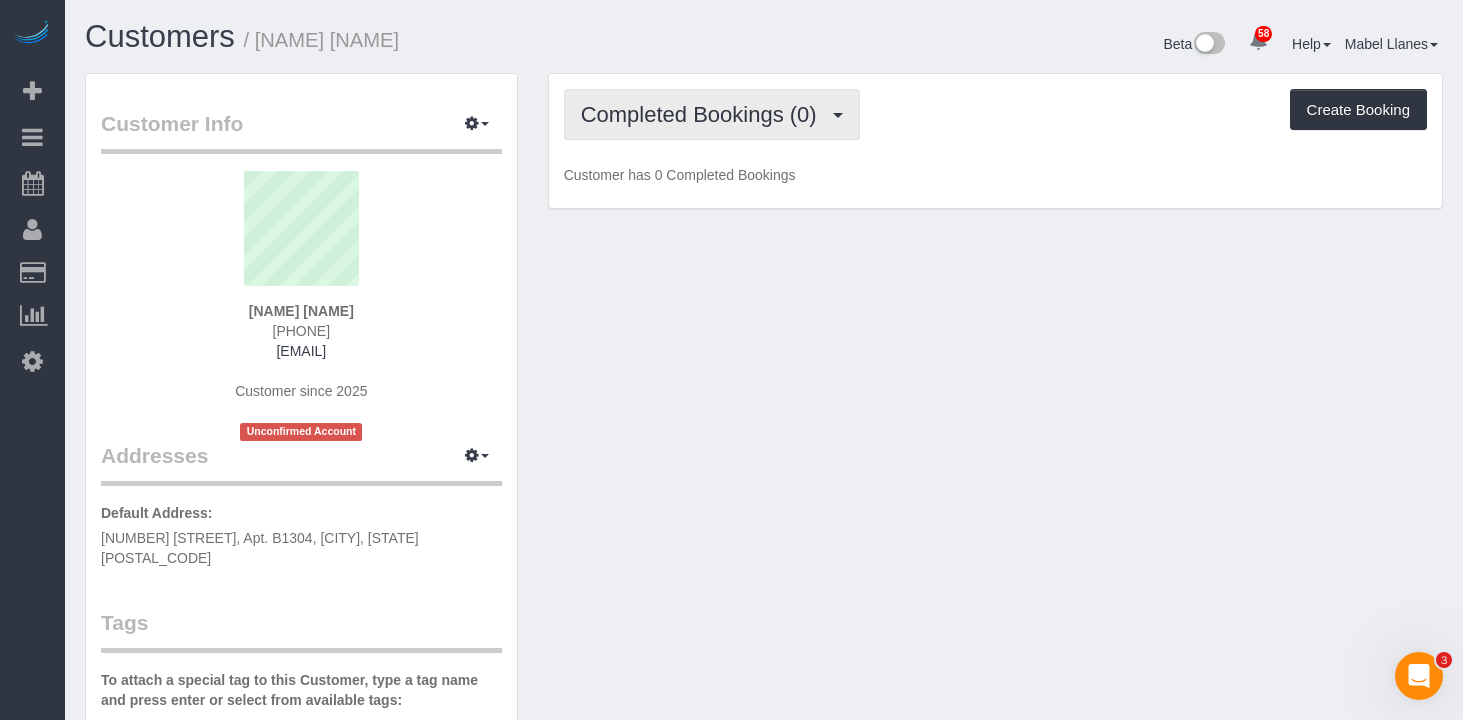 click on "Completed Bookings (0)" at bounding box center [704, 114] 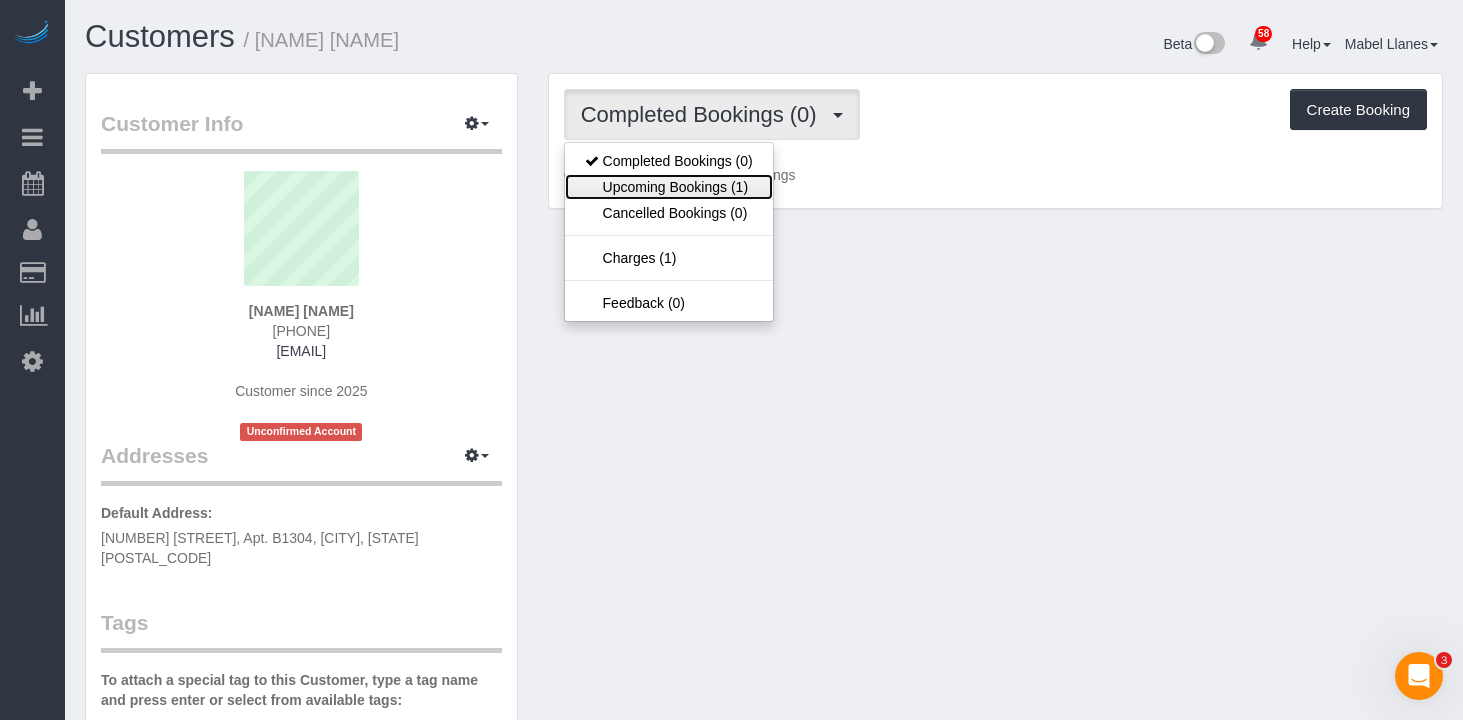 click on "Upcoming Bookings (1)" at bounding box center (669, 187) 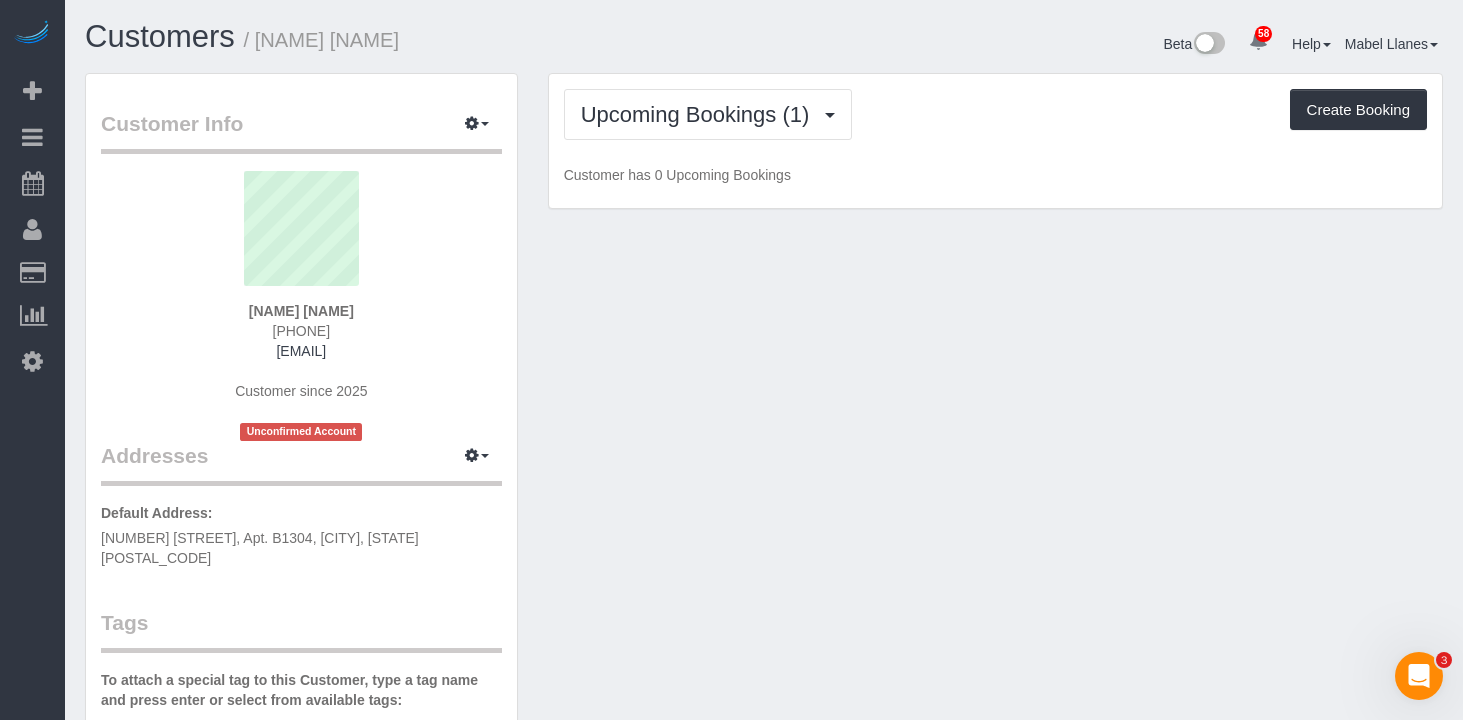 click on "Upcoming Bookings (1)
Completed Bookings (0)
Upcoming Bookings (1)
Cancelled Bookings (0)
Charges (1)
Feedback (0)
Create Booking
Customer has 0 Upcoming Bookings" at bounding box center [995, 141] 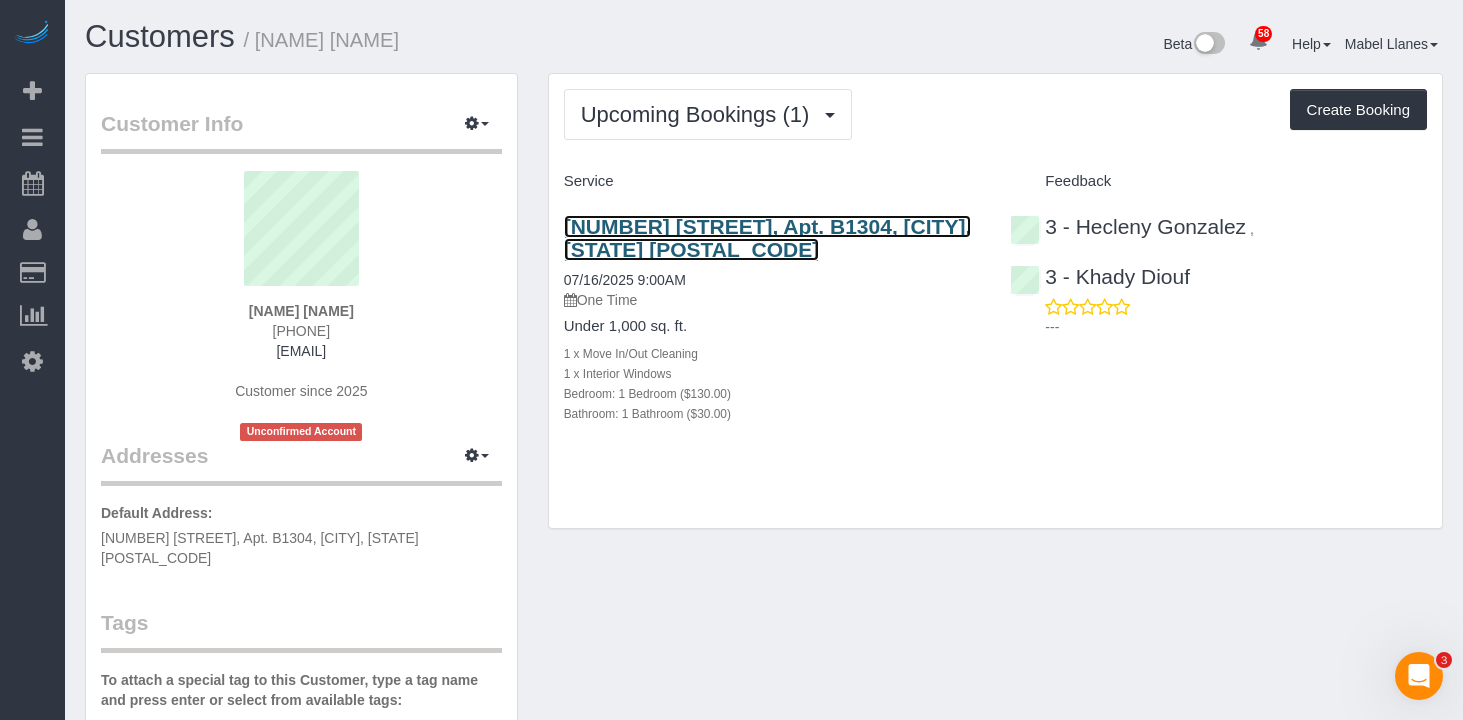click on "266 East Broadway, Apt. B1304, New York, NY 10002" at bounding box center (768, 238) 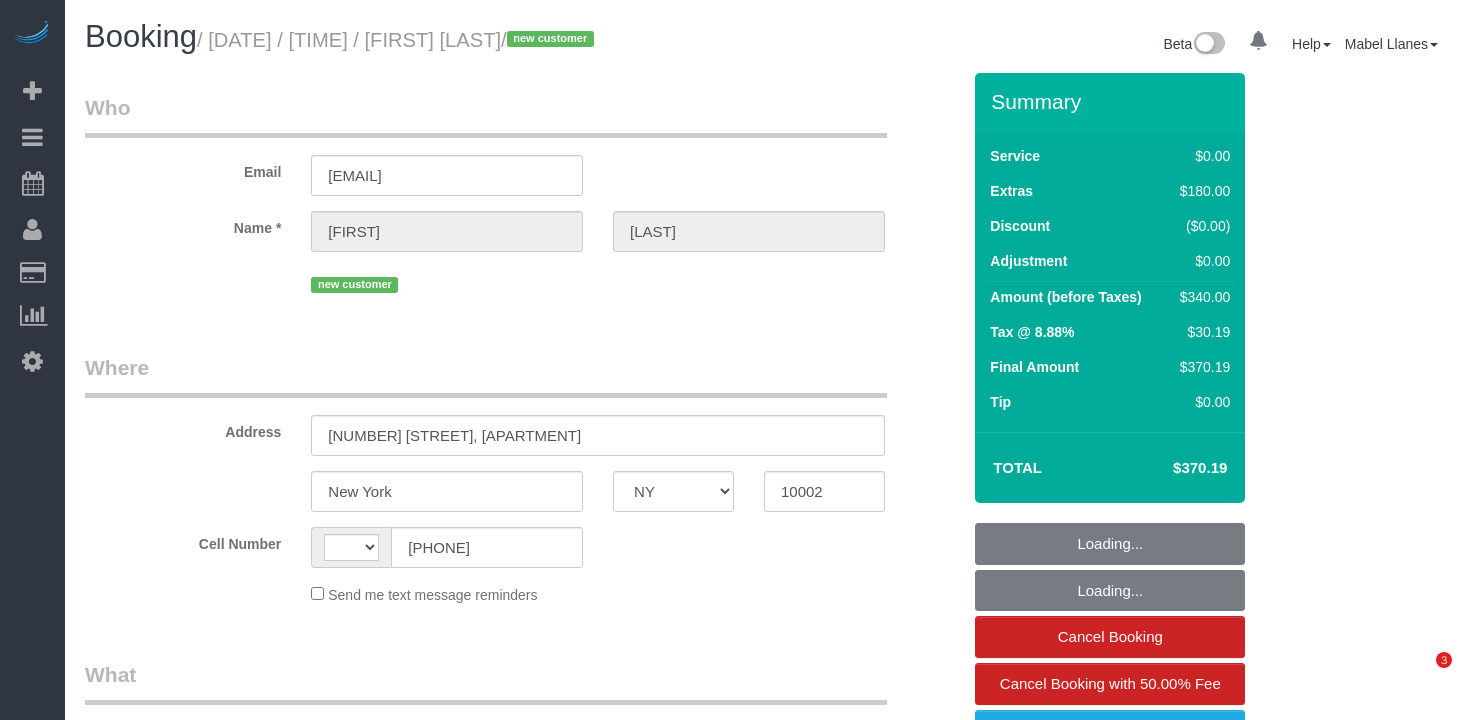 select on "NY" 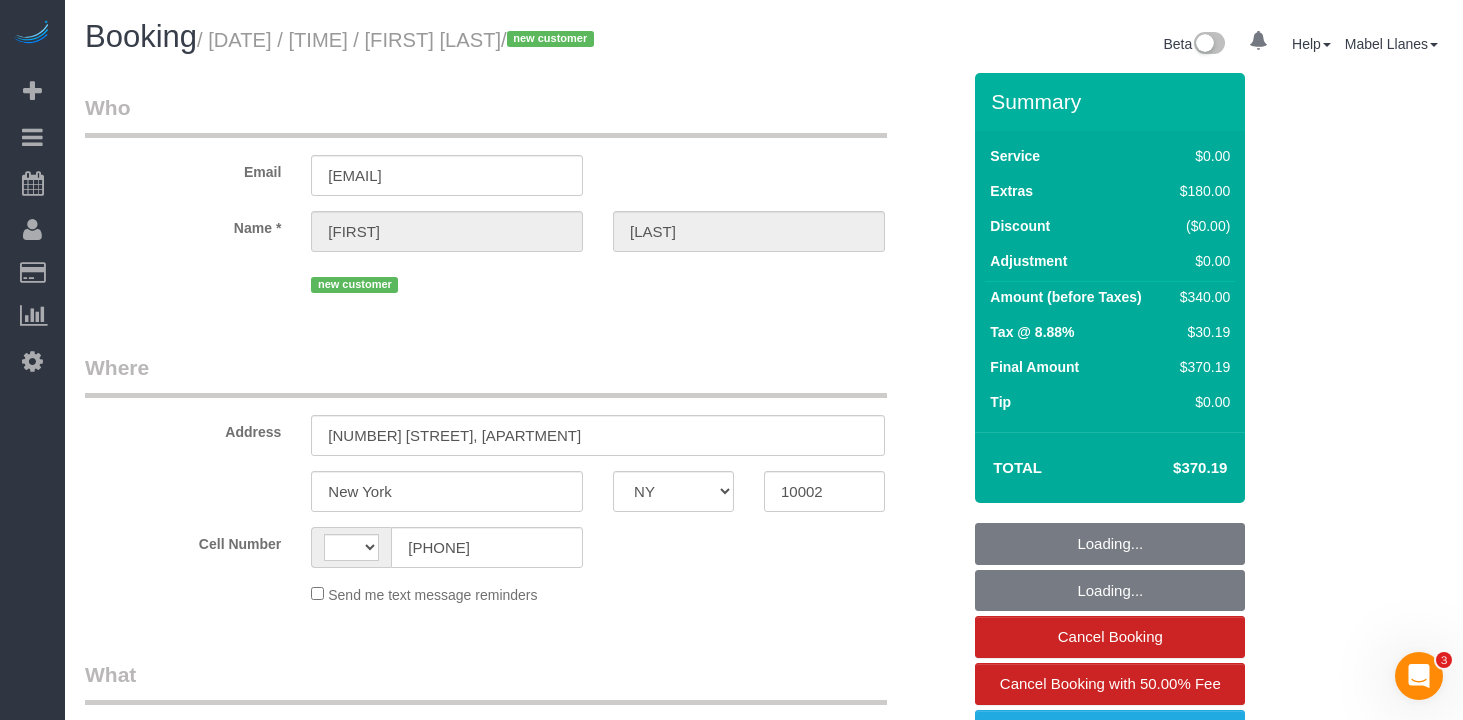 scroll, scrollTop: 0, scrollLeft: 0, axis: both 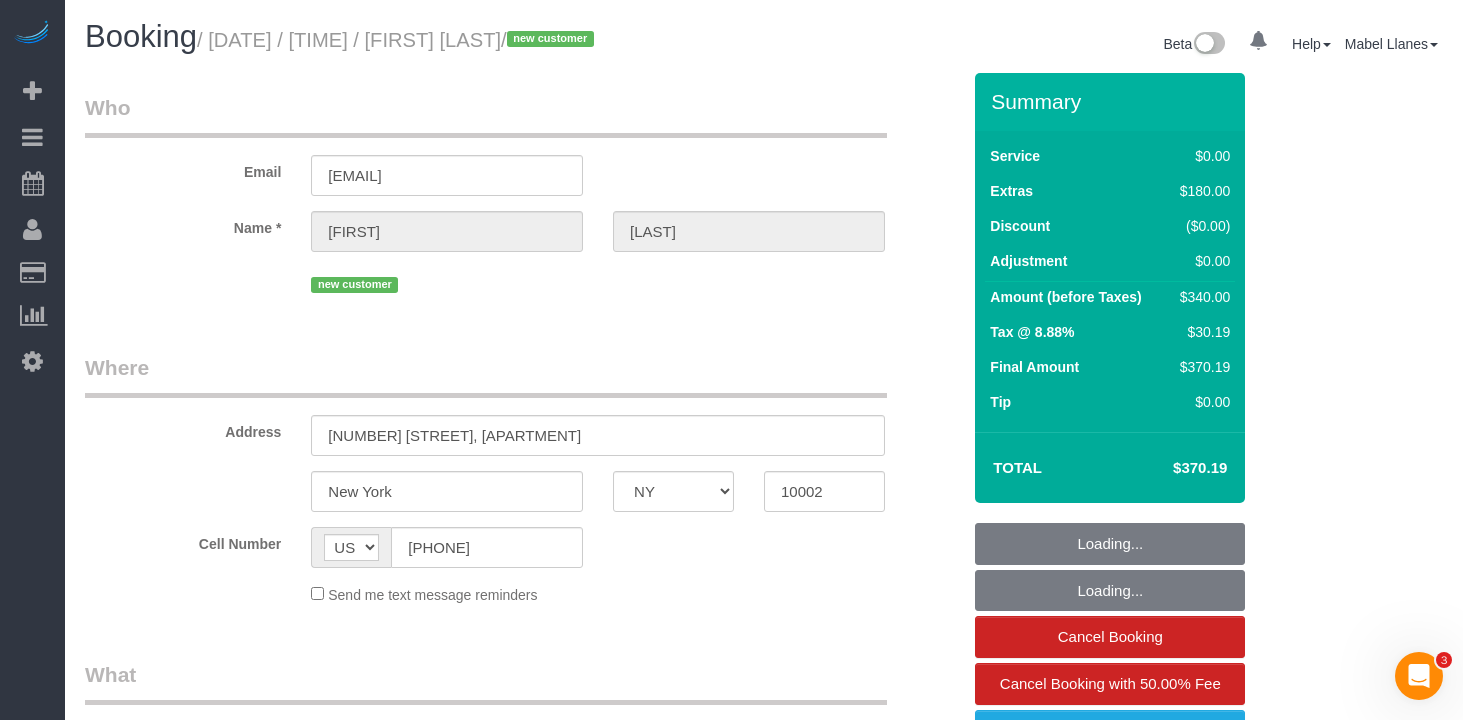 select on "string:stripe-pm_1RlKEt4VGloSiKo7jmZxZn3m" 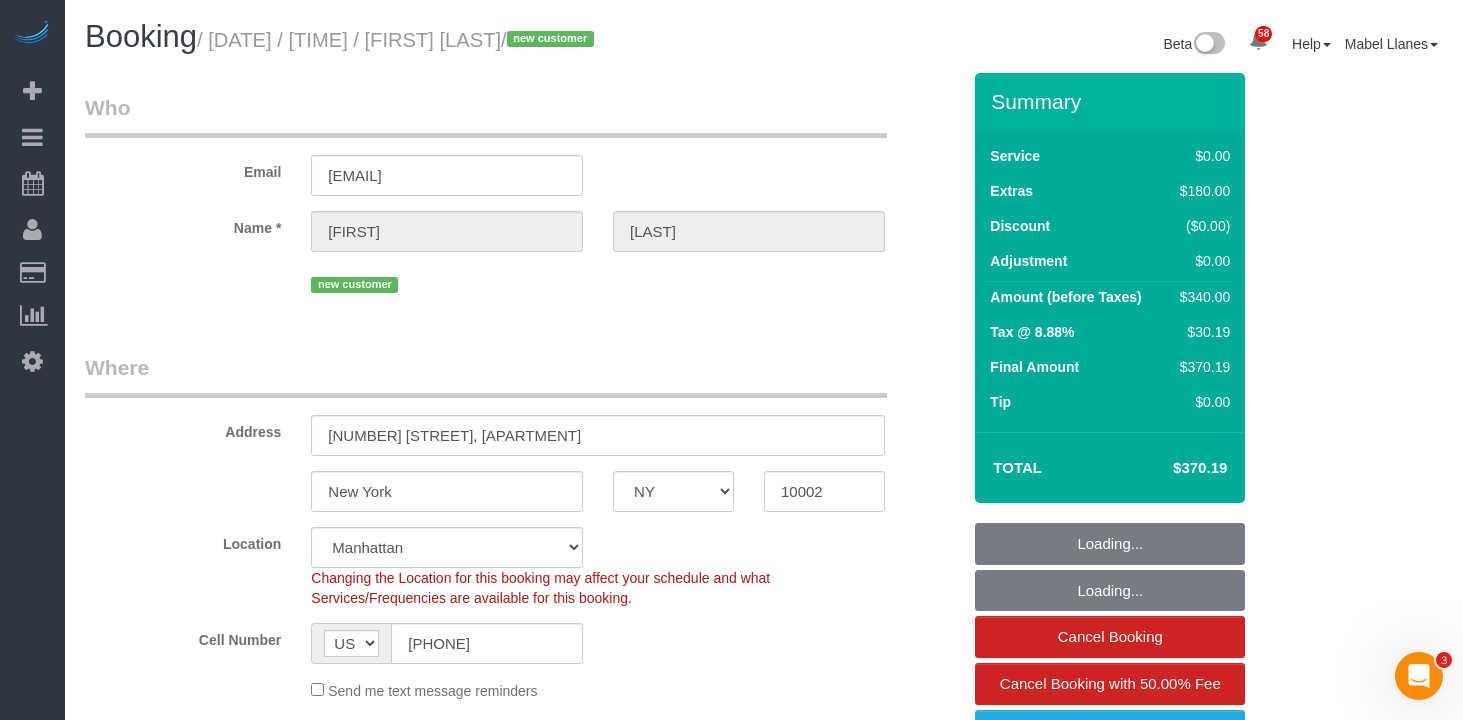 select on "spot1" 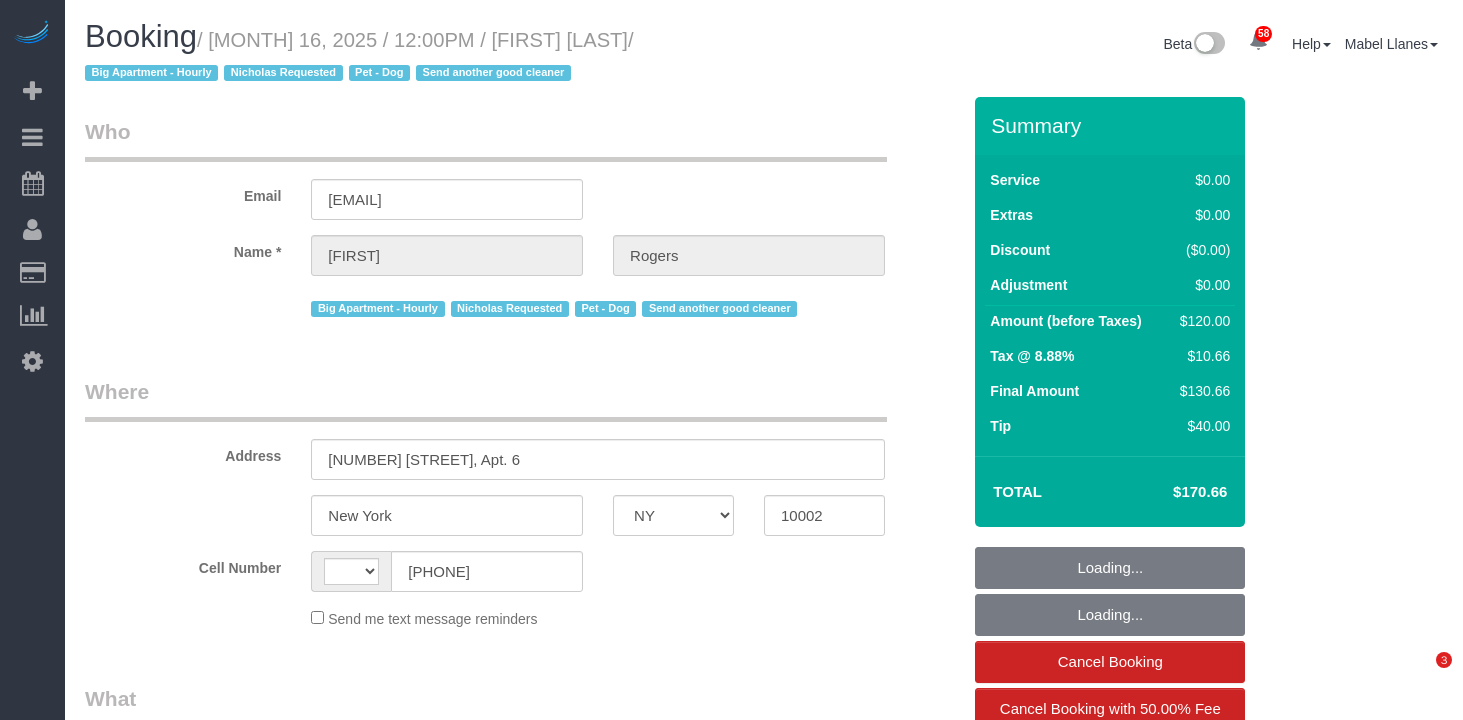 select on "NY" 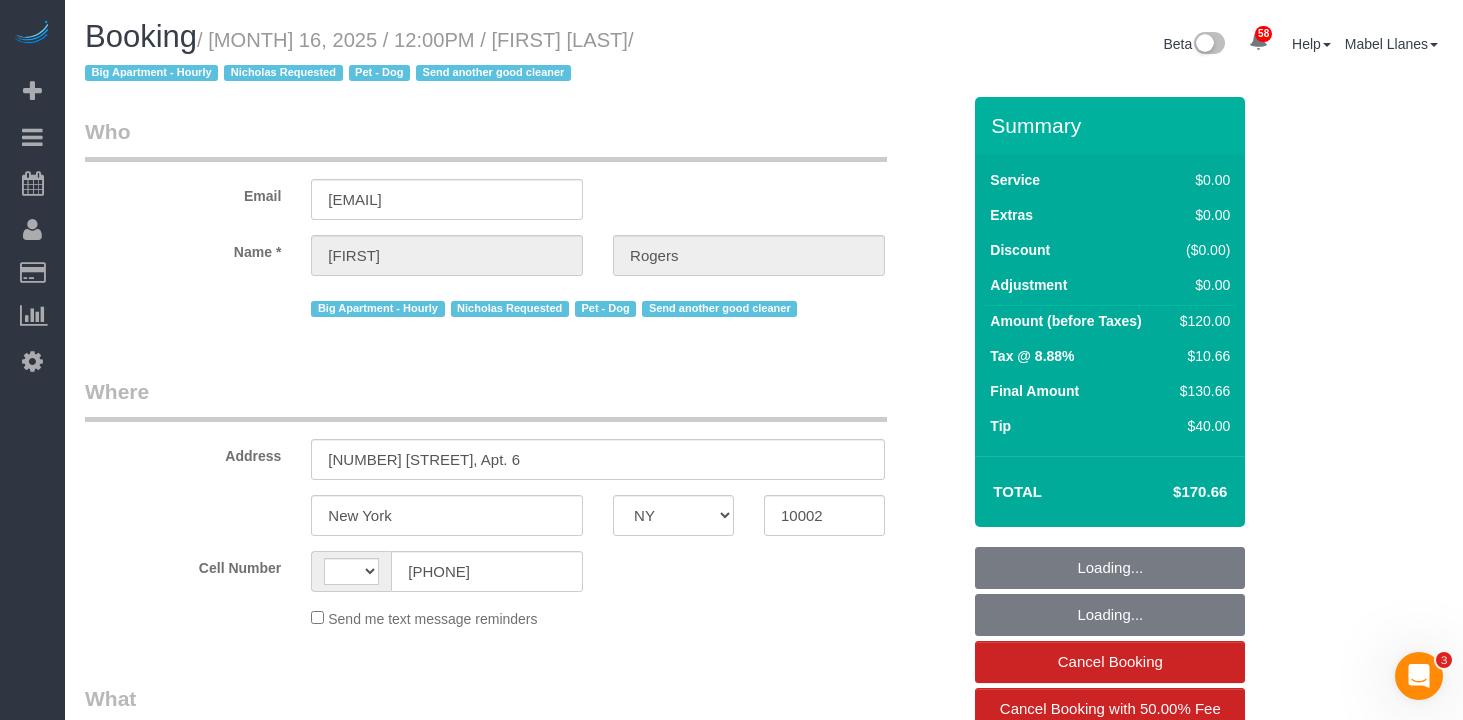 scroll, scrollTop: 0, scrollLeft: 0, axis: both 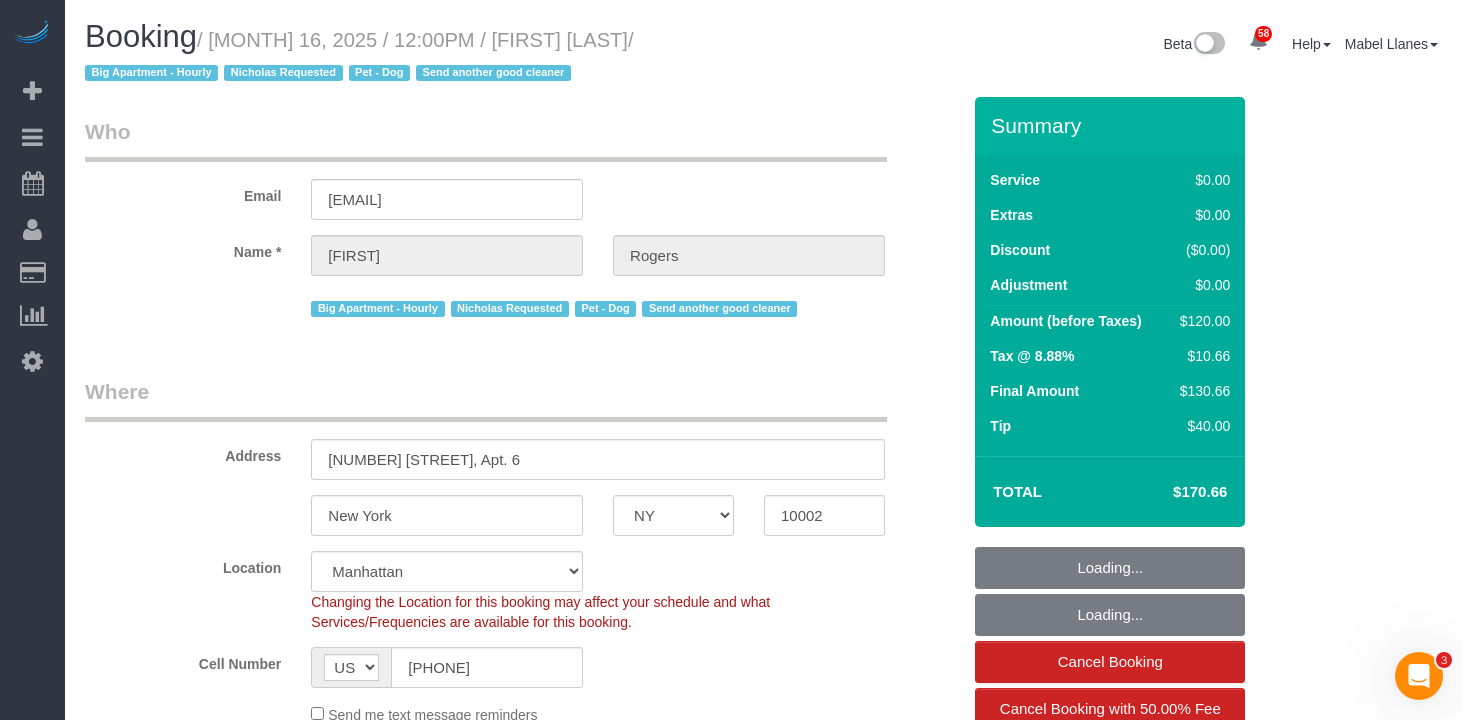 select on "object:1087" 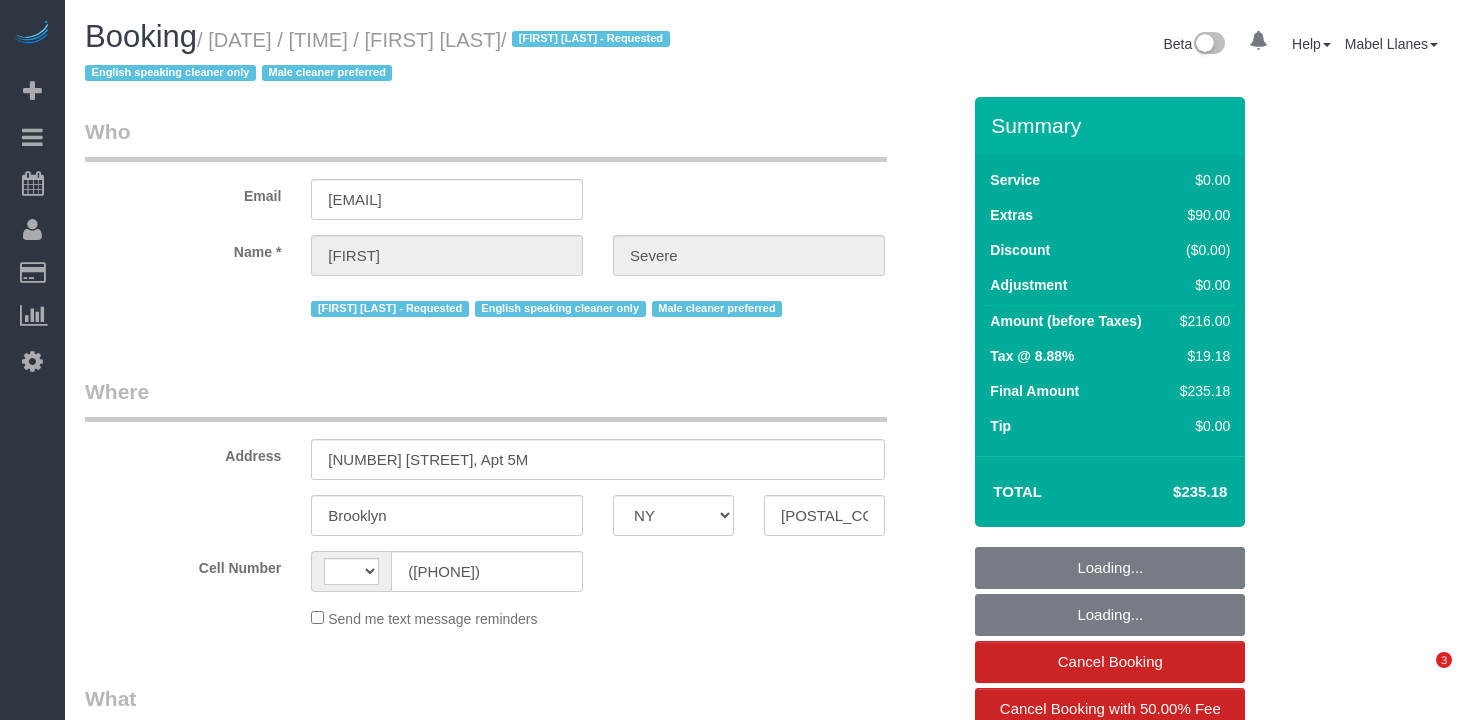 select on "NY" 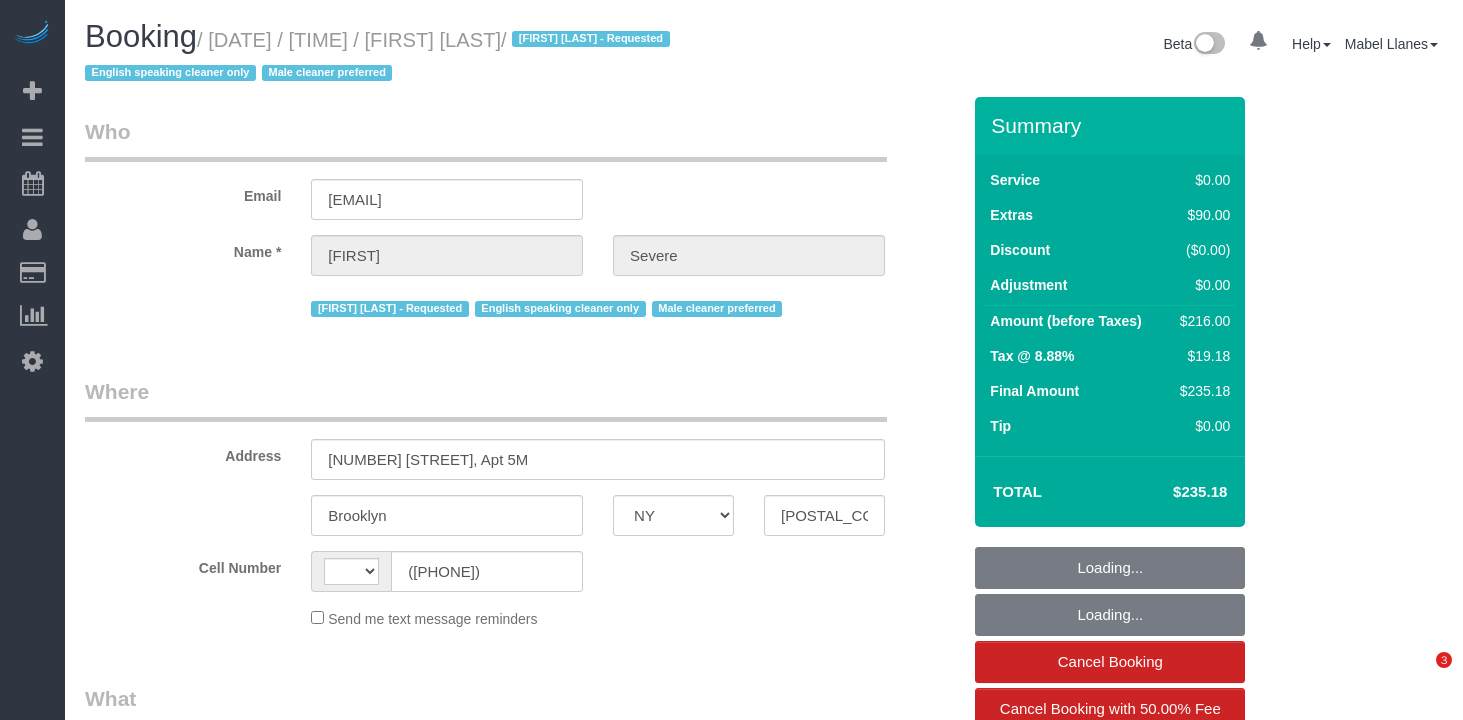 scroll, scrollTop: 0, scrollLeft: 0, axis: both 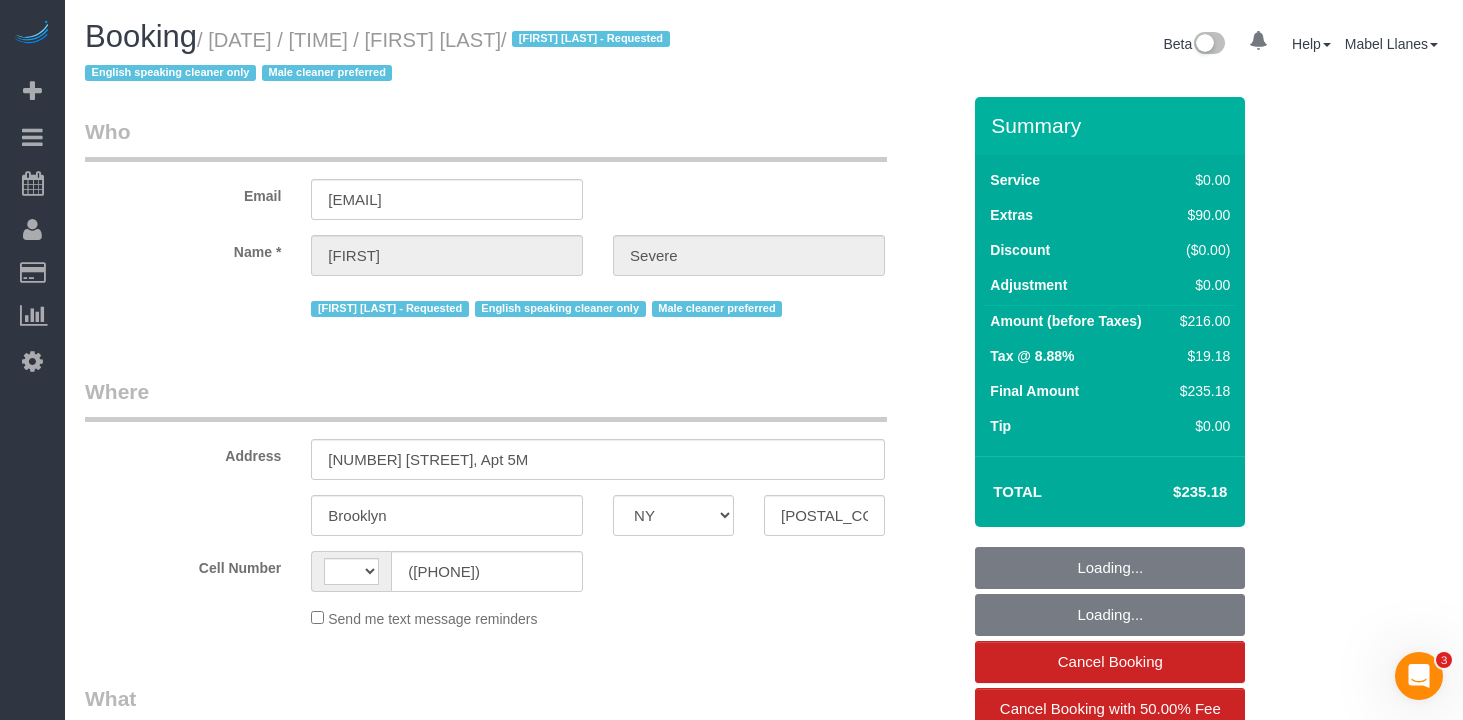 select on "object:580" 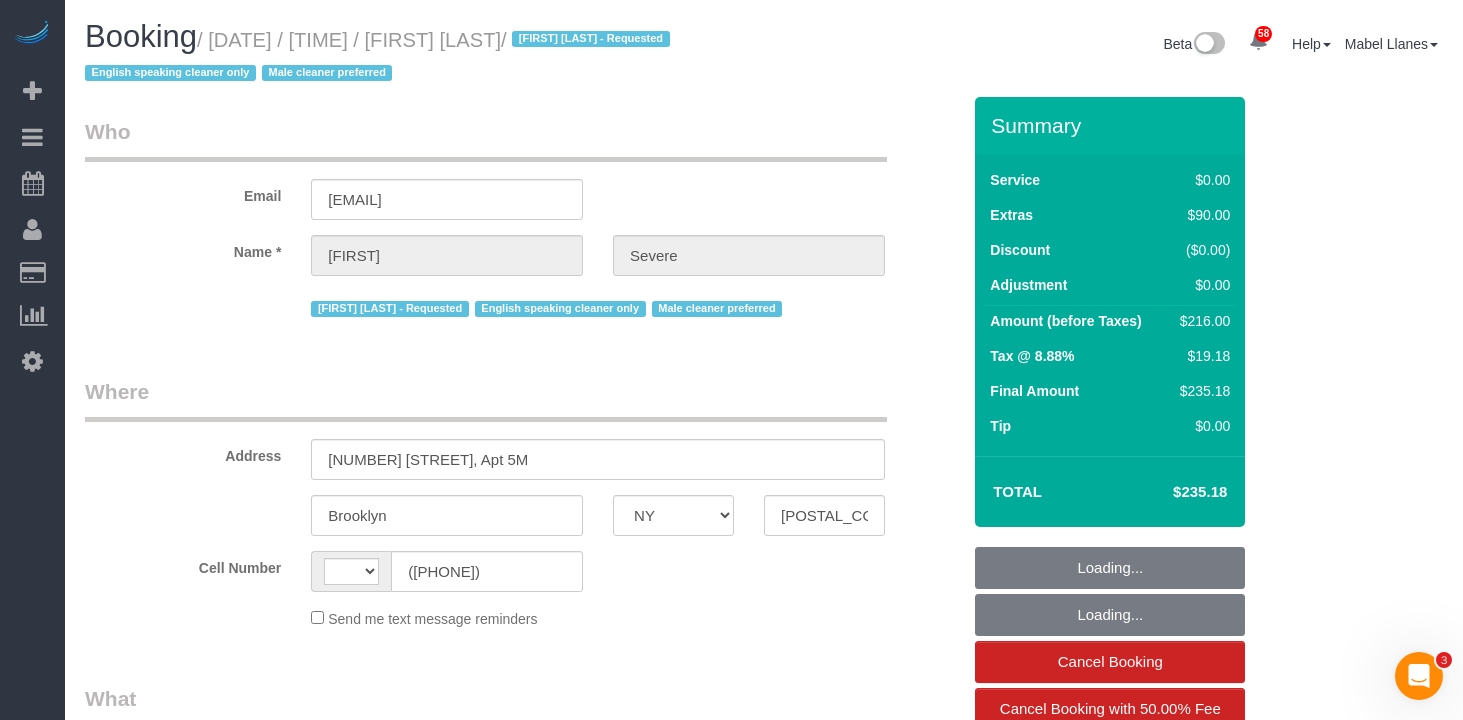 select on "string:US" 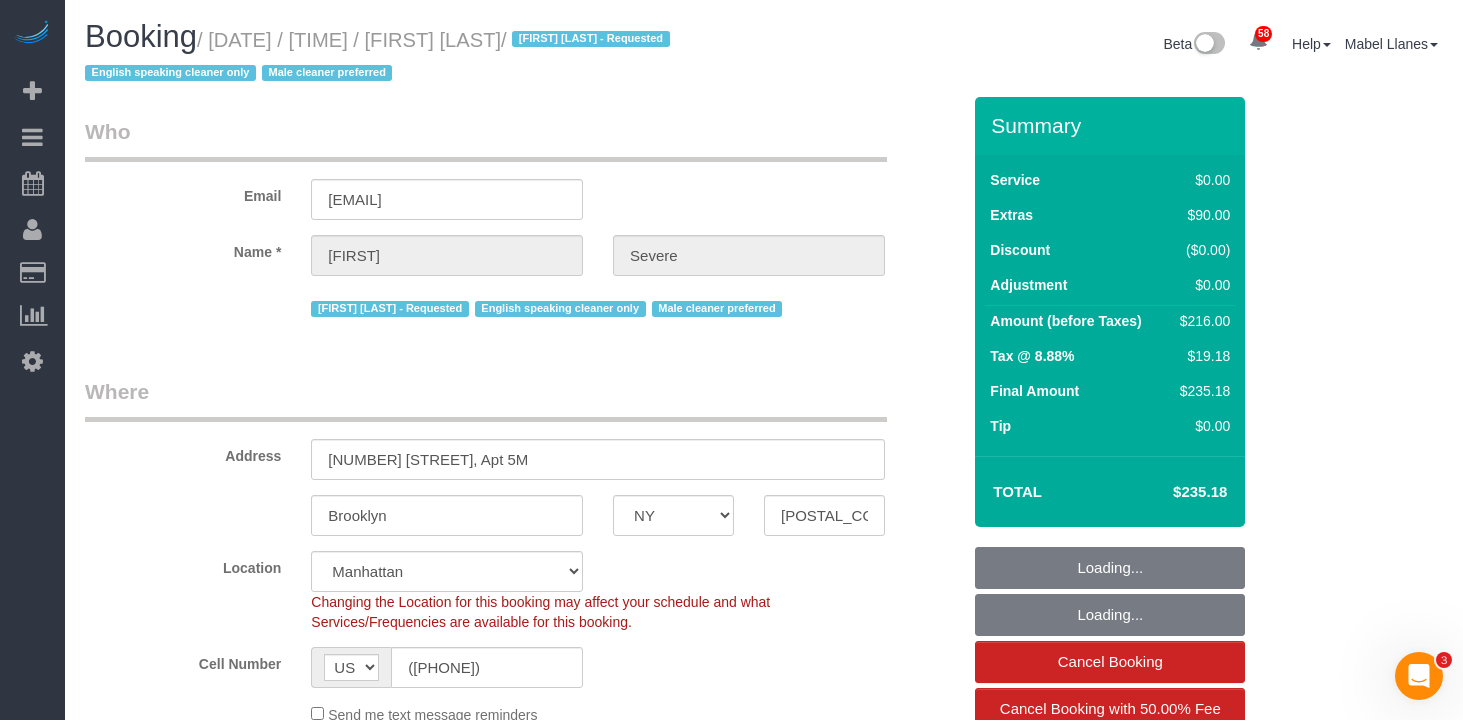 select on "string:stripe-pm_1ROkl94VGloSiKo77wB9HPmQ" 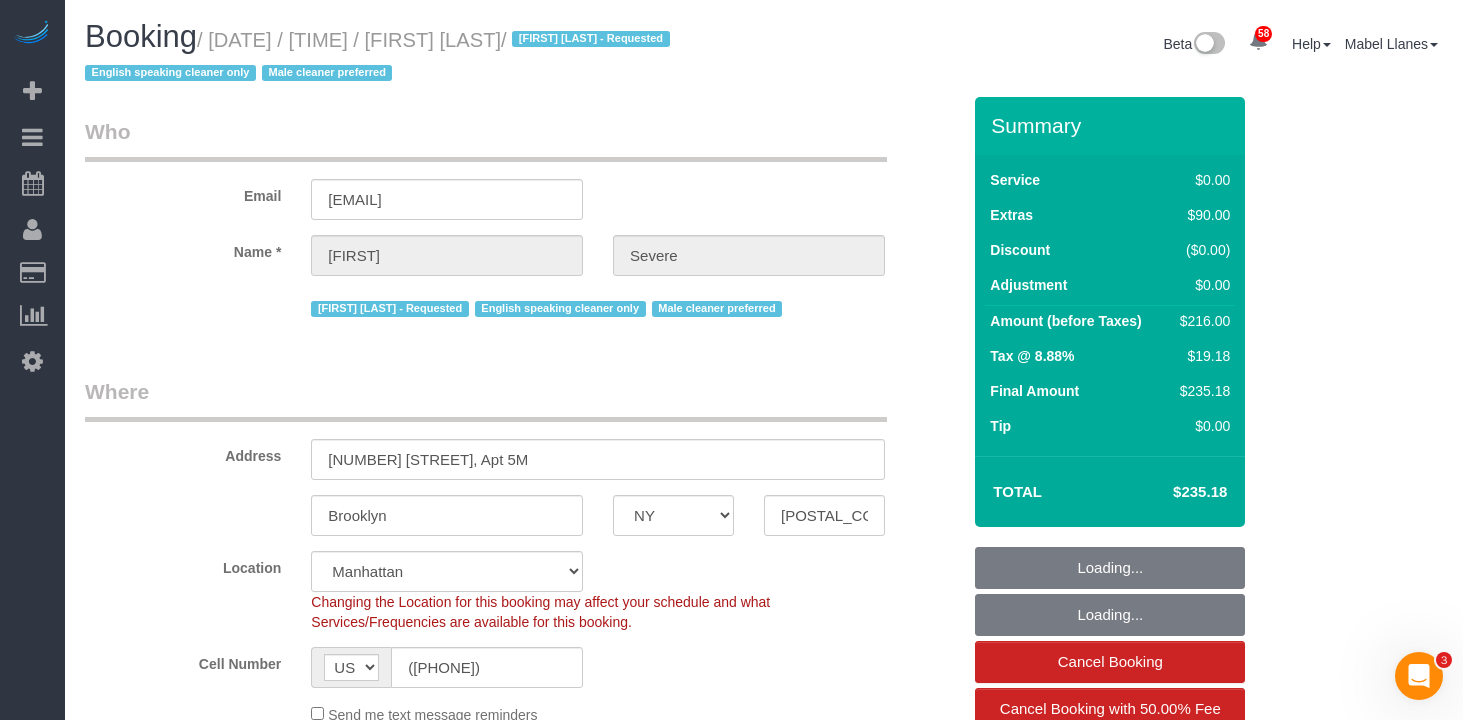 select on "number:56" 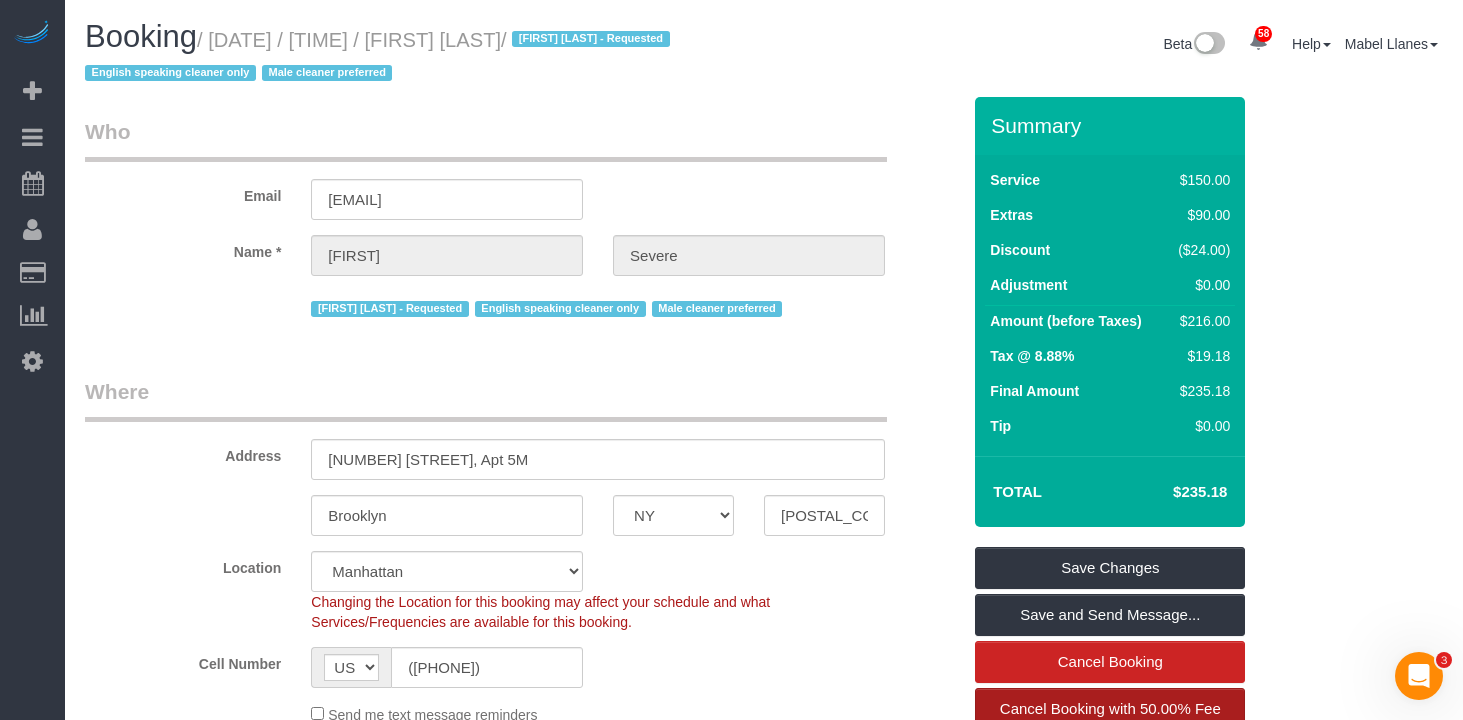scroll, scrollTop: 150, scrollLeft: 0, axis: vertical 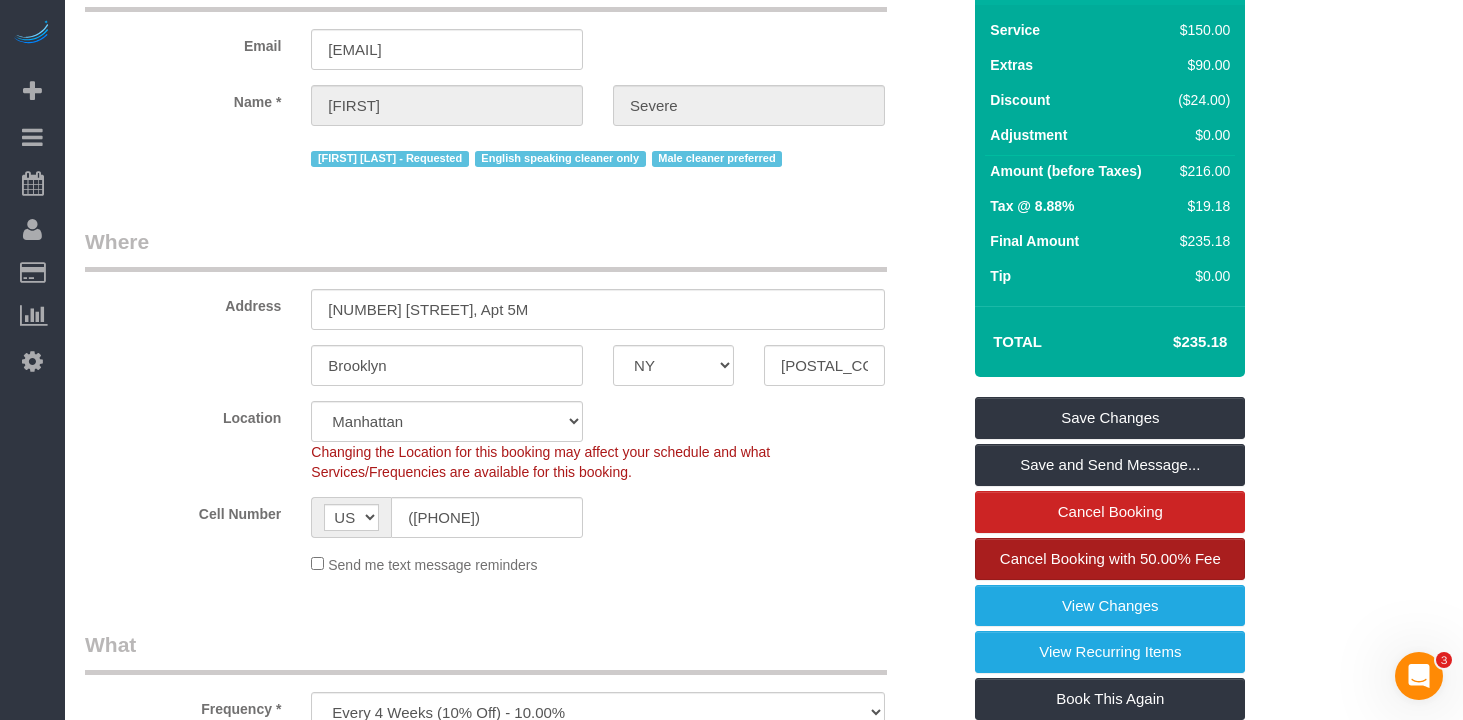 click on "Cancel Booking with 50.00% Fee" at bounding box center (1110, 558) 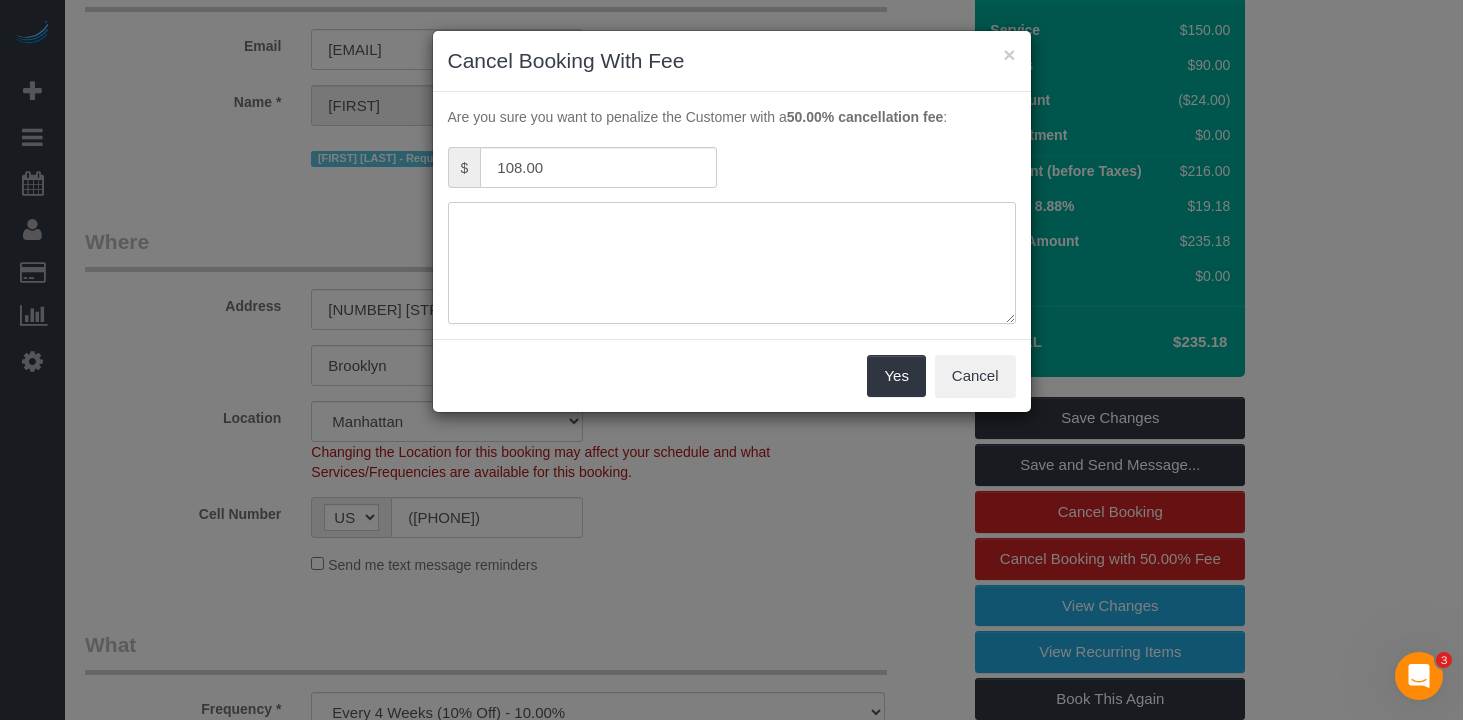 click at bounding box center (732, 263) 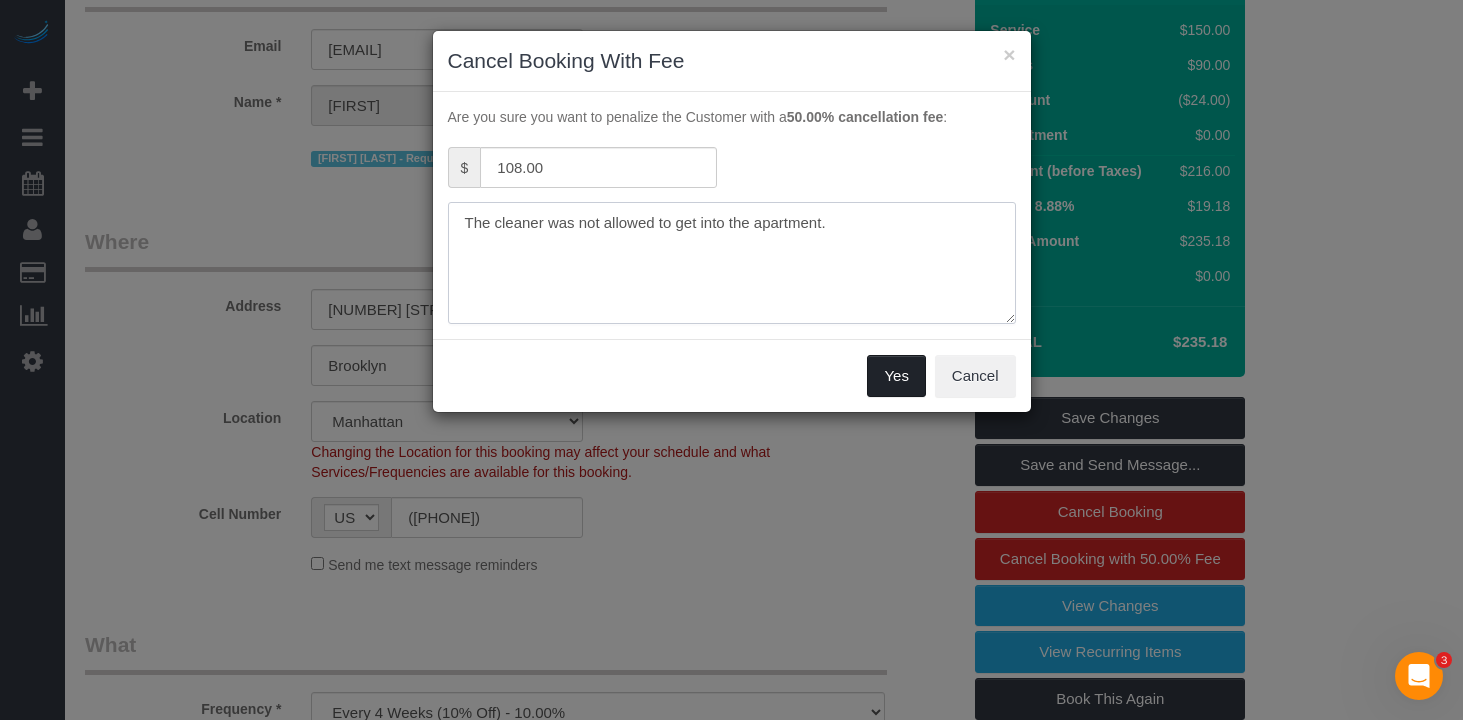 type on "The cleaner was not allowed to get into the apartment." 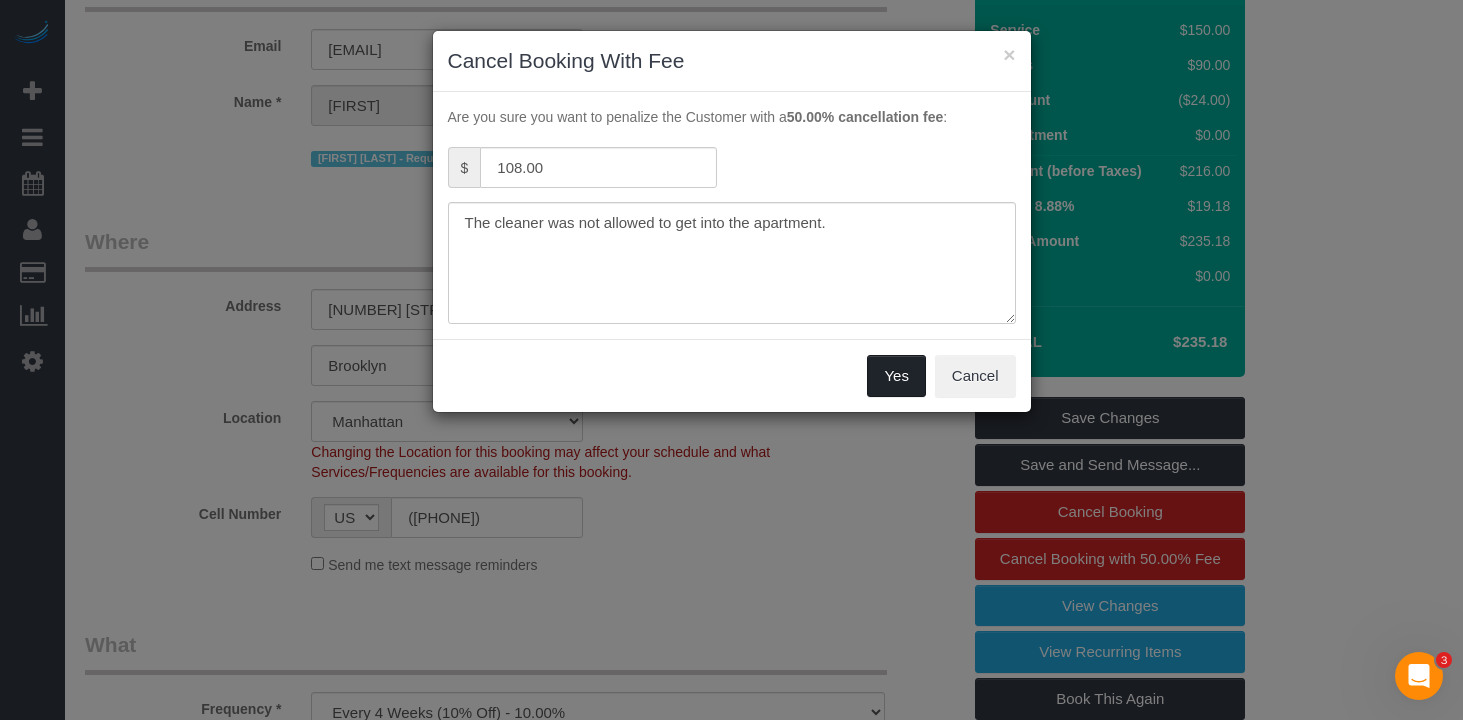 click on "Yes" at bounding box center (896, 376) 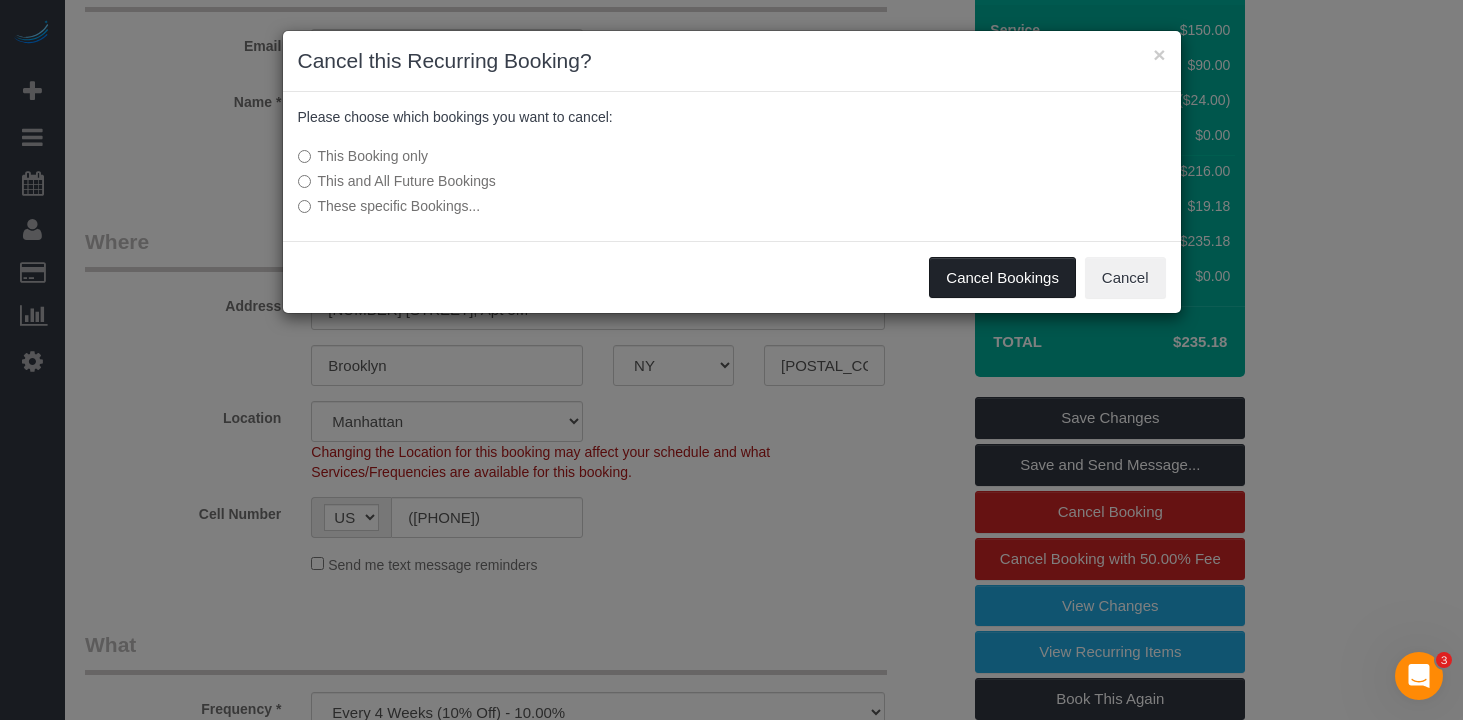click on "Cancel Bookings" at bounding box center (1002, 278) 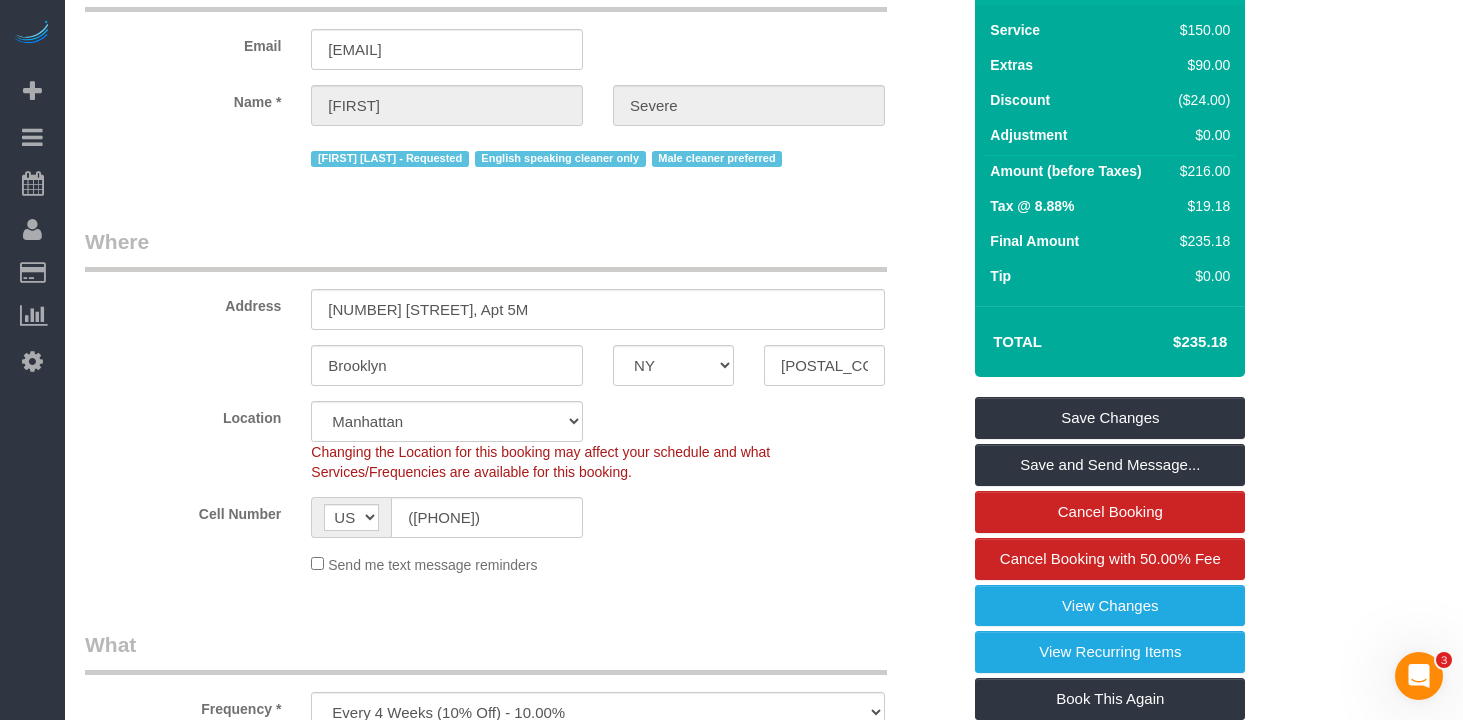 click on "Who
Email
loumasevere123@gmail.com
Name *
Louma
Severe
Alton Jasper - Requested
English speaking cleaner only
Male cleaner preferred
Where
Address
738 Albany Avenue, Apt 5M
Brooklyn
AK
AL
AR
AZ
CA
CO
CT
DC
DE
FL
GA
HI
IA
ID
IL
IN
KS
KY
LA
MA
MD
ME
MI
MN" at bounding box center (522, 1697) 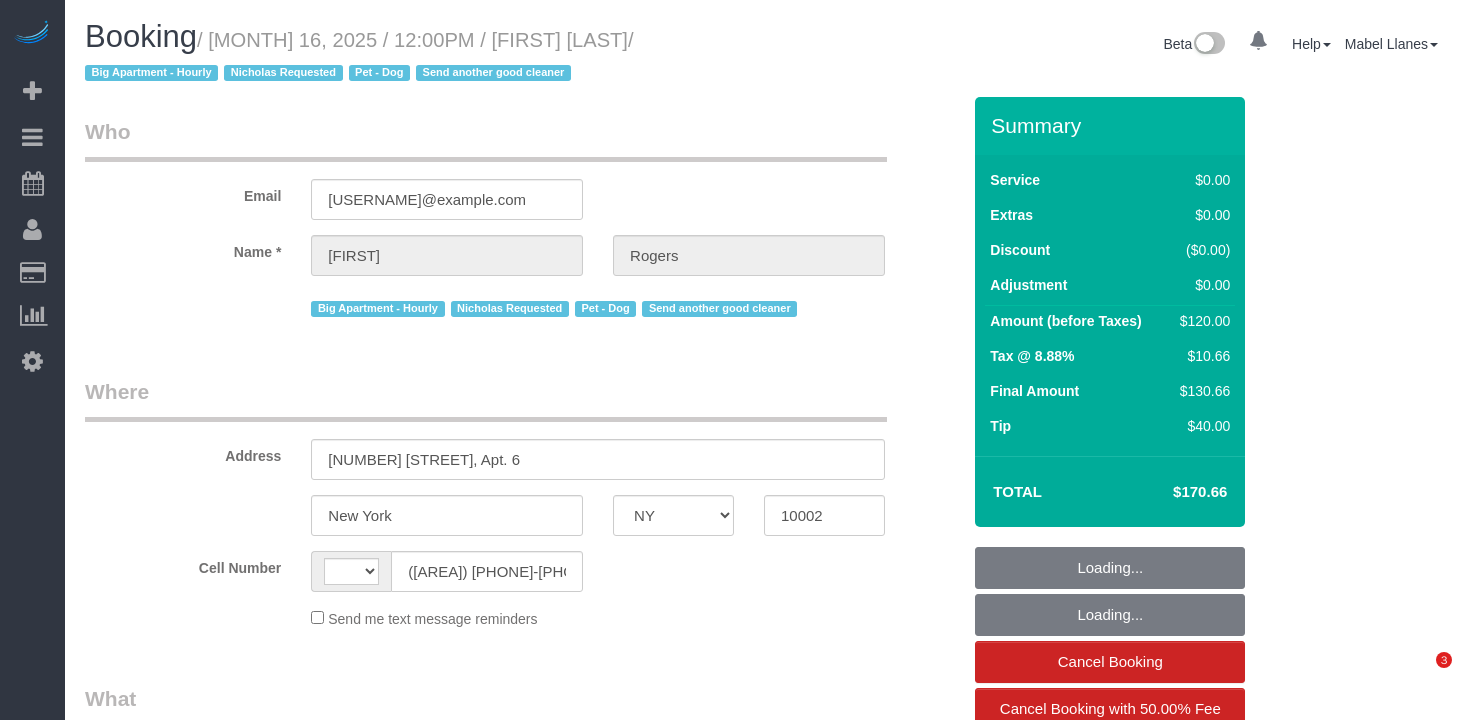 select on "NY" 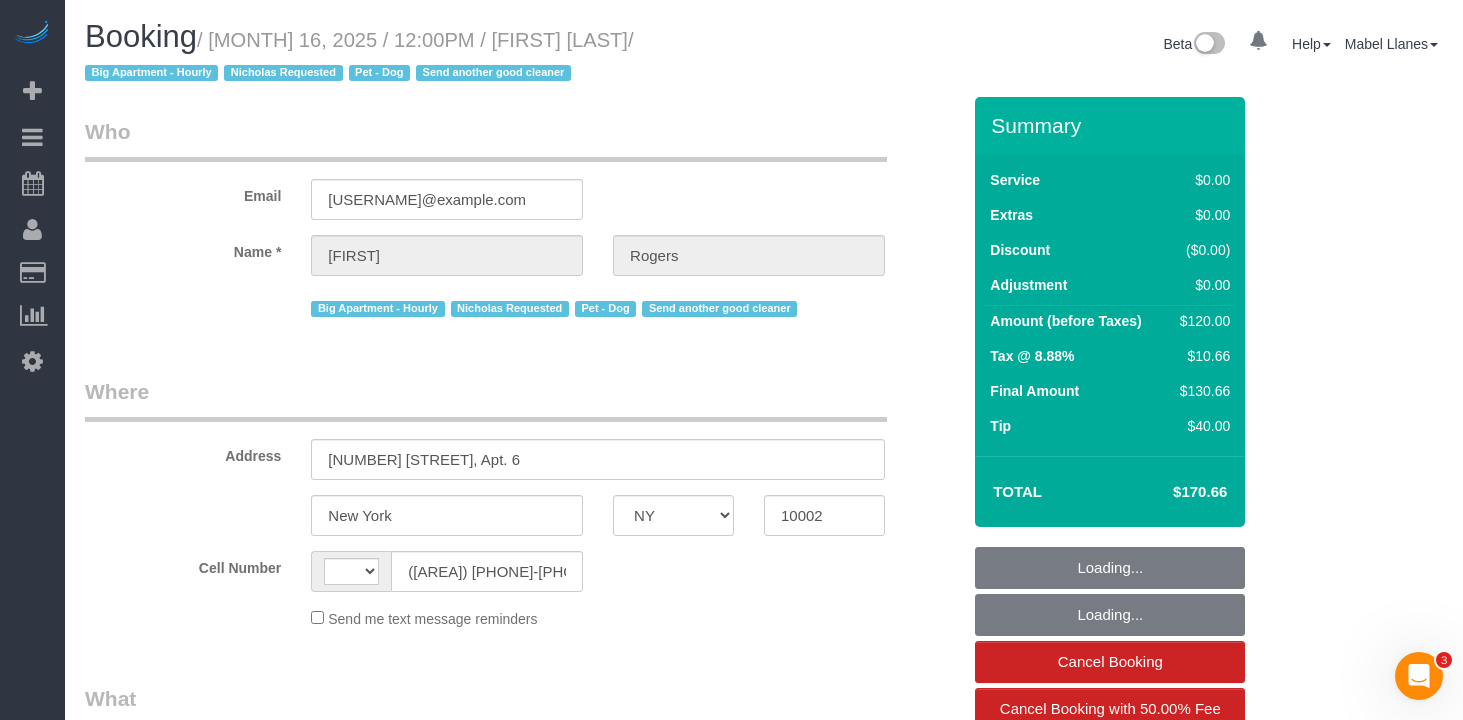 scroll, scrollTop: 0, scrollLeft: 0, axis: both 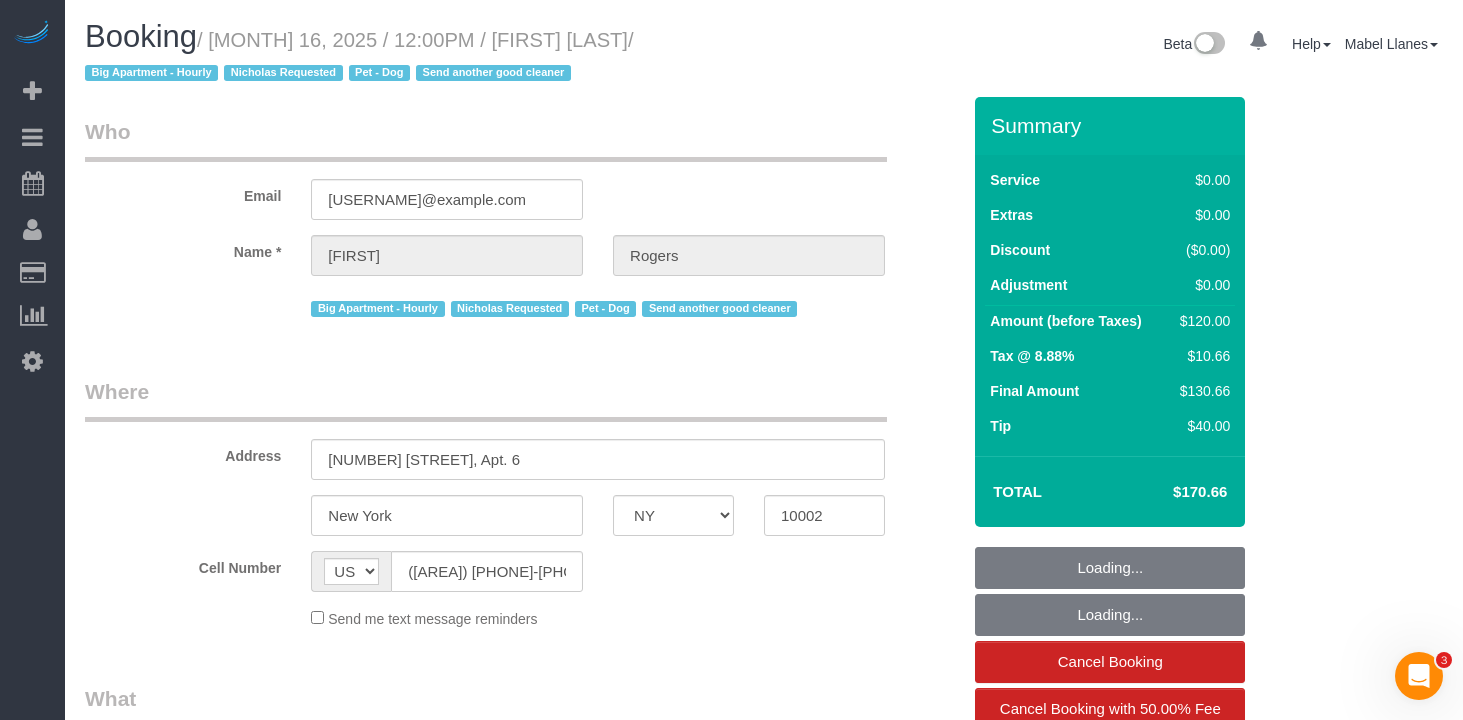 select on "string:stripe-pm_1Qk9F94VGloSiKo7OvURio3Q" 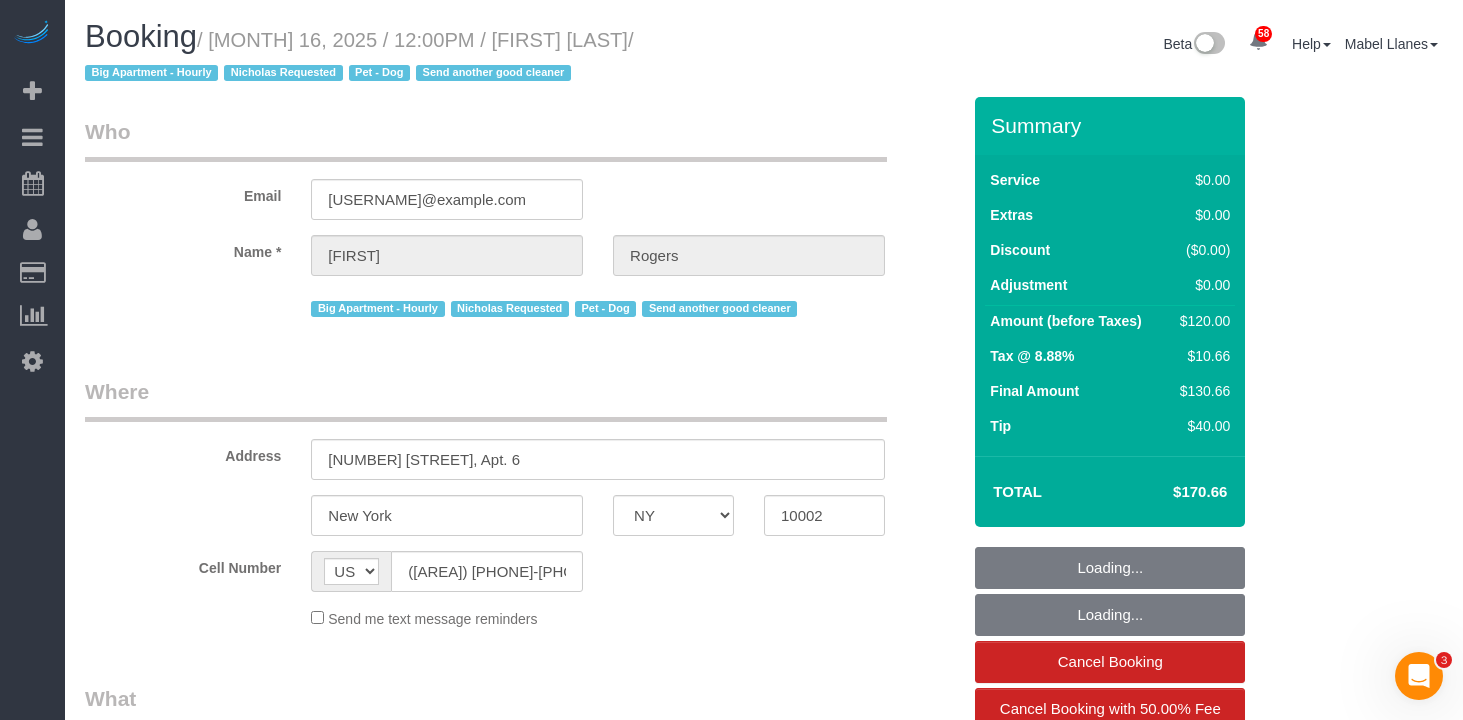 select on "object:982" 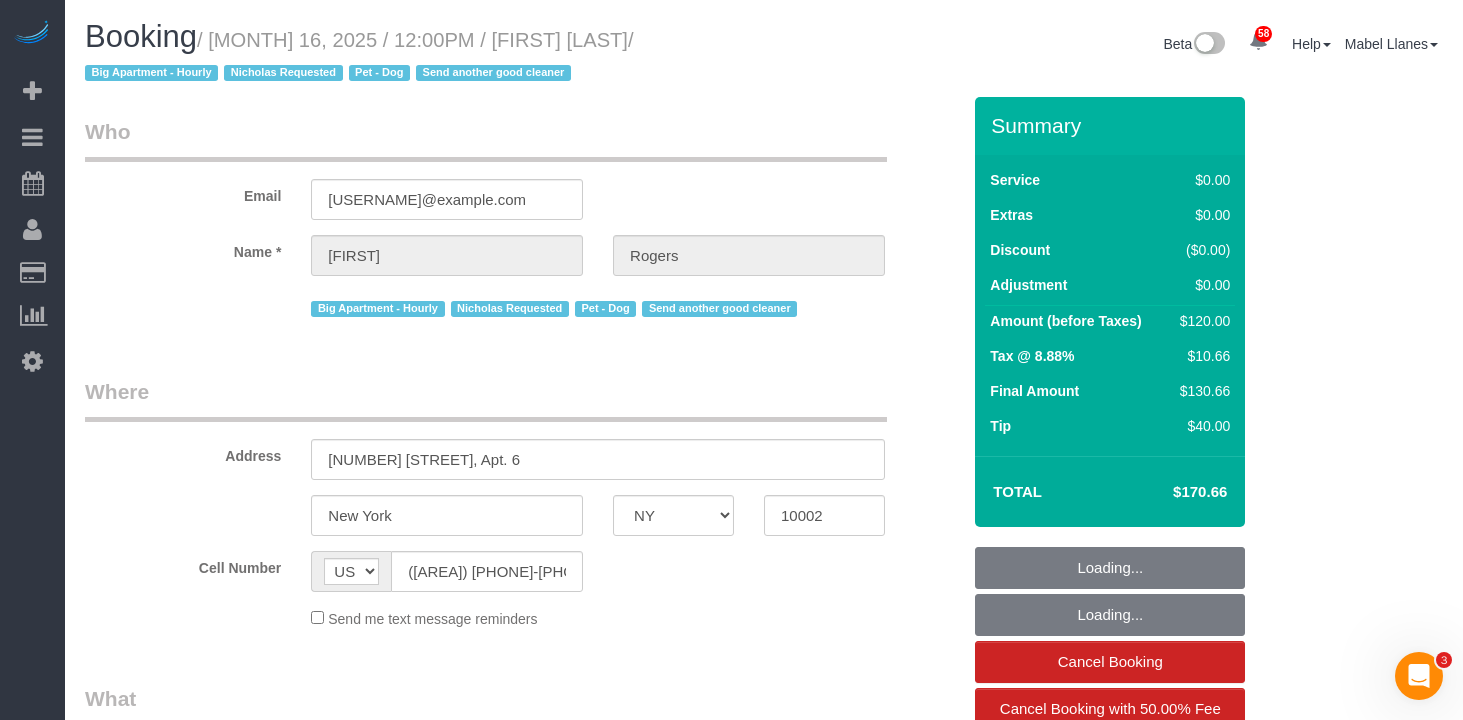 select on "spot1" 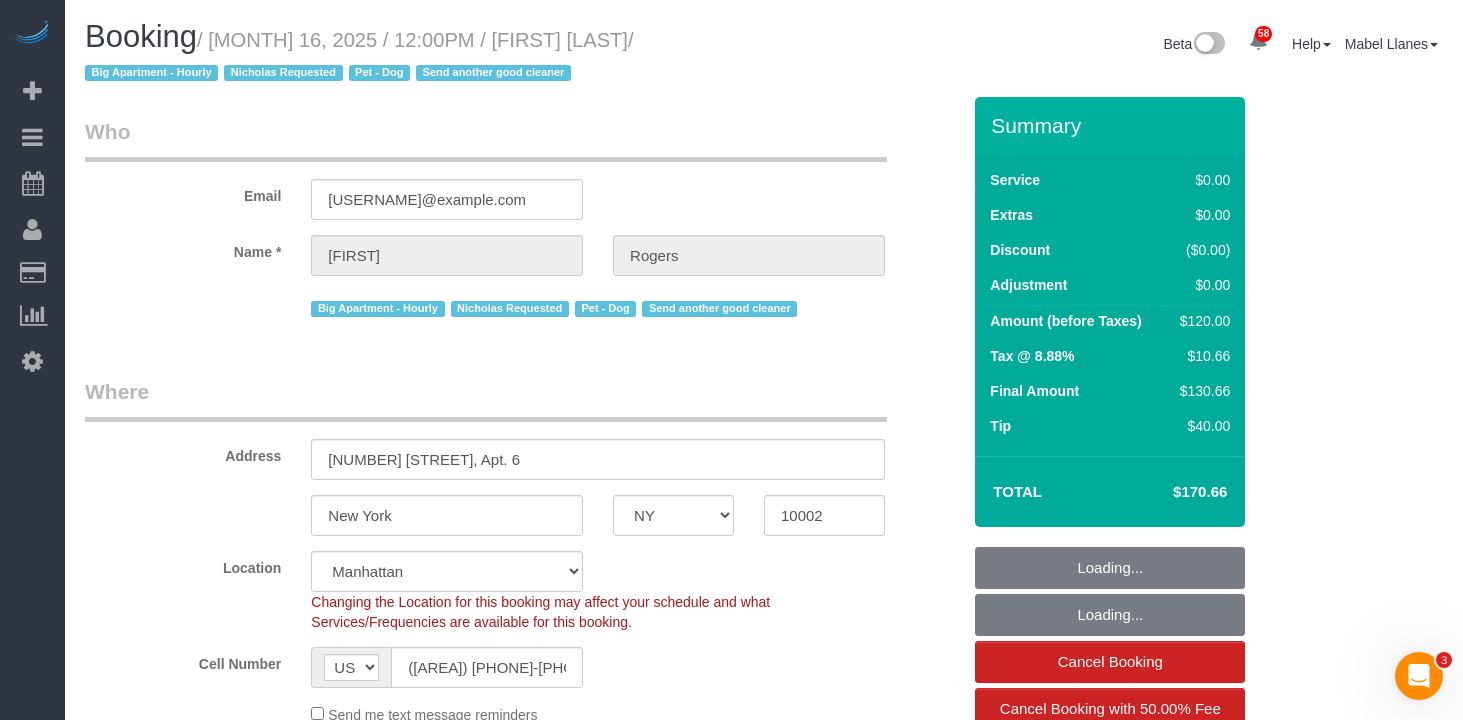 select on "object:1413" 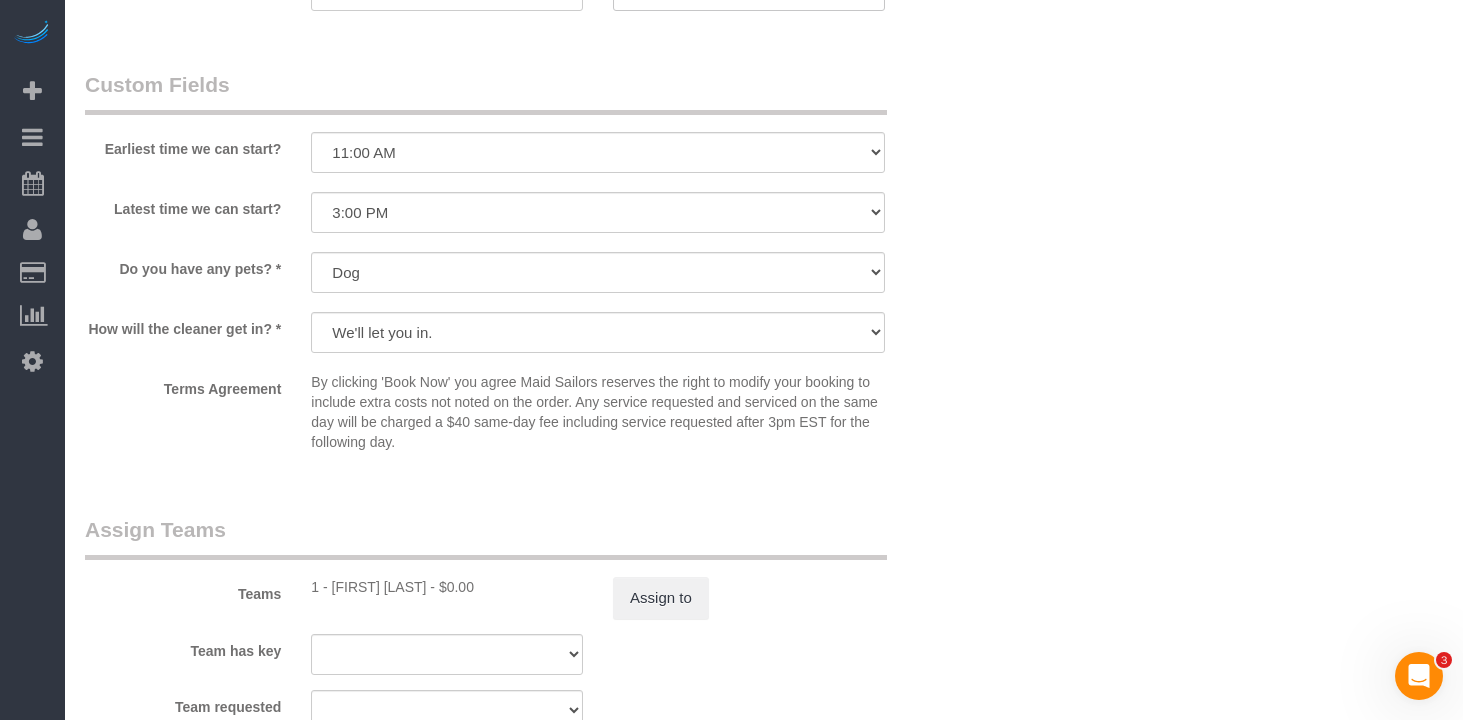 scroll, scrollTop: 2217, scrollLeft: 0, axis: vertical 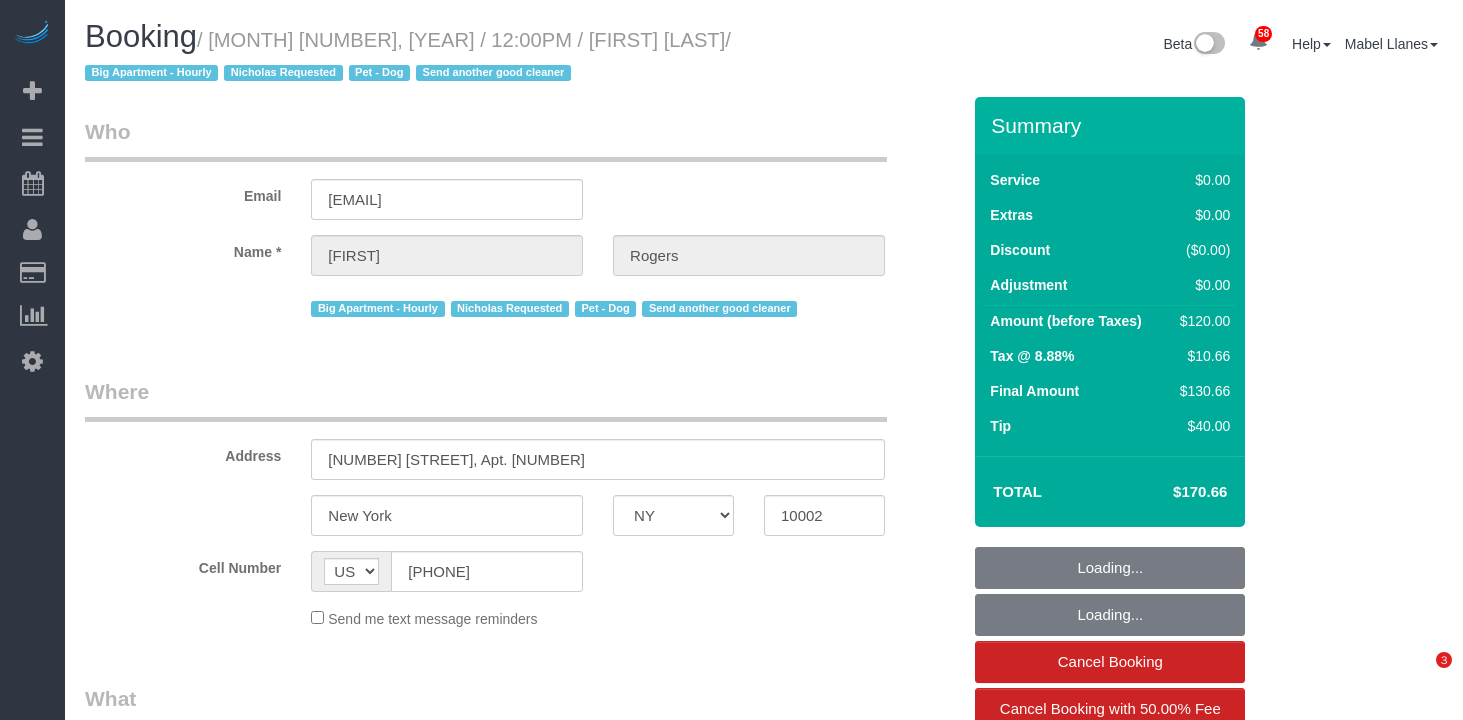 select on "NY" 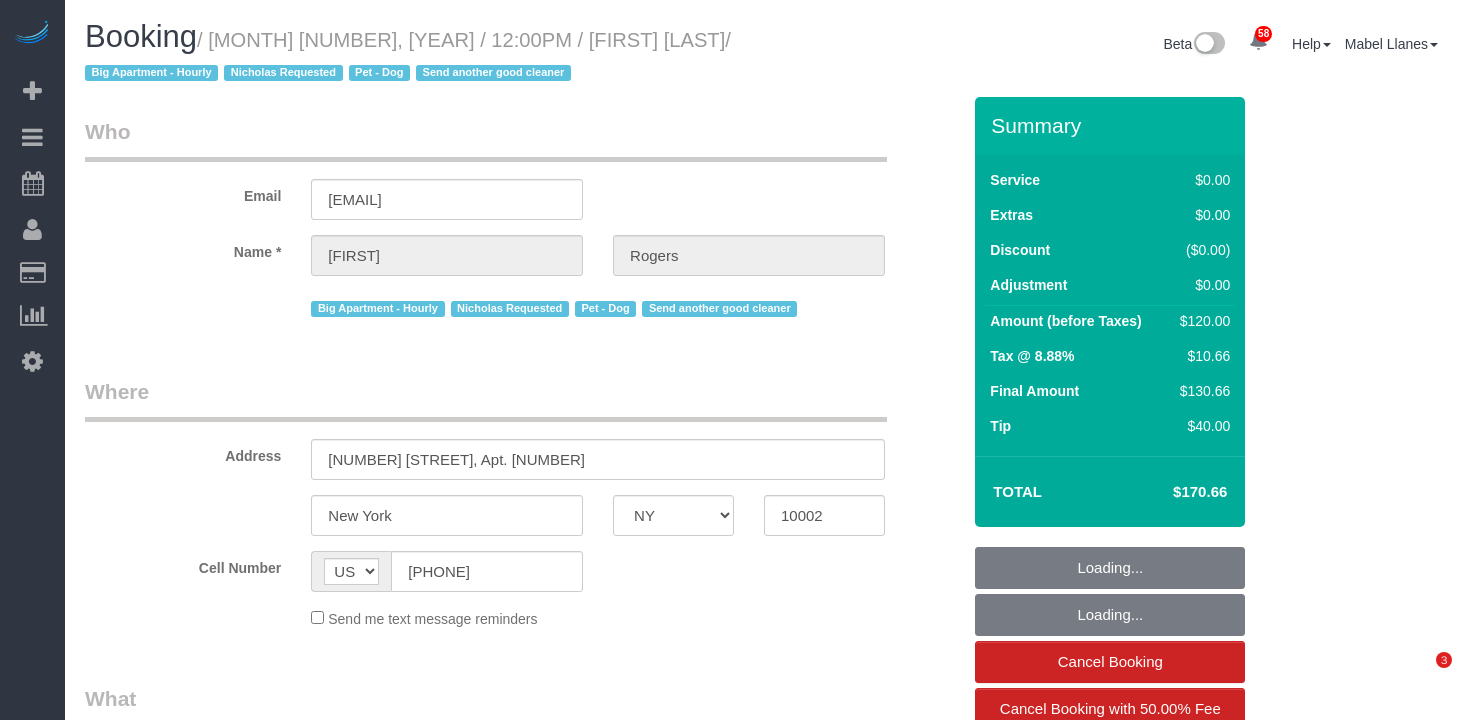 scroll, scrollTop: 0, scrollLeft: 0, axis: both 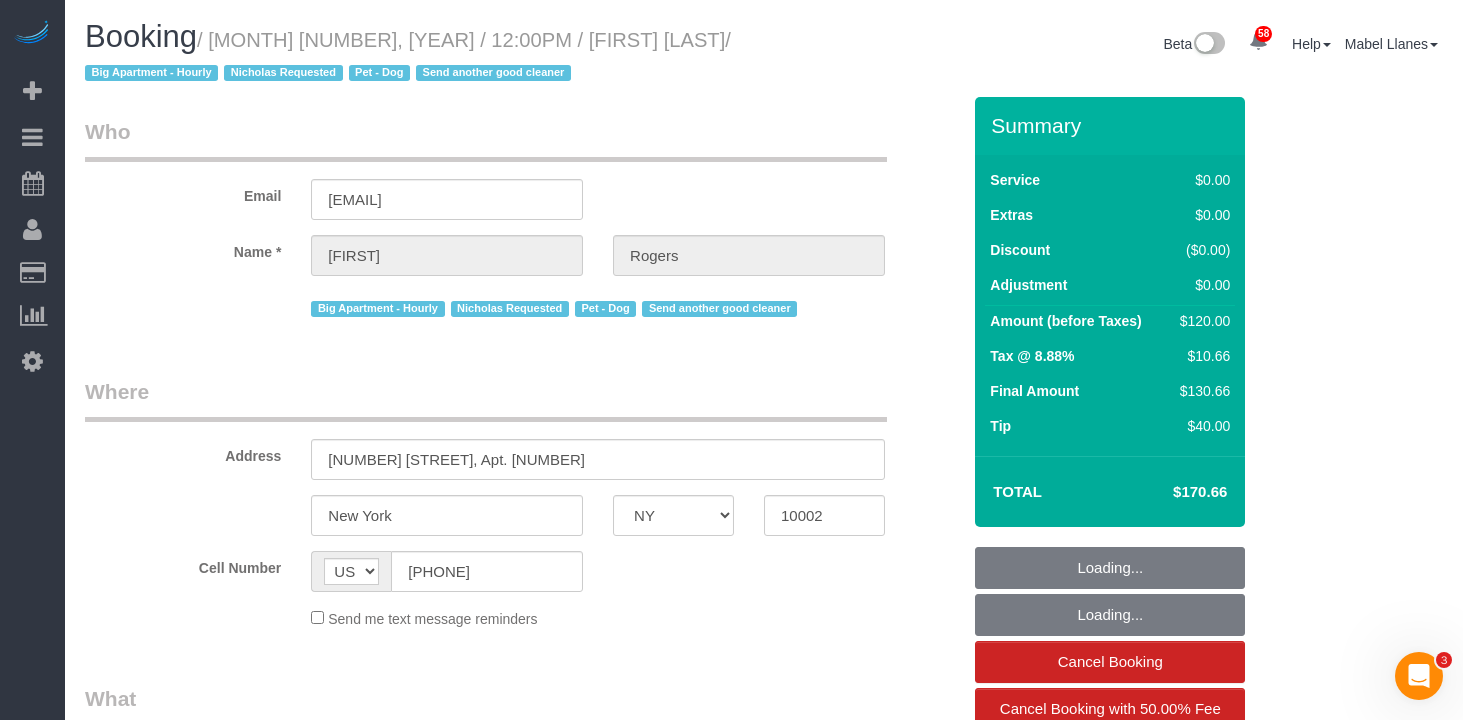select on "object:833" 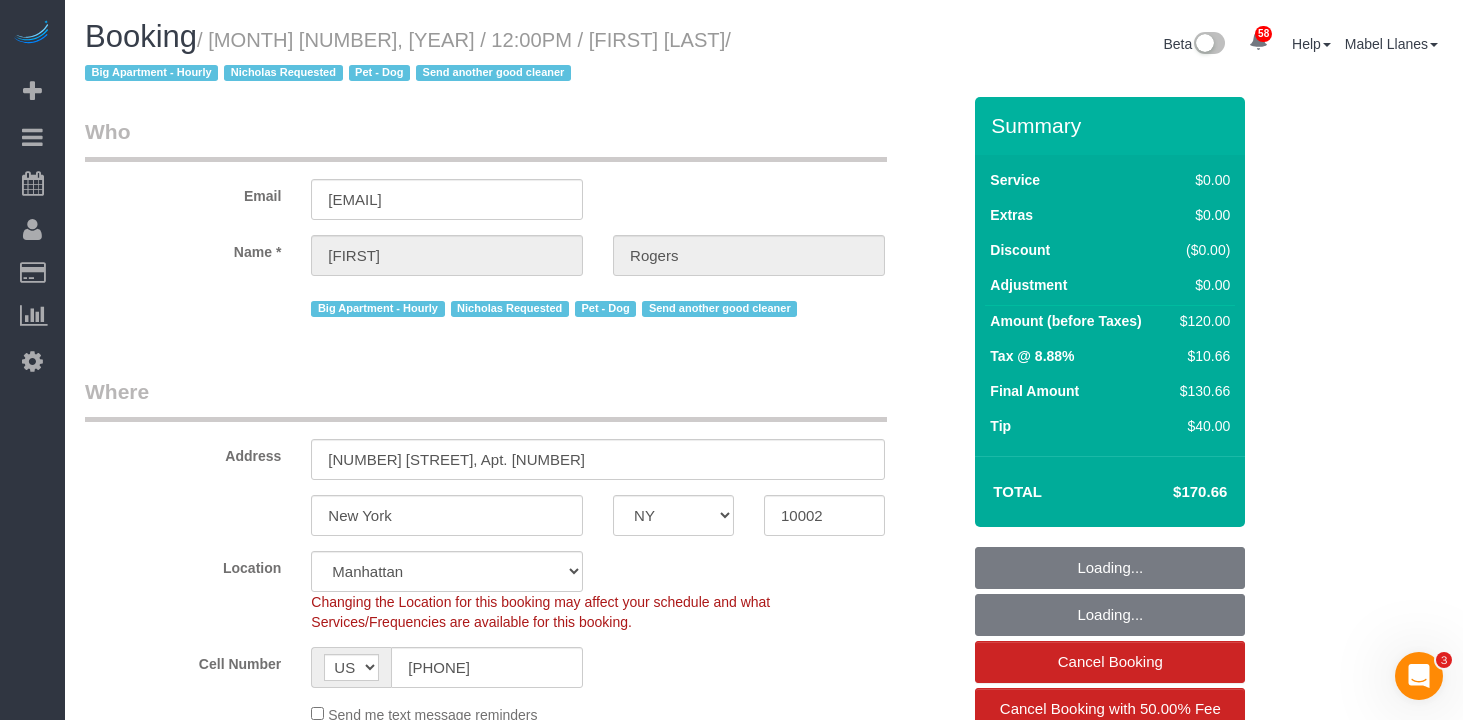 select on "object:1091" 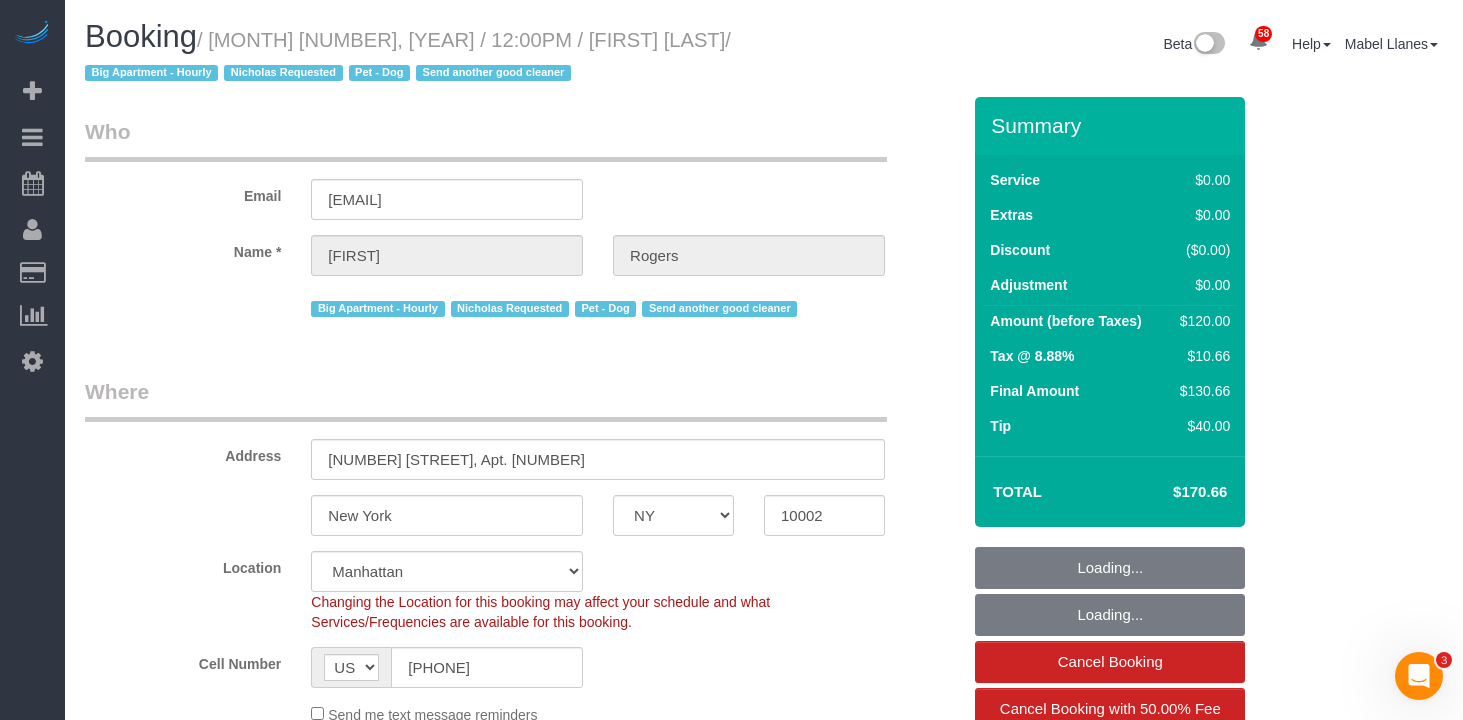 select on "string:stripe-pm_1Qk9F94VGloSiKo7OvURio3Q" 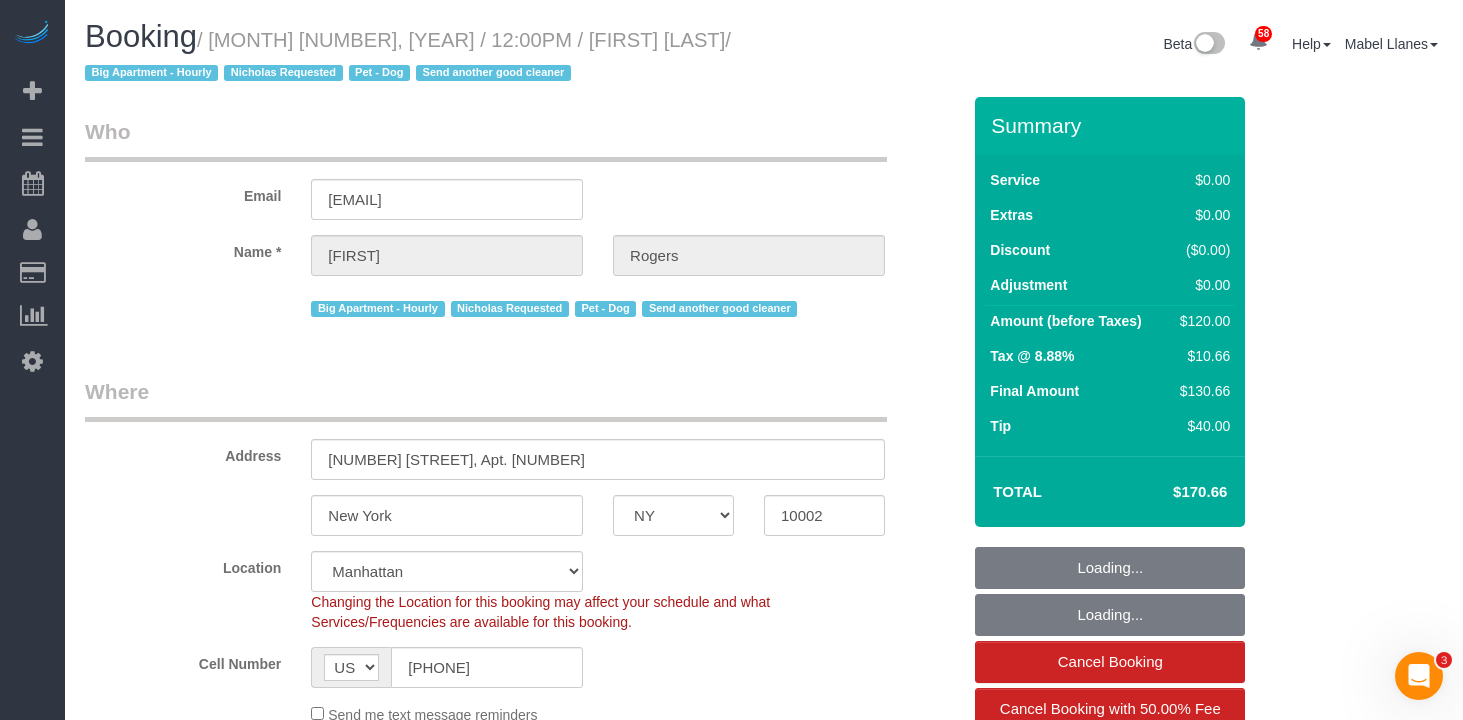 select on "spot1" 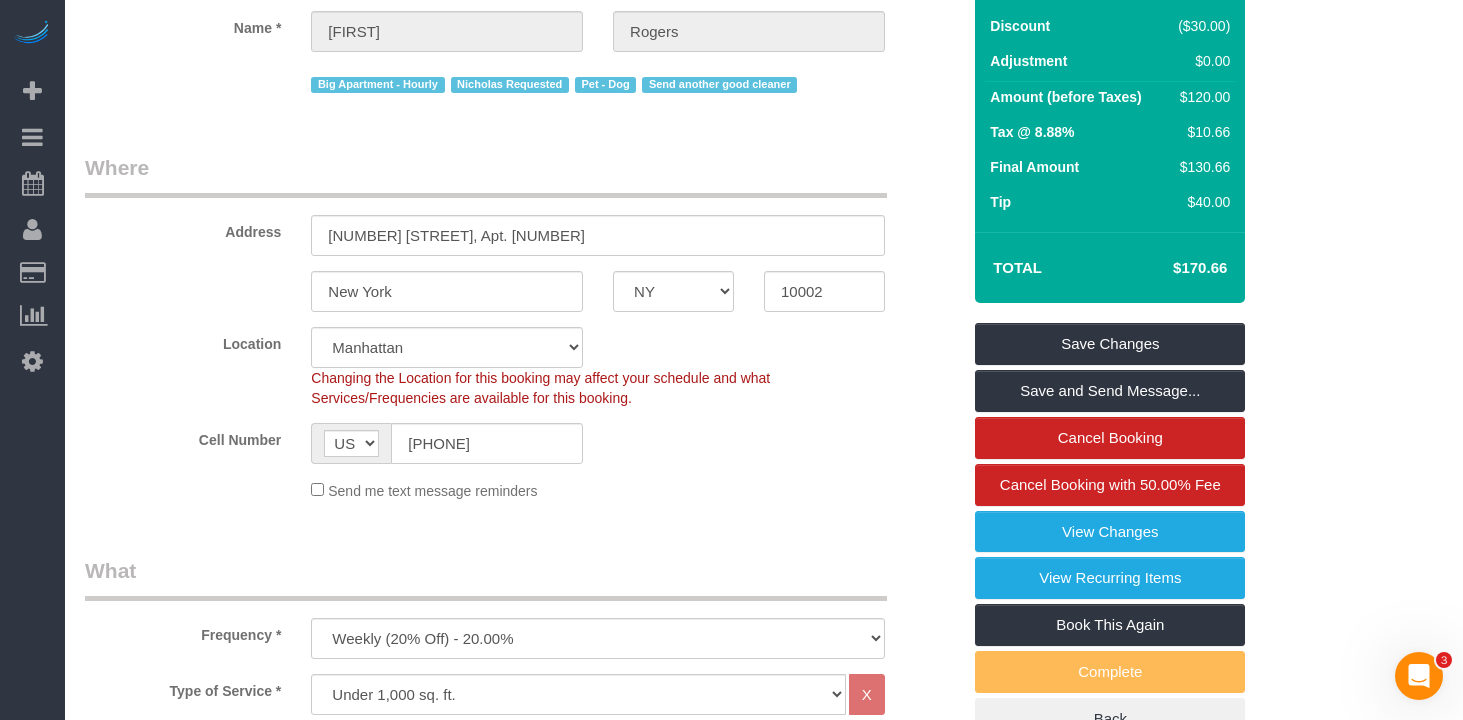 scroll, scrollTop: 0, scrollLeft: 0, axis: both 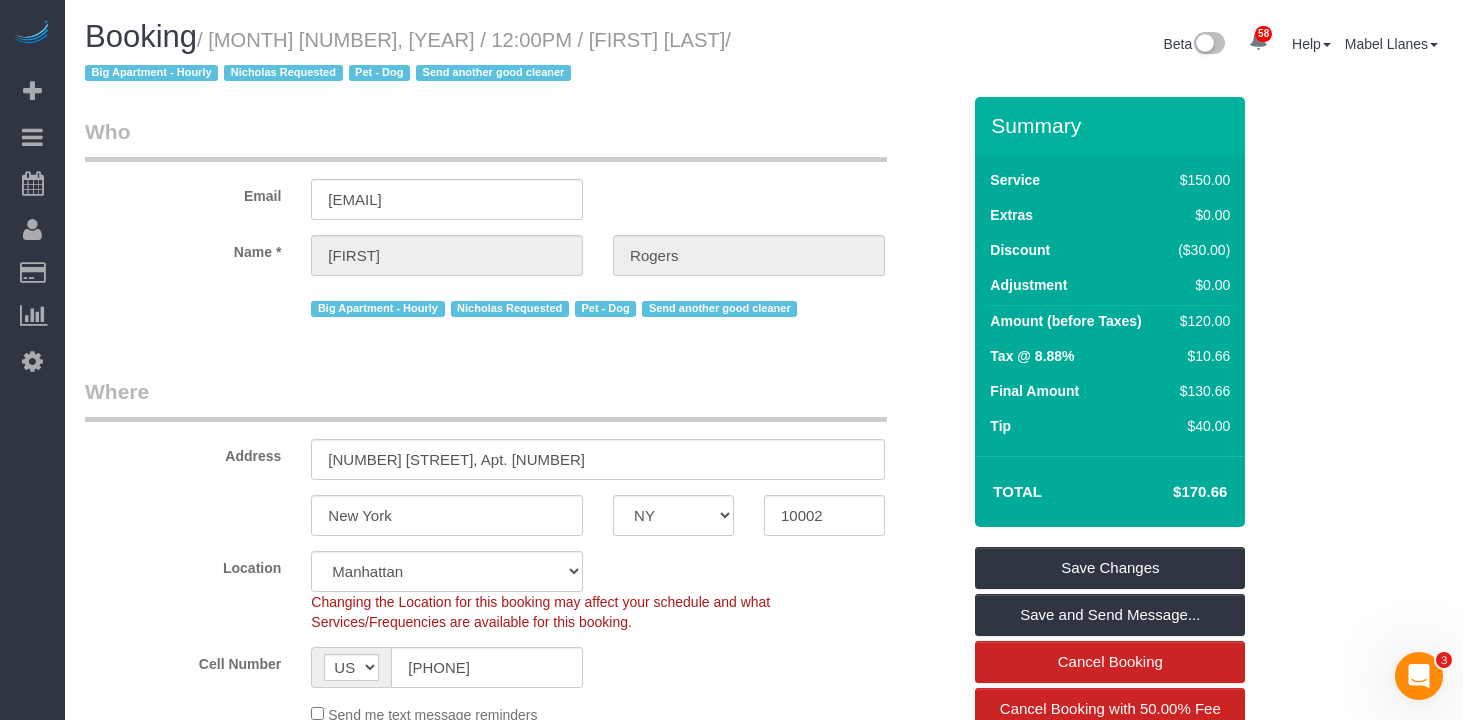 click on "Who
Email
jeffrey@cry.nyc
Name *
Jeffrey
Rogers
Big Apartment - Hourly
Nicholas Requested
Pet - Dog
Send another good cleaner
Where
Address
153 Bowery, Apt. 6
New York
AK
AL
AR
AZ
CA
CO
CT
DC
DE
FL
GA
HI
IA
ID
IL
IN
KS
KY
LA
MA
MD
ME
MI
MN" at bounding box center [522, 1807] 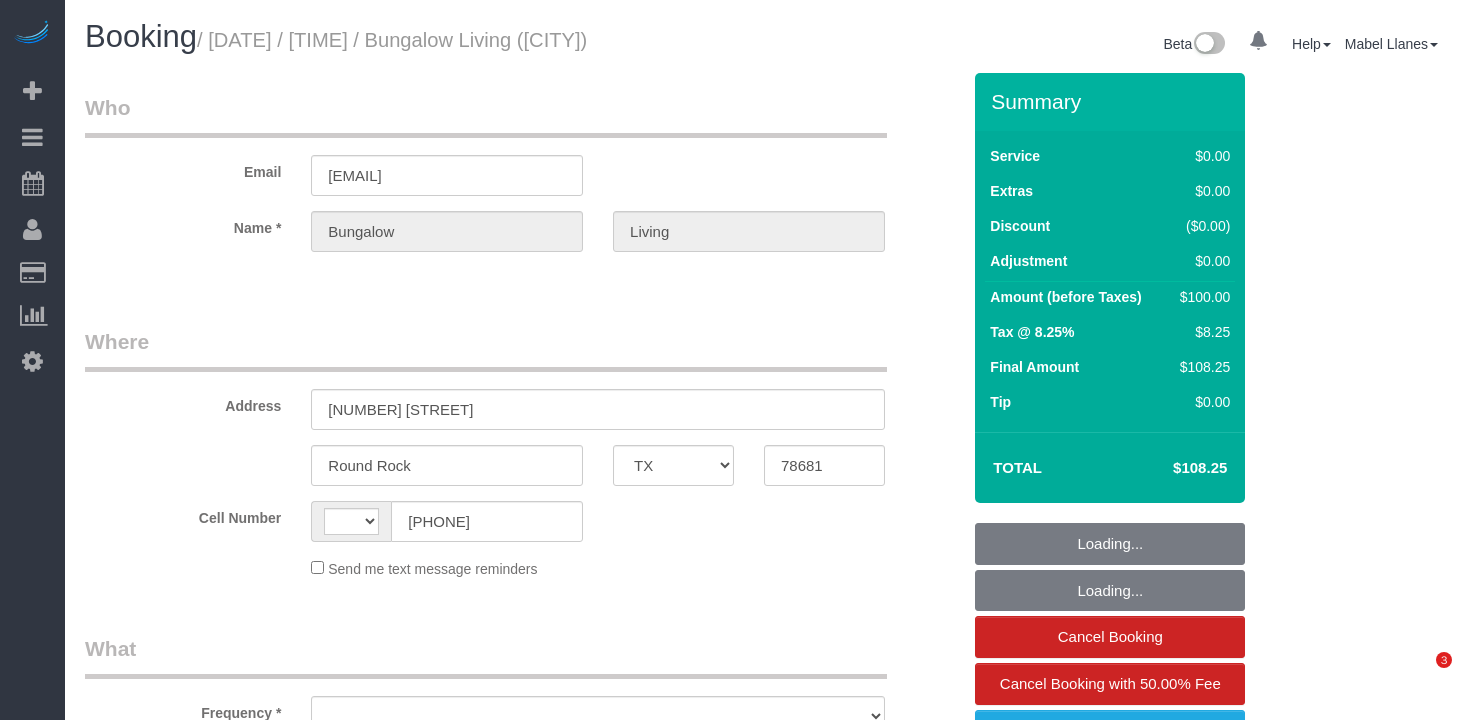 select on "TX" 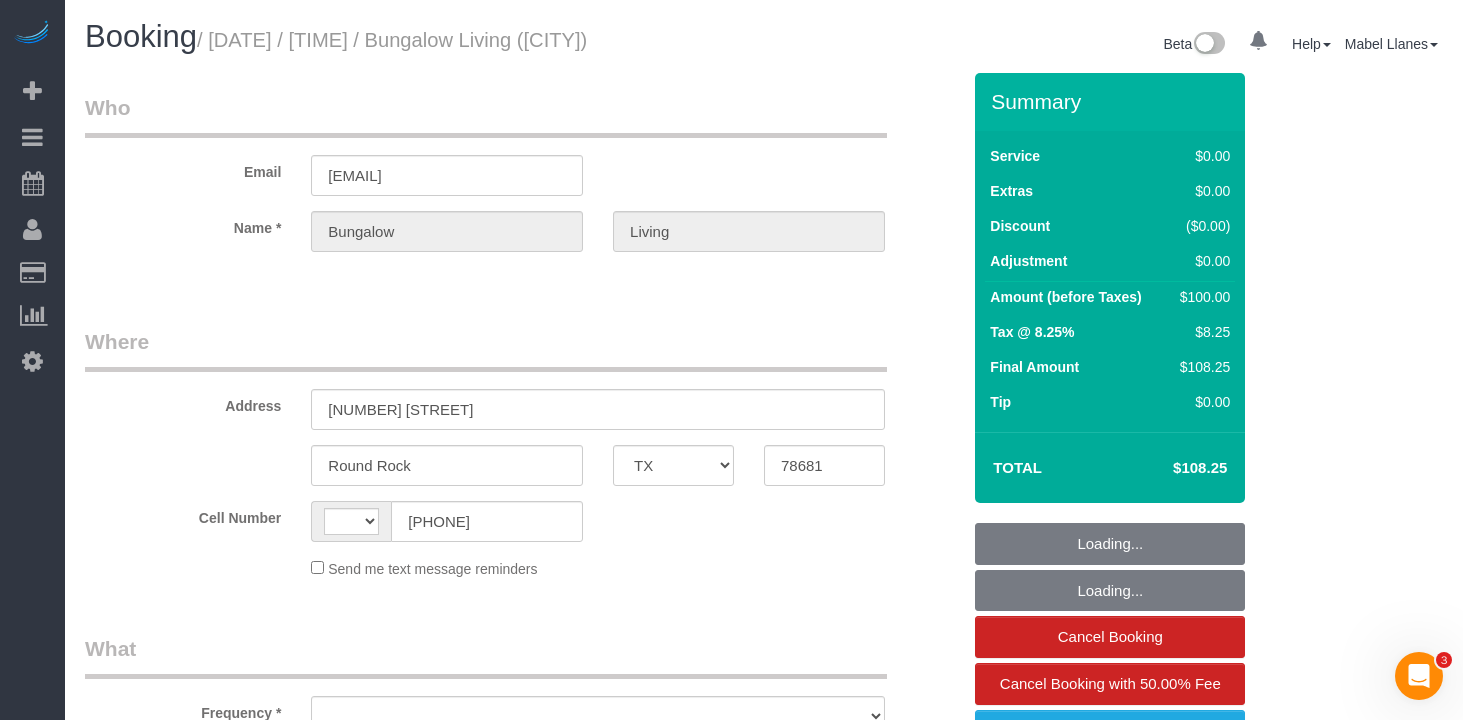 scroll, scrollTop: 0, scrollLeft: 0, axis: both 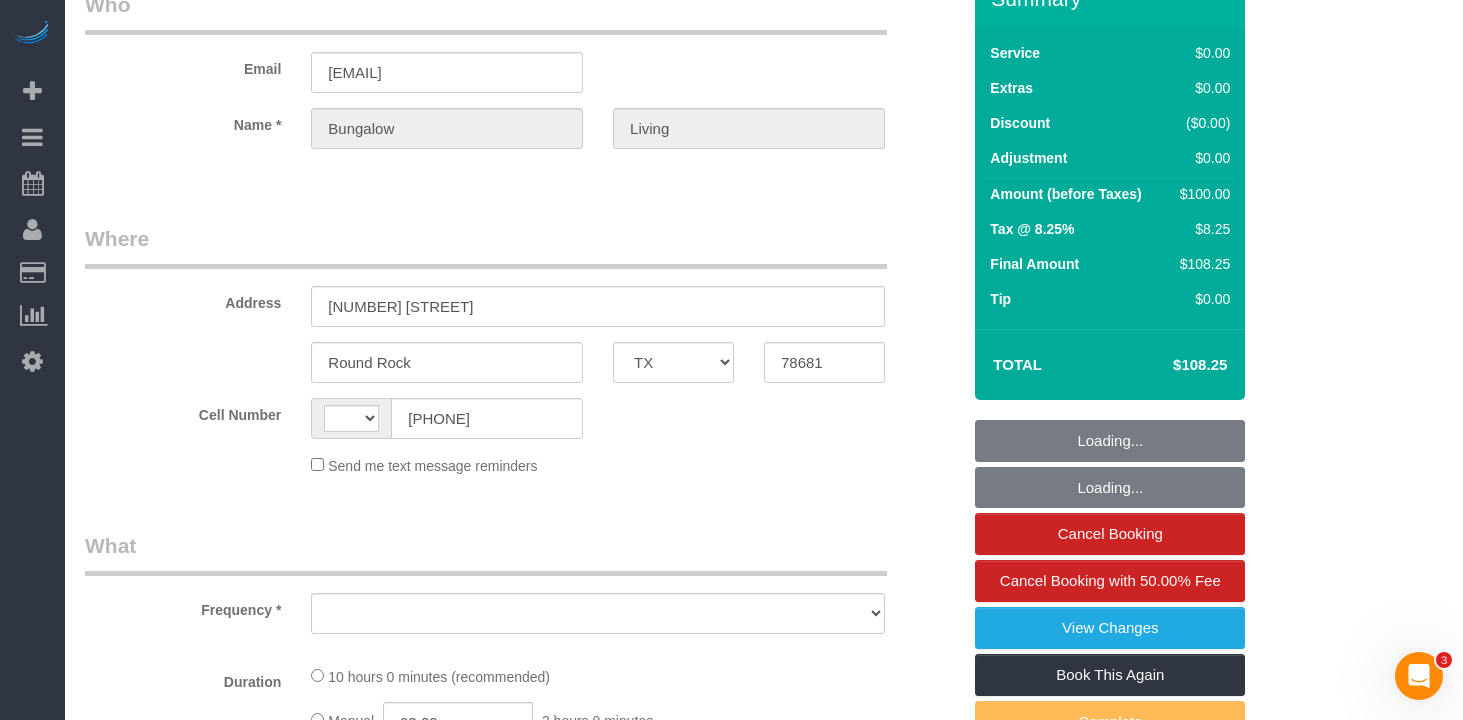 select on "object:547" 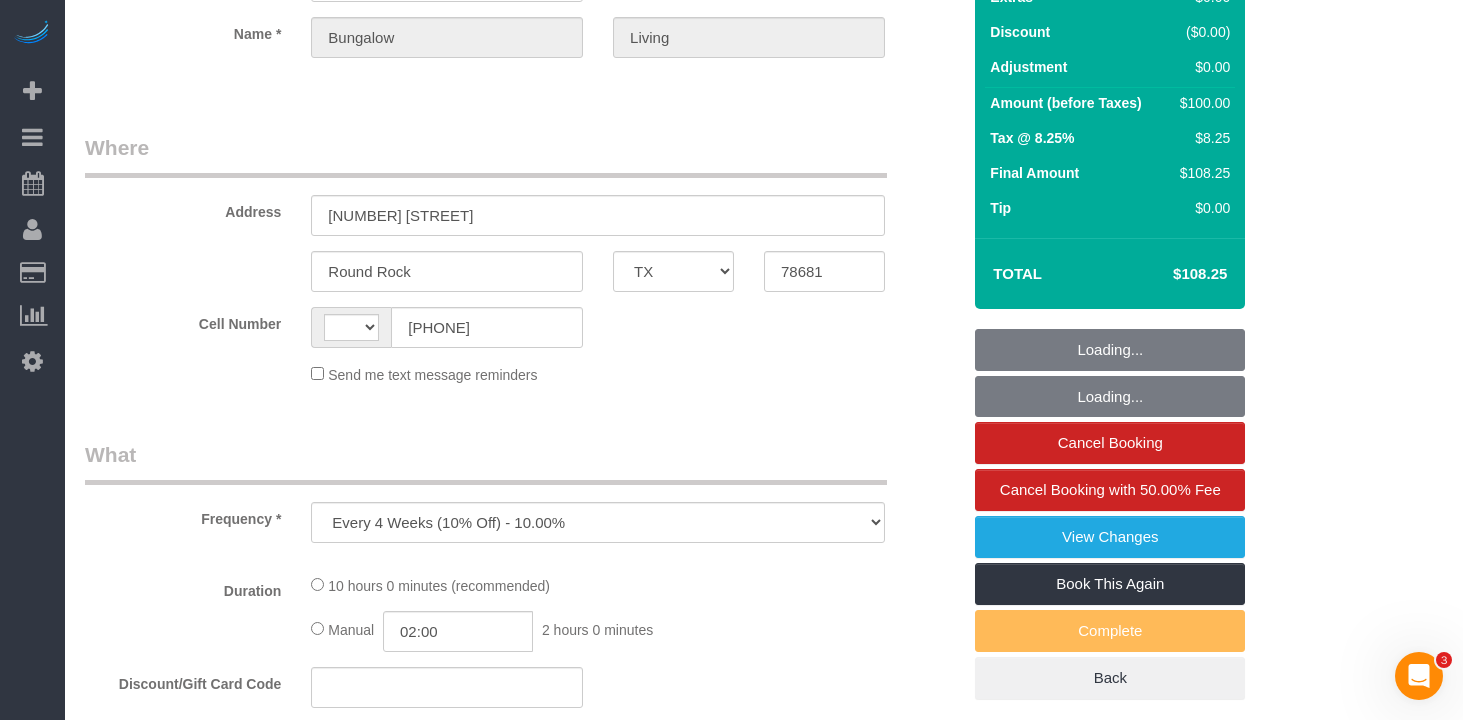 select on "string:US" 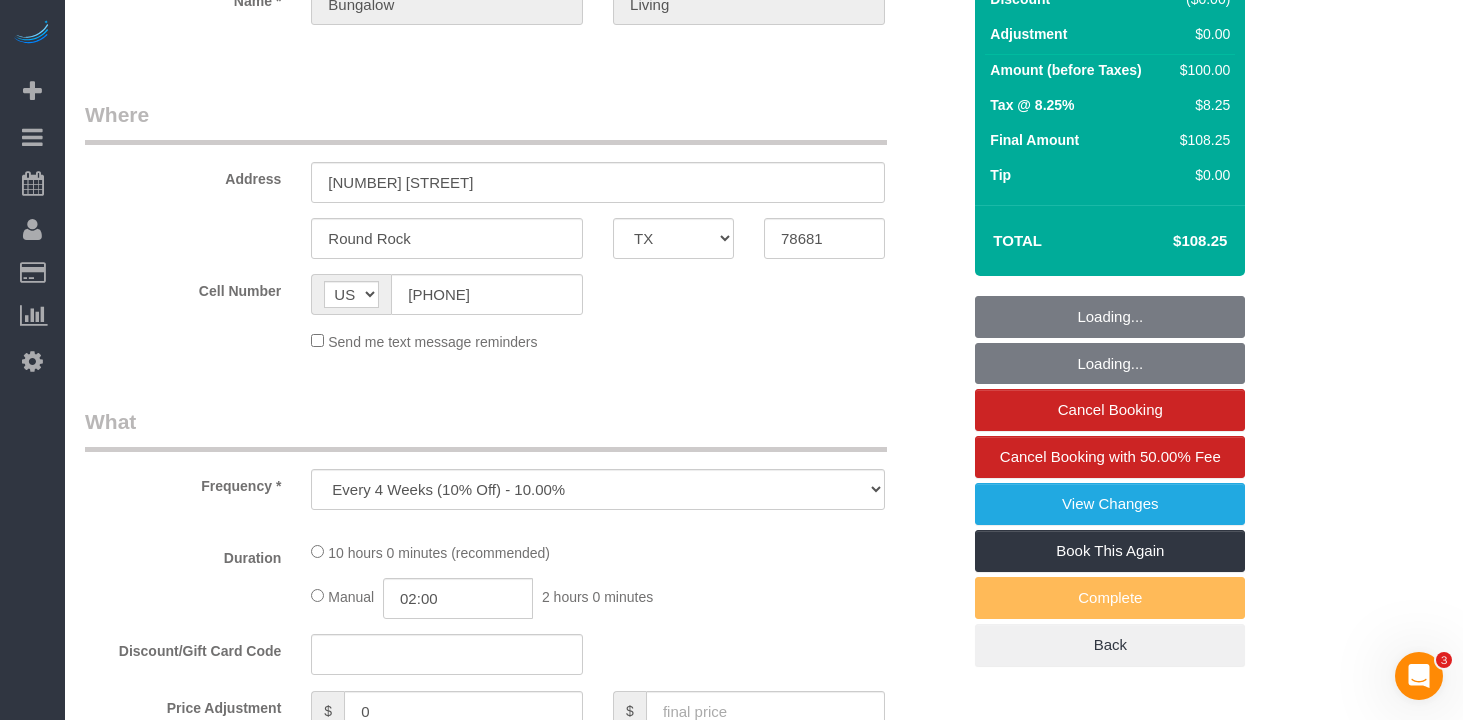 select on "spot1" 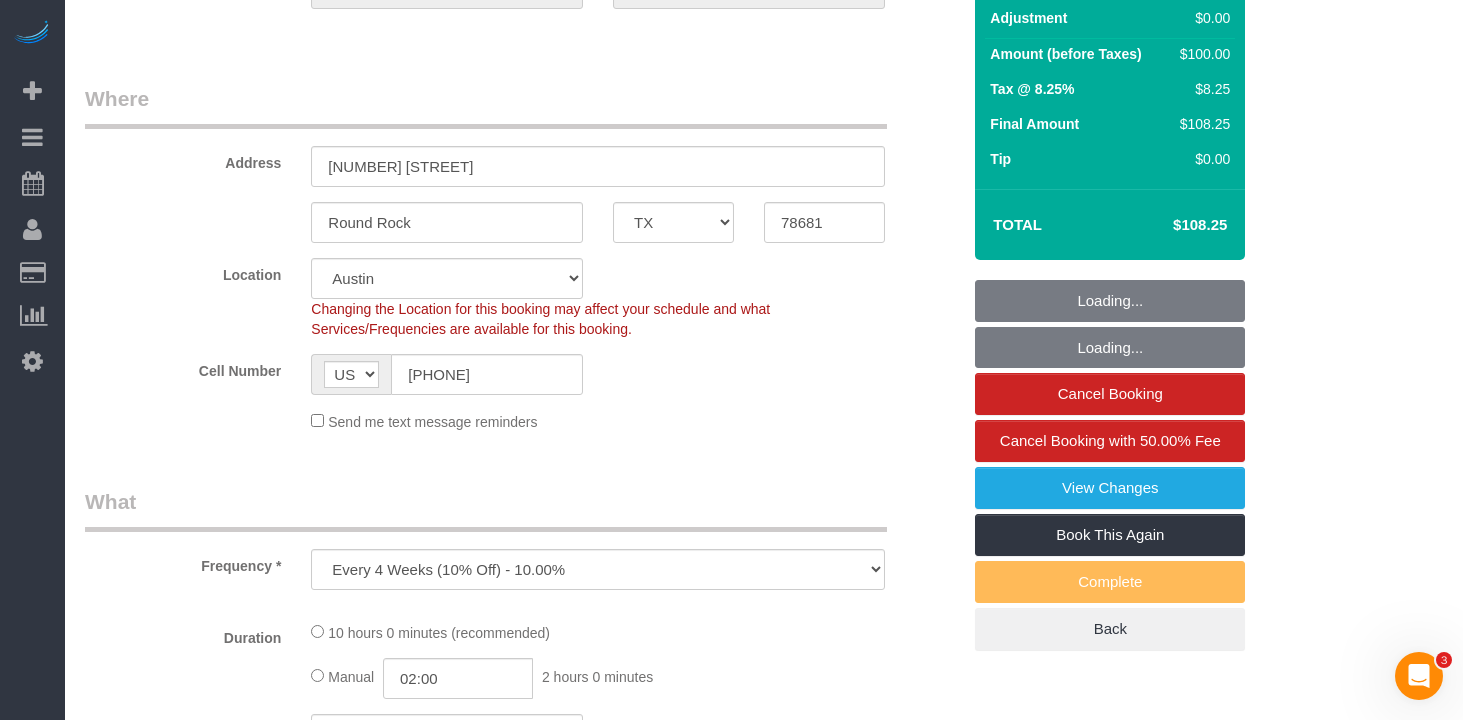 select on "object:1088" 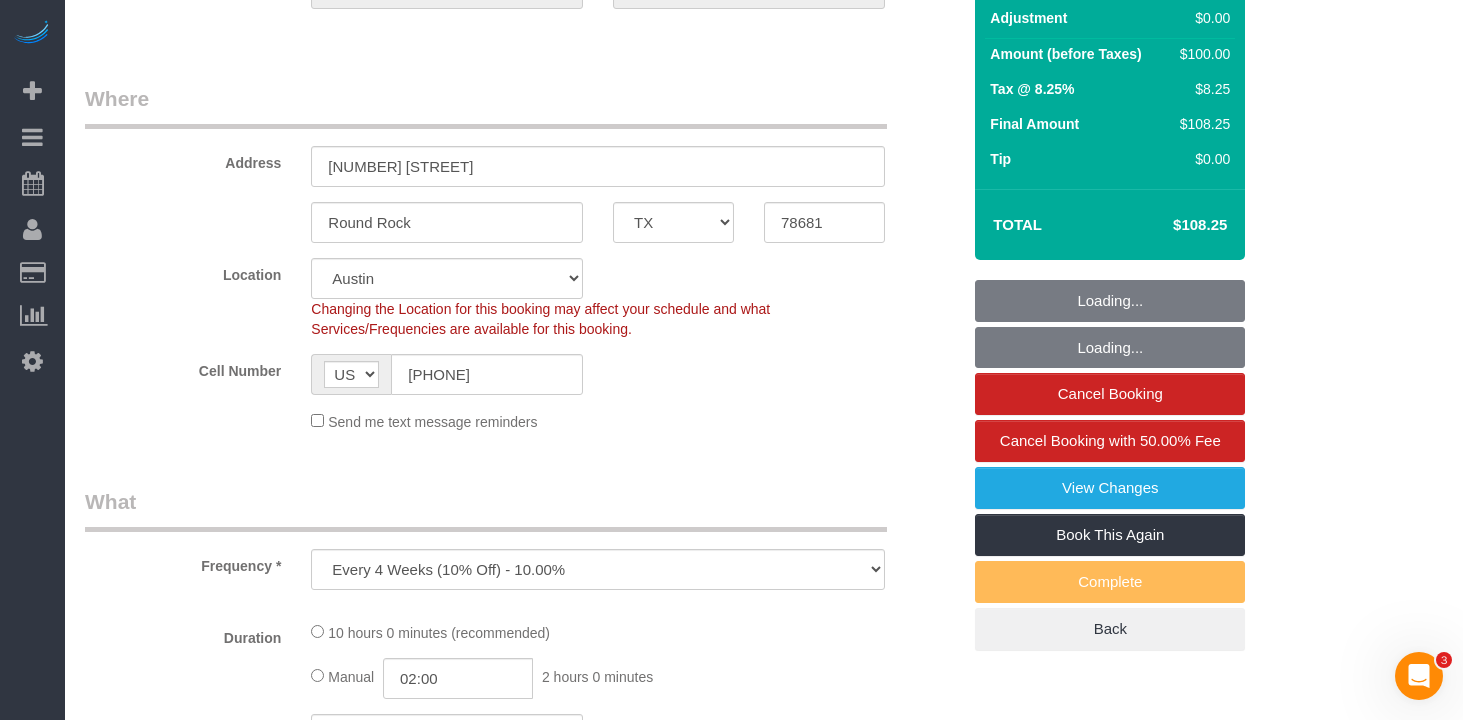 select on "5" 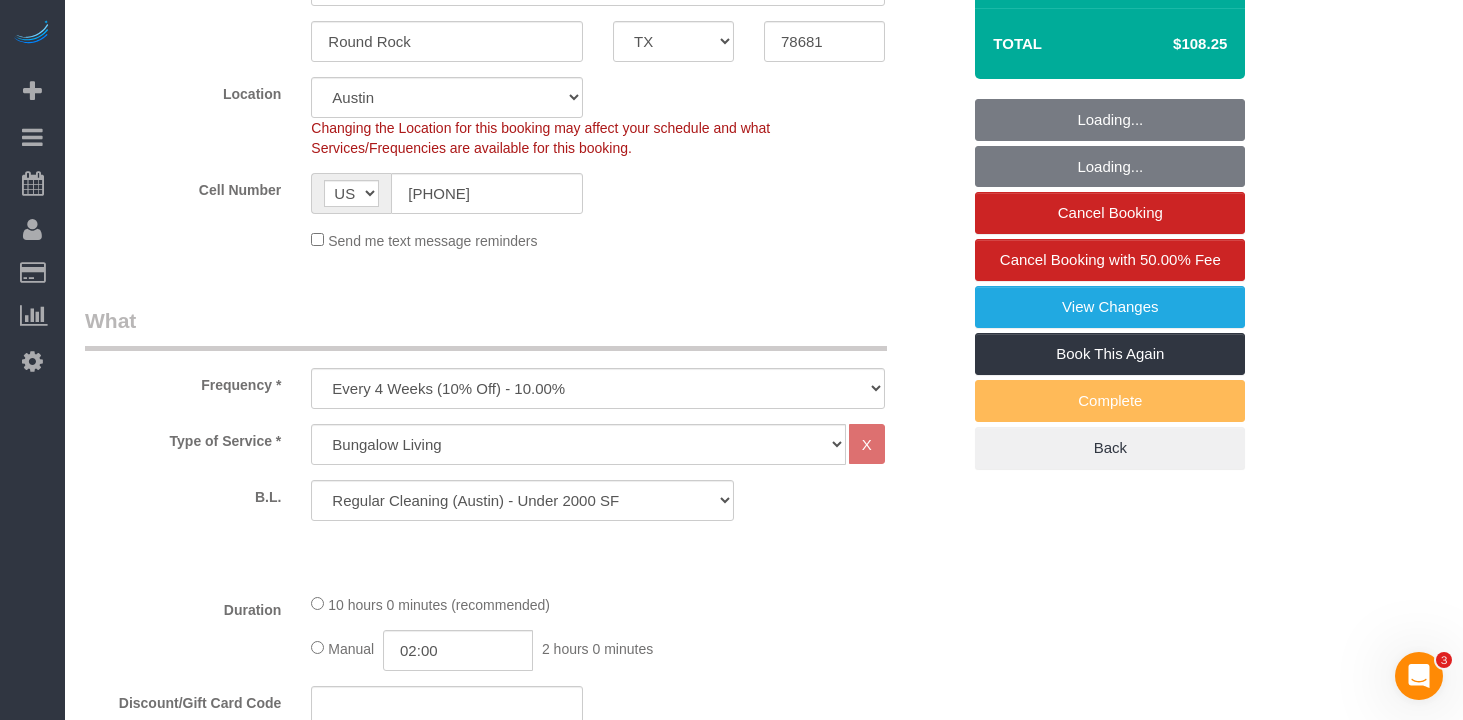select on "5" 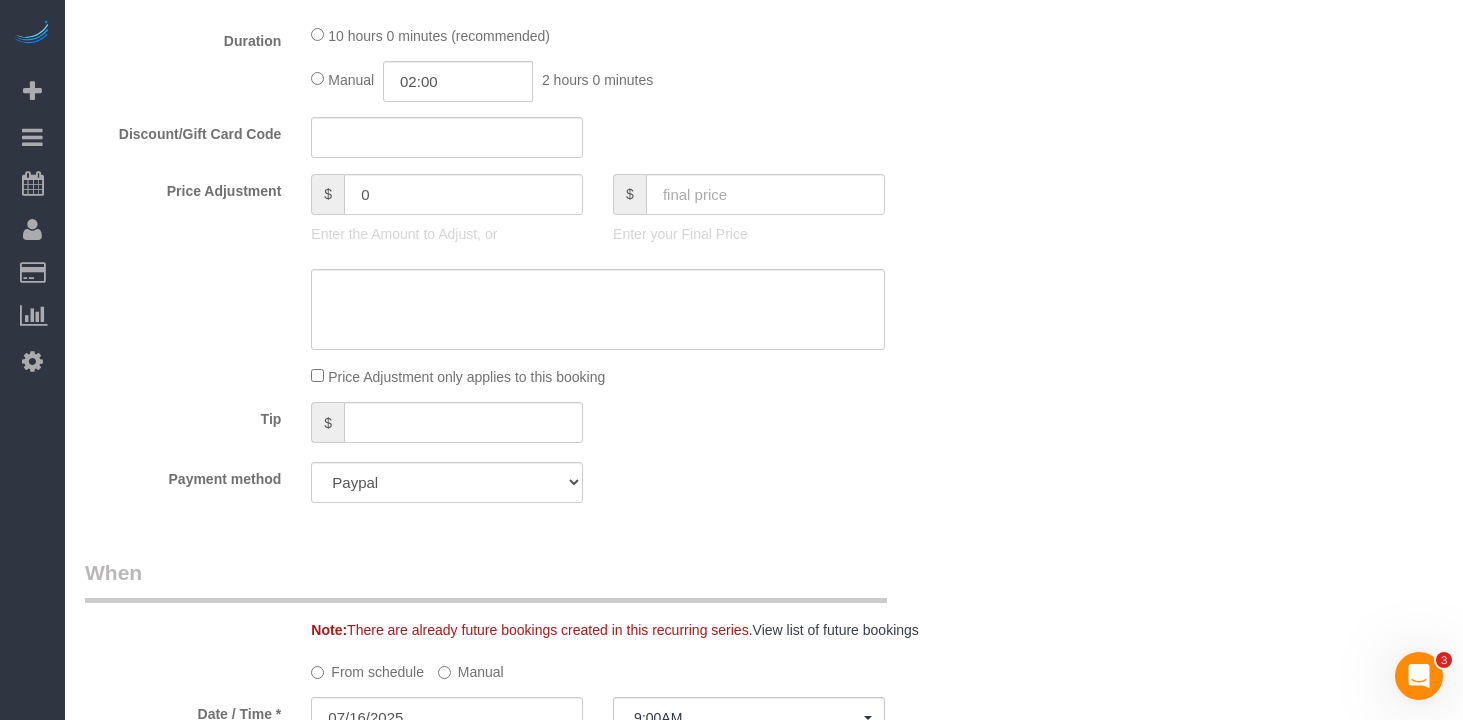 select on "spot48" 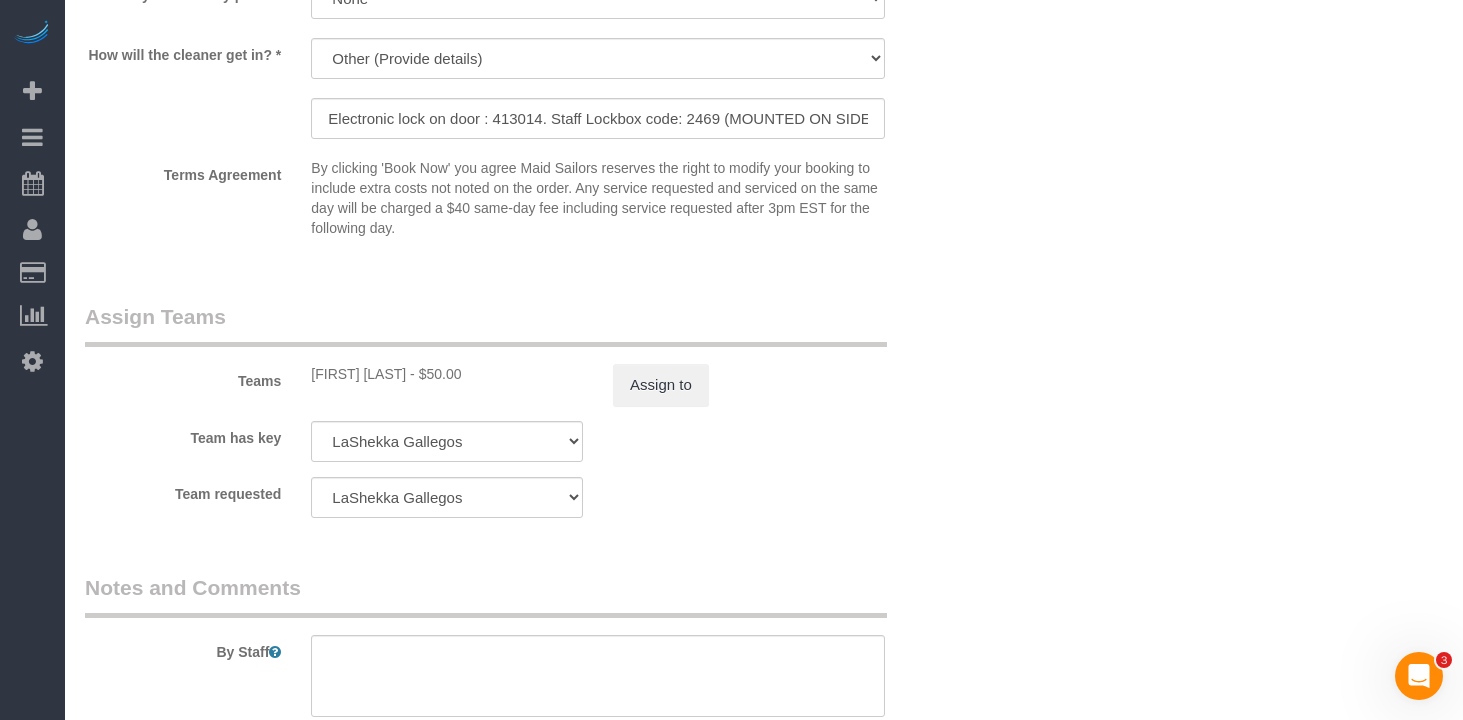 scroll, scrollTop: 1947, scrollLeft: 0, axis: vertical 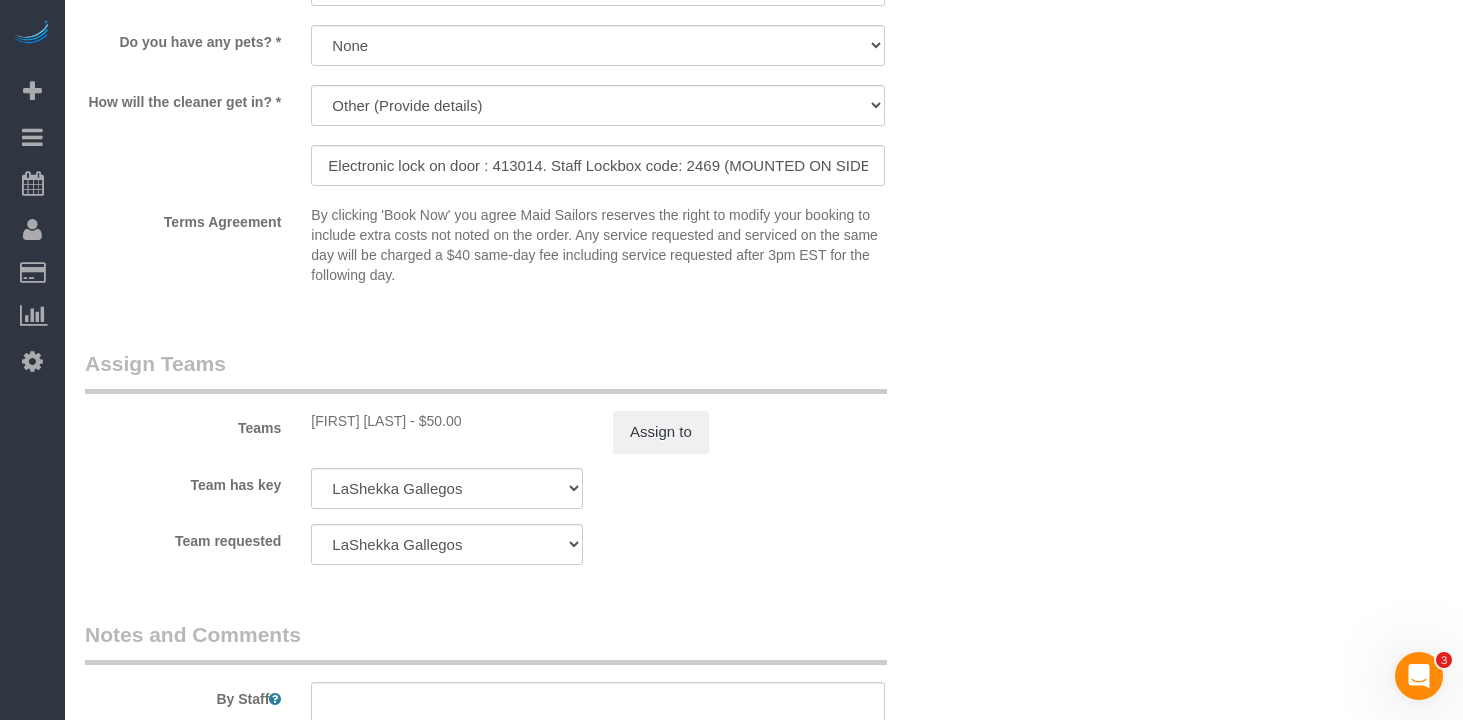 click on "By clicking 'Book Now' you agree Maid Sailors reserves the right to modify your booking to include extra costs not noted on the order. Any service requested and serviced on the same day will be charged a $40 same-day fee including service requested after 3pm EST for the following day." at bounding box center [598, 249] 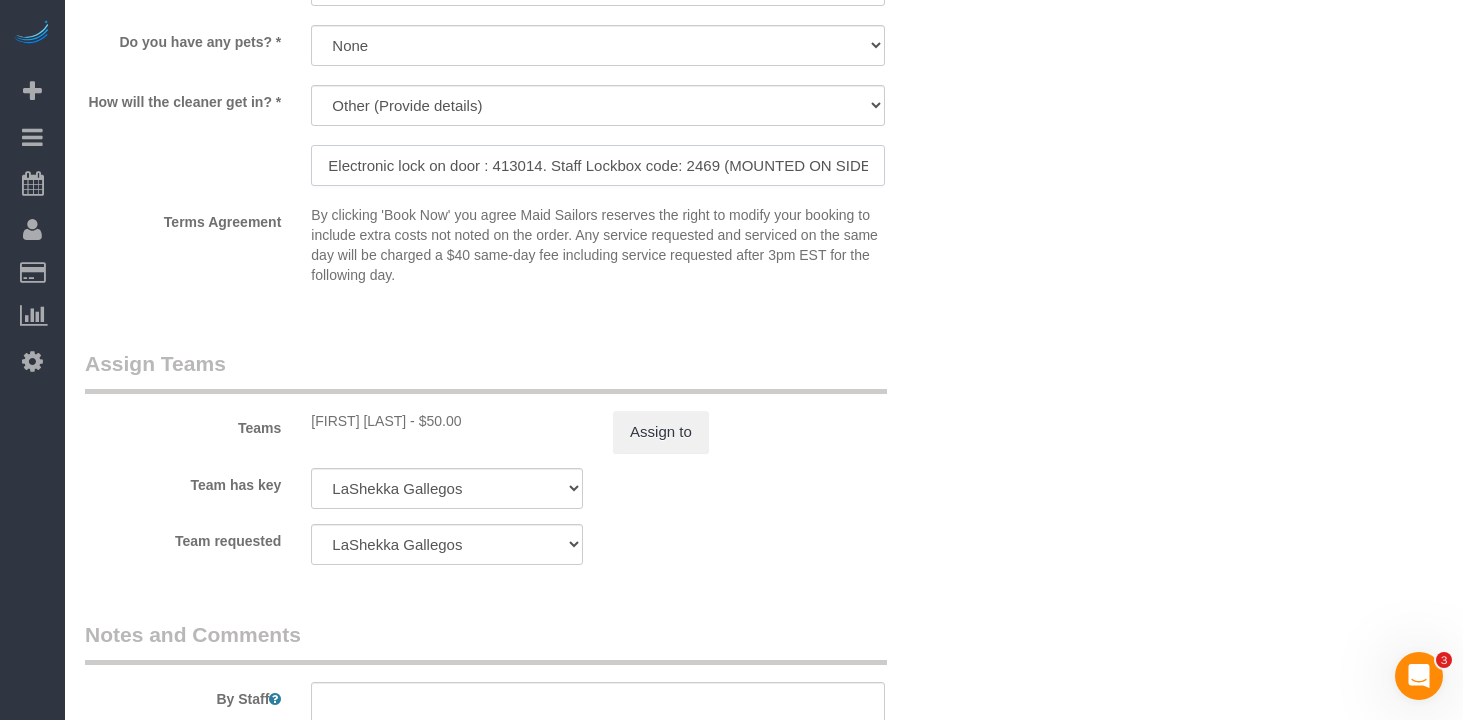 click on "Electronic lock on door : 413014. Staff Lockbox code: 2469 (MOUNTED ON SIDE OF HOUSE)," at bounding box center (598, 165) 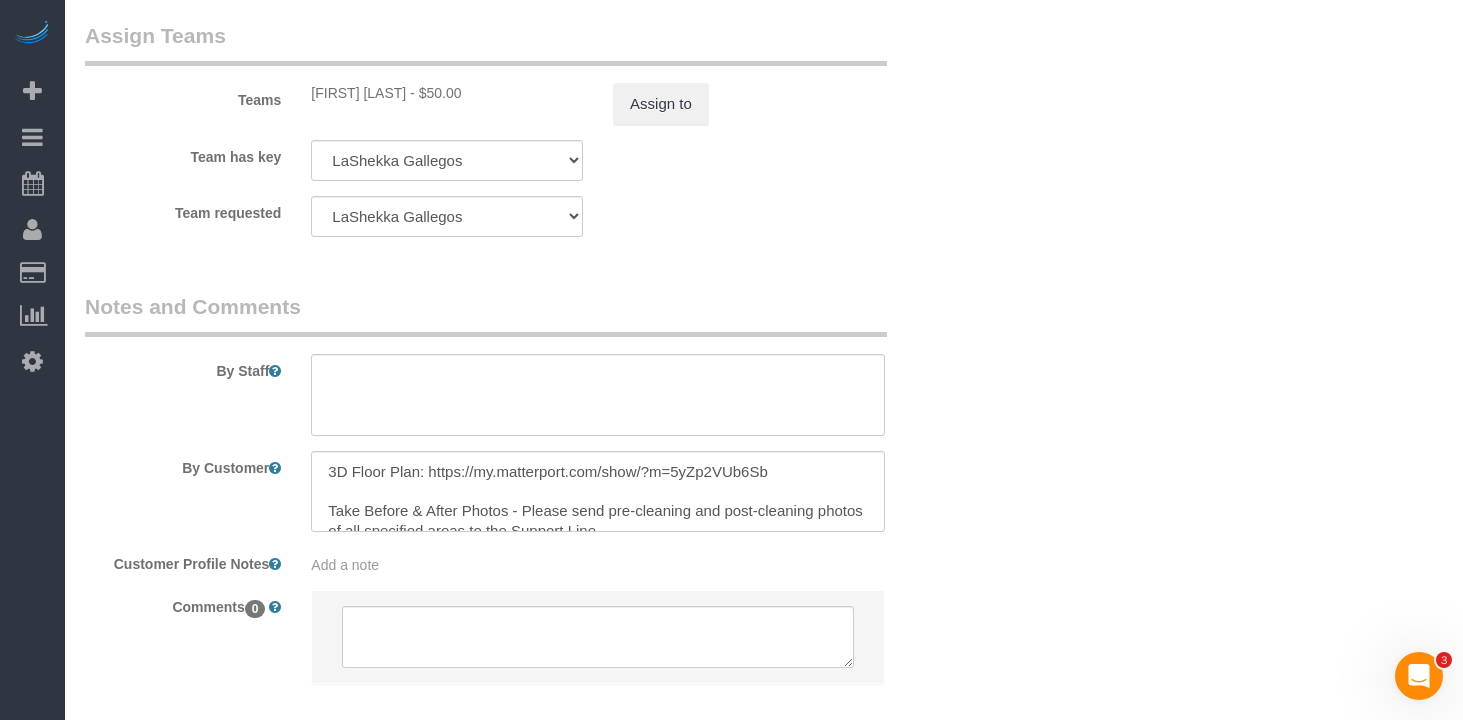 scroll, scrollTop: 2384, scrollLeft: 0, axis: vertical 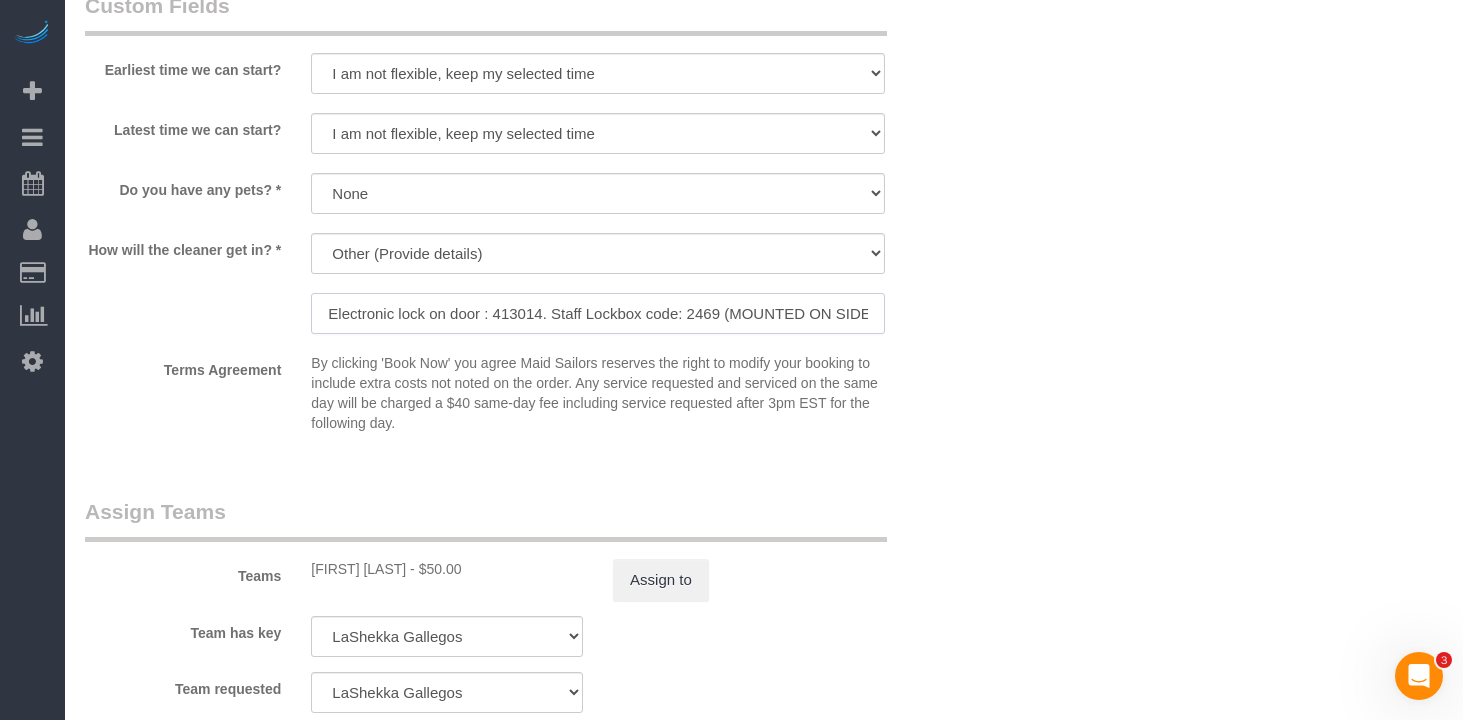 click on "Electronic lock on door : 413014. Staff Lockbox code: 2469 (MOUNTED ON SIDE OF HOUSE)," at bounding box center (598, 313) 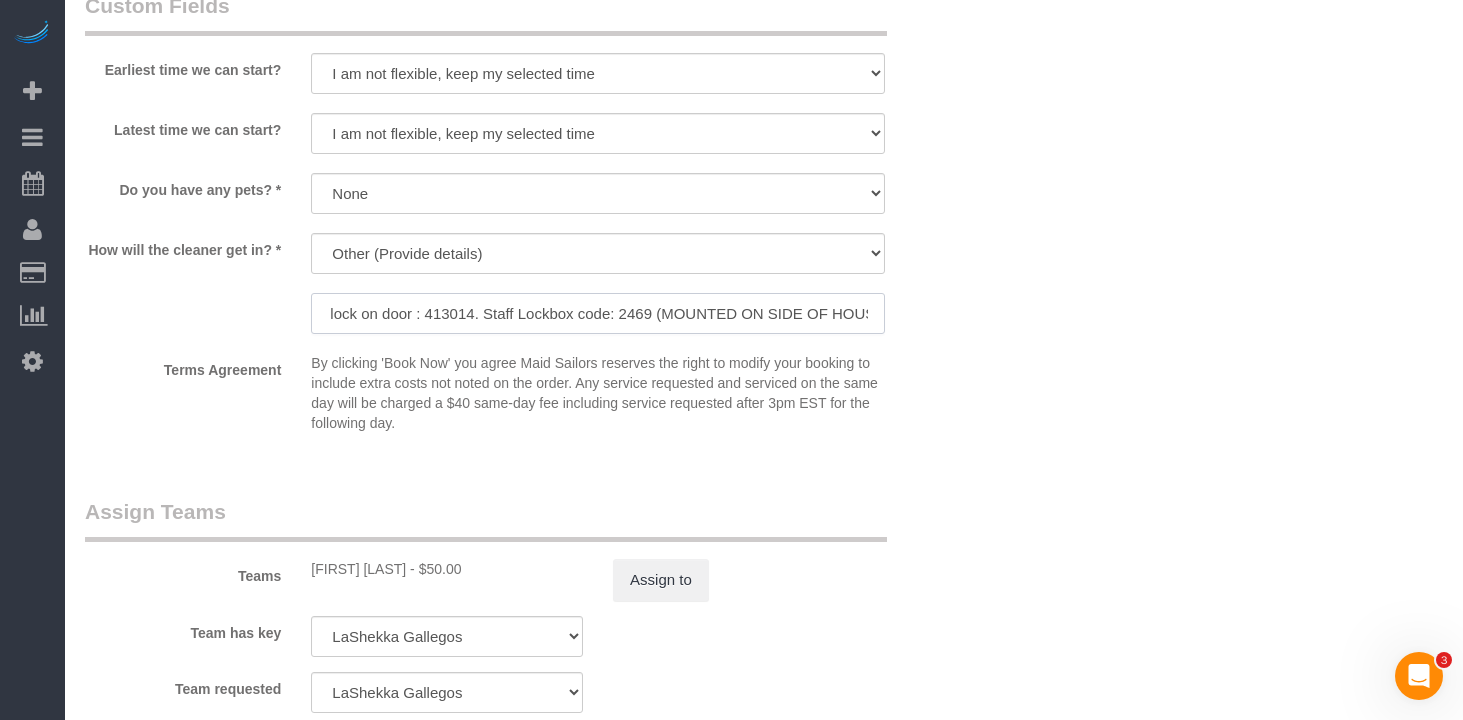 scroll, scrollTop: 0, scrollLeft: 93, axis: horizontal 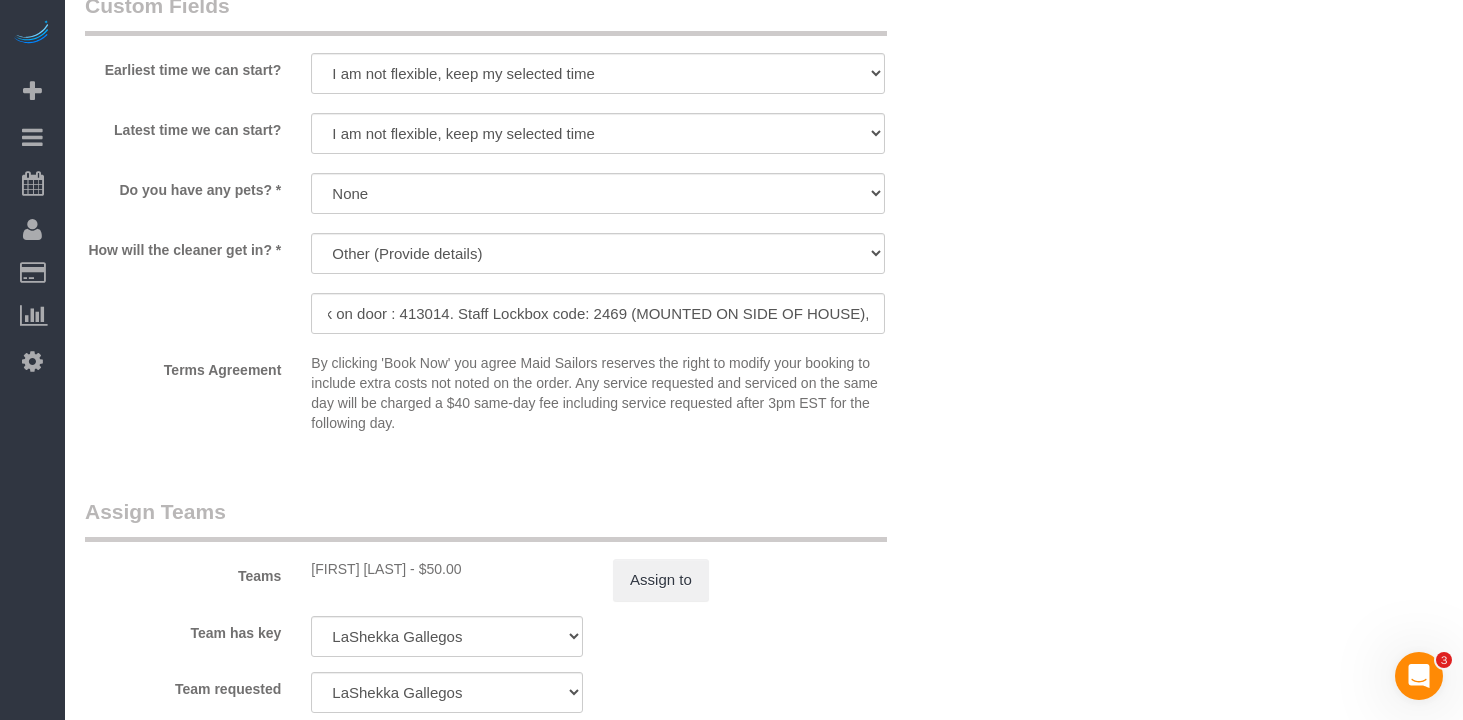 click on "By clicking 'Book Now' you agree Maid Sailors reserves the right to modify your booking to include extra costs not noted on the order. Any service requested and serviced on the same day will be charged a $40 same-day fee including service requested after 3pm EST for the following day." at bounding box center (598, 393) 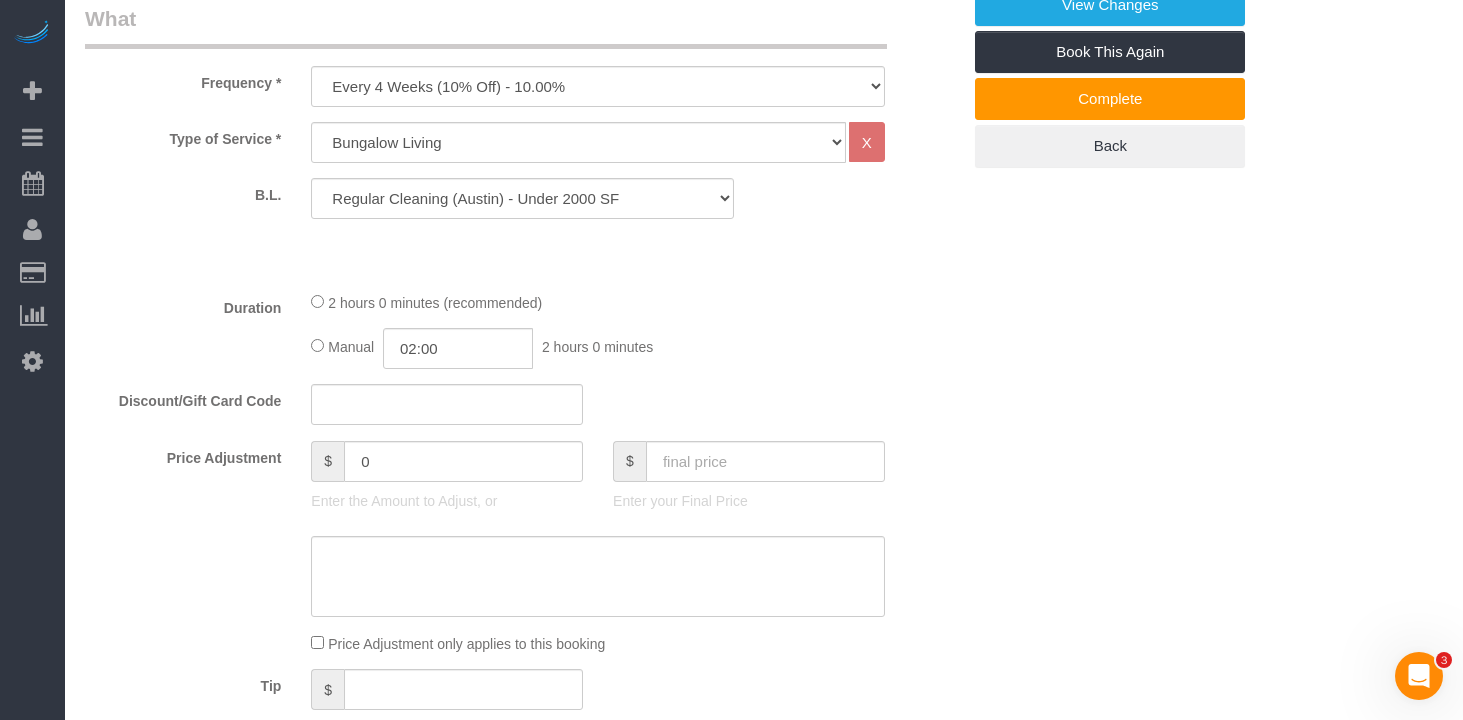 click on "Manual
02:00
2 hours 0 minutes" 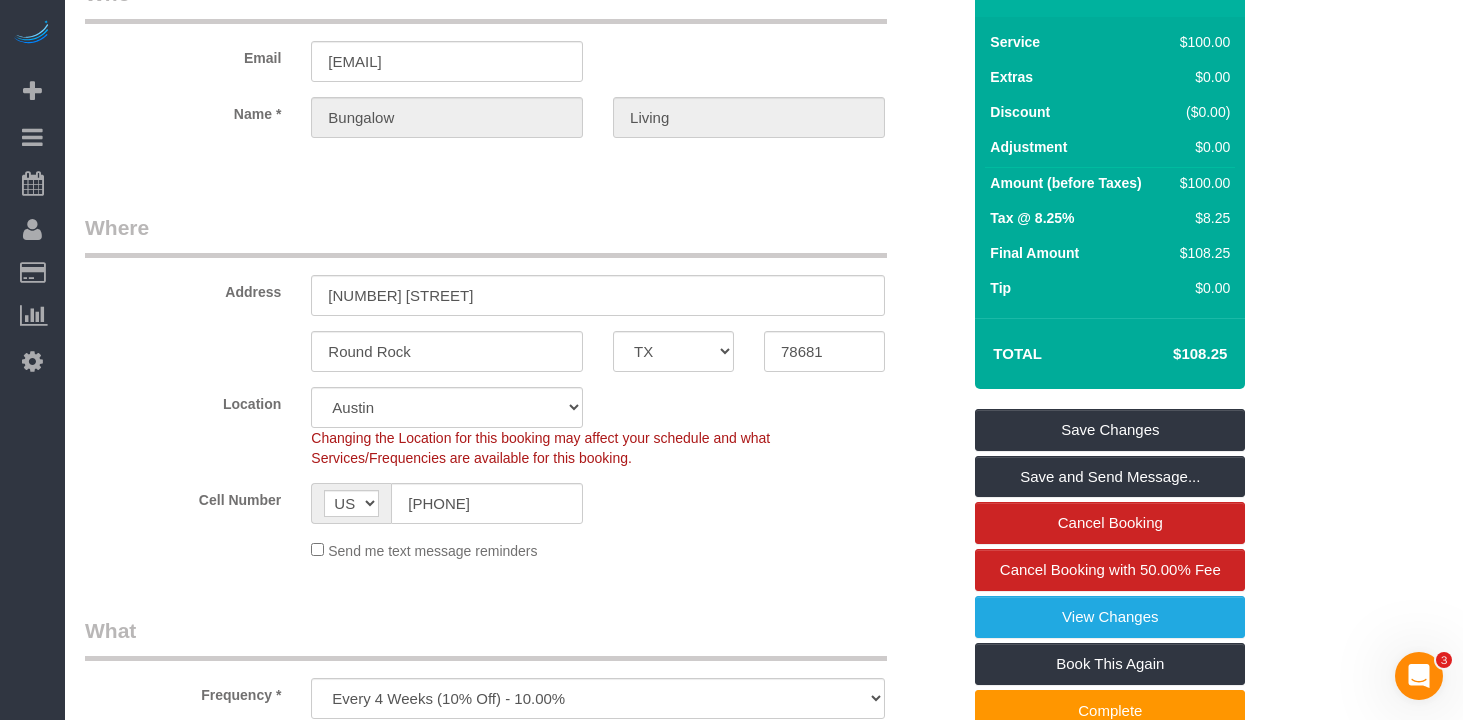 scroll, scrollTop: 0, scrollLeft: 0, axis: both 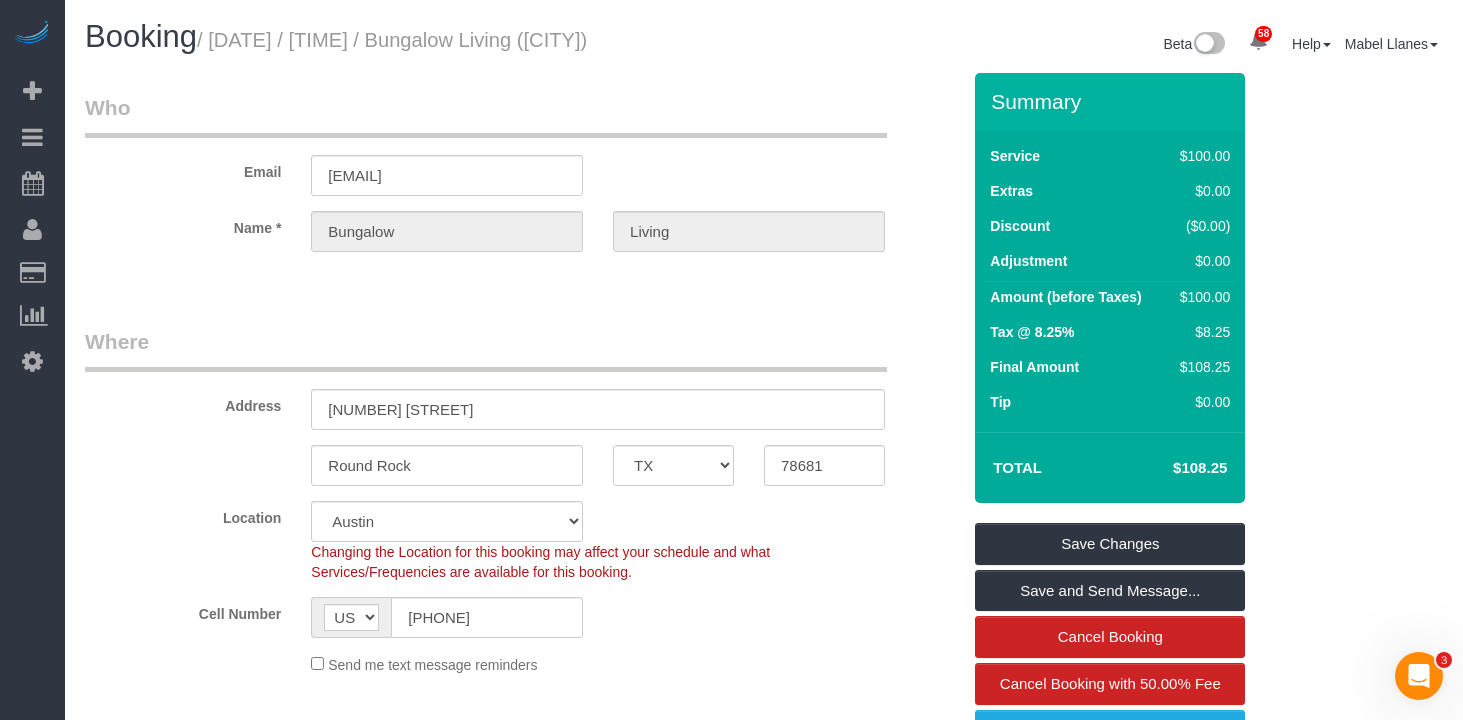 click on "Booking
/ July 16, 2025 / 9:00AM / Bungalow Living (Austin)" at bounding box center [417, 41] 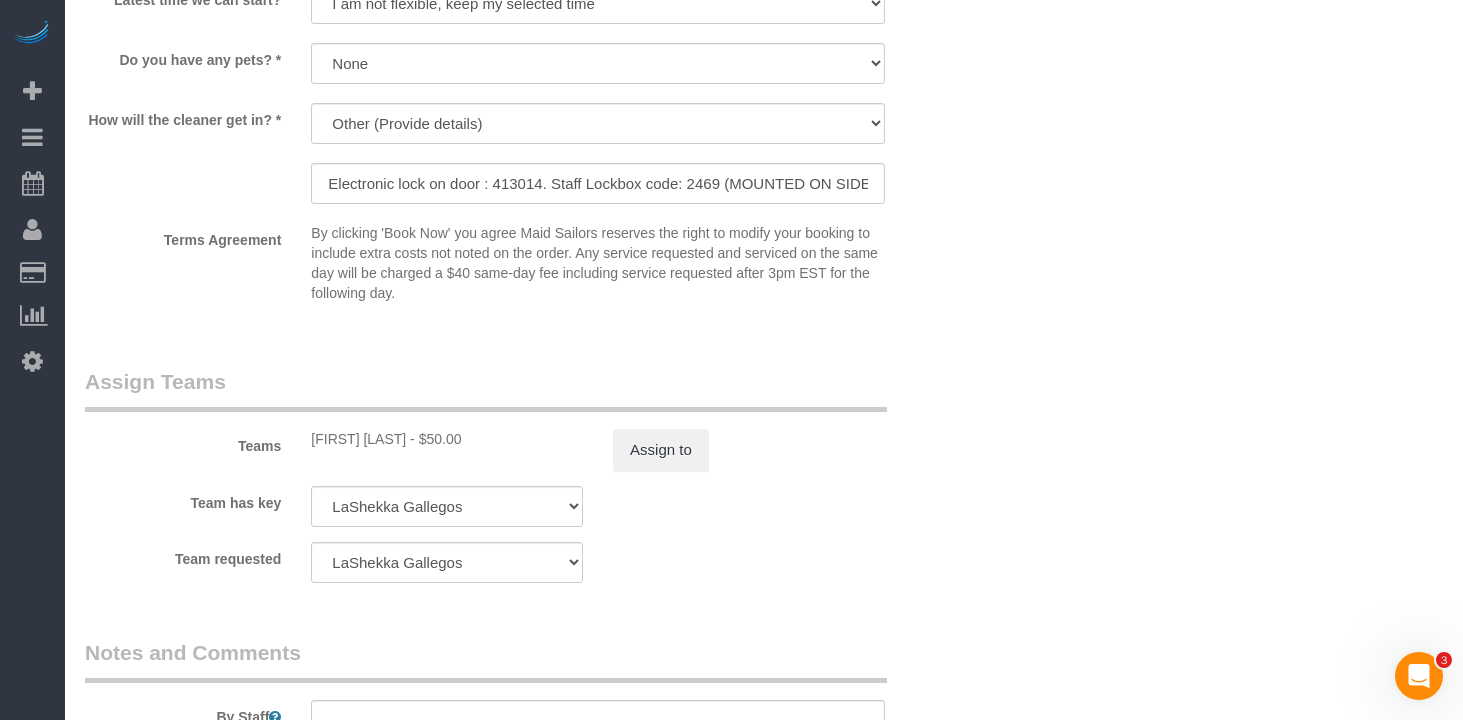 scroll, scrollTop: 1964, scrollLeft: 0, axis: vertical 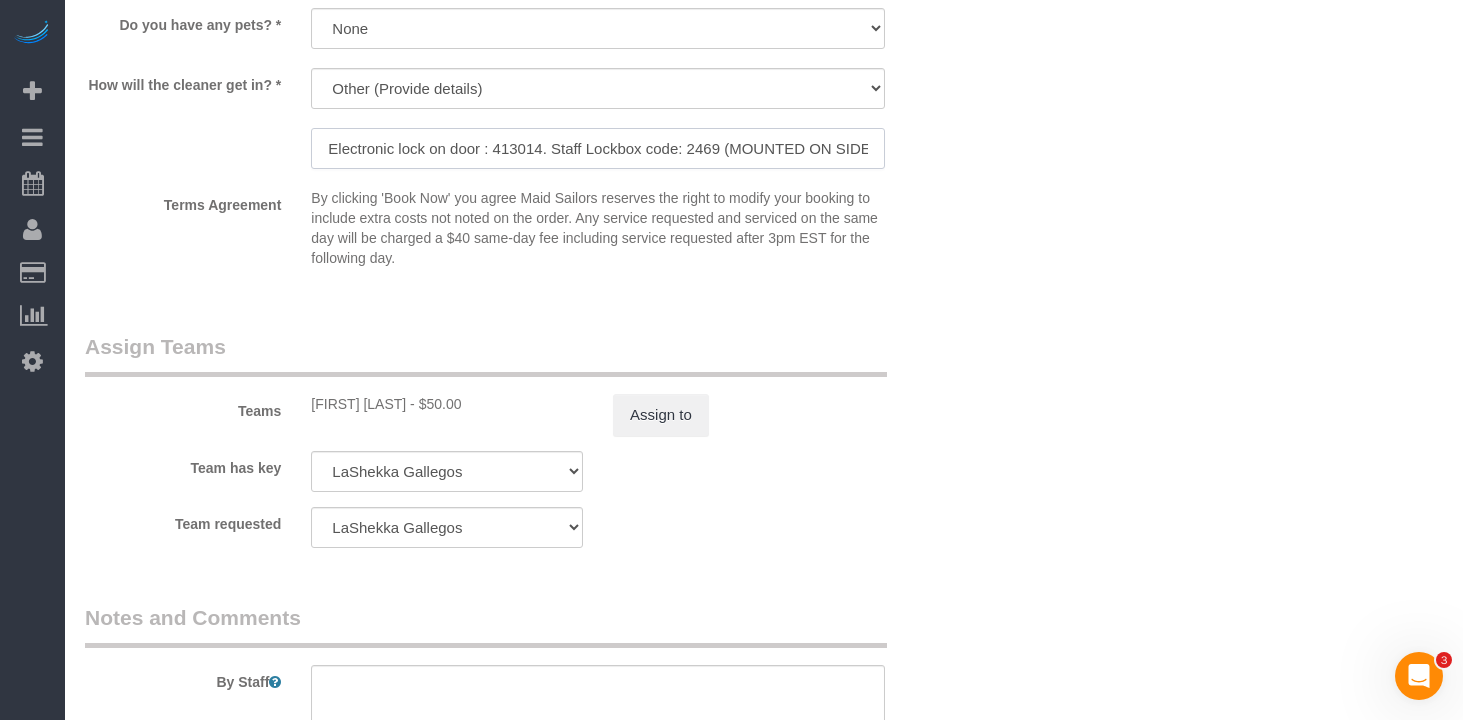 click on "Electronic lock on door : 413014. Staff Lockbox code: 2469 (MOUNTED ON SIDE OF HOUSE)," at bounding box center [598, 148] 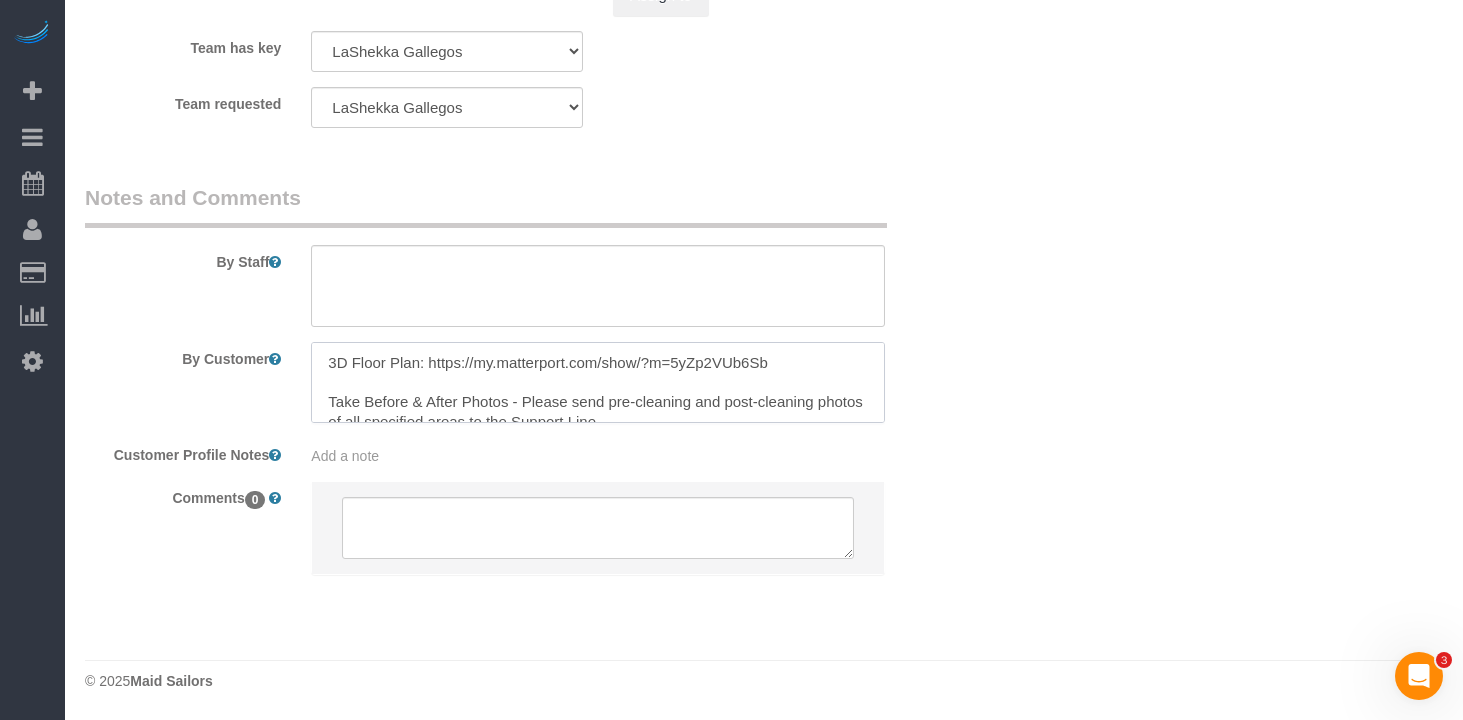 click at bounding box center (598, 383) 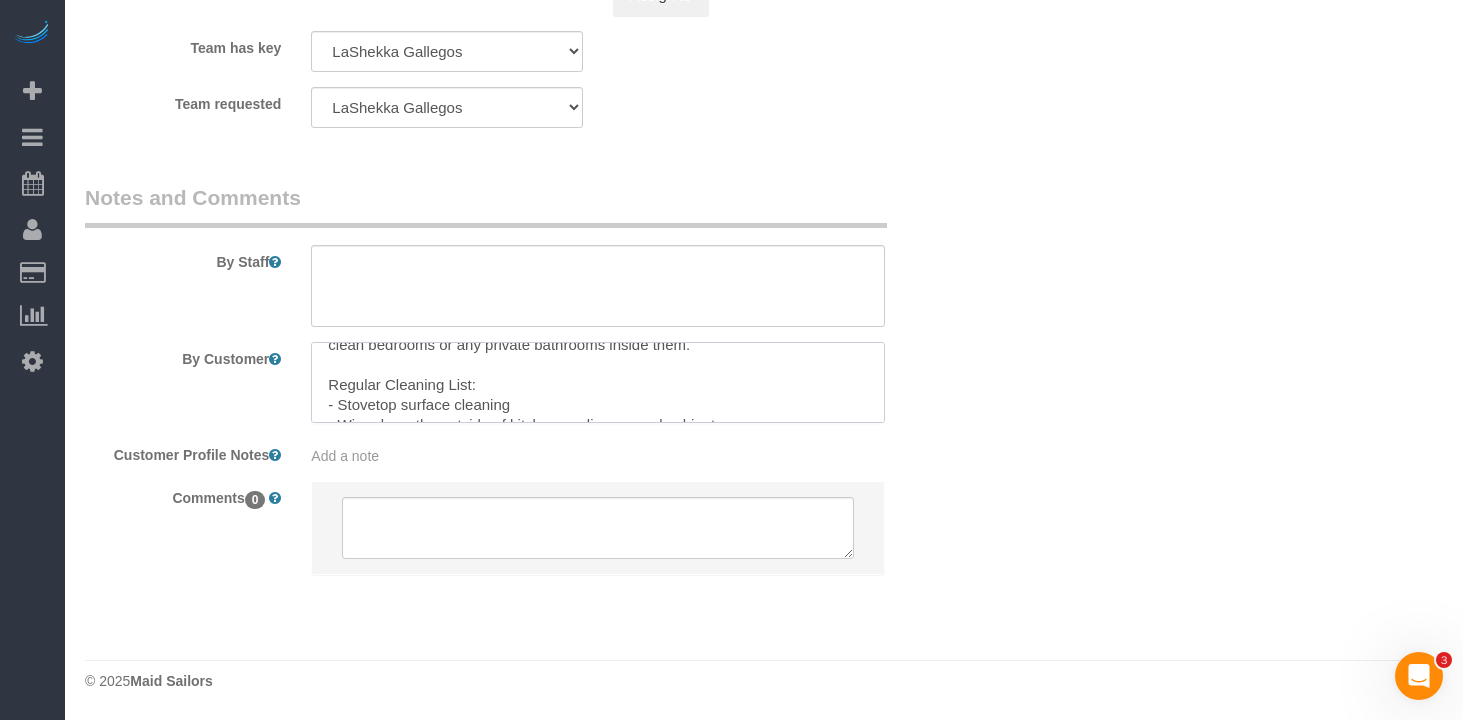 scroll, scrollTop: 134, scrollLeft: 0, axis: vertical 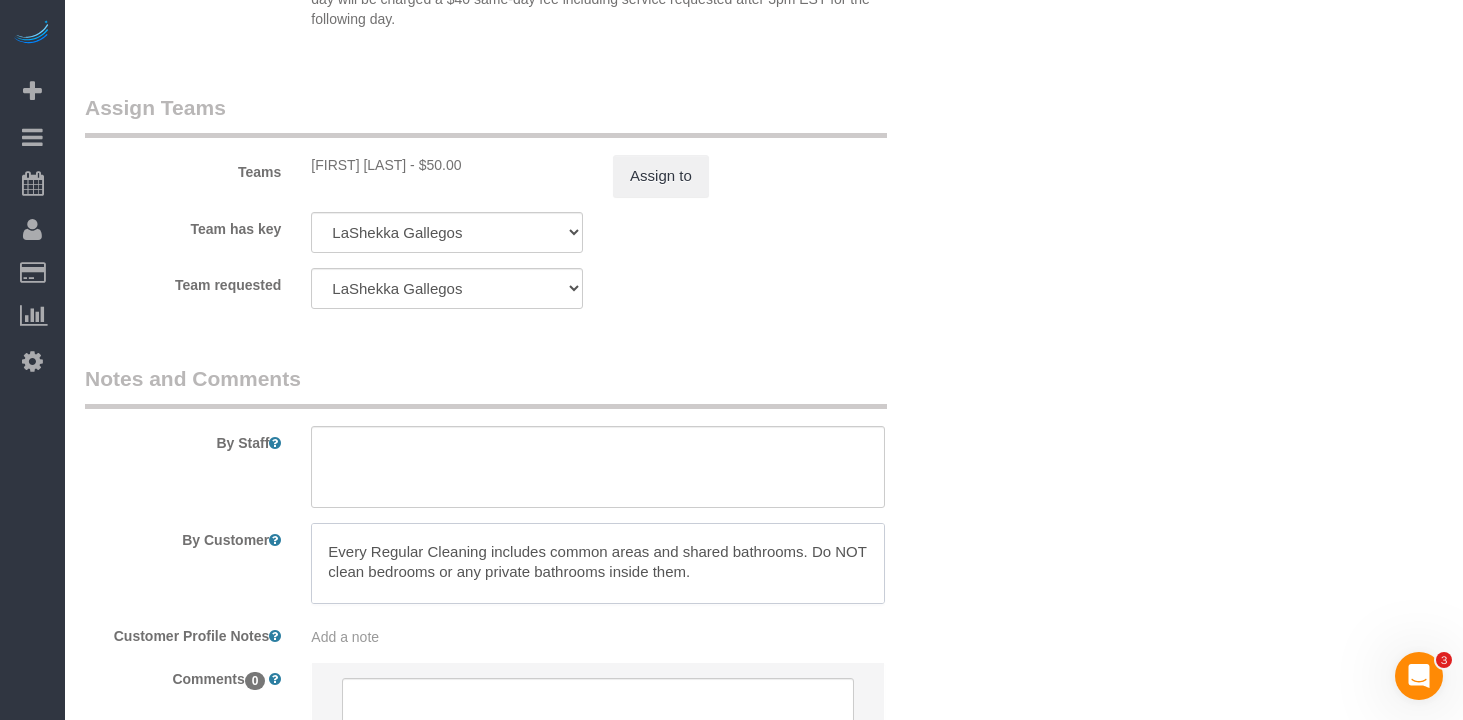 click at bounding box center [598, 564] 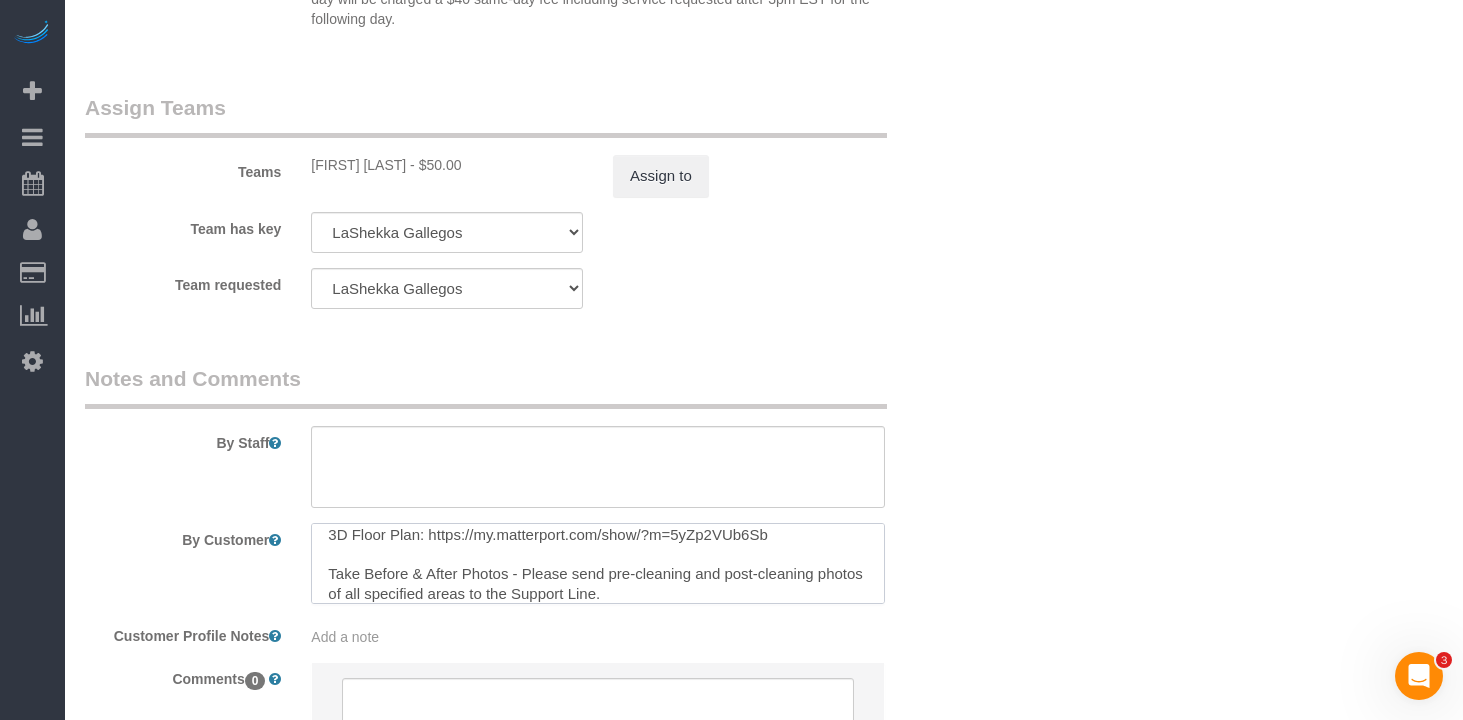 scroll, scrollTop: 10, scrollLeft: 0, axis: vertical 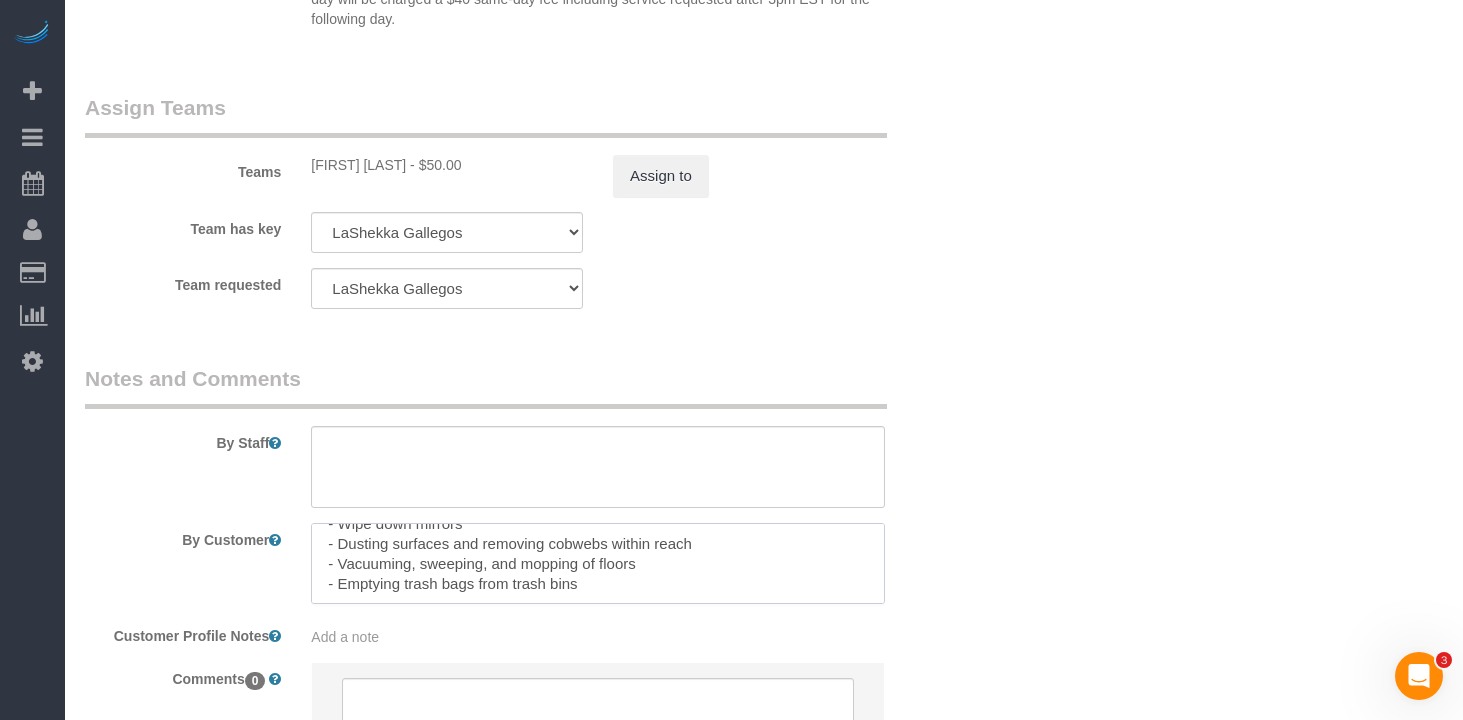 drag, startPoint x: 329, startPoint y: 573, endPoint x: 762, endPoint y: 603, distance: 434.03802 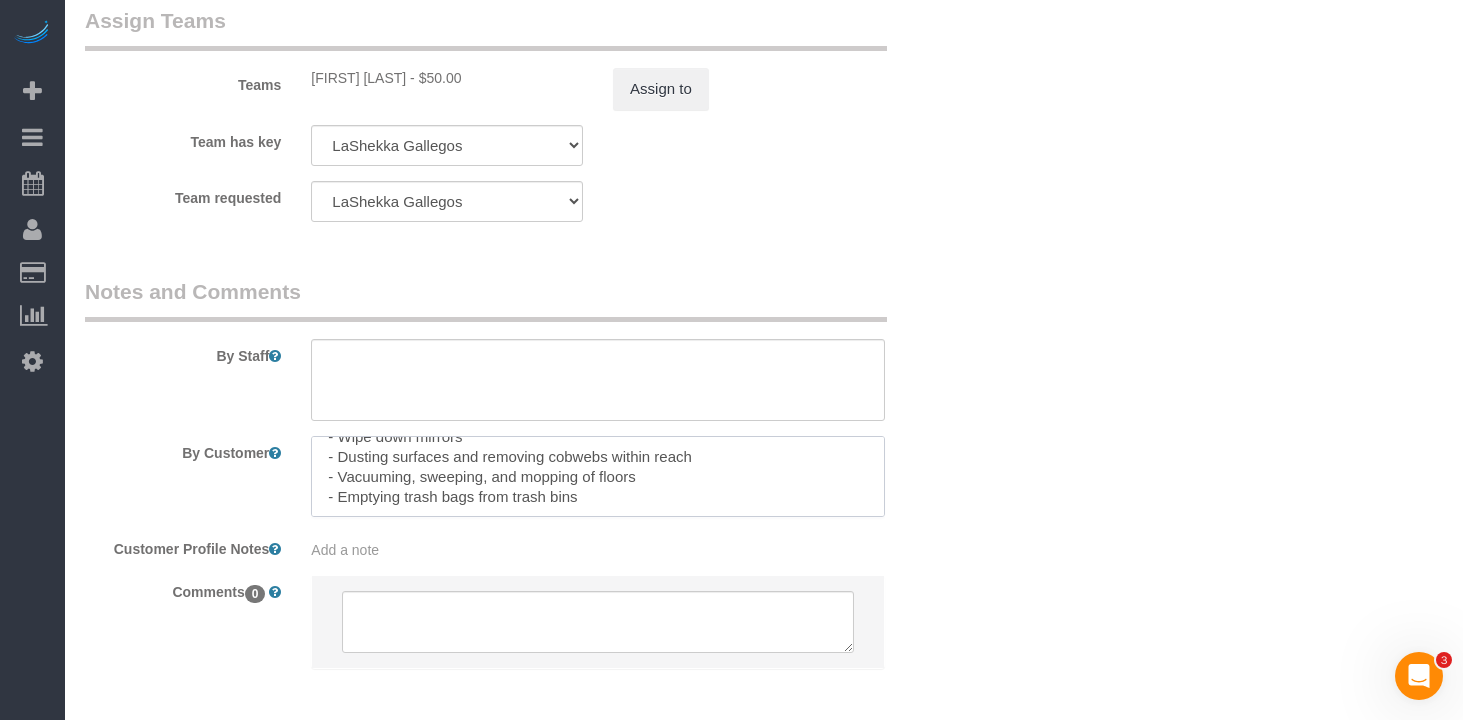 scroll, scrollTop: 2294, scrollLeft: 0, axis: vertical 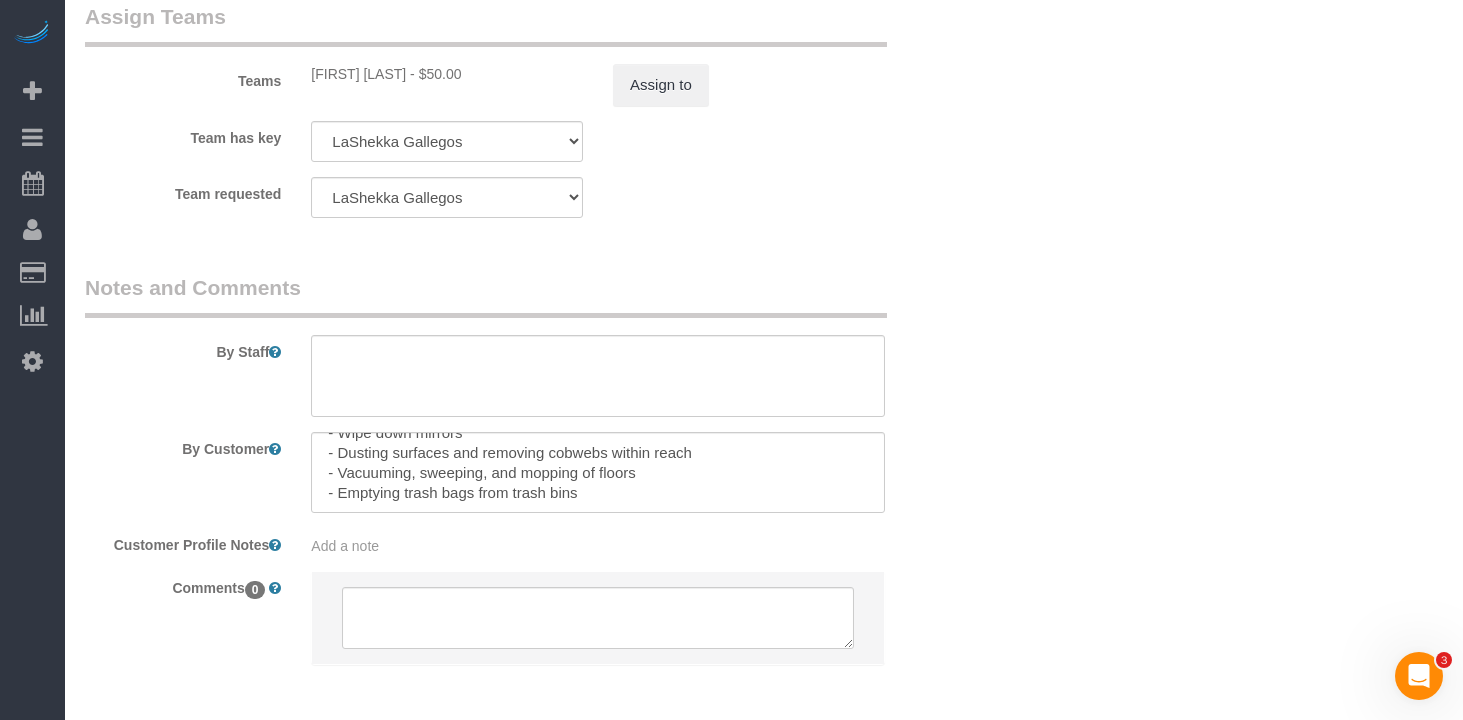 click on "By Staff
By Customer
Customer Profile Notes
Add a note
Comments
0" at bounding box center [522, 479] 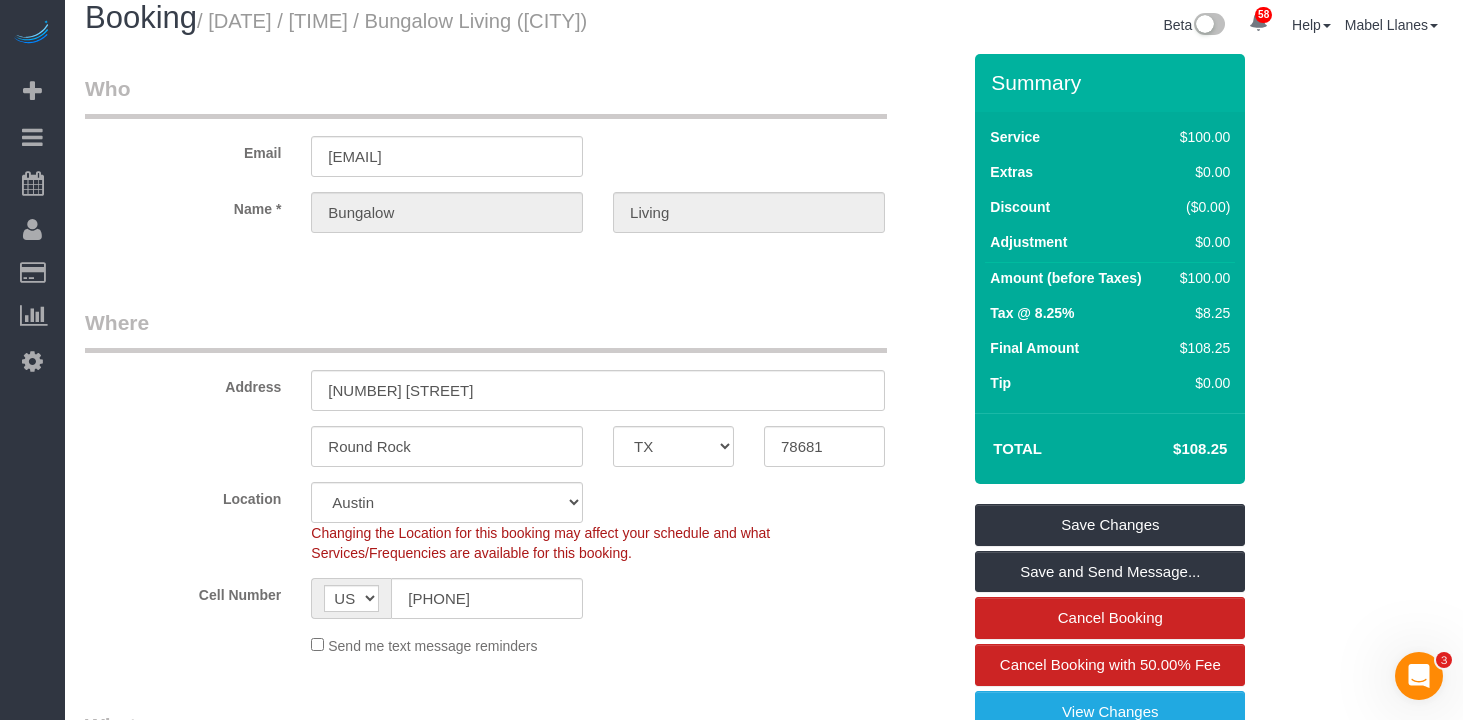 scroll, scrollTop: 0, scrollLeft: 0, axis: both 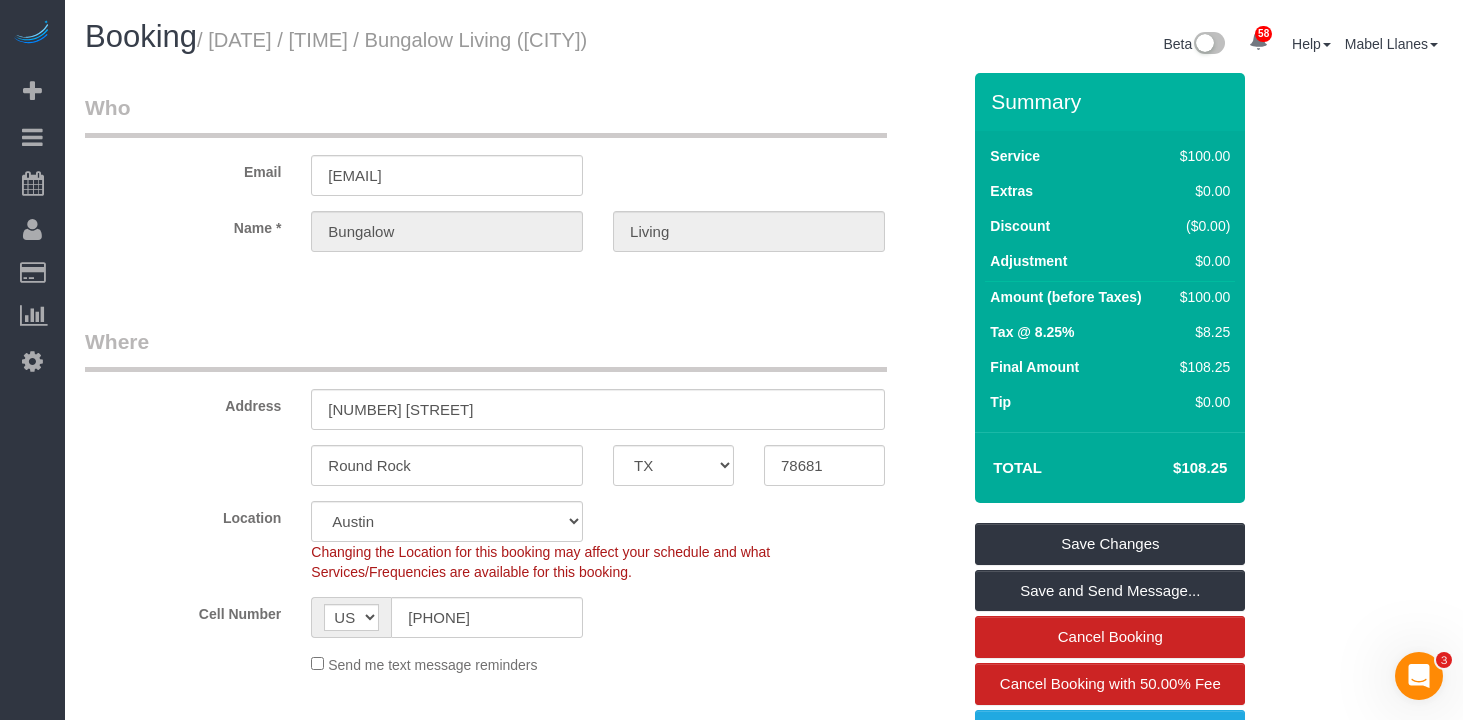 click on "Booking
/ July 16, 2025 / 9:00AM / Bungalow Living (Austin)" at bounding box center (417, 41) 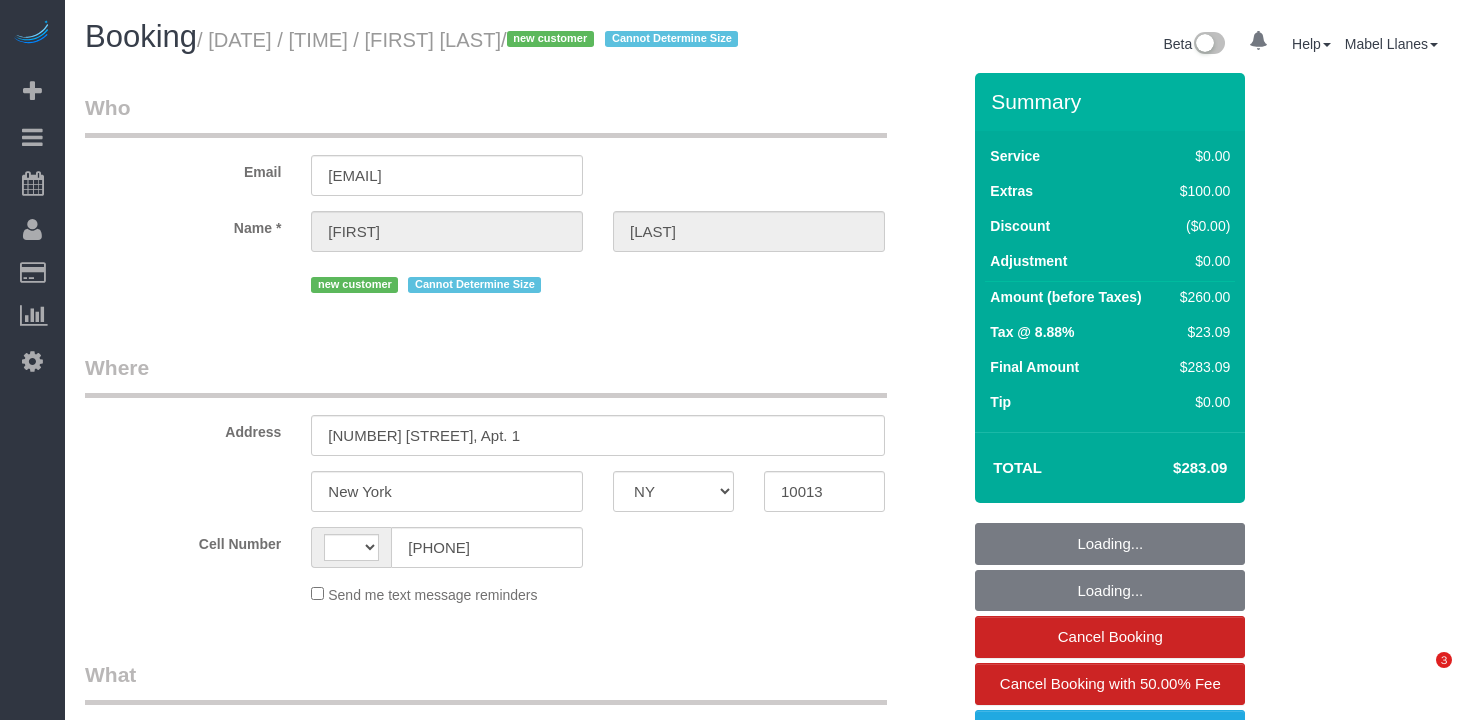 select on "NY" 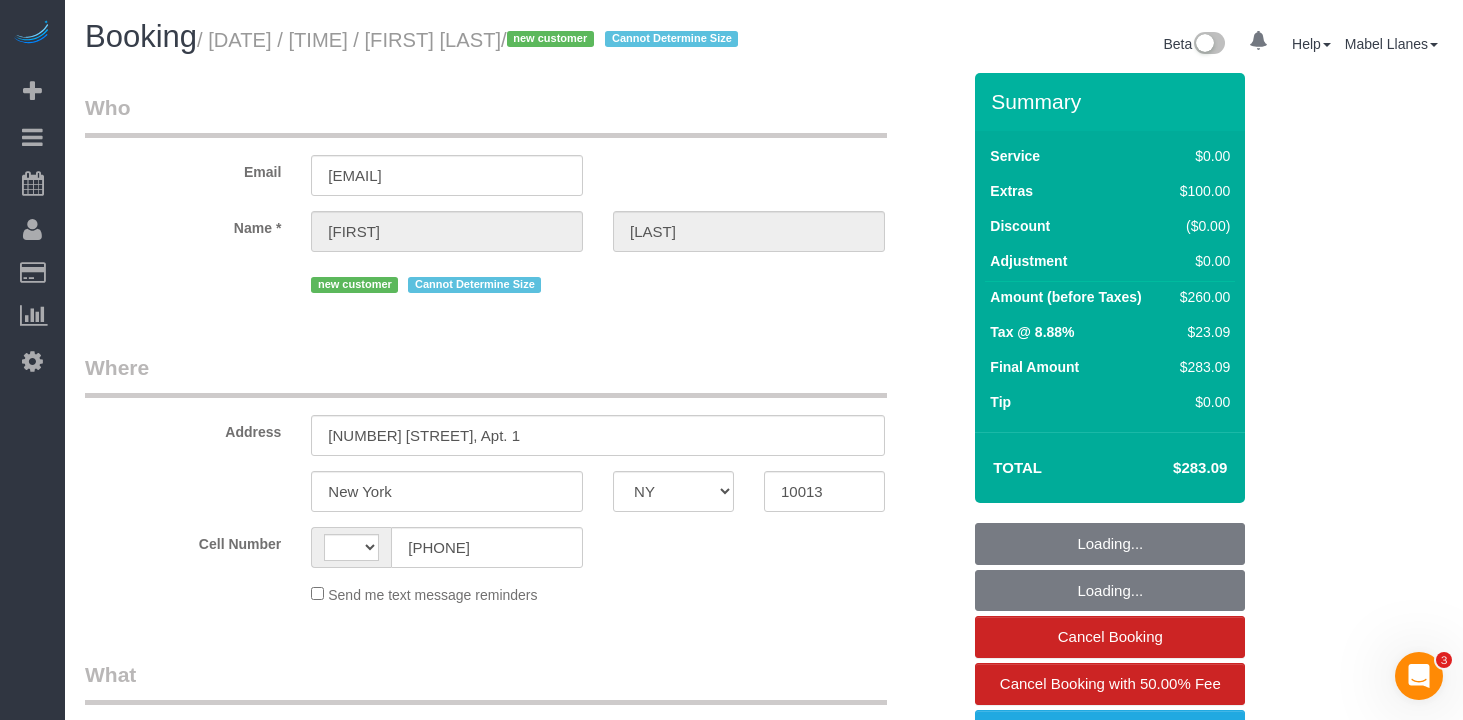 scroll, scrollTop: 0, scrollLeft: 0, axis: both 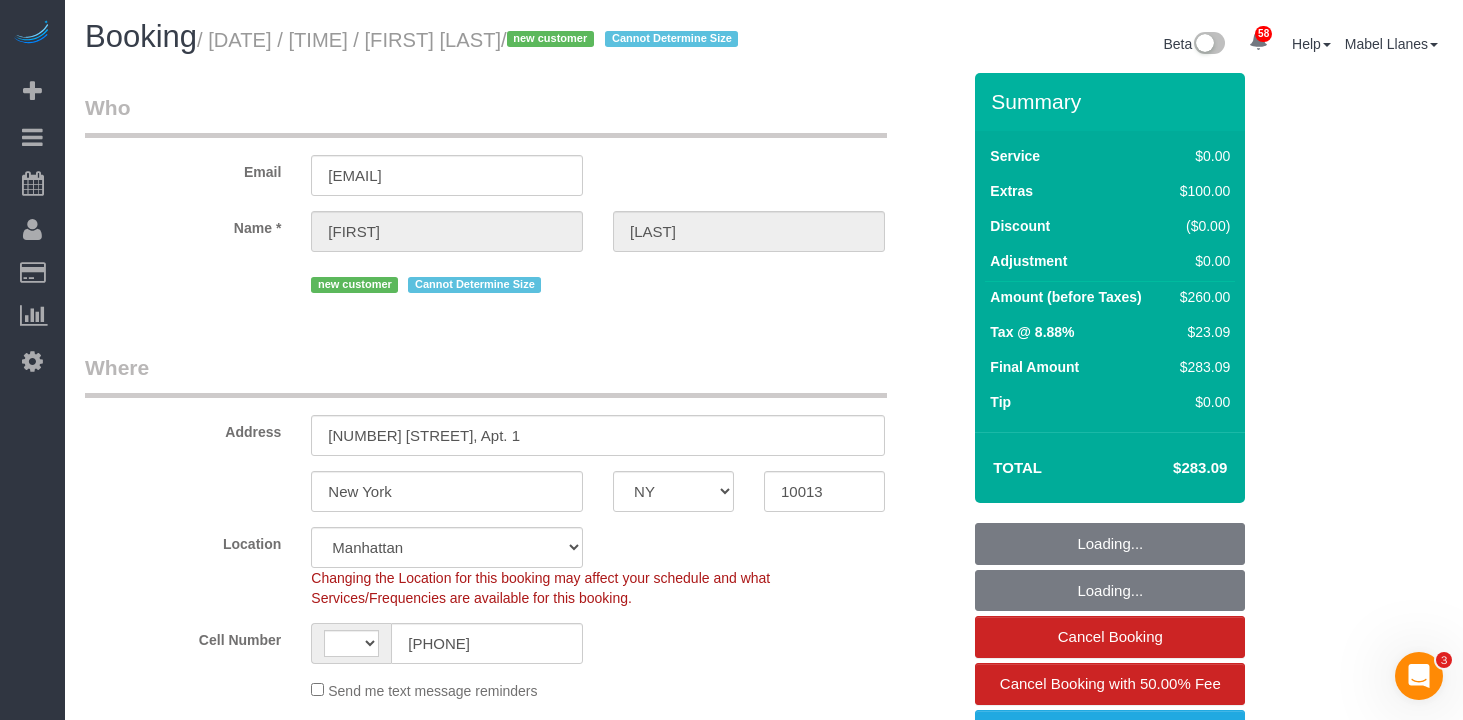 select on "string:US" 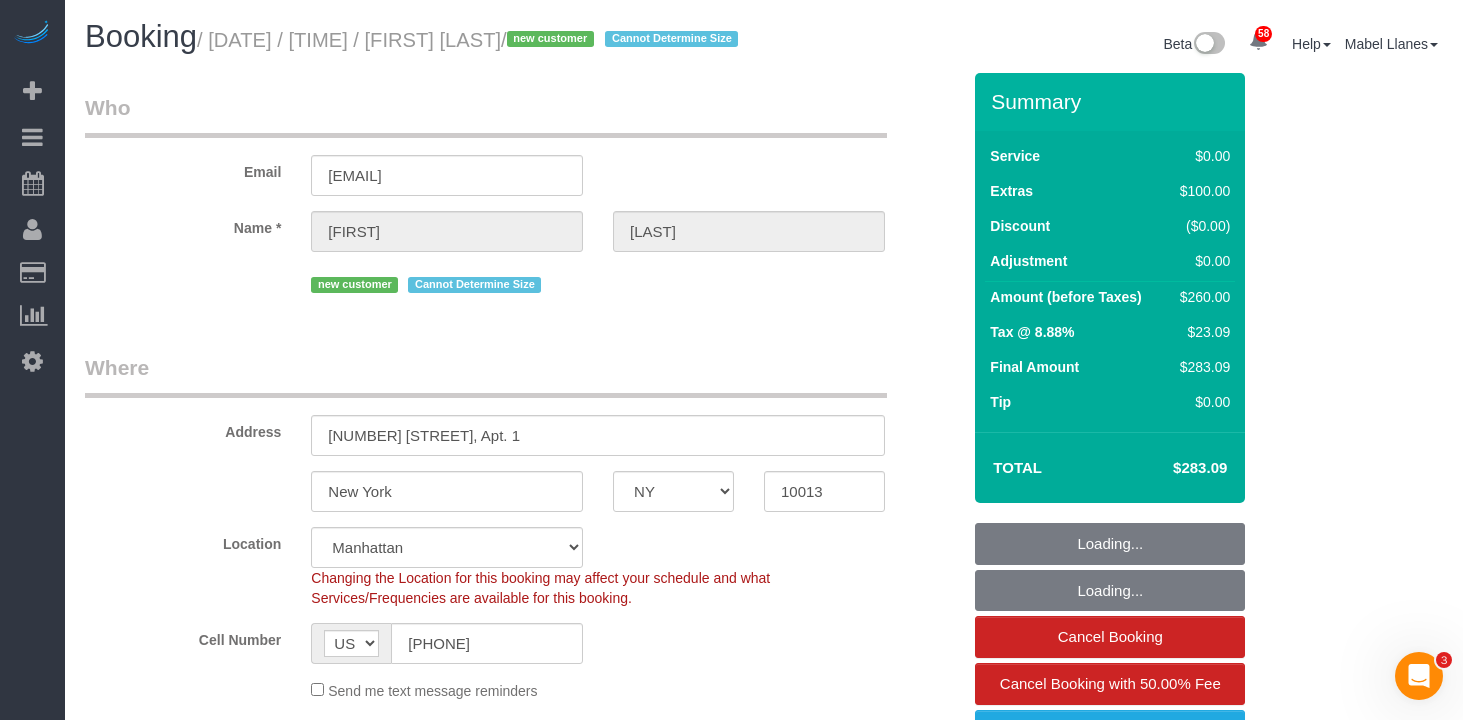 select on "1" 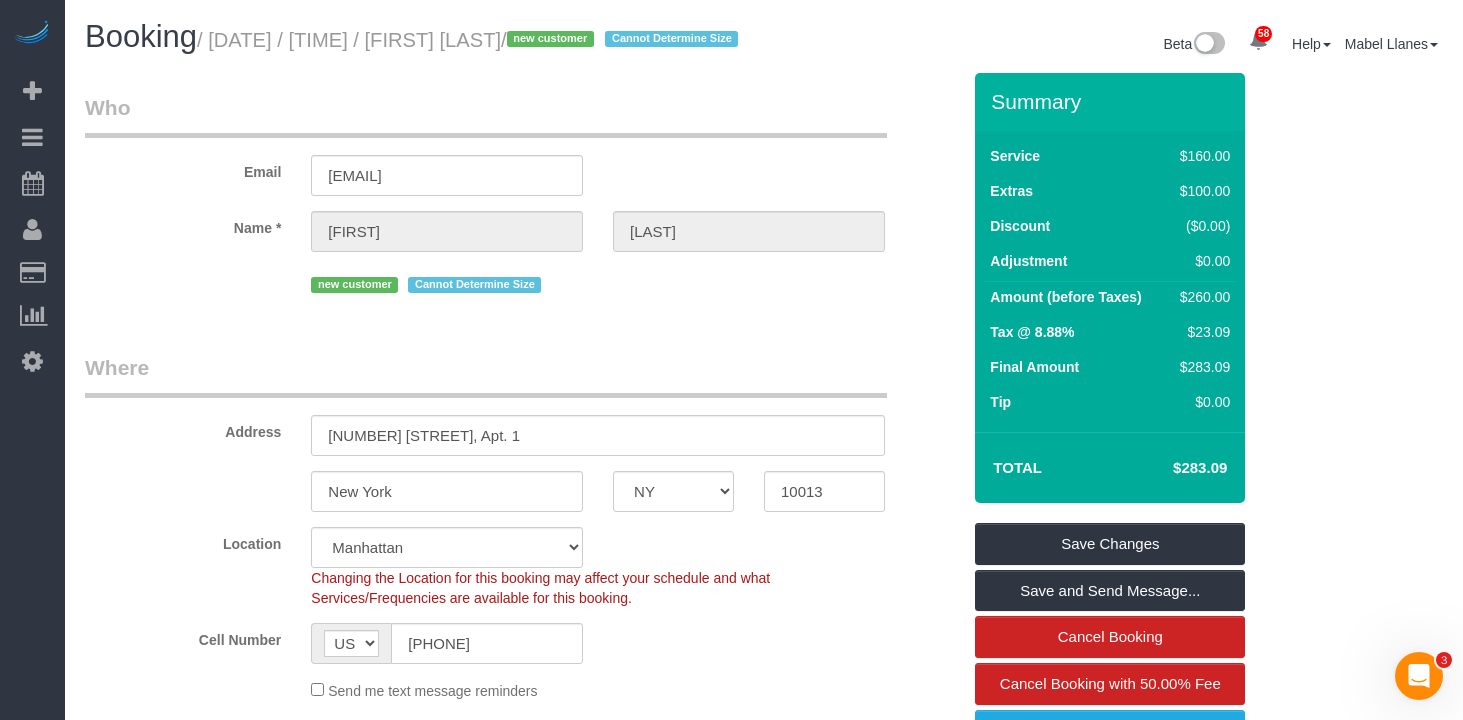 scroll, scrollTop: 391, scrollLeft: 0, axis: vertical 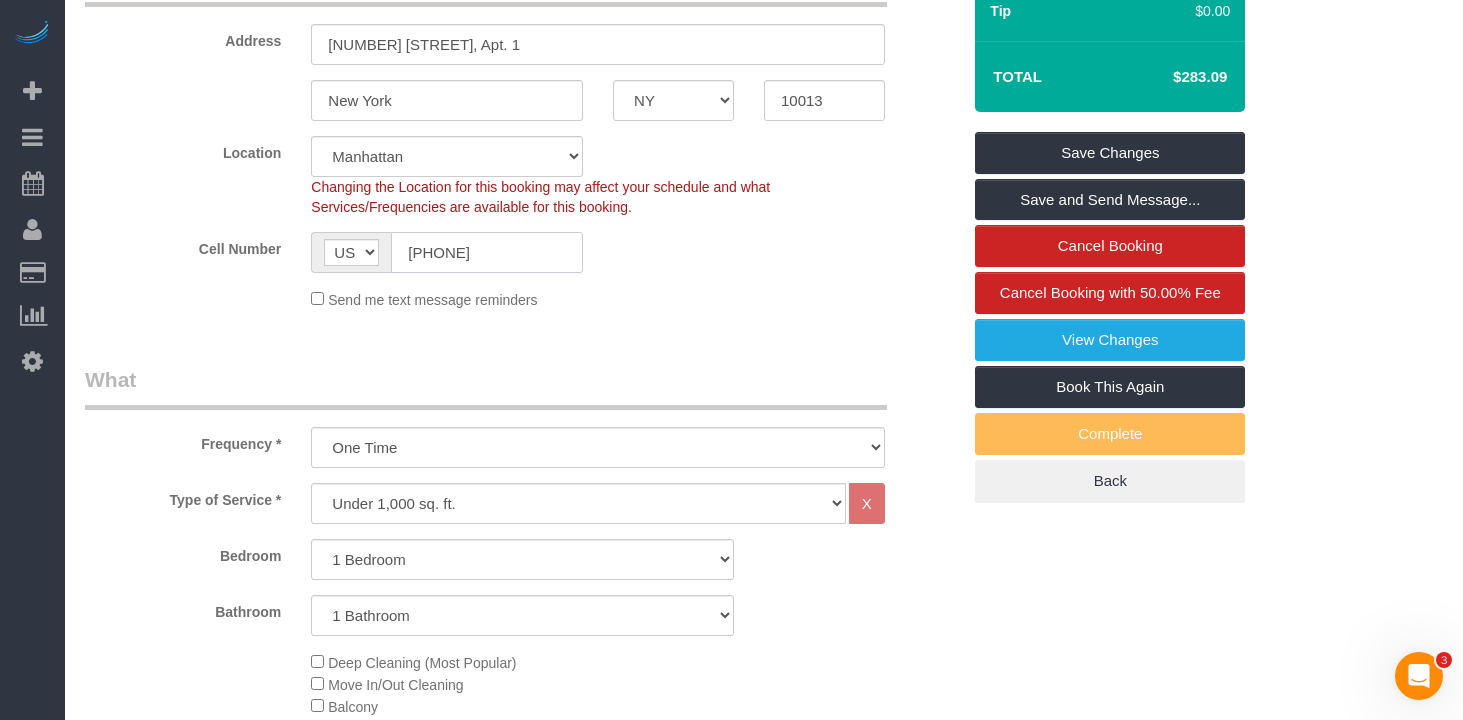 click on "(617) 281-8700" 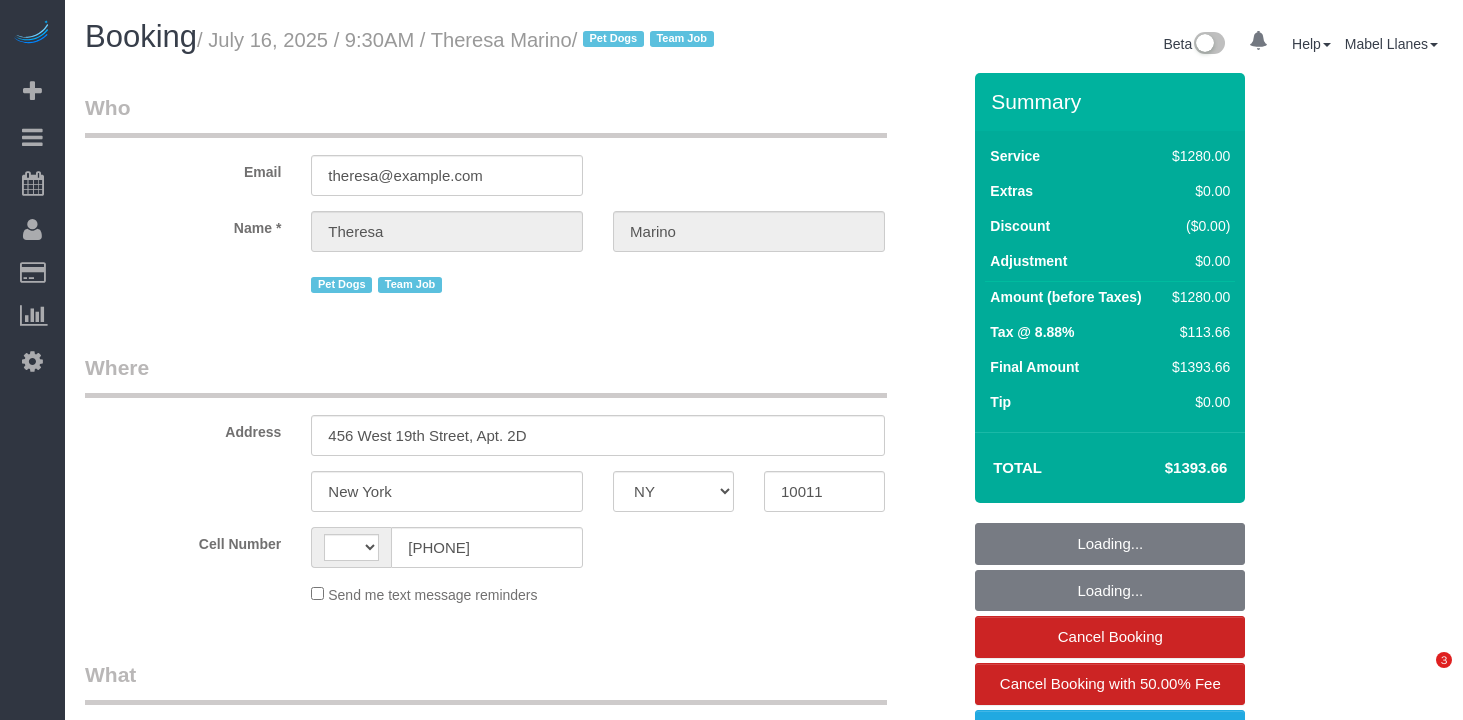 select on "NY" 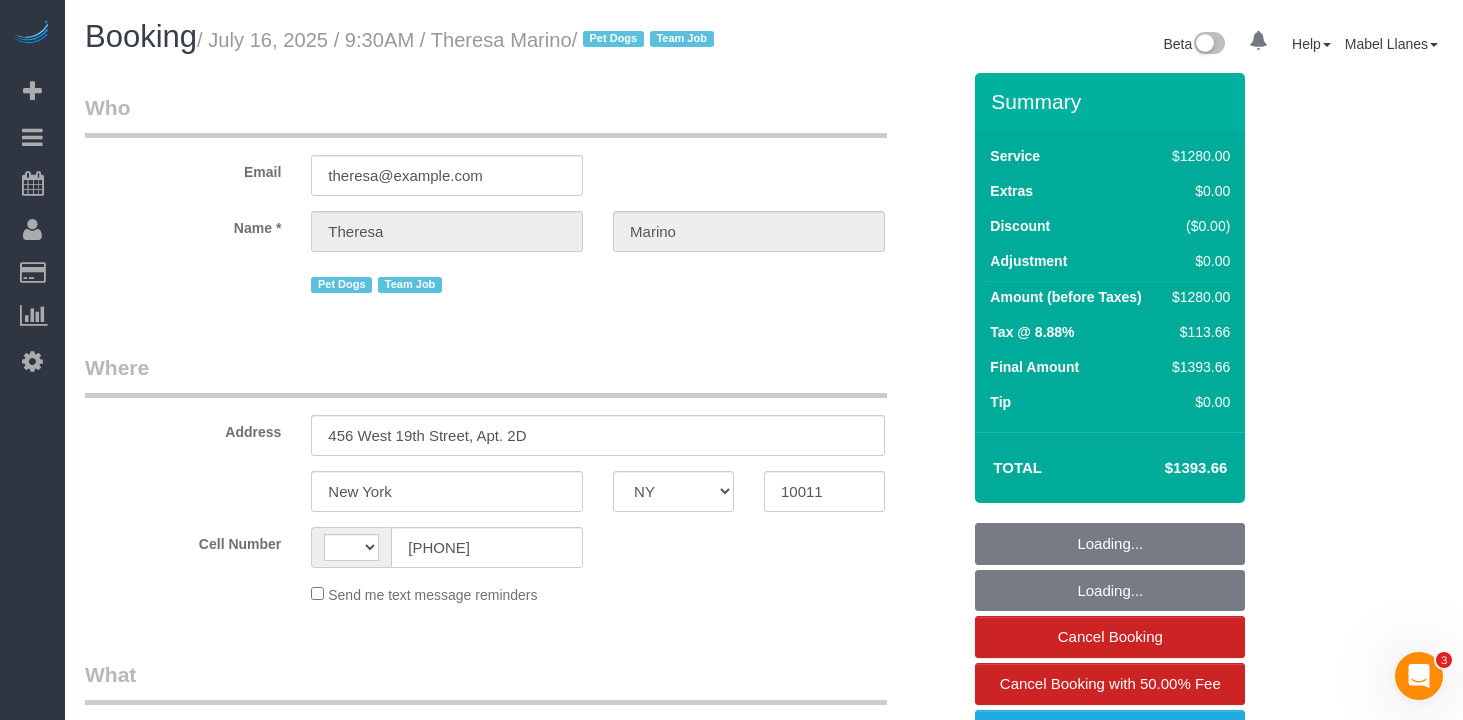 scroll, scrollTop: 0, scrollLeft: 0, axis: both 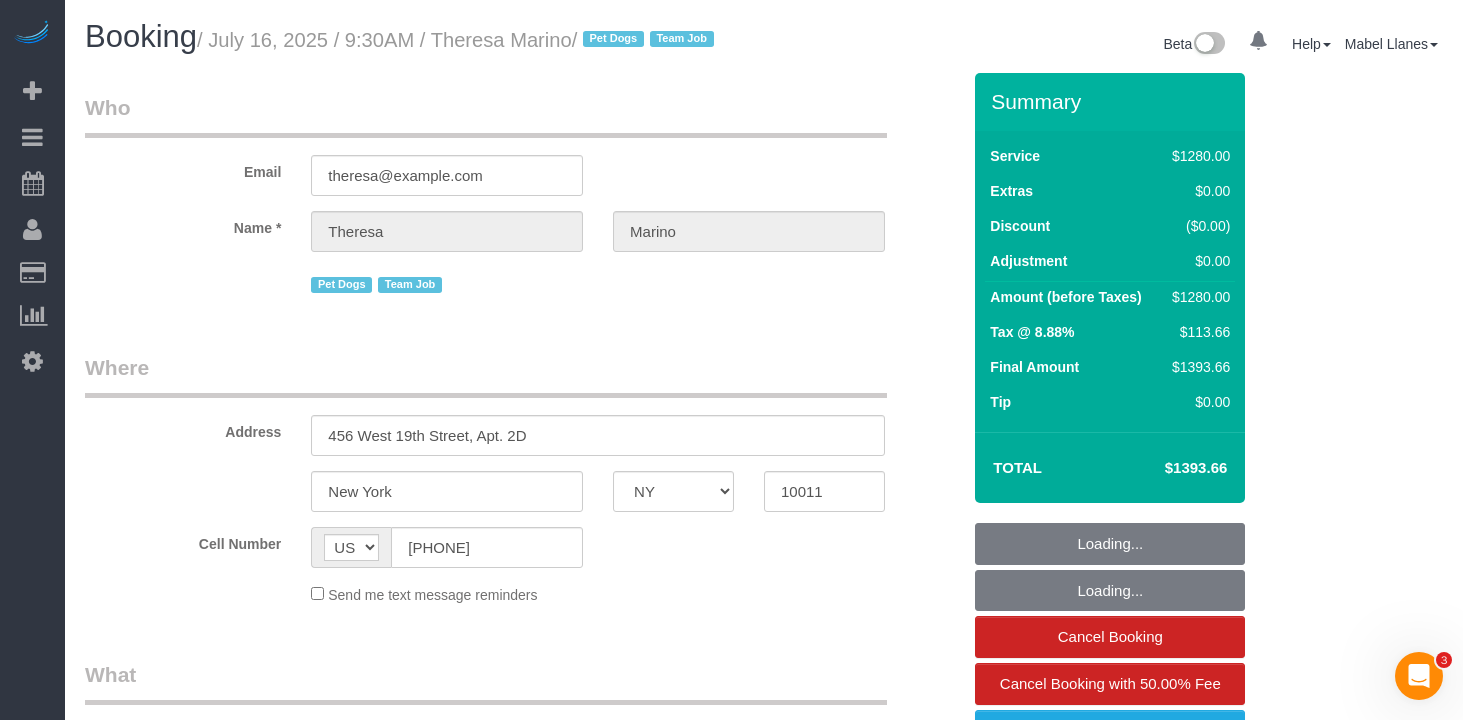 select on "string:stripe-pm_1RjmE54VGloSiKo7FHPyLz58" 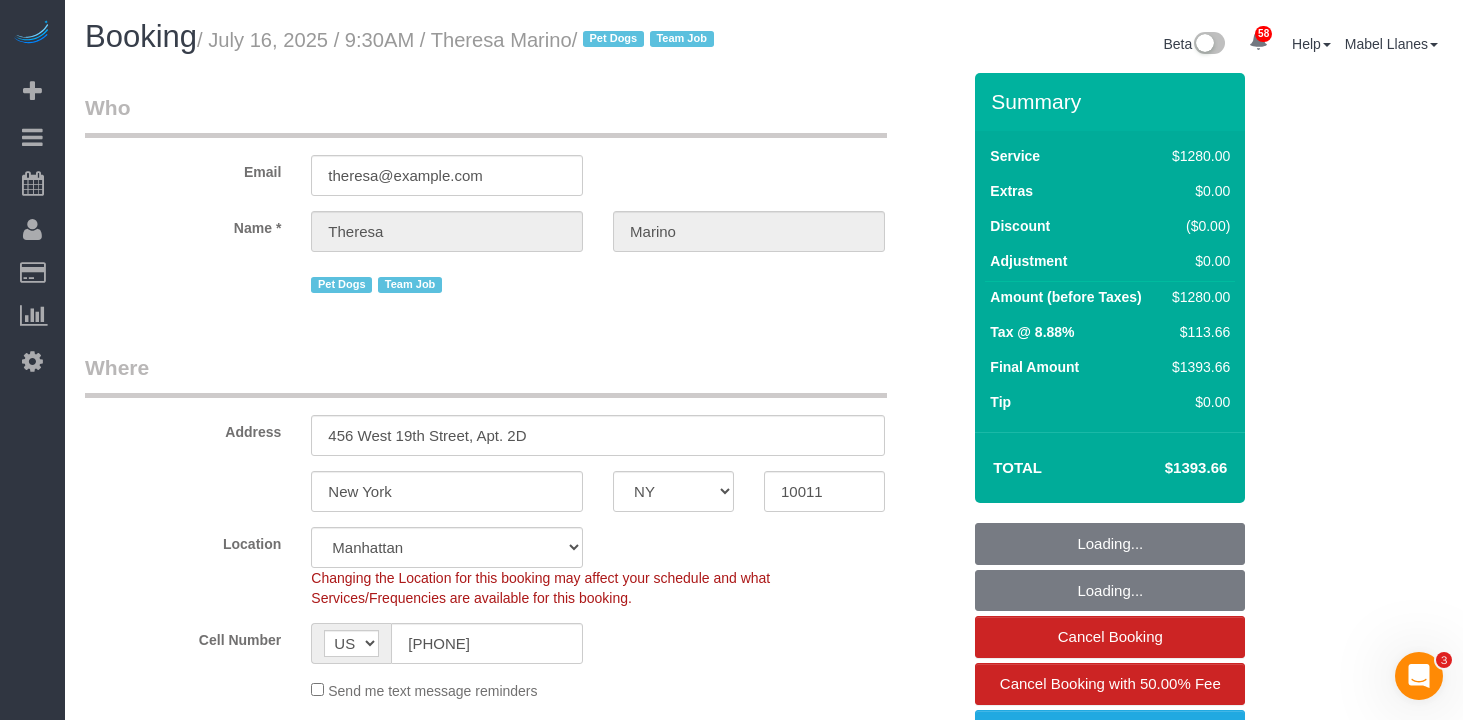 select on "object:1405" 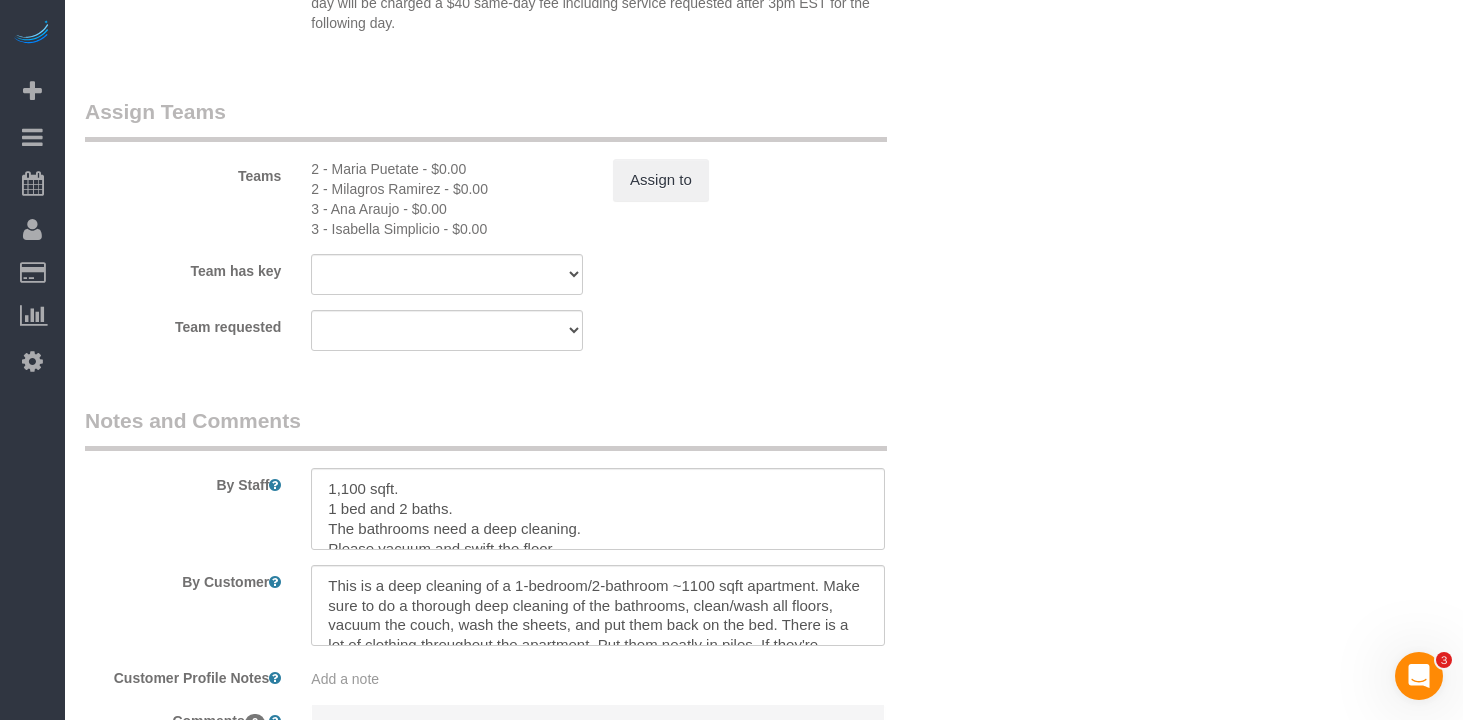 scroll, scrollTop: 2362, scrollLeft: 0, axis: vertical 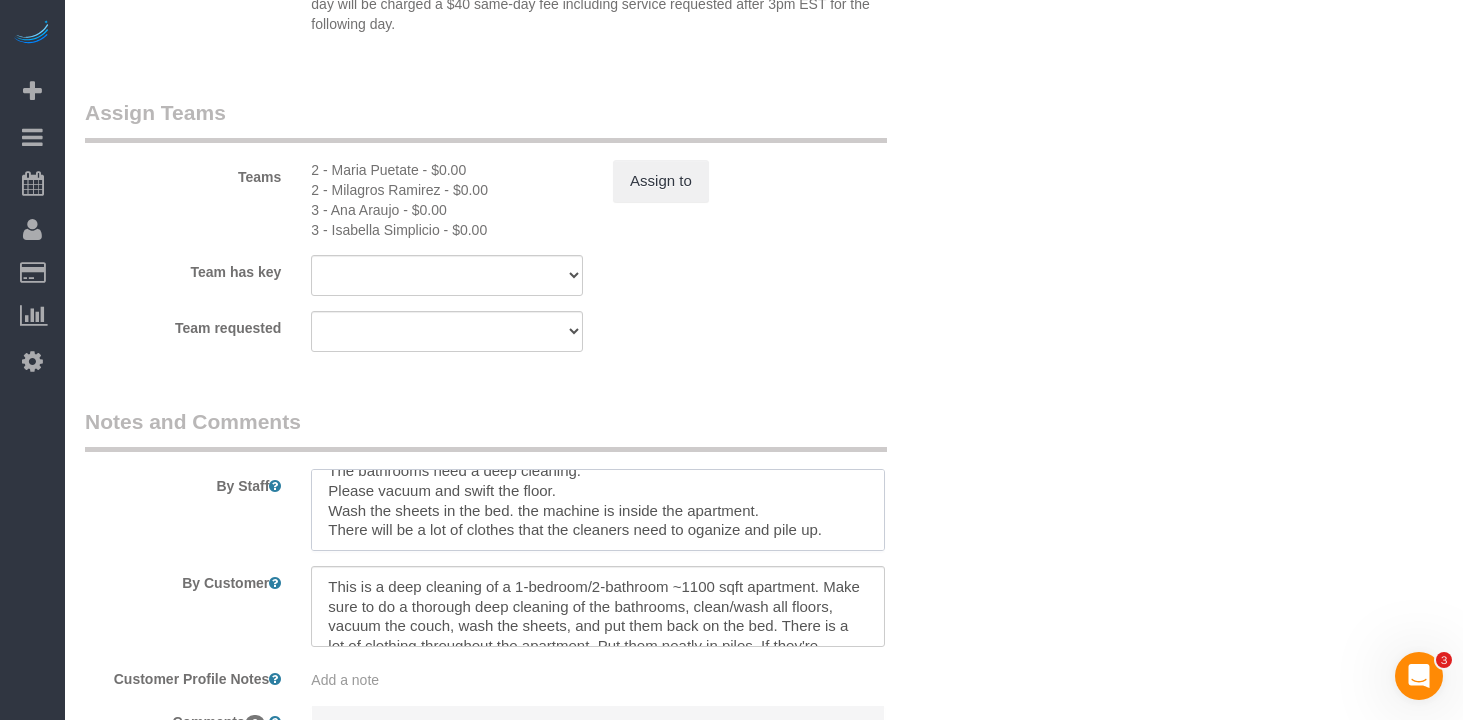 click at bounding box center [598, 510] 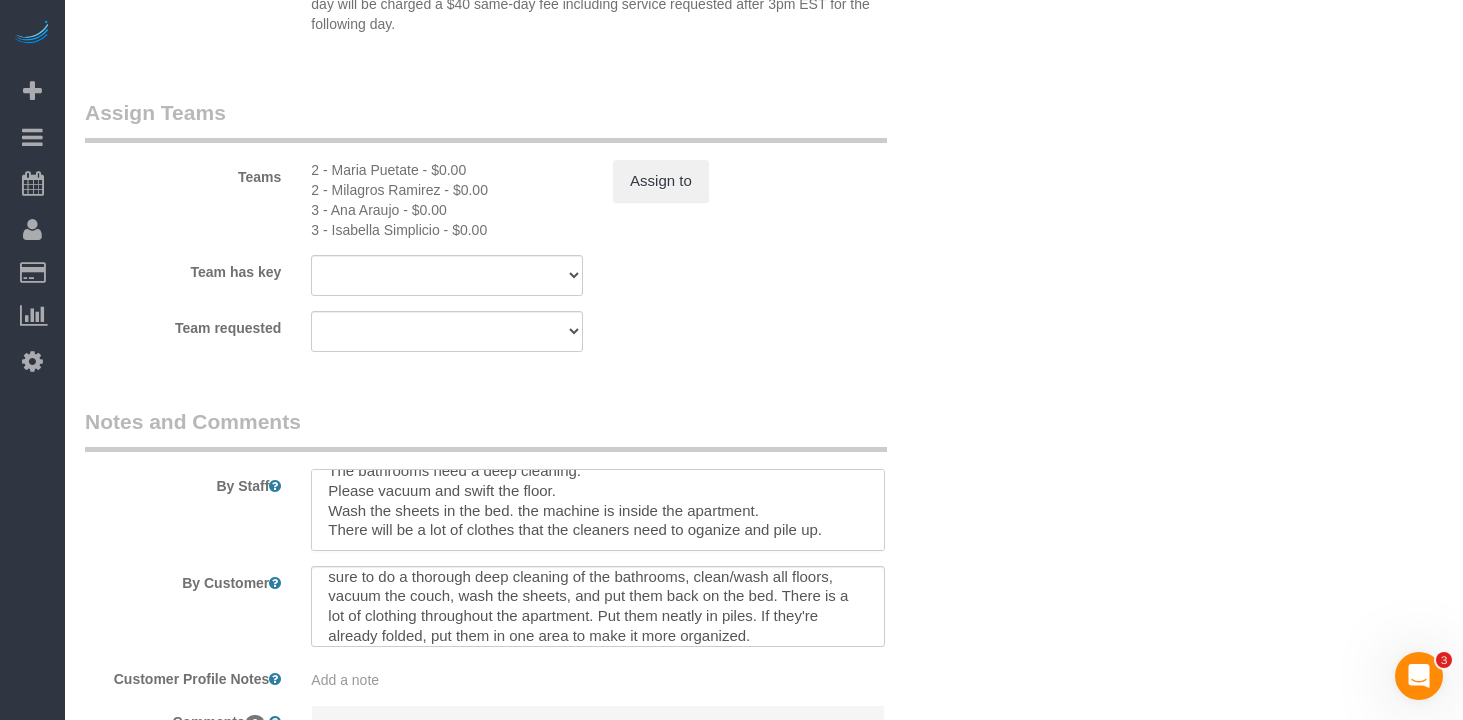 scroll, scrollTop: 40, scrollLeft: 0, axis: vertical 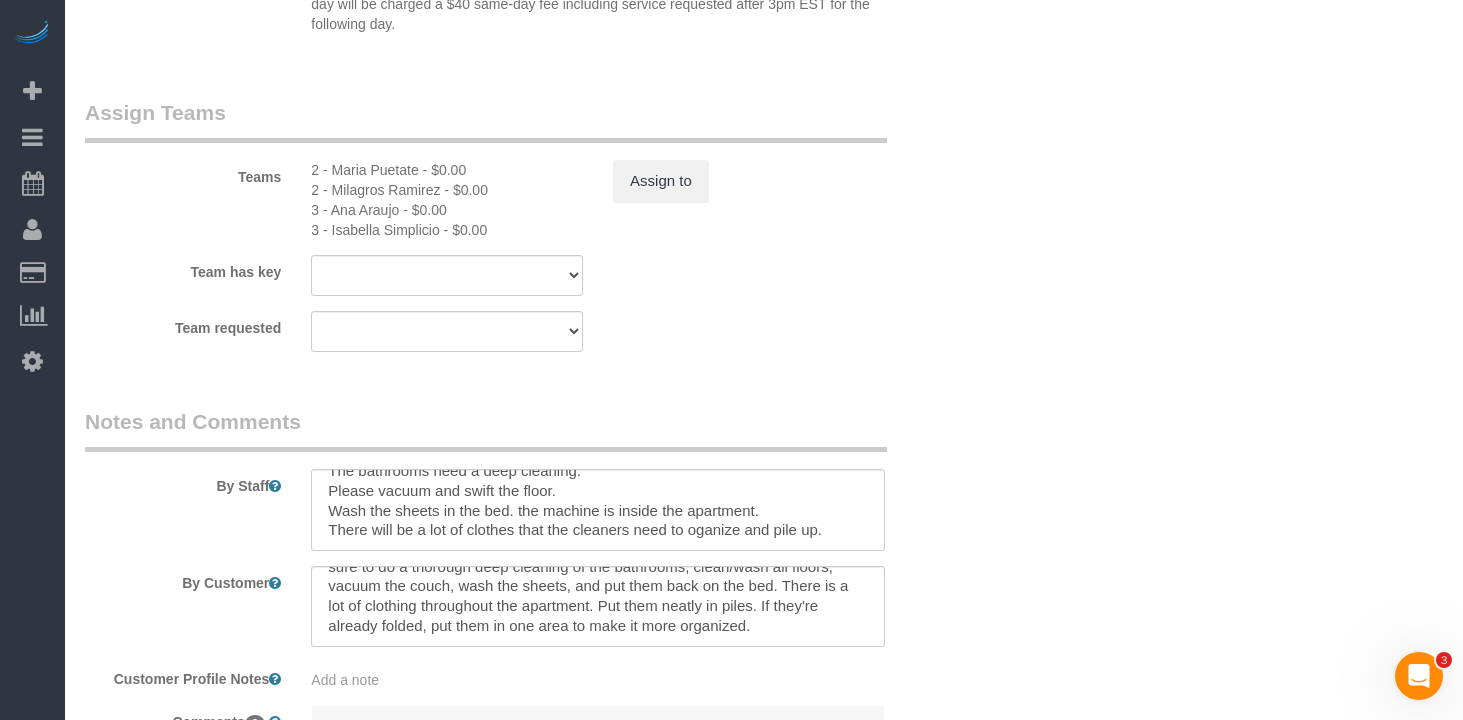 click on "Who
Email
theresa@hirtenstein.com
Name *
Theresa
Marino
Pet Dogs
Team Job
Where
Address
456 West 19th Street, Apt. 2D
New York
AK
AL
AR
AZ
CA
CO
CT
DC
DE
FL
GA
HI
IA
ID
IL
IN
KS
KY
LA
MA
MD
ME
MI
MN
MO
MS
MT
NC" at bounding box center [522, -707] 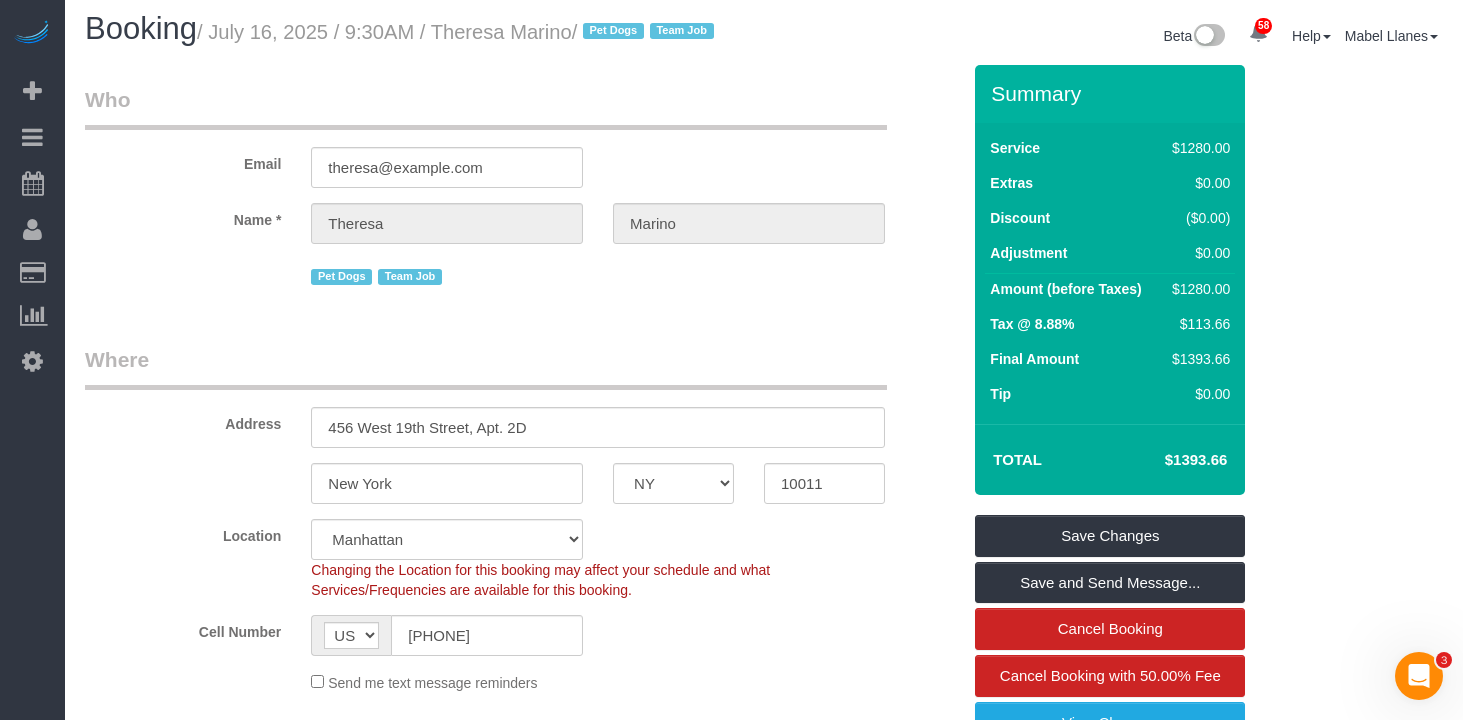scroll, scrollTop: 0, scrollLeft: 0, axis: both 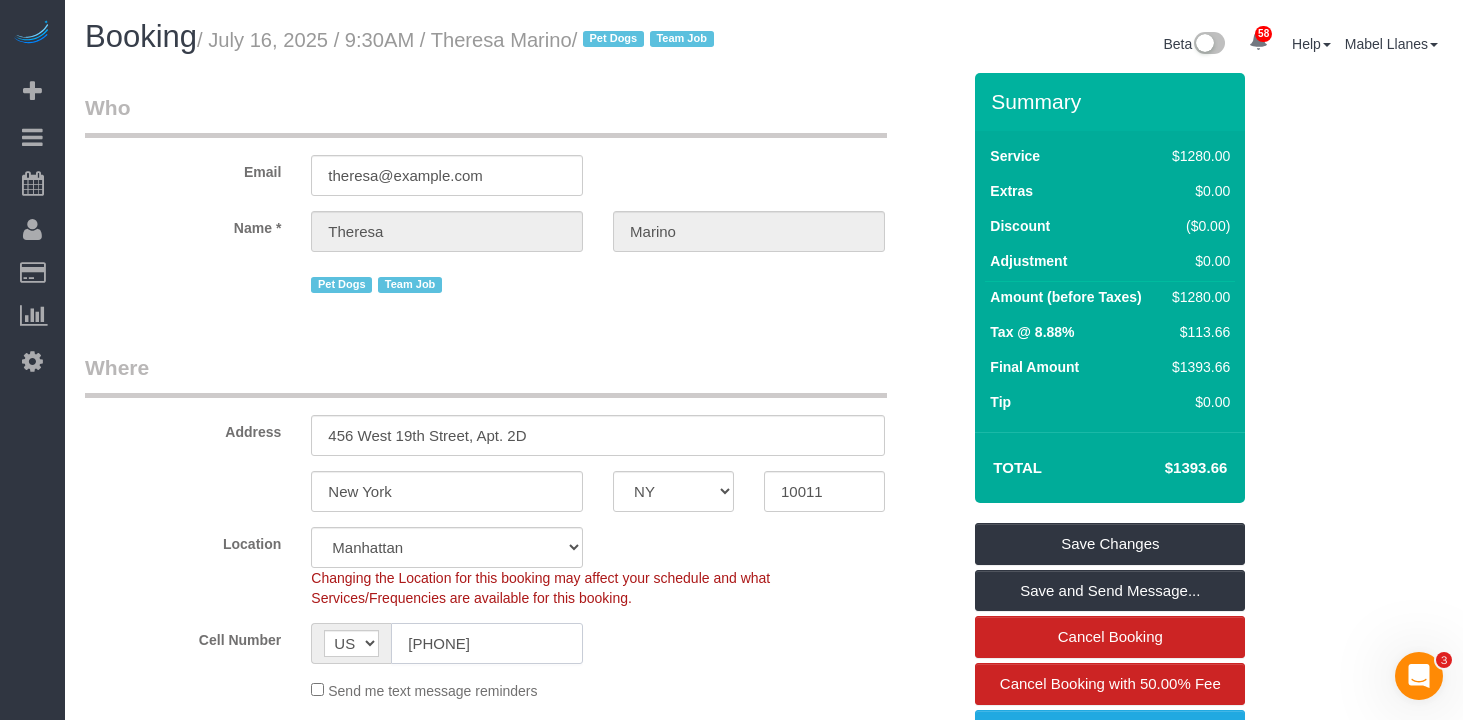 click on "(718) 414-3334" 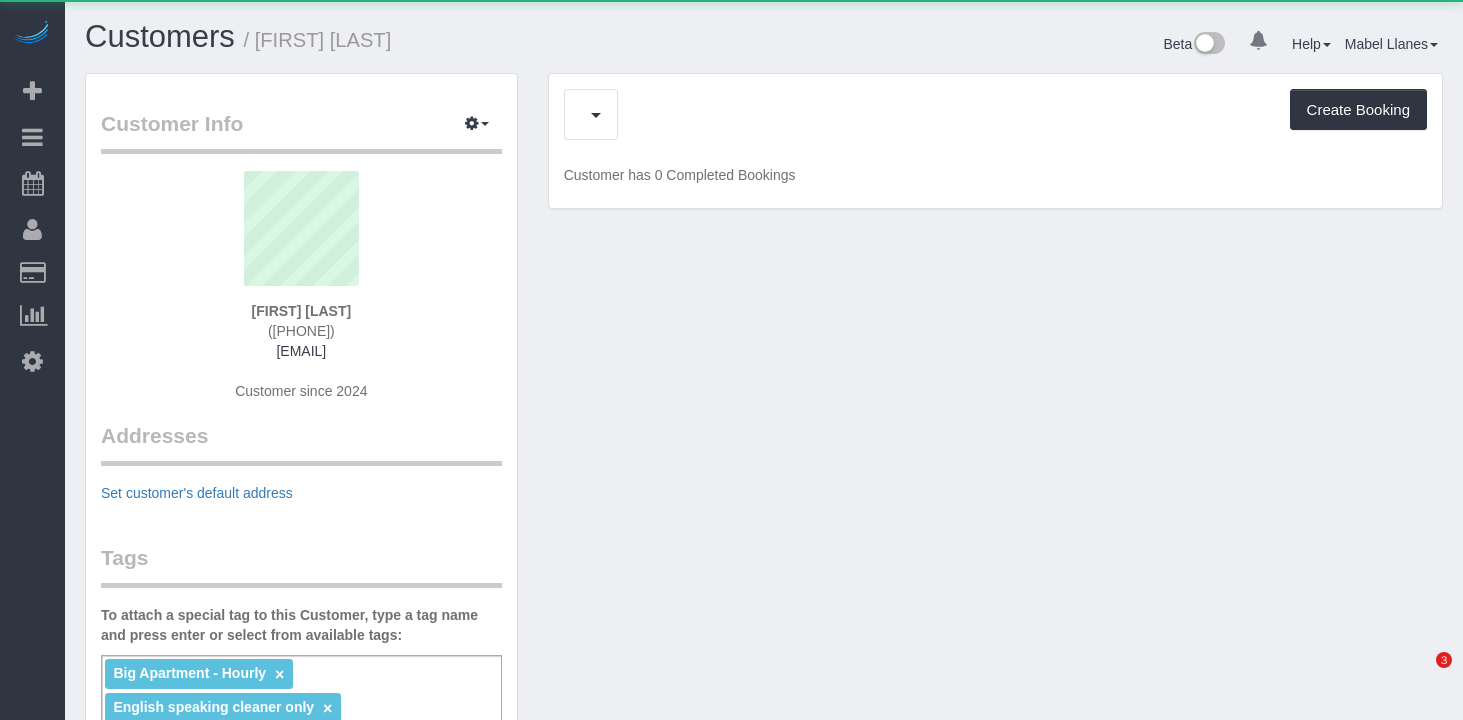 scroll, scrollTop: 0, scrollLeft: 0, axis: both 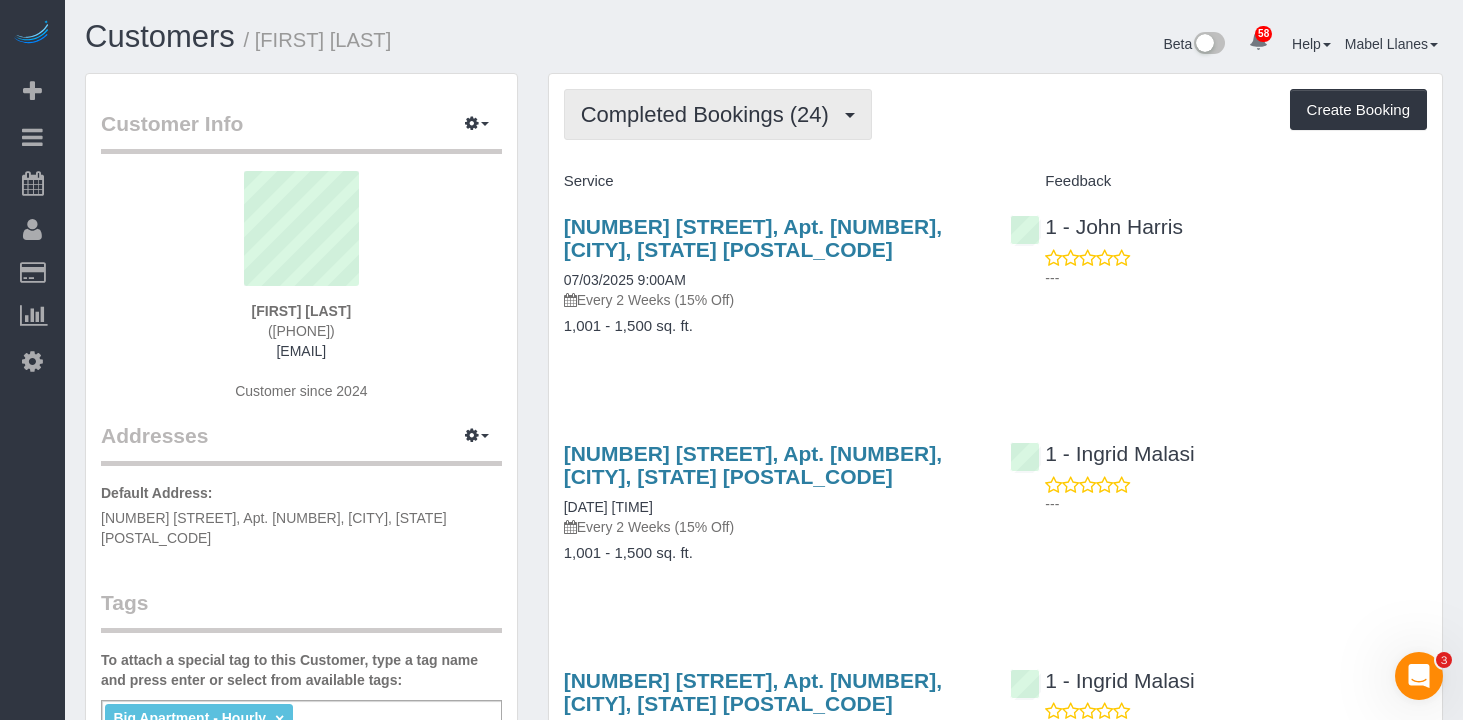 click on "Completed Bookings (24)" at bounding box center [710, 114] 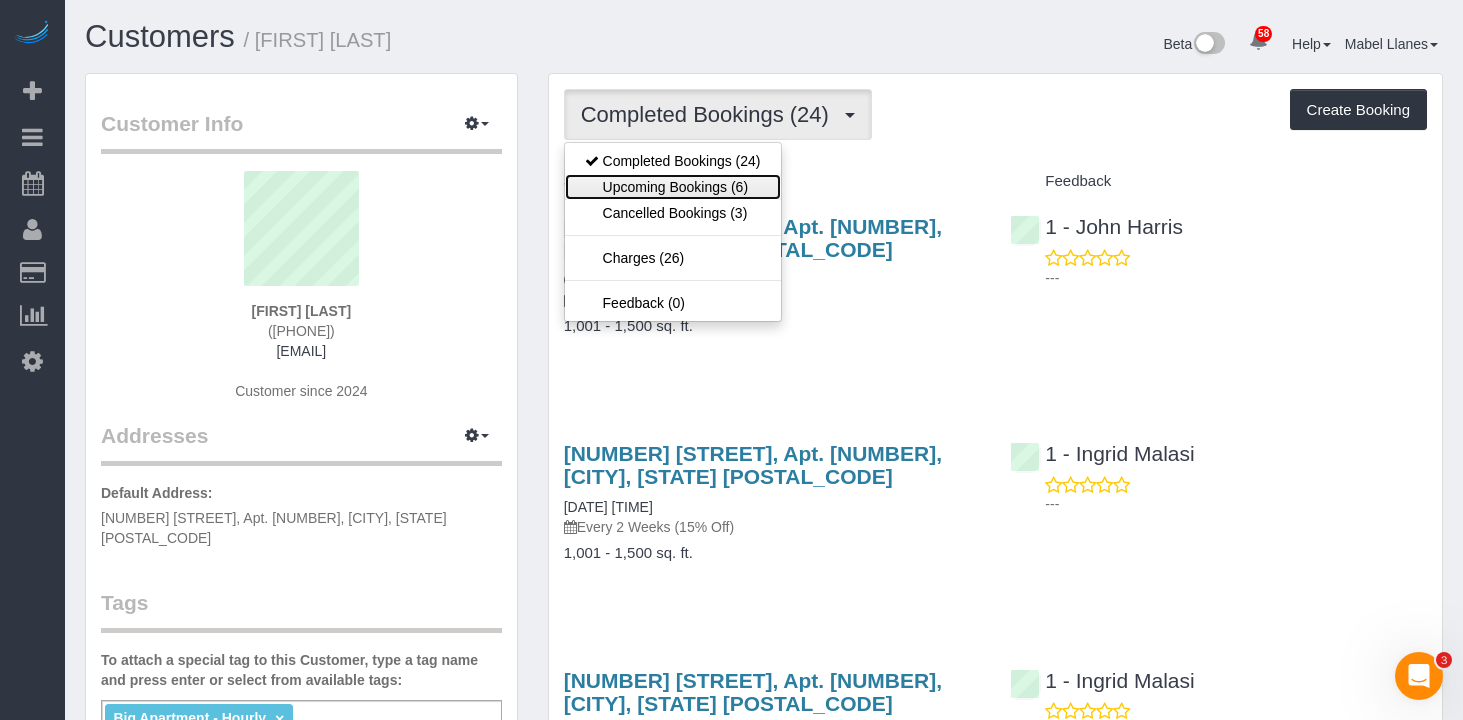 click on "Upcoming Bookings (6)" at bounding box center [673, 187] 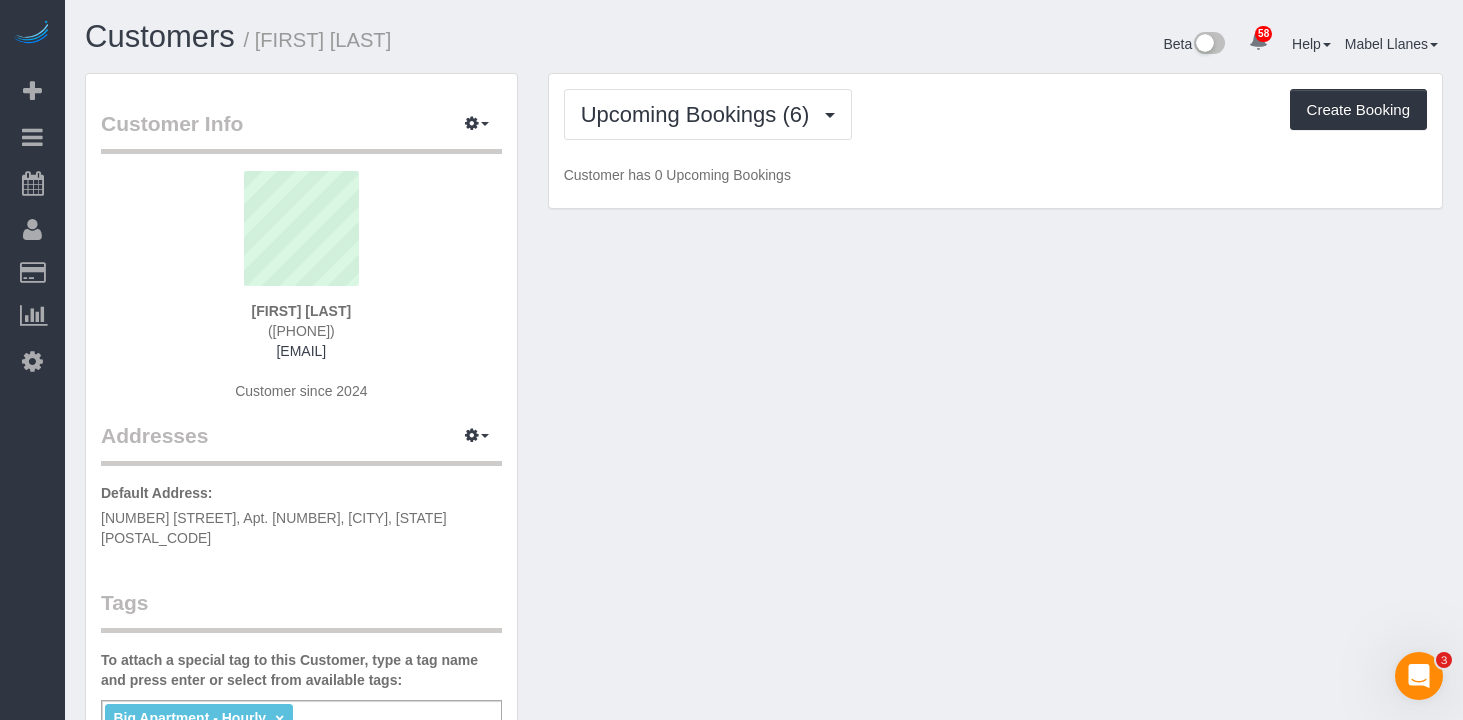 click on "Upcoming Bookings (6)
Completed Bookings (24)
Upcoming Bookings (6)
Cancelled Bookings (3)
Charges (26)
Feedback (0)
Create Booking" at bounding box center [995, 114] 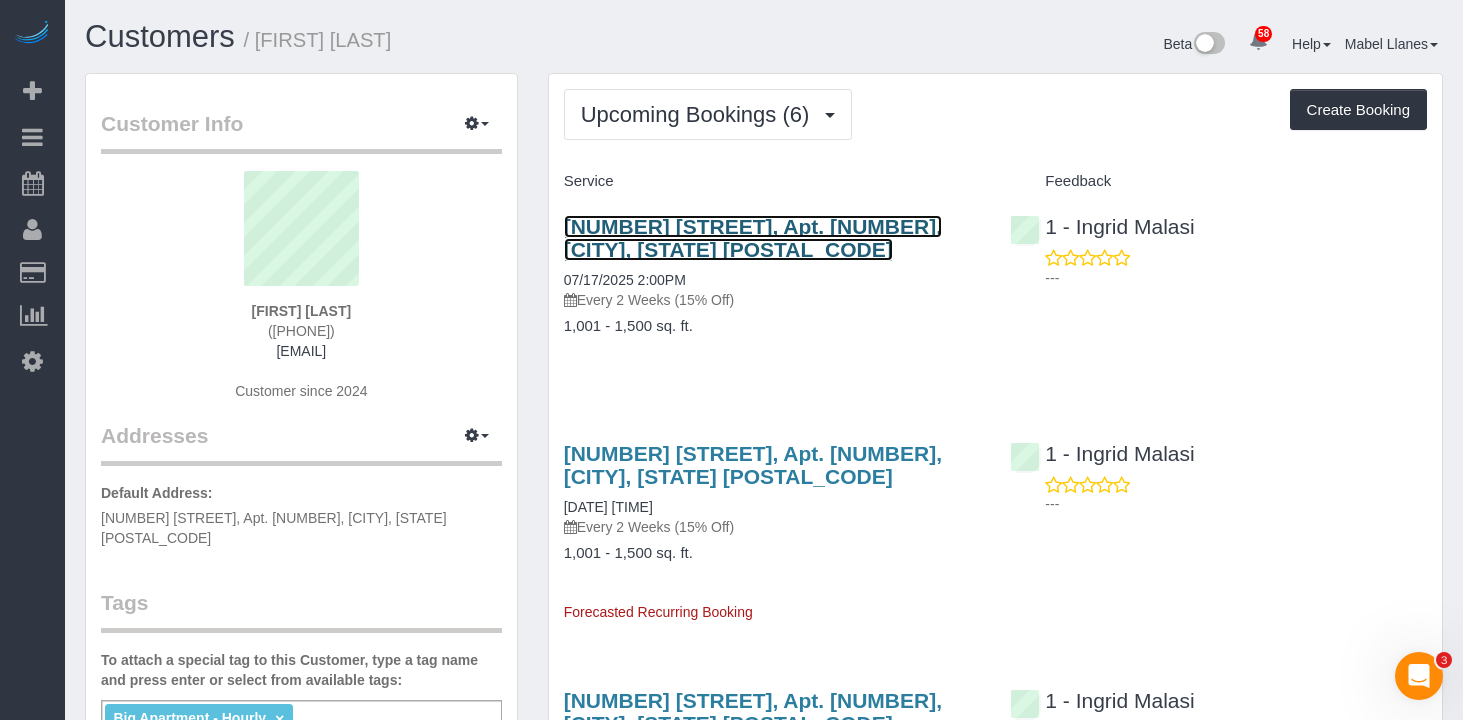 click on "[NUMBER] [STREET], Apt. [NUMBER], [CITY], [STATE] [POSTAL_CODE]" at bounding box center (753, 238) 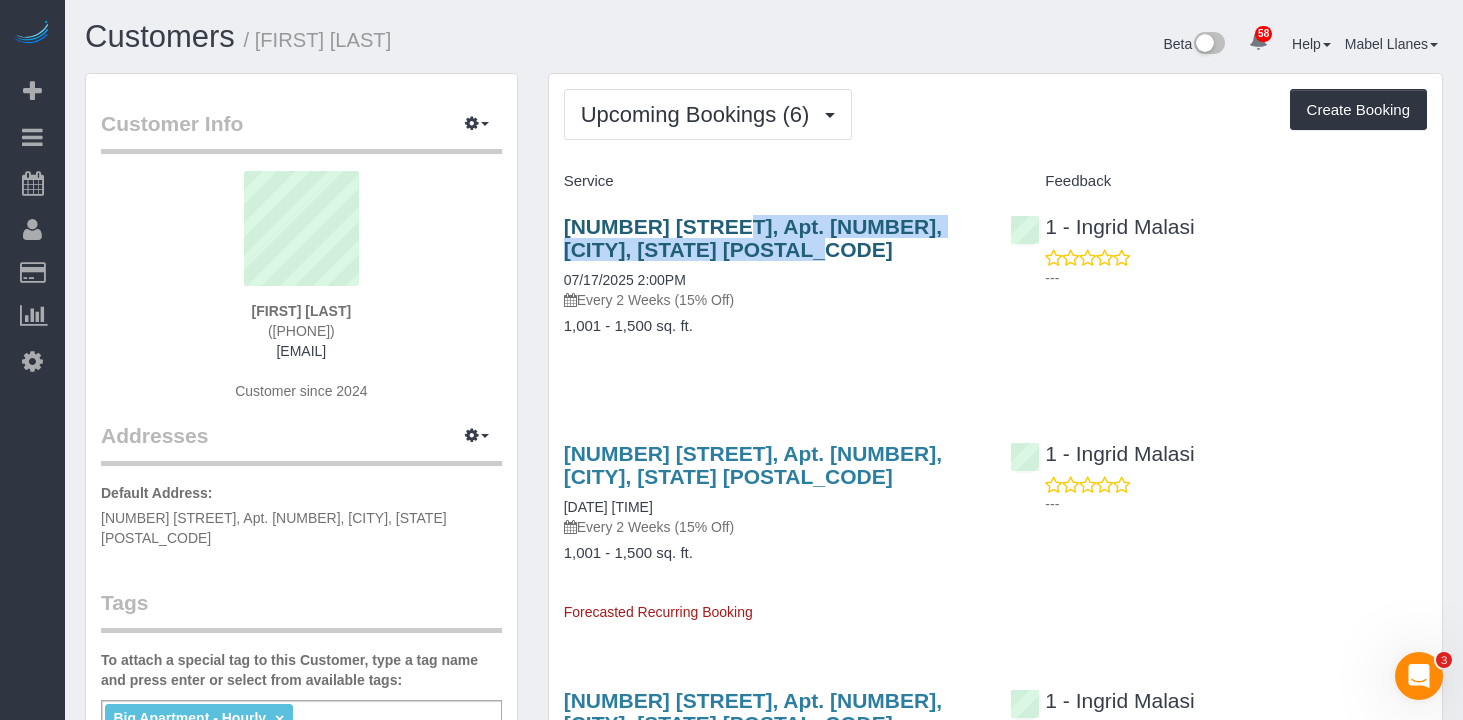 drag, startPoint x: 667, startPoint y: 249, endPoint x: 566, endPoint y: 234, distance: 102.10779 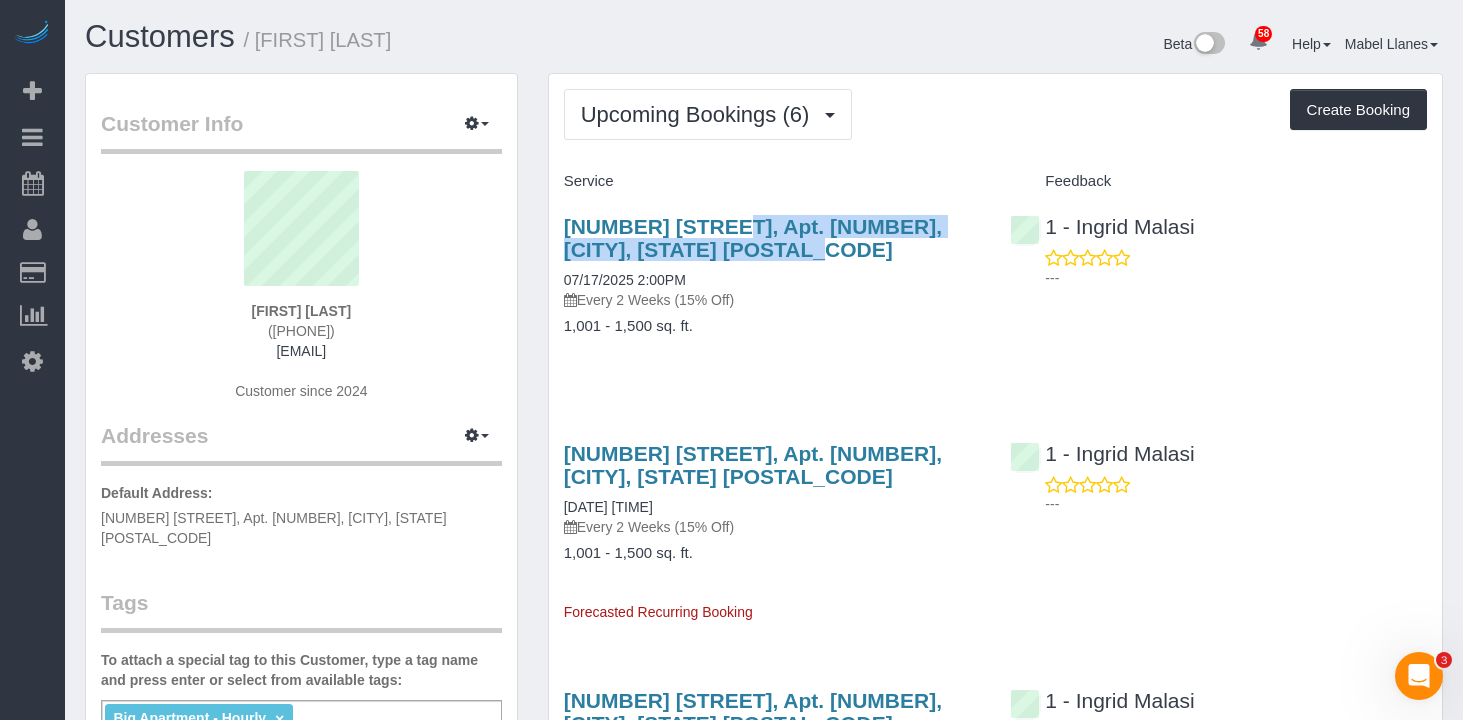 copy on "[NUMBER] [STREET], Apt. [NUMBER], [CITY], [STATE] [POSTAL_CODE]" 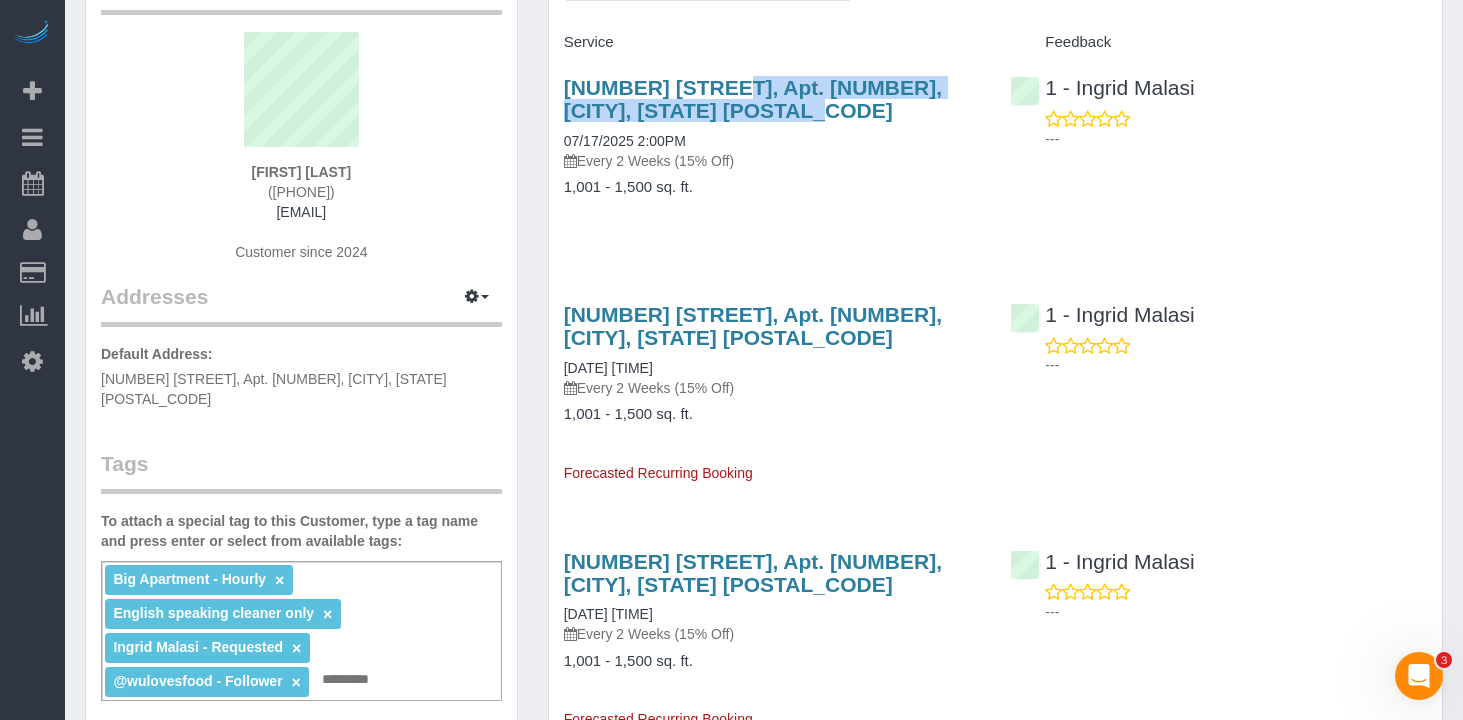 scroll, scrollTop: 0, scrollLeft: 0, axis: both 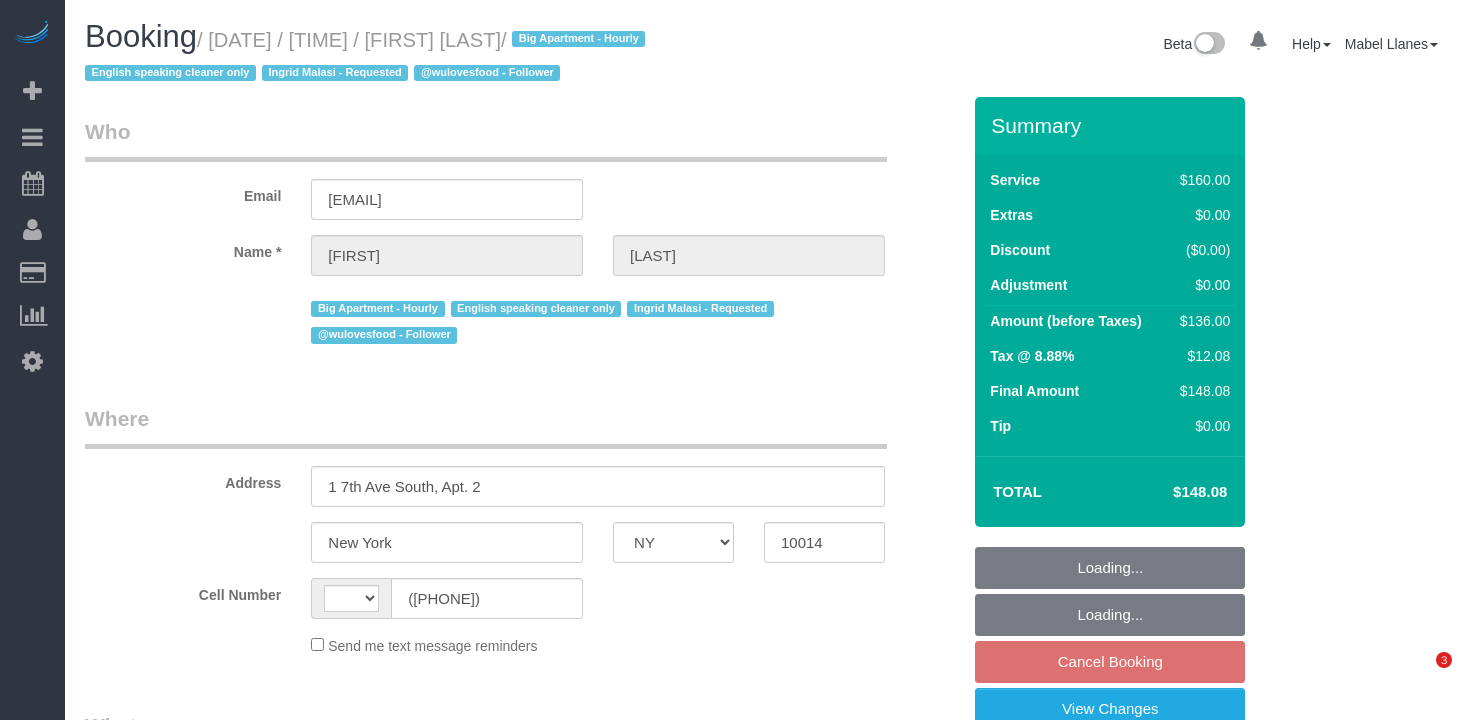 select on "NY" 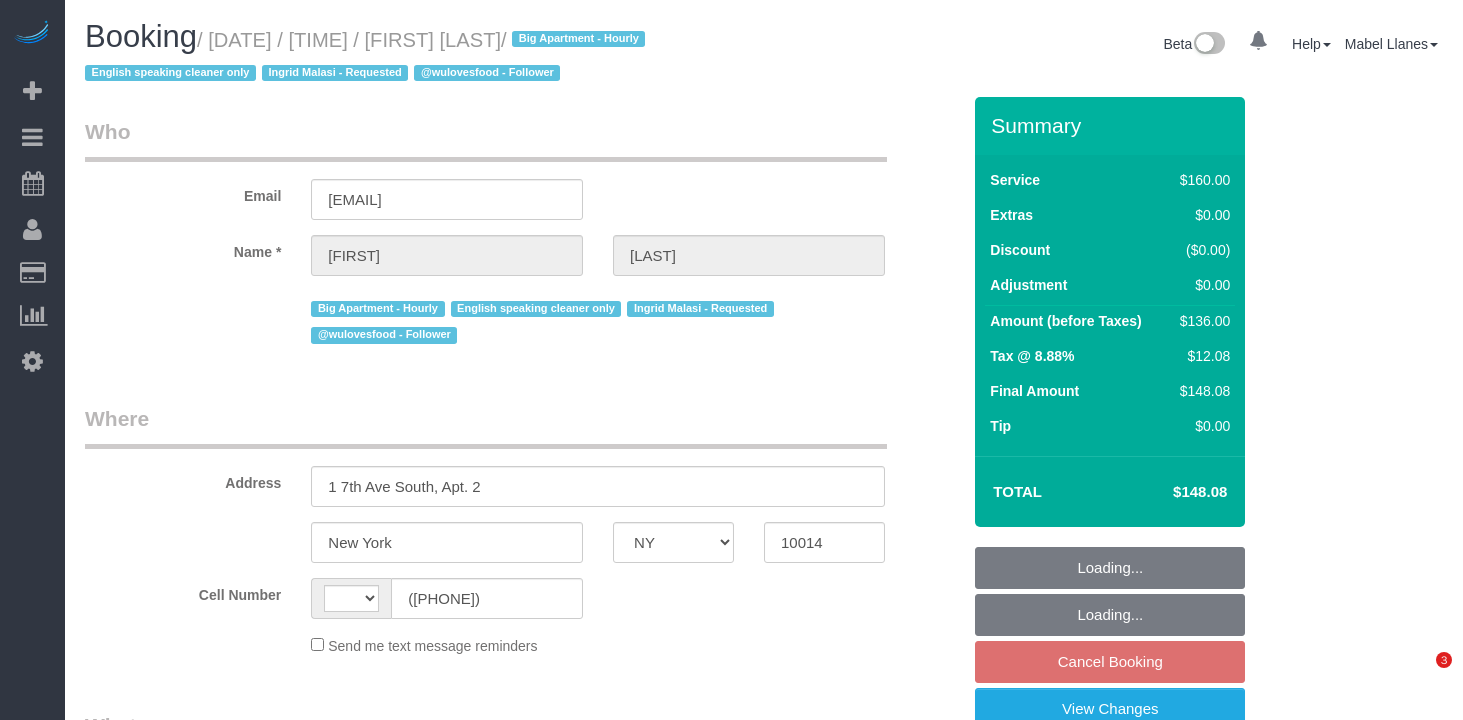 scroll, scrollTop: 0, scrollLeft: 0, axis: both 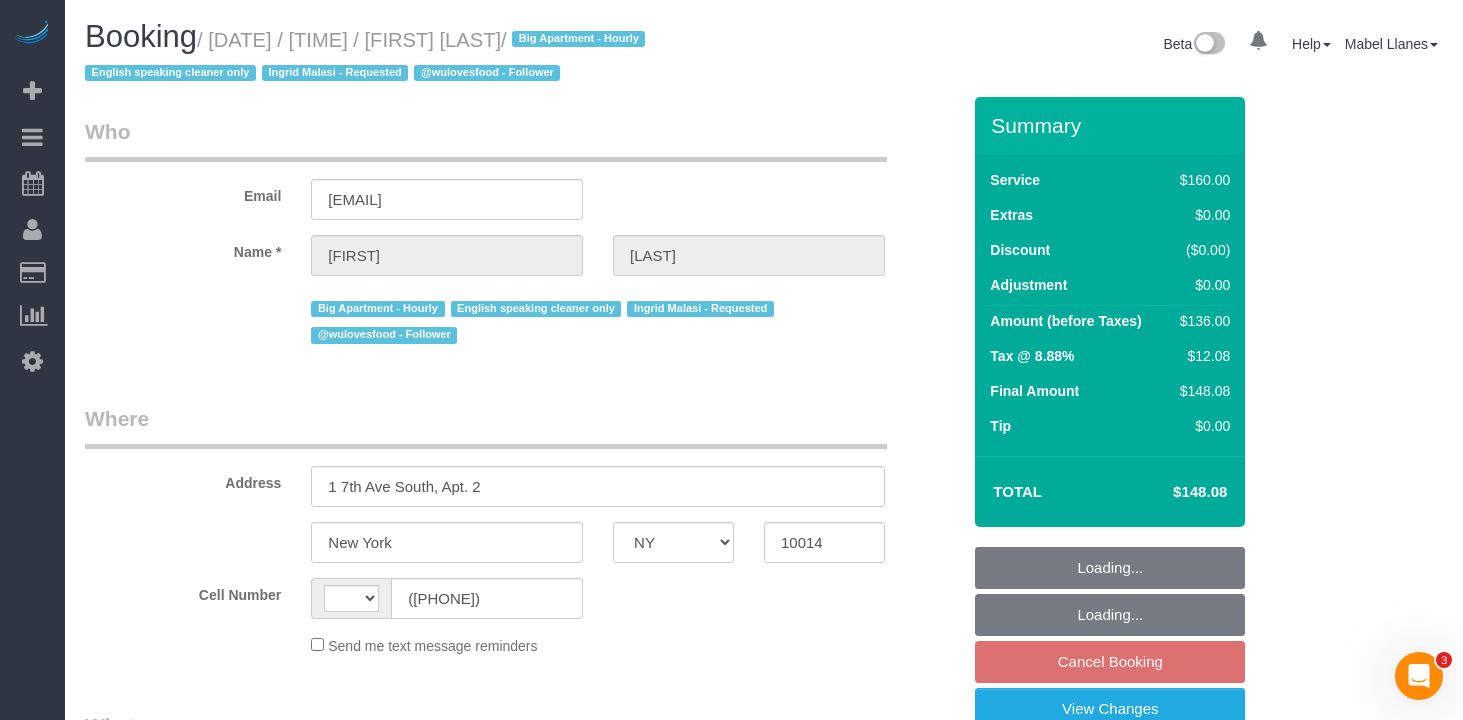 select on "object:460" 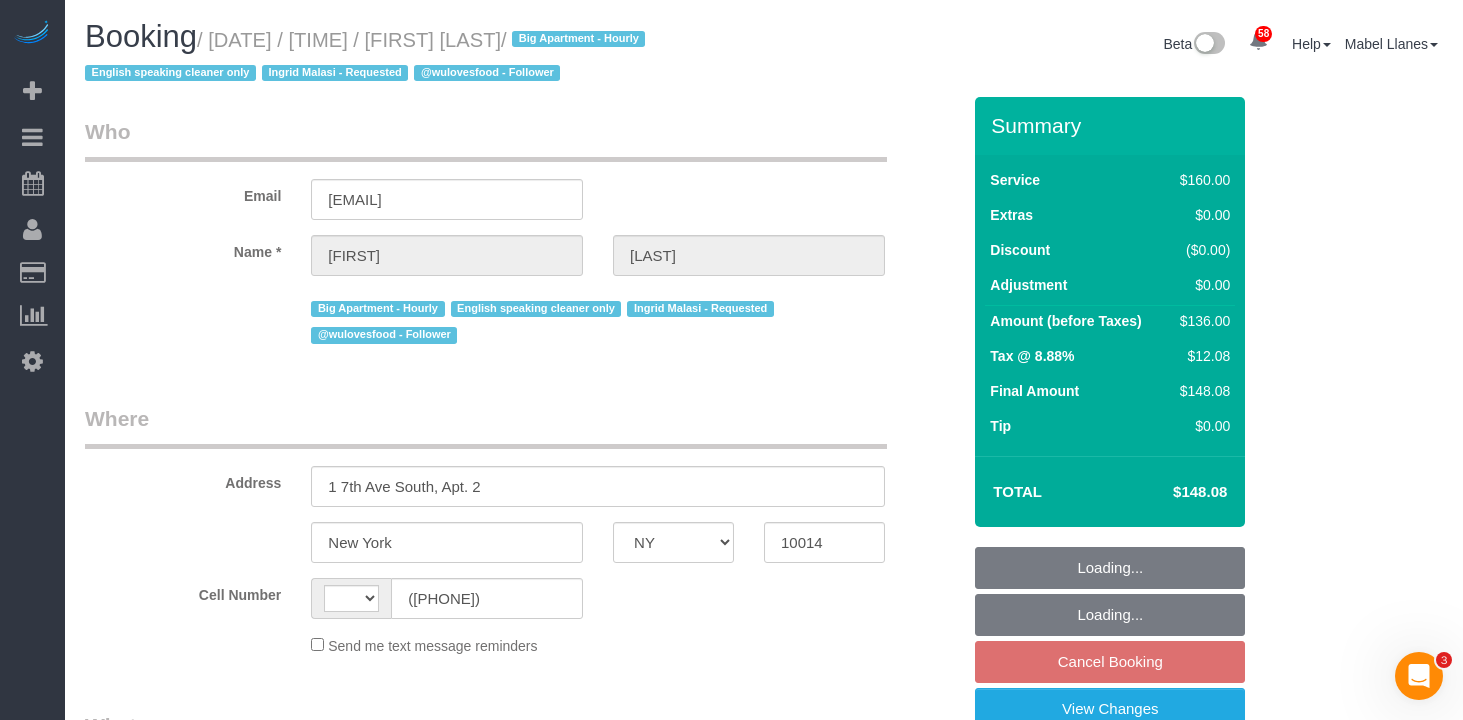 select on "string:US" 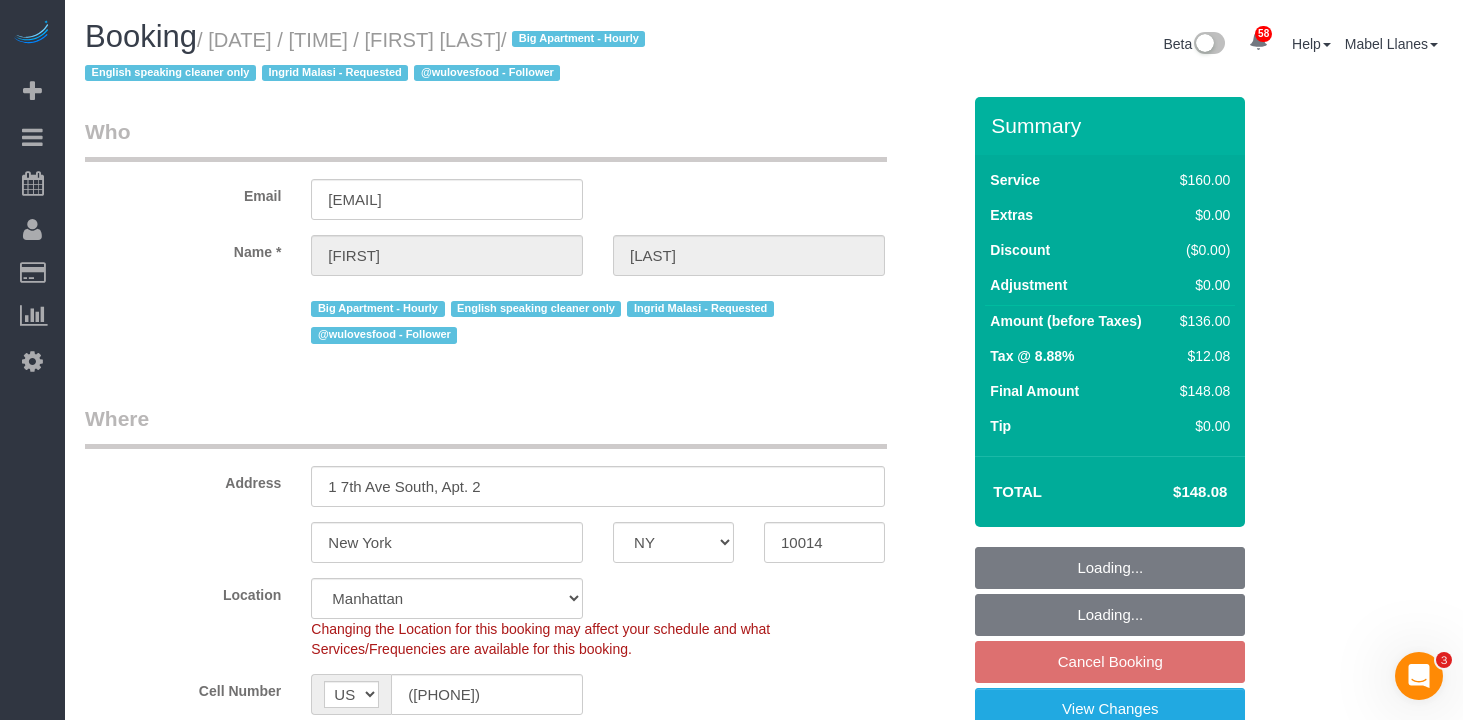 select on "string:stripe-pm_1PMbKH4VGloSiKo7I2gXikHa" 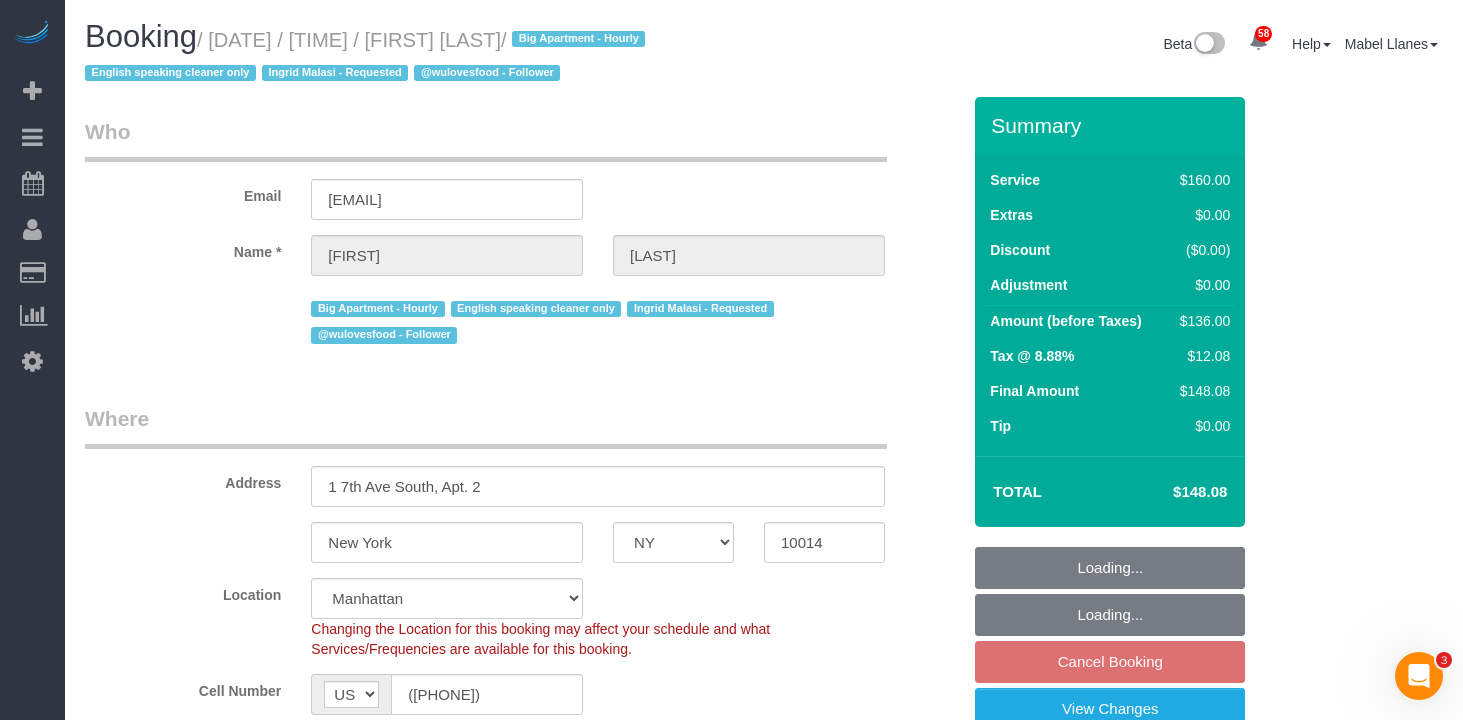 select on "spot3" 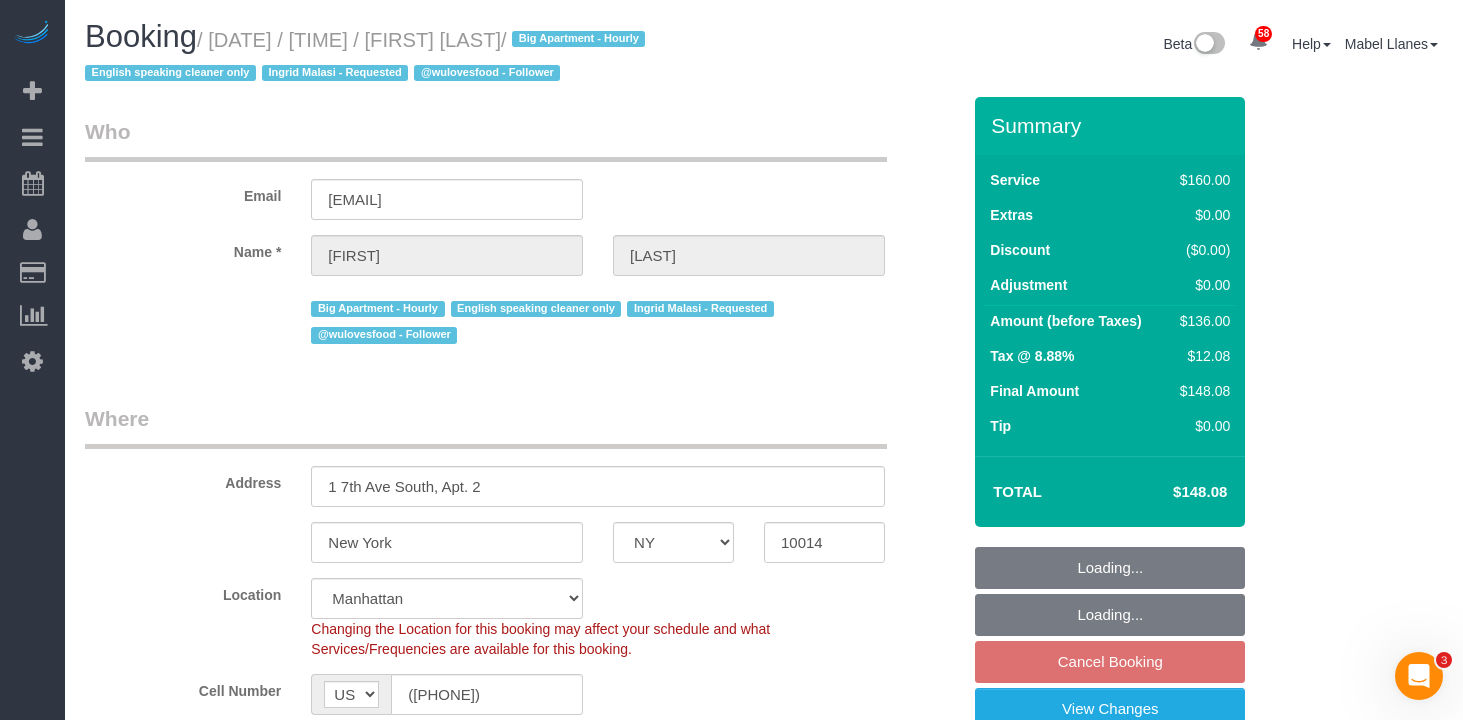 select on "object:1064" 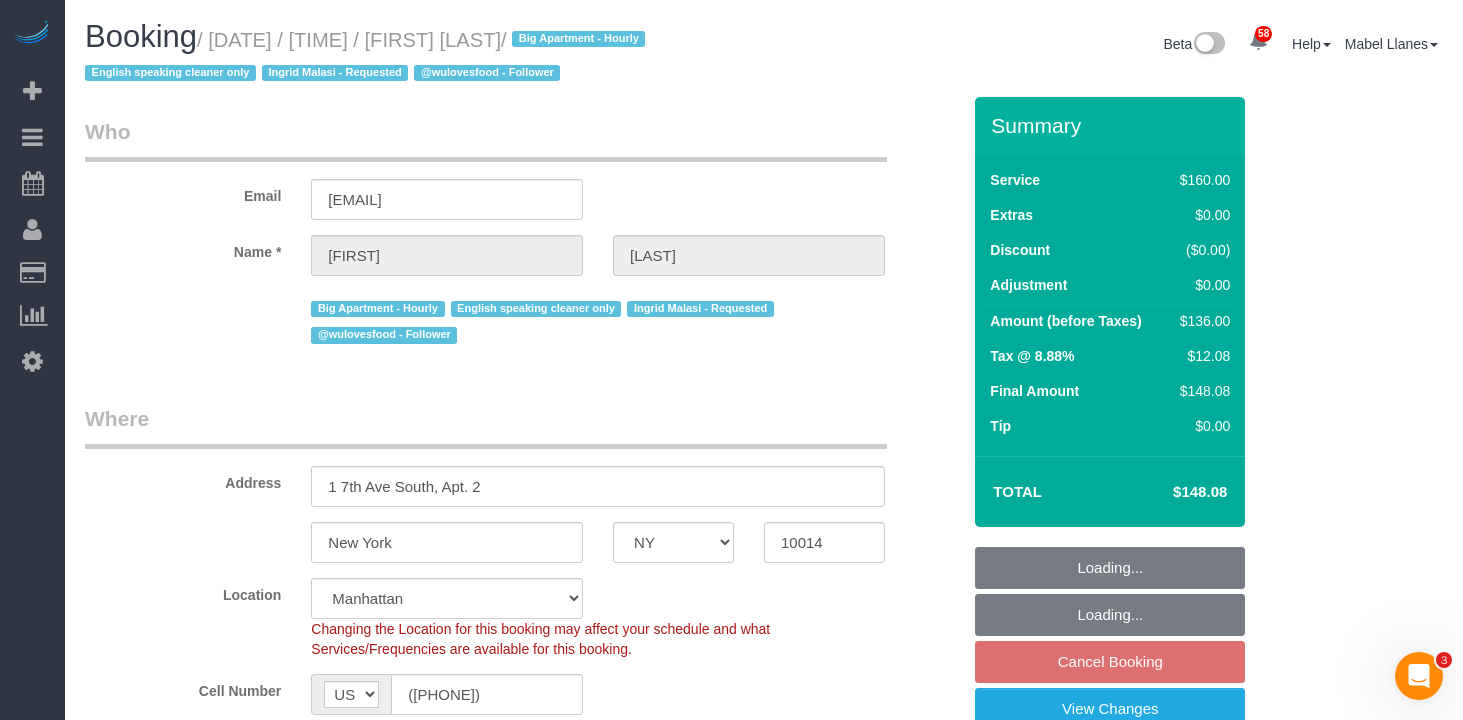 select on "number:89" 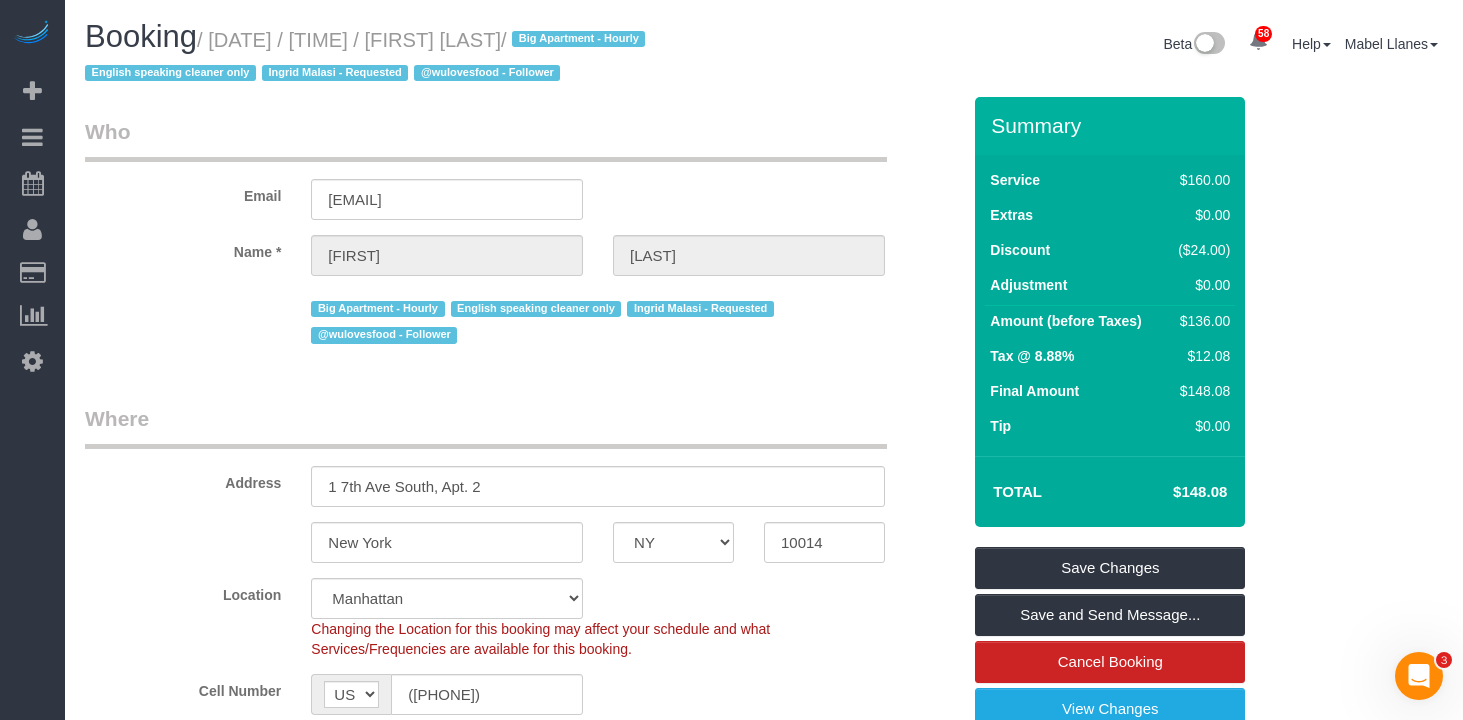 drag, startPoint x: 552, startPoint y: 38, endPoint x: 225, endPoint y: 32, distance: 327.05505 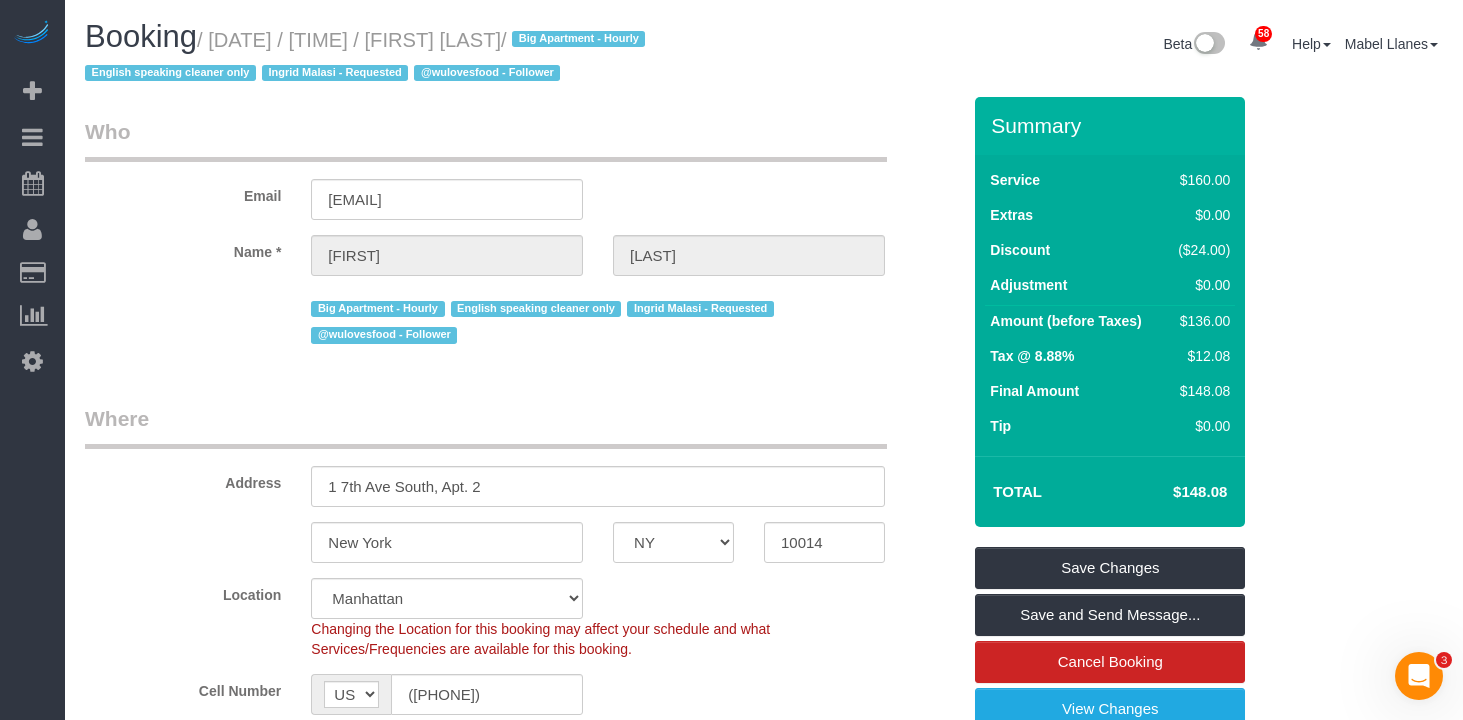 click on "/ July 17, 2025 / 2:00PM / Kruti Sheth
/
Big Apartment - Hourly
English speaking cleaner only
Ingrid Malasi - Requested
@wulovesfood - Follower" at bounding box center (368, 57) 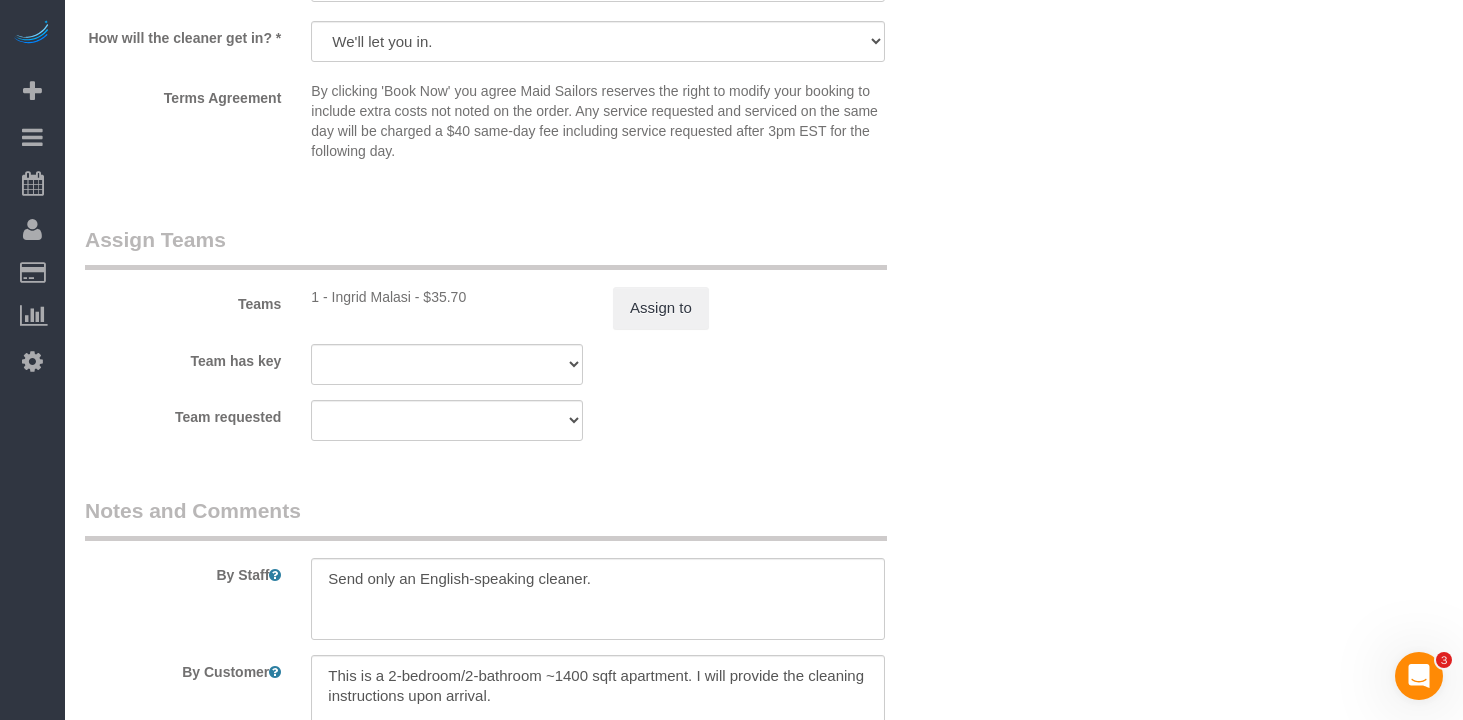 scroll, scrollTop: 2439, scrollLeft: 0, axis: vertical 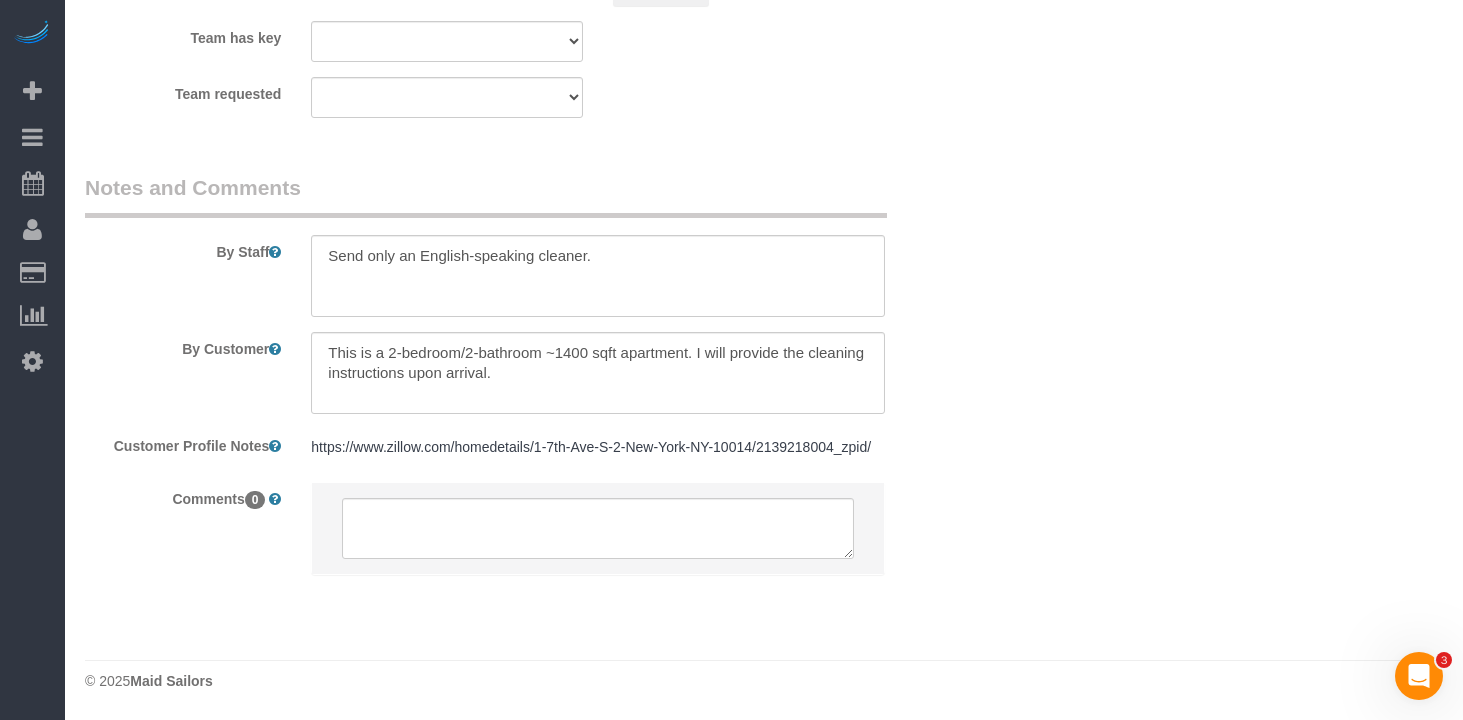 click on "Who
Email
kruti.l.sheth@gmail.com
Name *
Kruti
Sheth
Big Apartment - Hourly
English speaking cleaner only
Ingrid Malasi - Requested
@wulovesfood - Follower
Where
Address
1 7th Ave South, Apt. 2
New York
AK
AL
AR
AZ
CA
CO
CT
DC
DE
FL
GA
HI
IA
ID
IL
IN
KS
KY
LA
MA
MD" at bounding box center [764, -836] 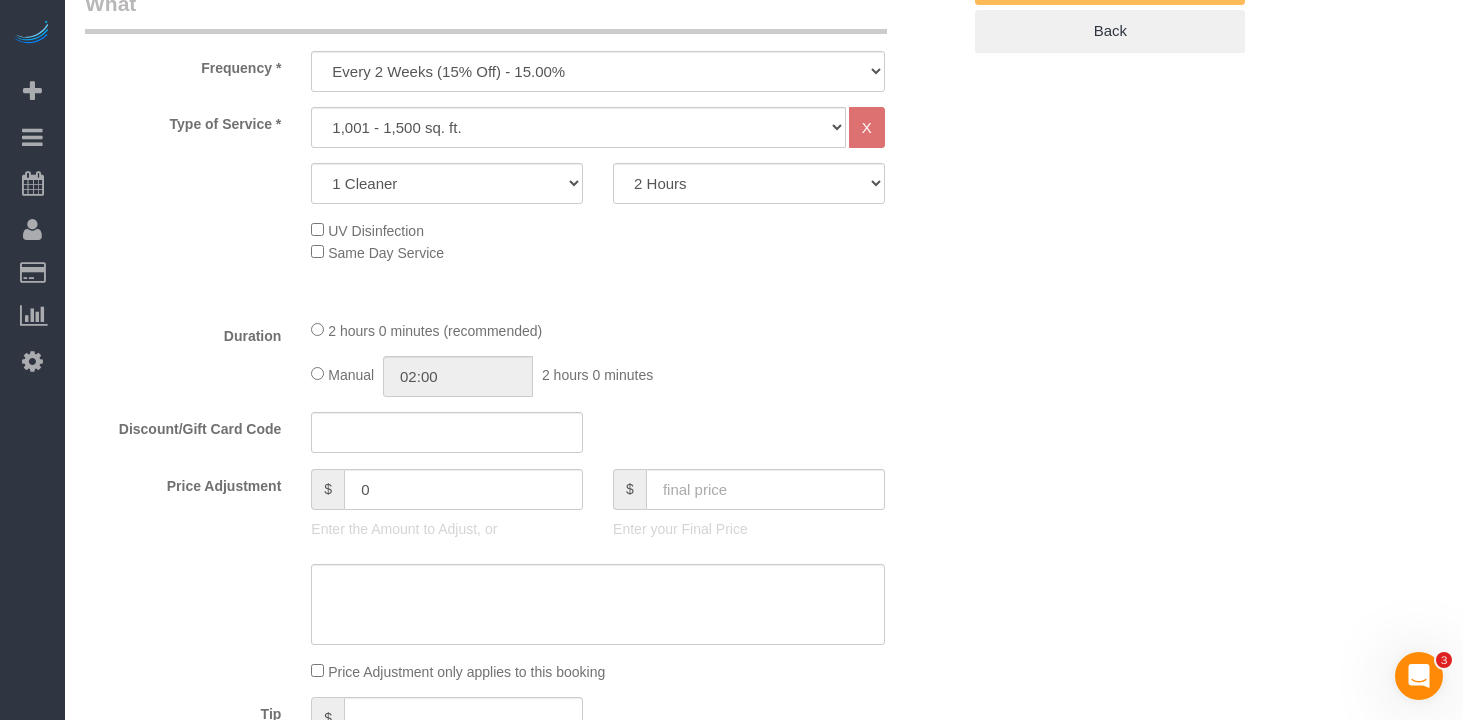 scroll, scrollTop: 832, scrollLeft: 0, axis: vertical 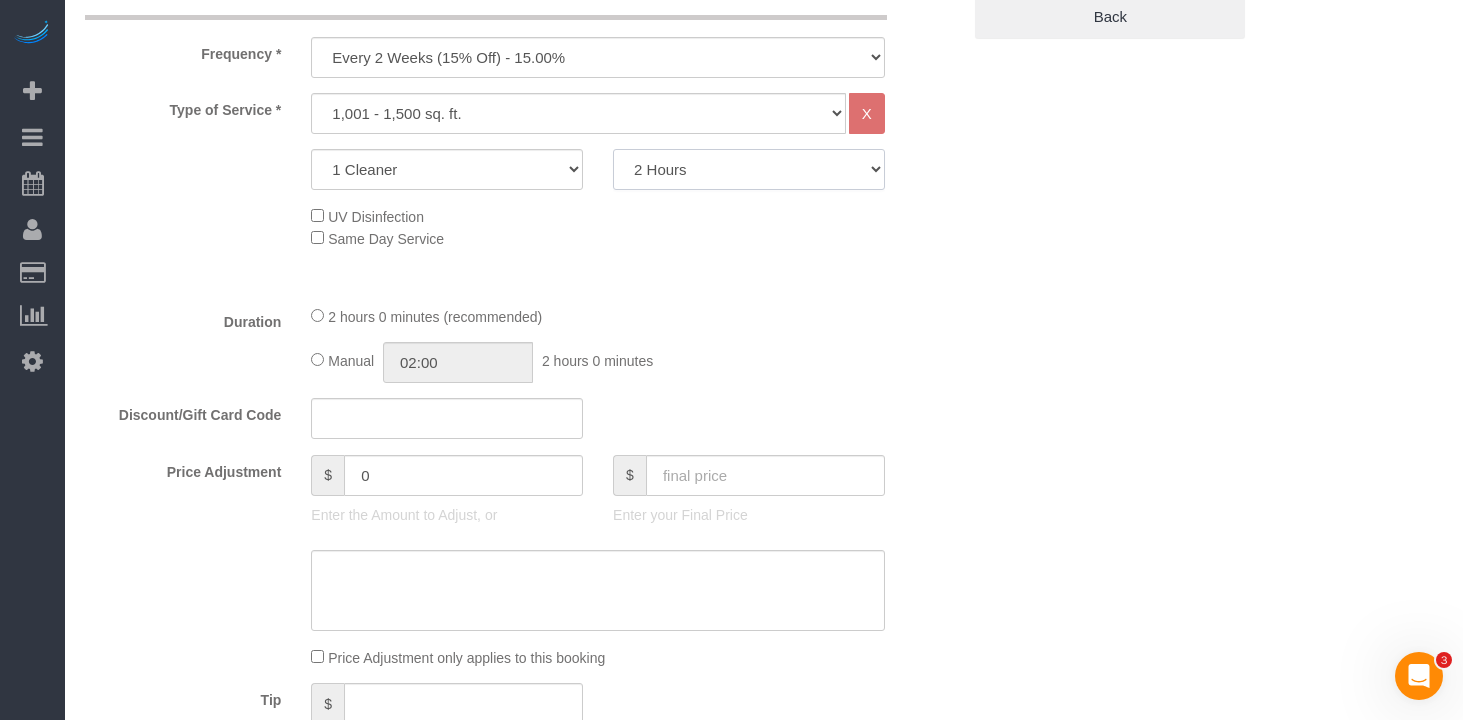 click on "2 Hours
2.5 Hours
3 Hours
3.5 Hours
4 Hours
4.5 Hours
5 Hours
5.5 Hours
6 Hours
6.5 Hours
7 Hours
7.5 Hours
8 Hours
8.5 Hours
9 Hours
9.5 Hours
10 Hours
10.5 Hours
11 Hours
11.5 Hours
12 Hours" 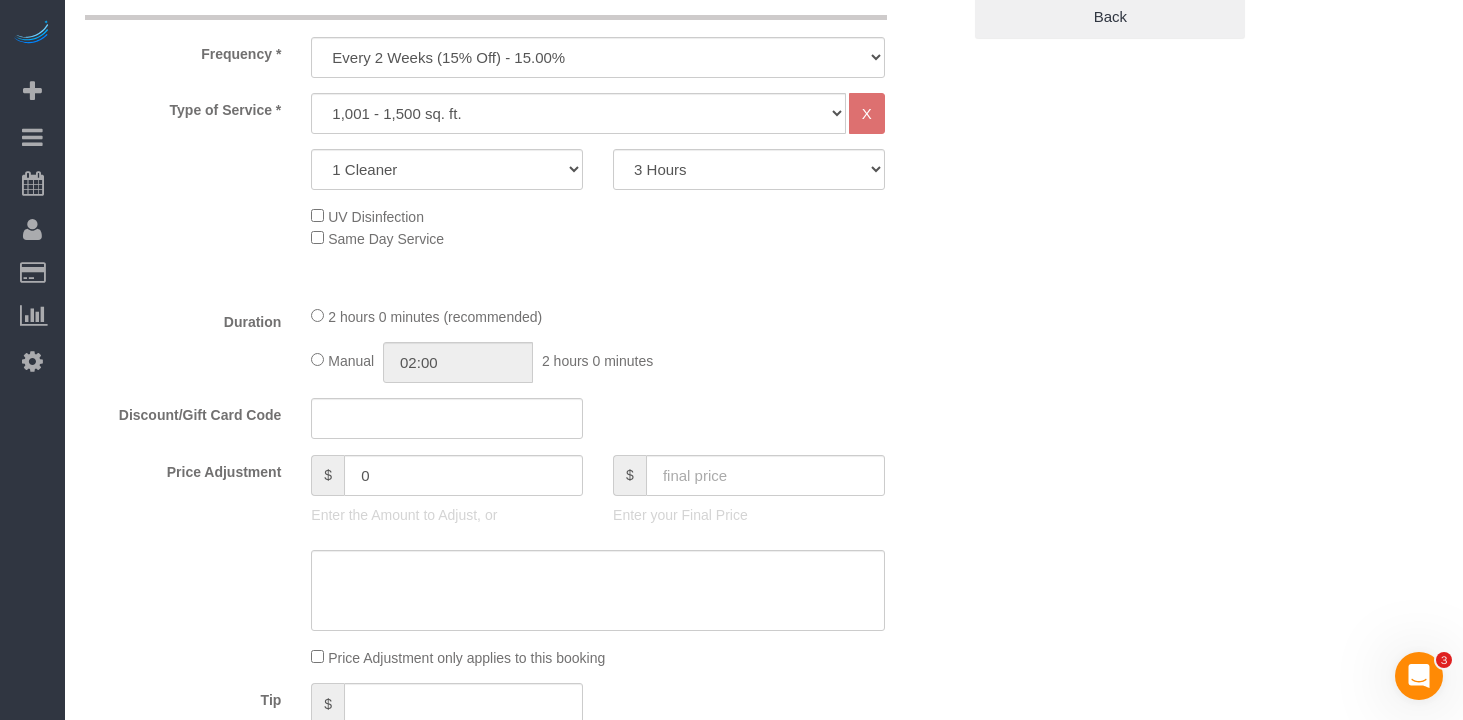 click on "Who
Email
kruti.l.sheth@gmail.com
Name *
Kruti
Sheth
Big Apartment - Hourly
English speaking cleaner only
Ingrid Malasi - Requested
@wulovesfood - Follower
Where
Address
1 7th Ave South, Apt. 2
New York
AK
AL
AR
AZ
CA
CO
CT
DC
DE
FL
GA
HI
IA
ID
IL
IN
KS
KY
LA
MA
MD" at bounding box center (764, 751) 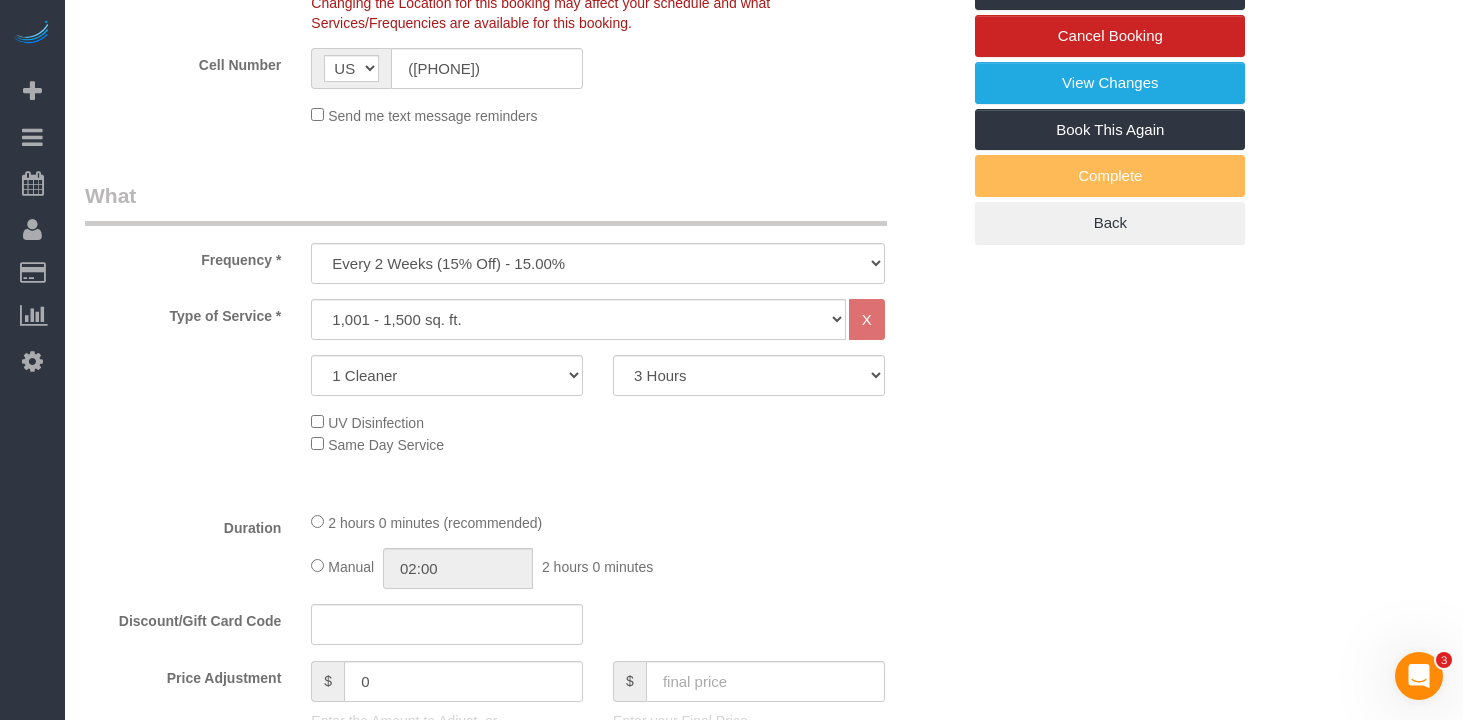 scroll, scrollTop: 0, scrollLeft: 0, axis: both 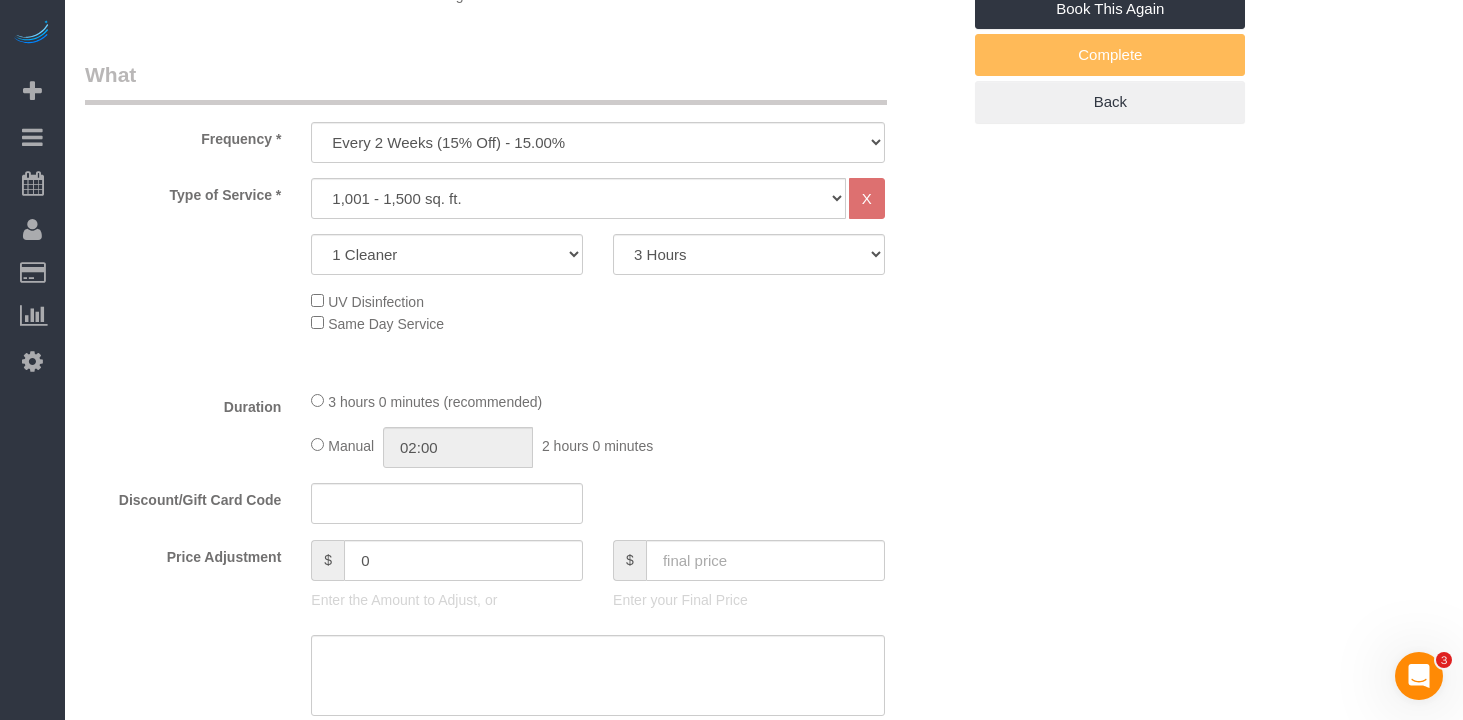 select on "spot46" 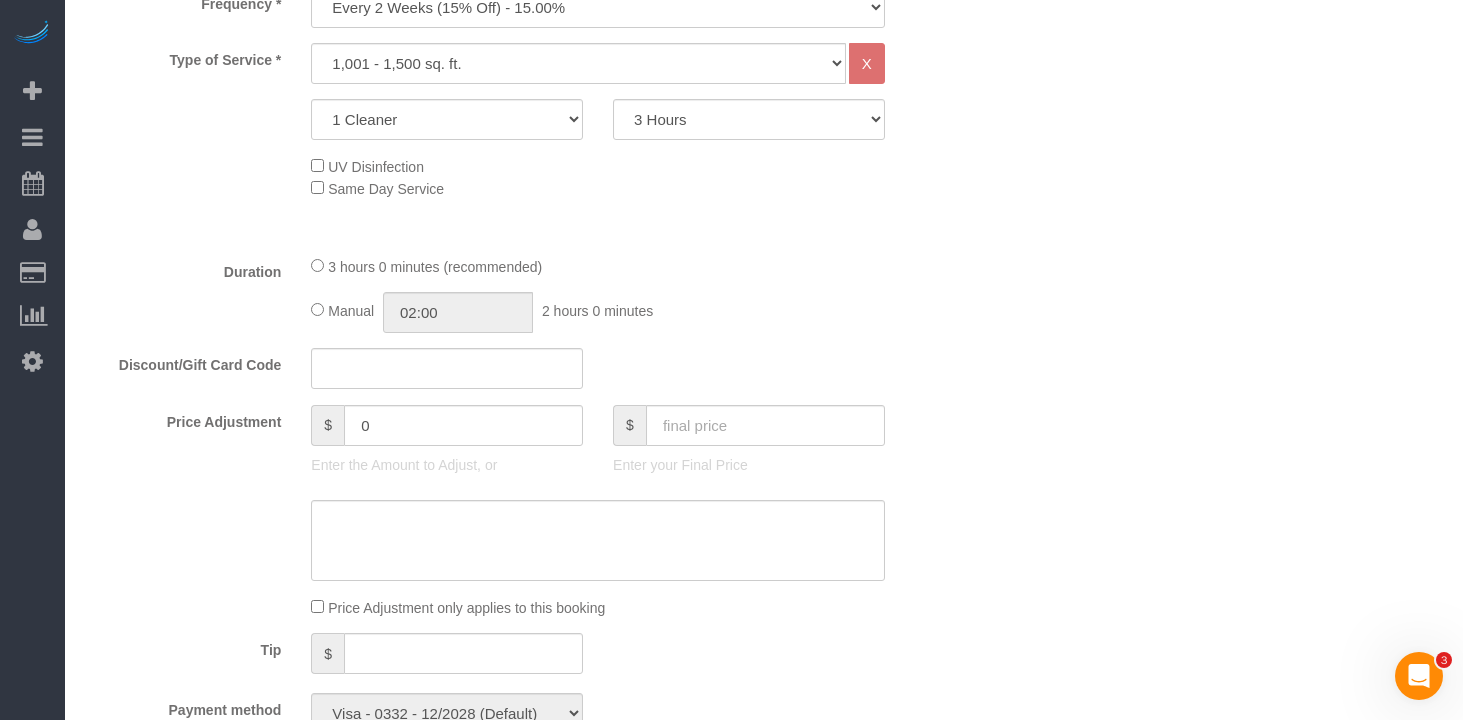 click on "Discount/Gift Card Code" 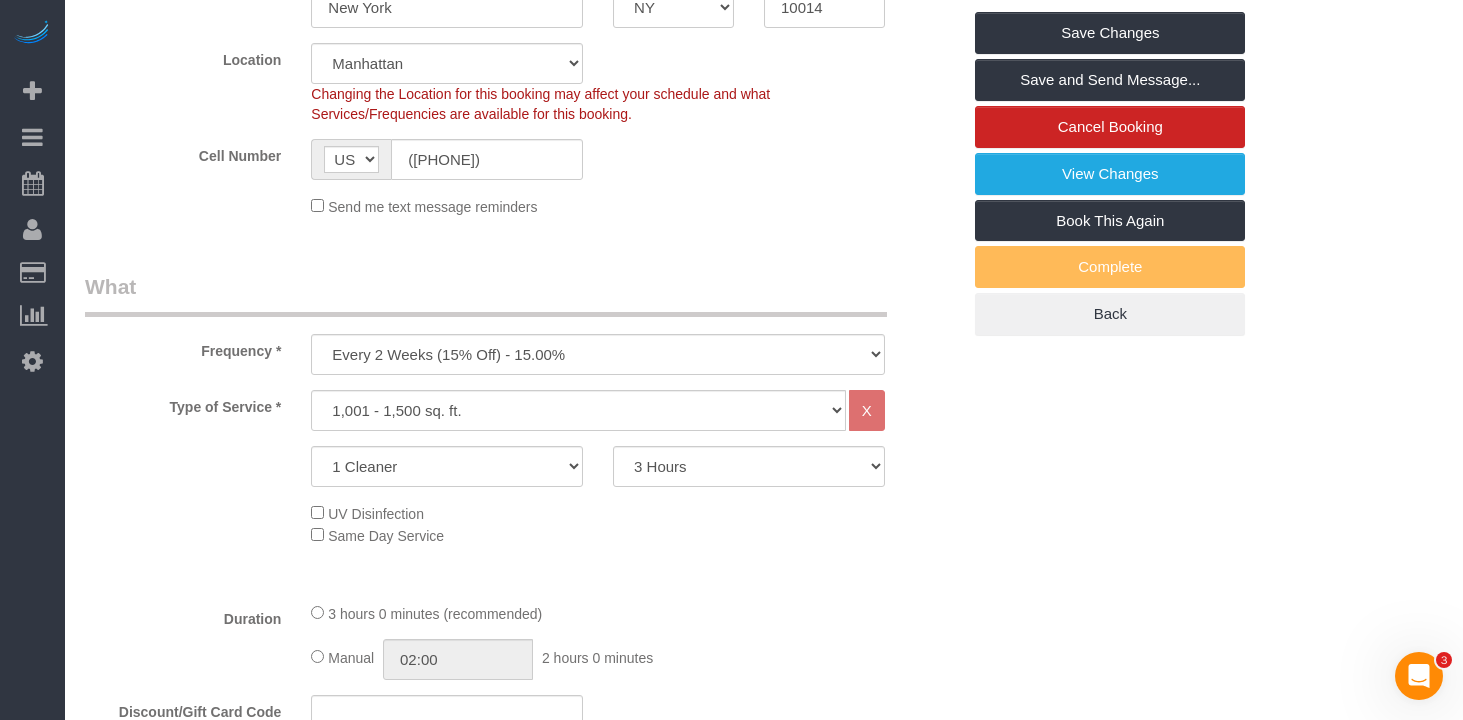 scroll, scrollTop: 0, scrollLeft: 0, axis: both 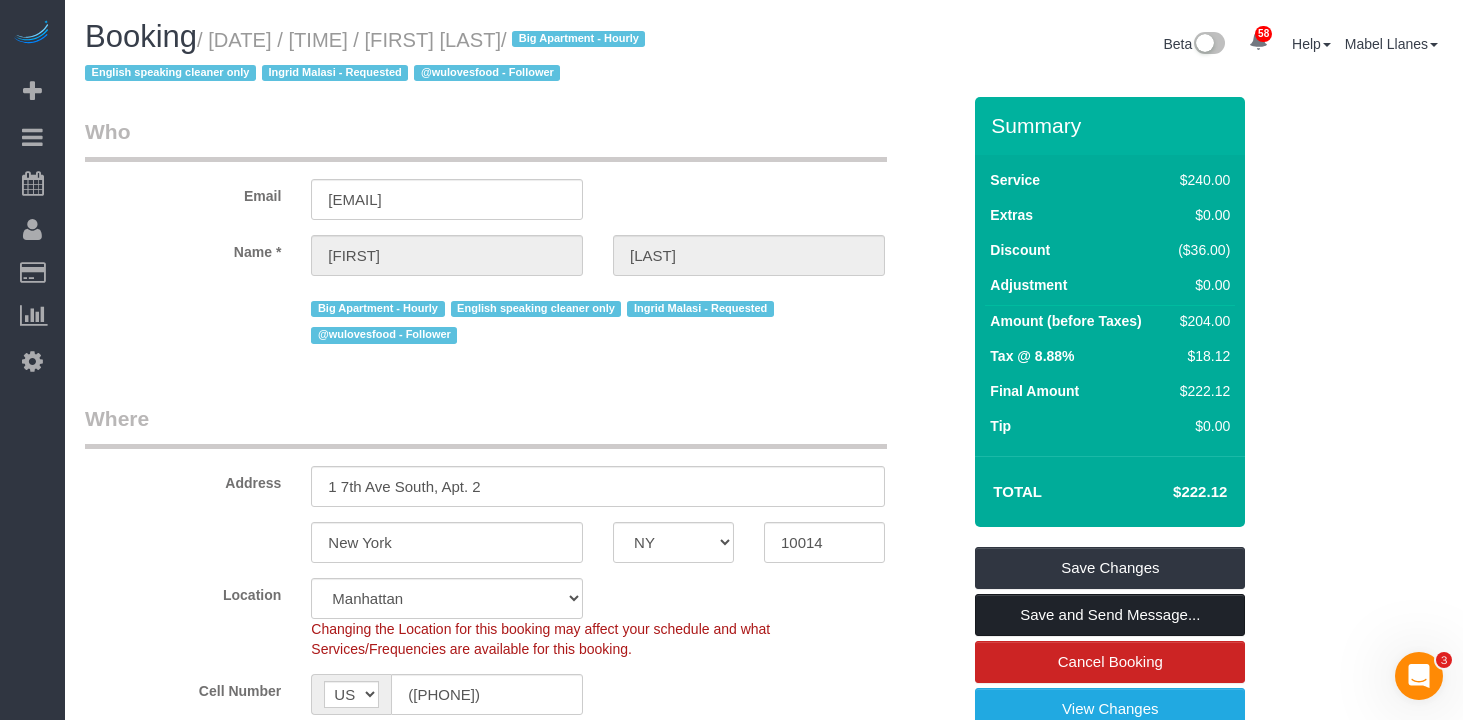 click on "Save and Send Message..." at bounding box center [1110, 615] 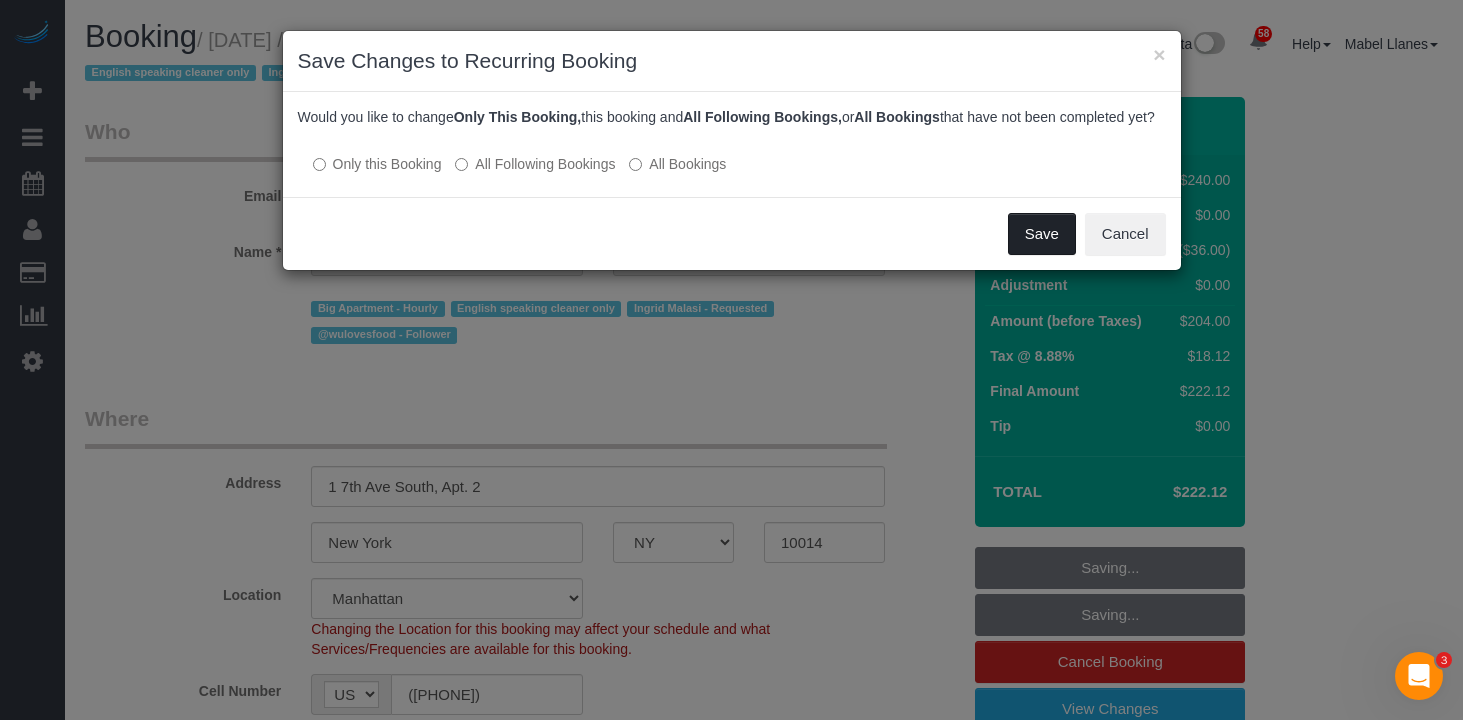 click on "Save" at bounding box center [1042, 234] 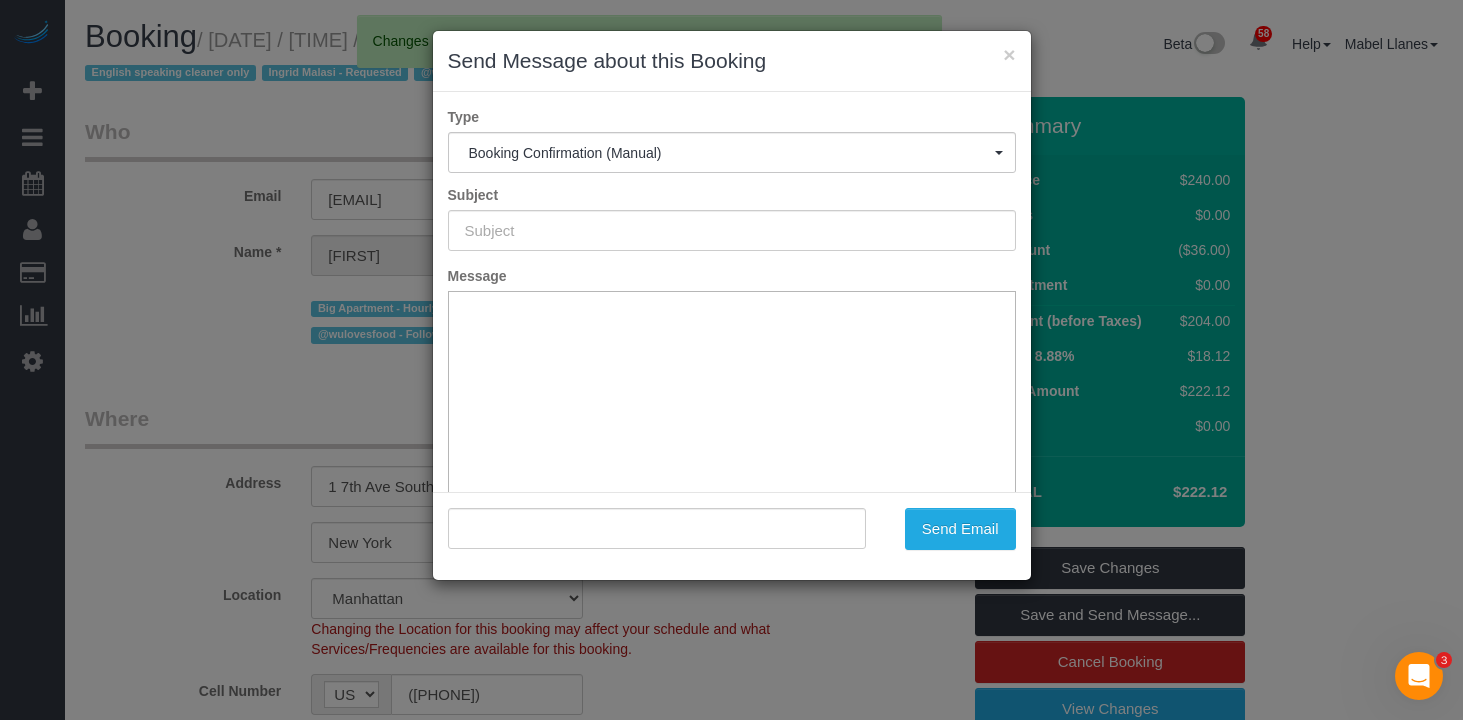 type on "Cleaning Confirmed for 07/17/2025 at 2:00pm" 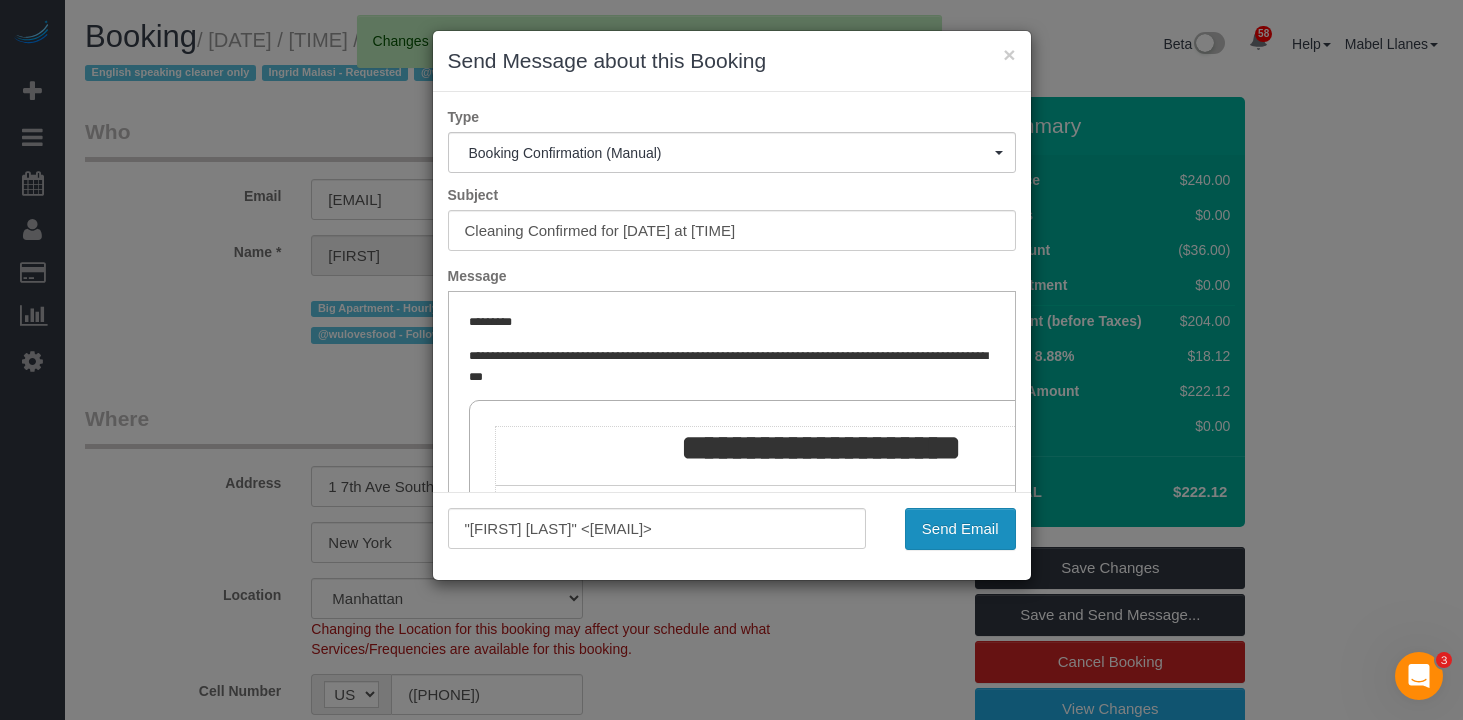 scroll, scrollTop: 0, scrollLeft: 0, axis: both 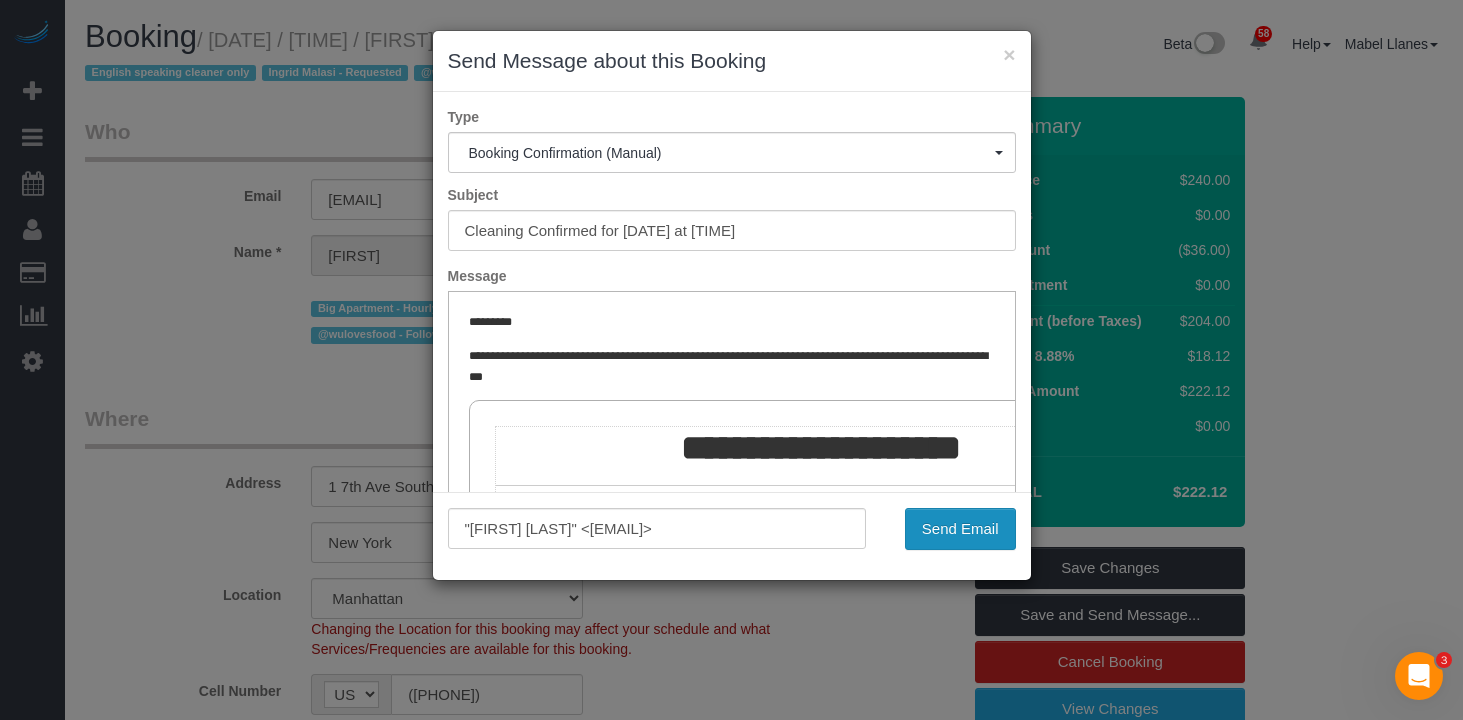 click on "Send Email" at bounding box center (960, 529) 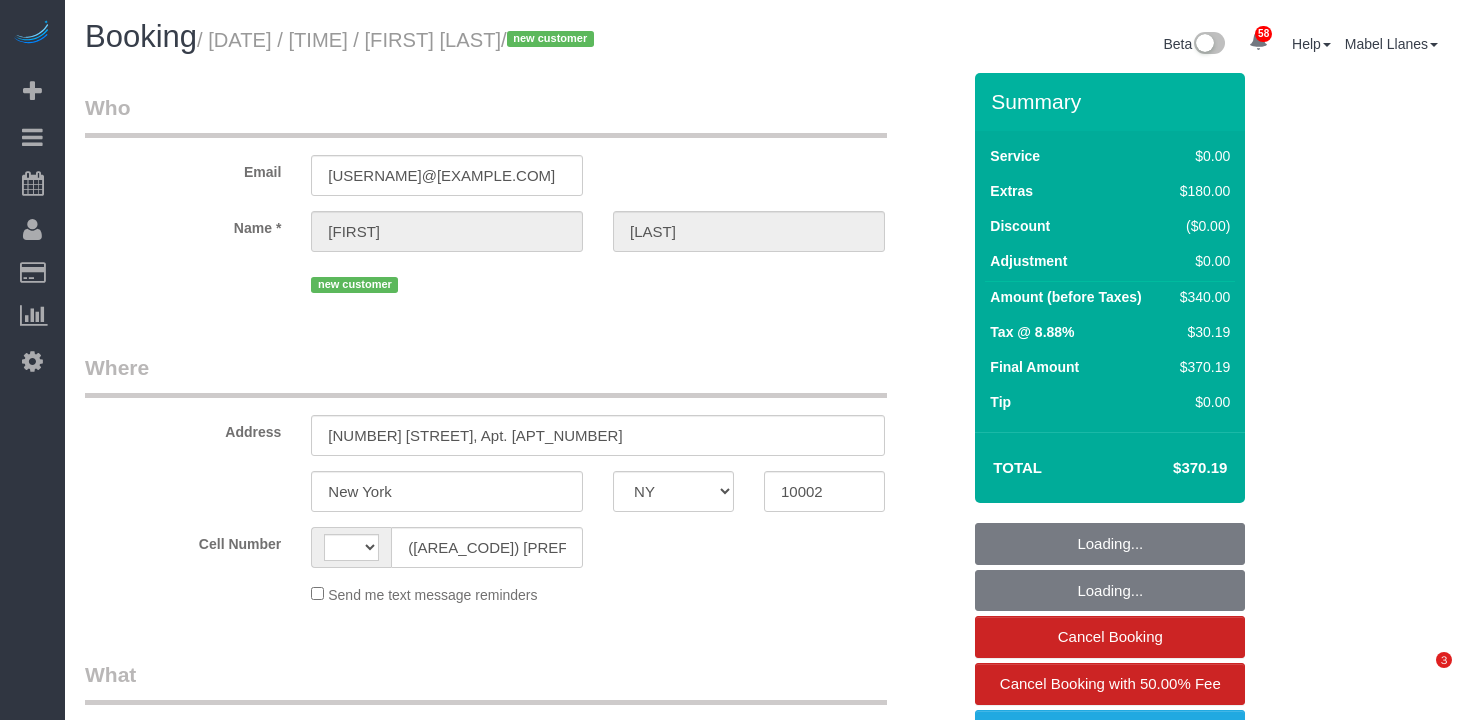 select on "NY" 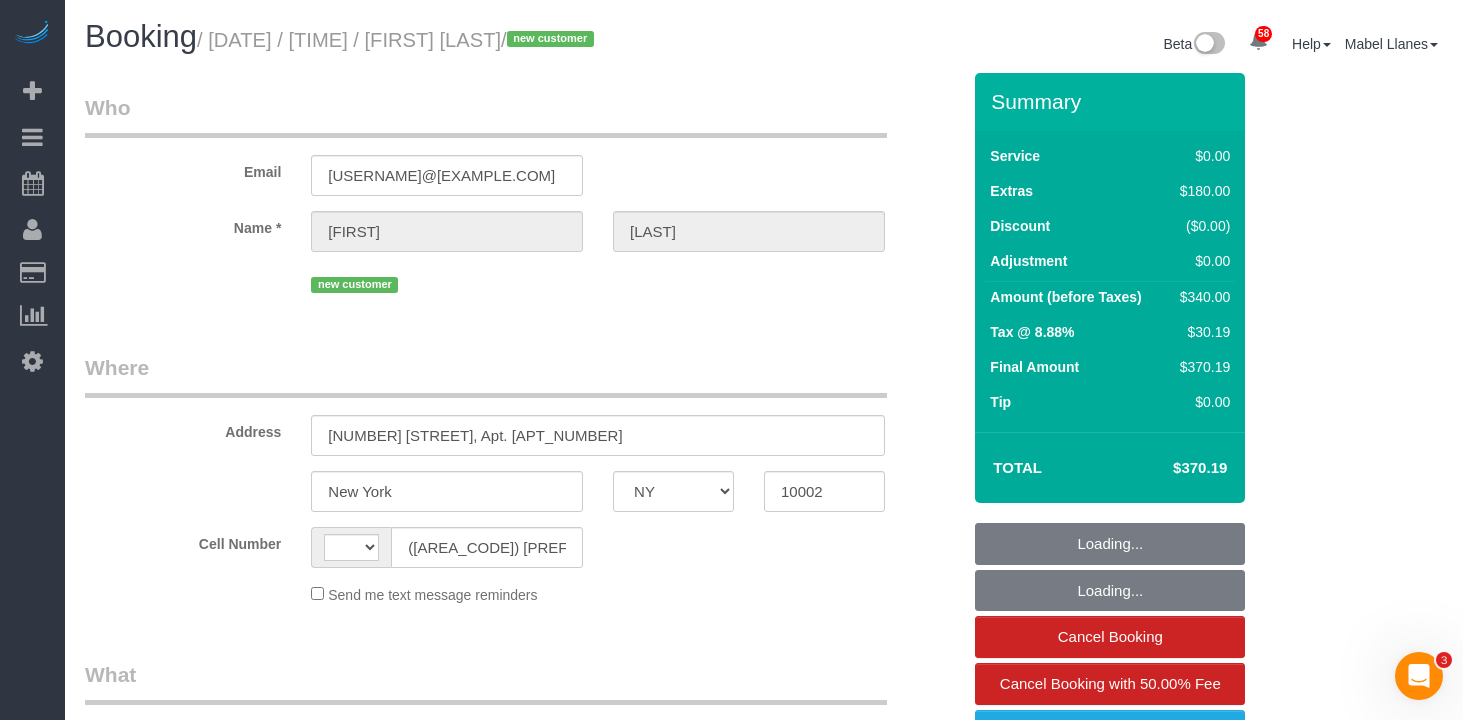scroll, scrollTop: 0, scrollLeft: 0, axis: both 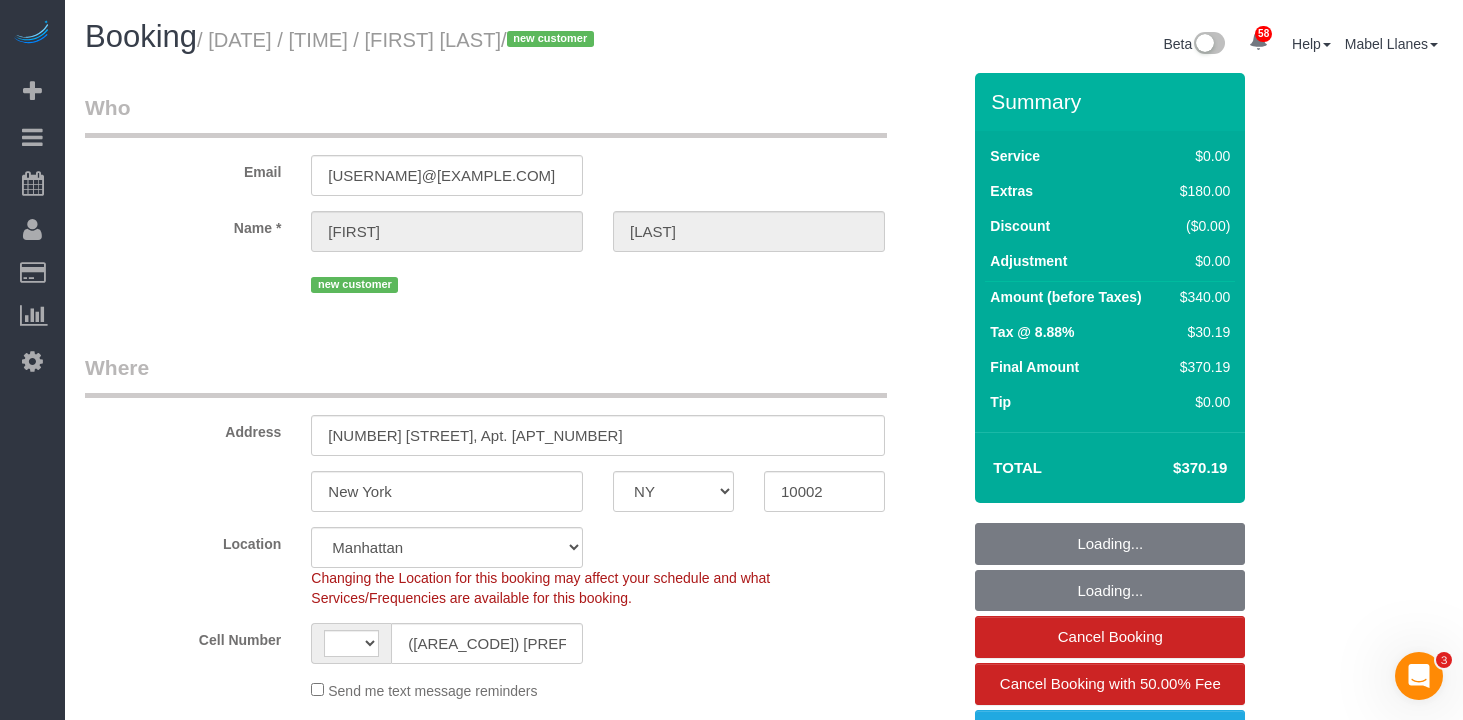 select on "string:US" 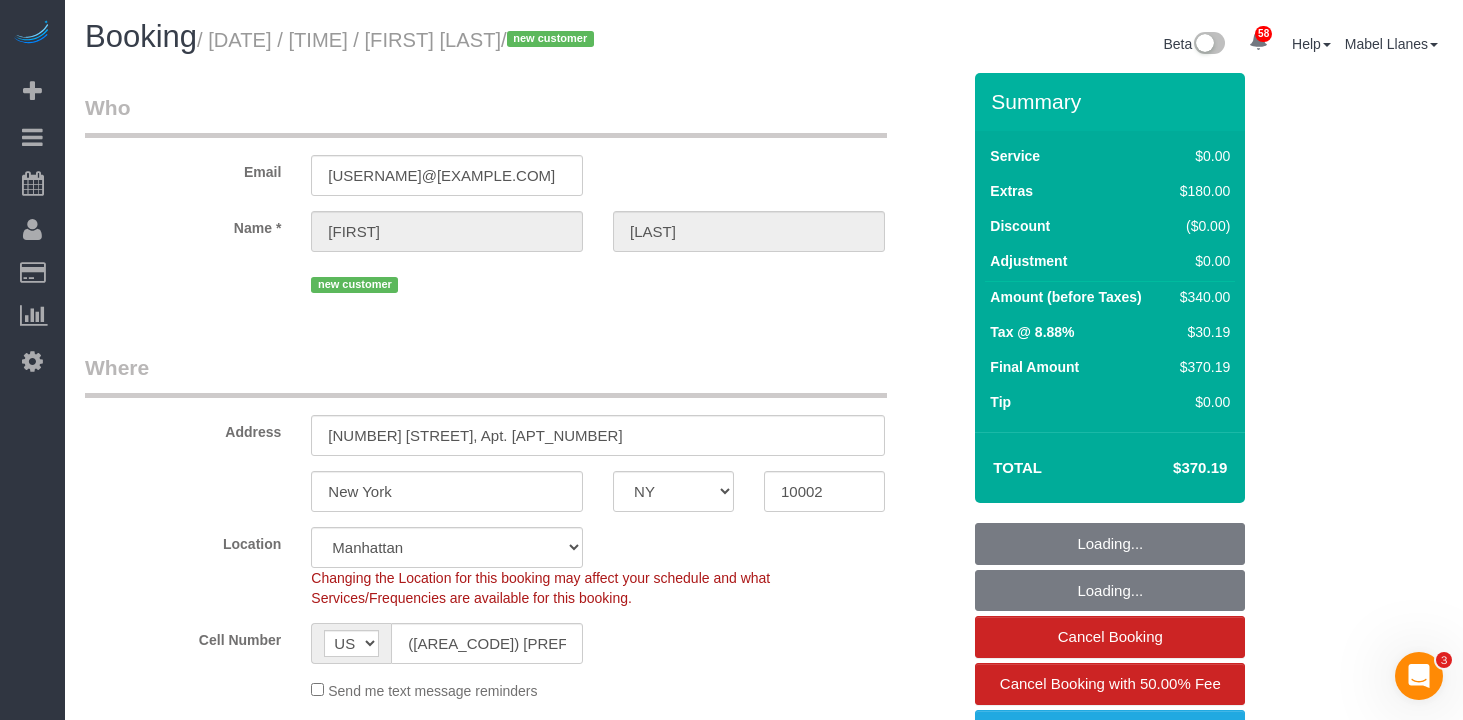 select on "object:1077" 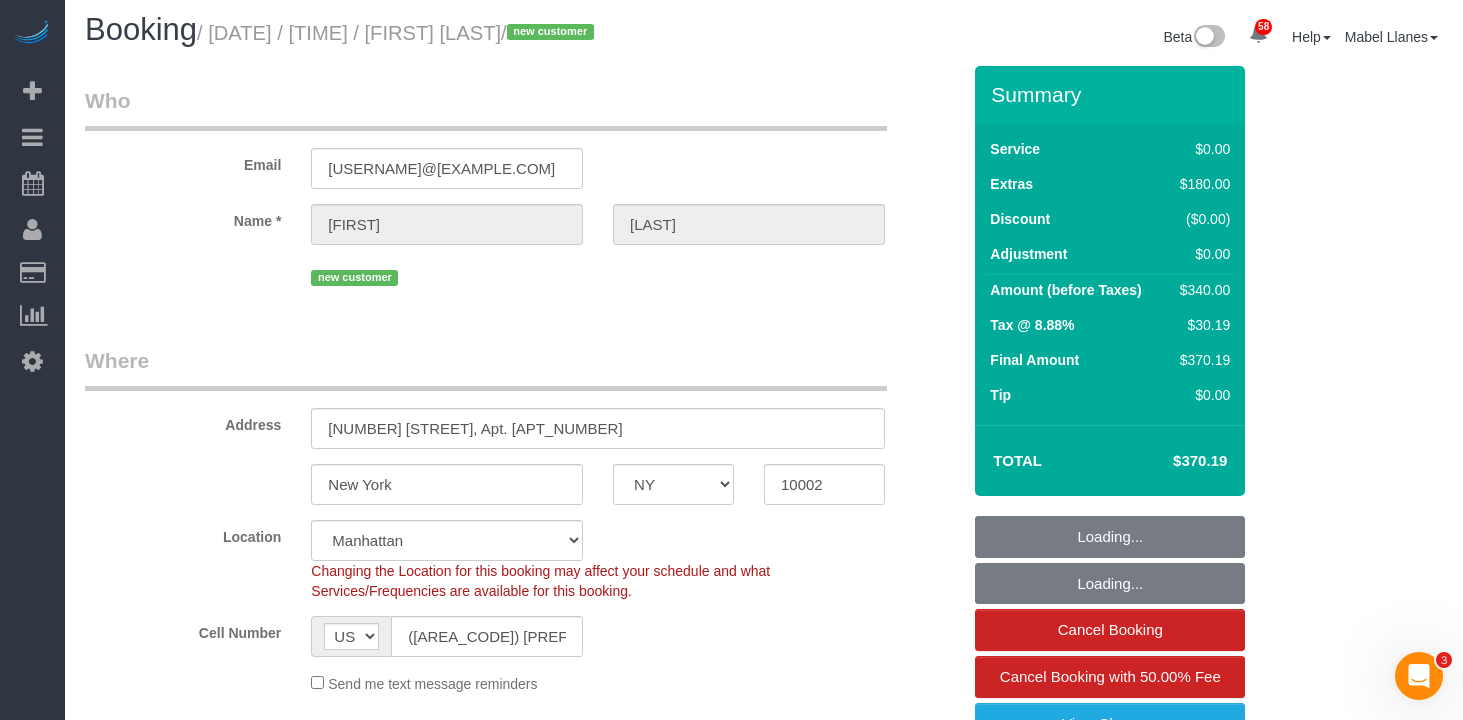 click on "Who
Email
[USERNAME]@[EXAMPLE.COM]
Name *
[FIRST]
[LAST]
new customer
Where
Address
[NUMBER] [STREET], Apt. [APT_NUMBER]
[CITY]
[STATE]
AL
AR
AZ
CA
CO
CT
DC
DE
FL
GA
HI
IA
ID
IL
IN
KS
KY
LA
MA
MD
ME
MI
MN
MO
MS
MT
NC" at bounding box center (522, 1734) 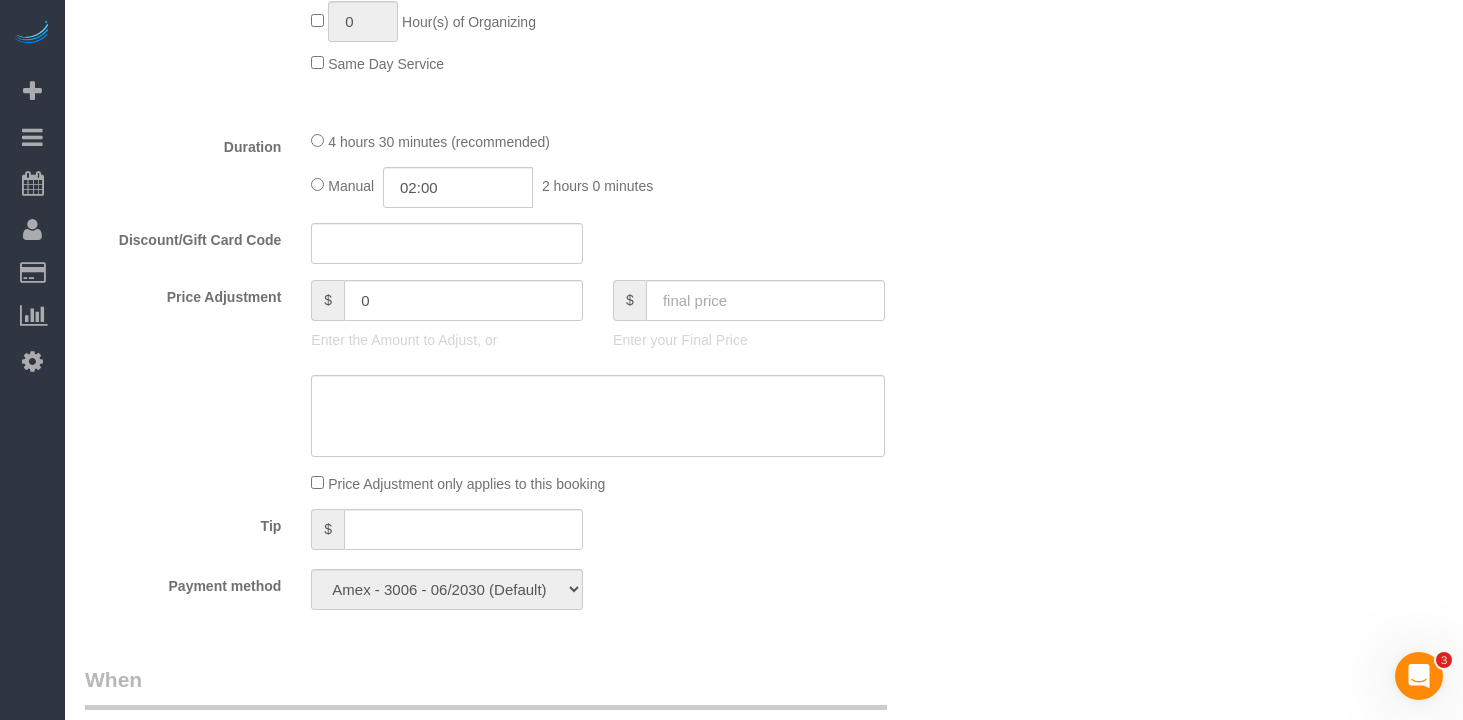 scroll, scrollTop: 1604, scrollLeft: 0, axis: vertical 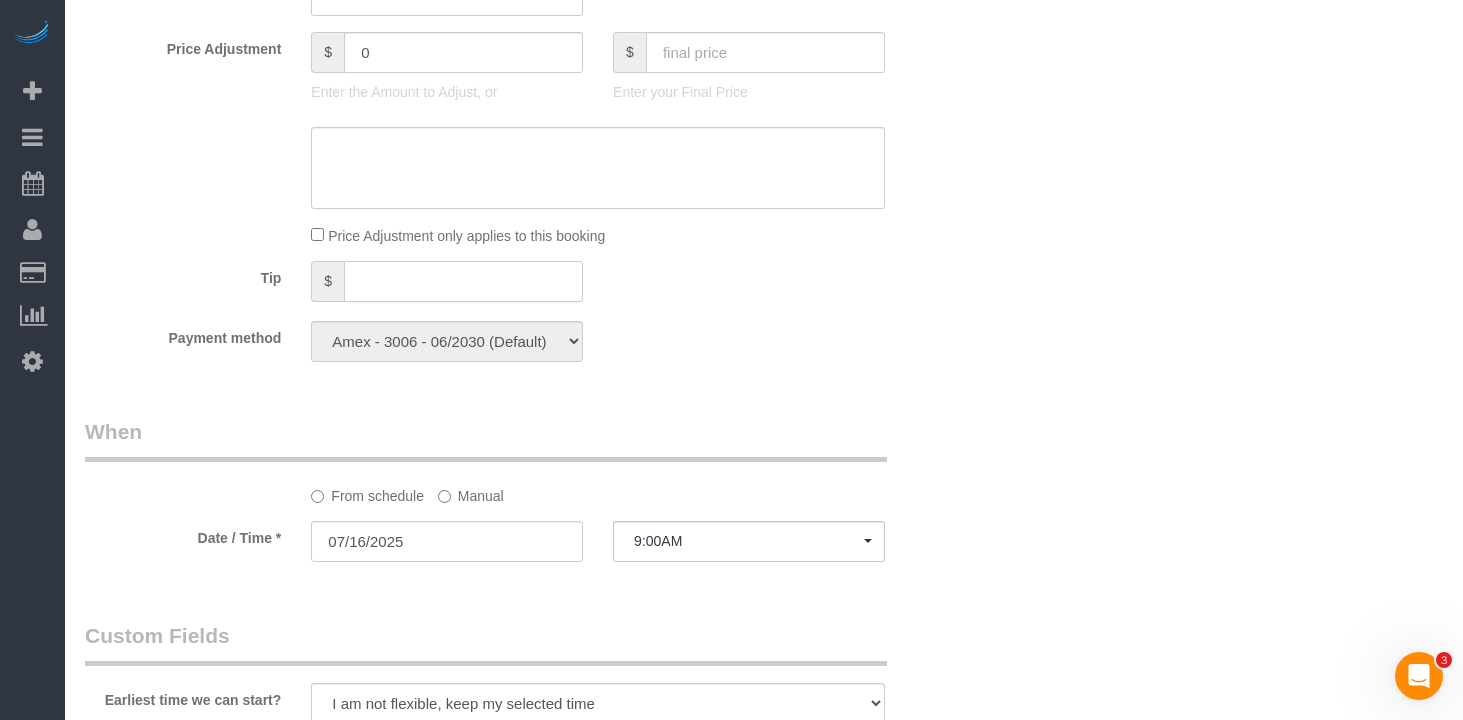 click 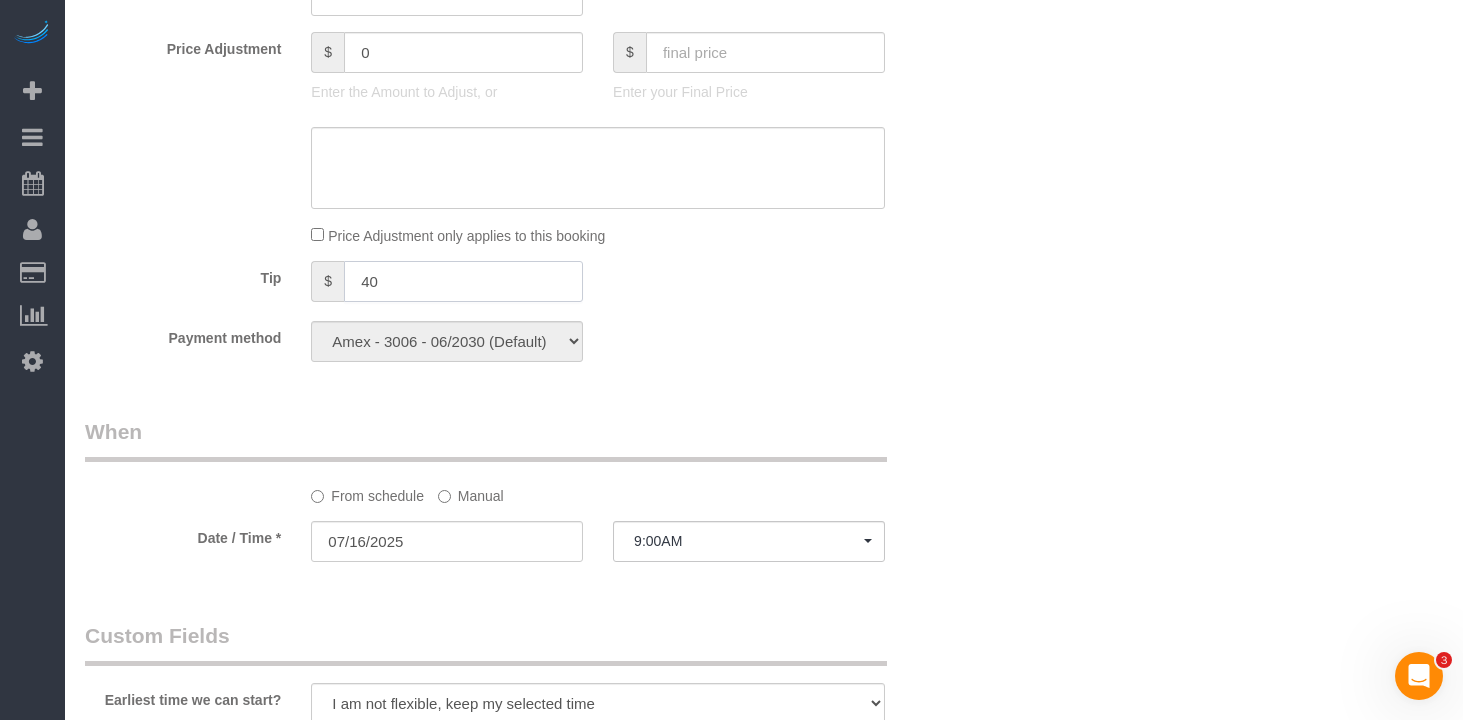 type on "40" 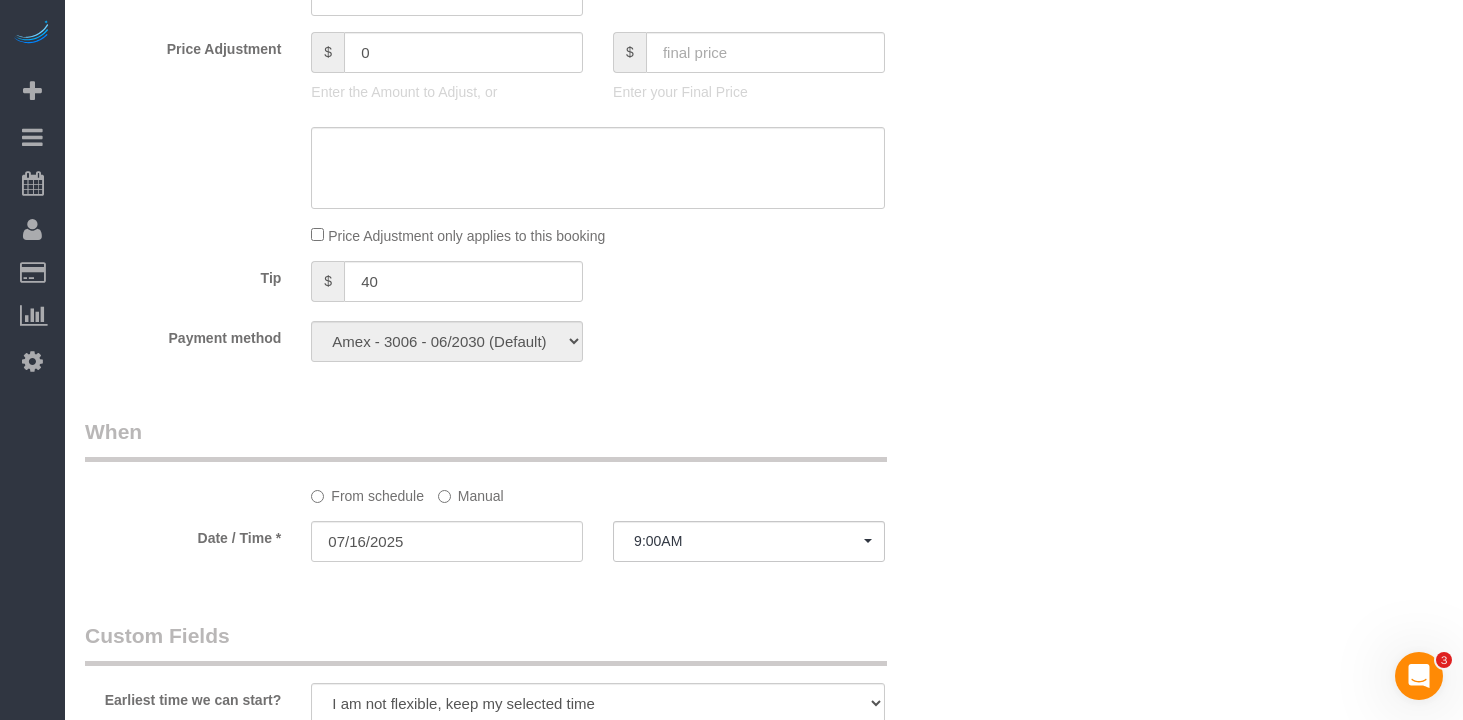 click on "Who
Email
[USERNAME]@[EXAMPLE.COM]
Name *
[FIRST]
[LAST]
new customer
Where
Address
[NUMBER] [STREET], Apt. [APT_NUMBER]
[CITY]
[STATE]
AL
AR
AZ
CA
CO
CT
DC
DE
FL
GA
HI
IA
ID
IL
IN
KS
KY
LA
MA
MD
ME
MI
MN
MO
MS
MT
NC" at bounding box center [764, 137] 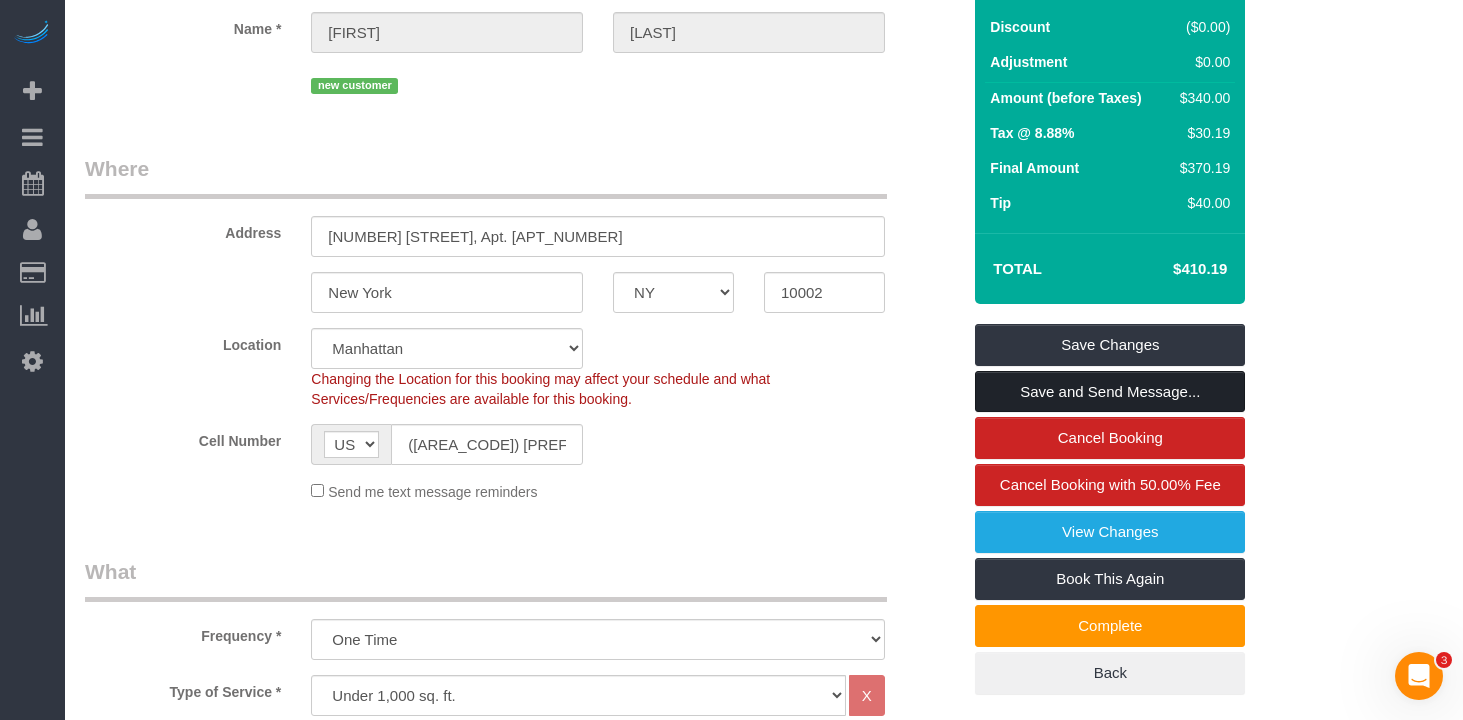 scroll, scrollTop: 200, scrollLeft: 0, axis: vertical 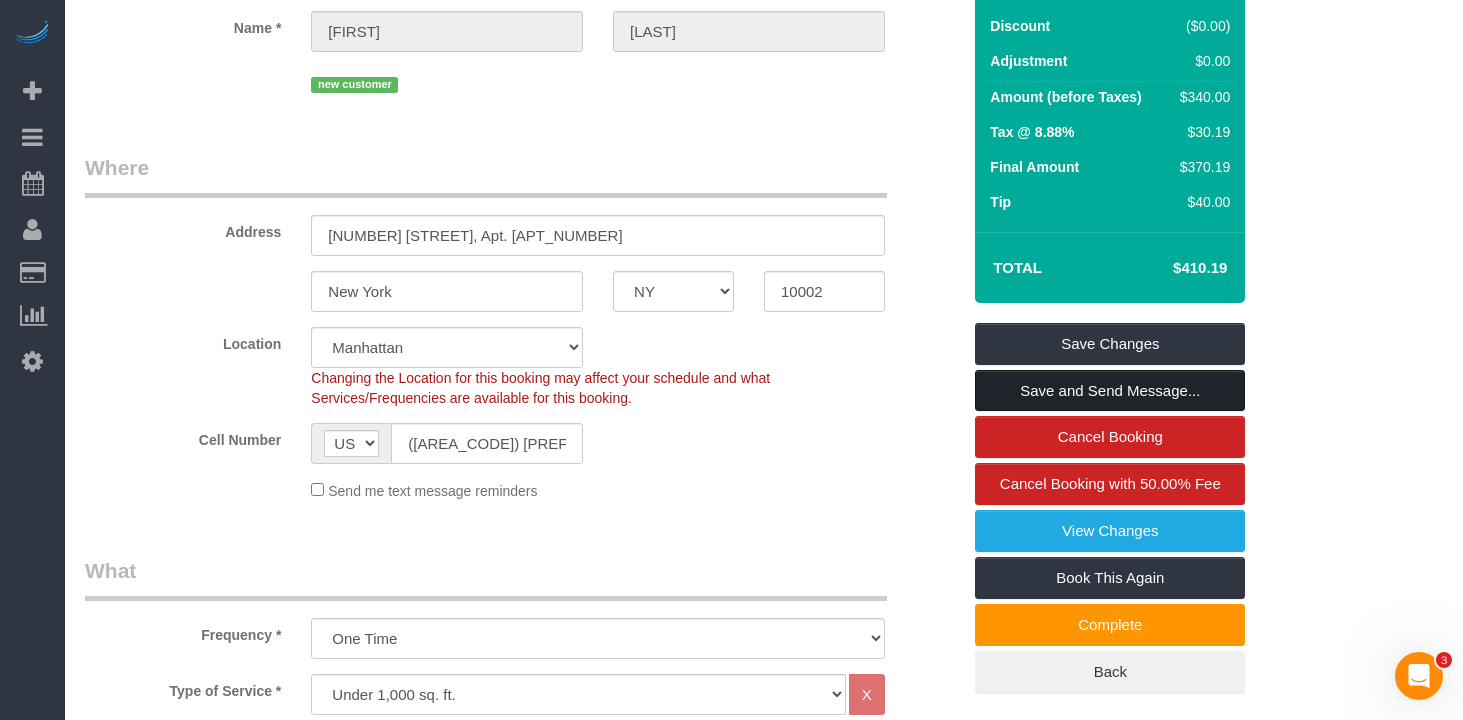 click on "Save and Send Message..." at bounding box center (1110, 391) 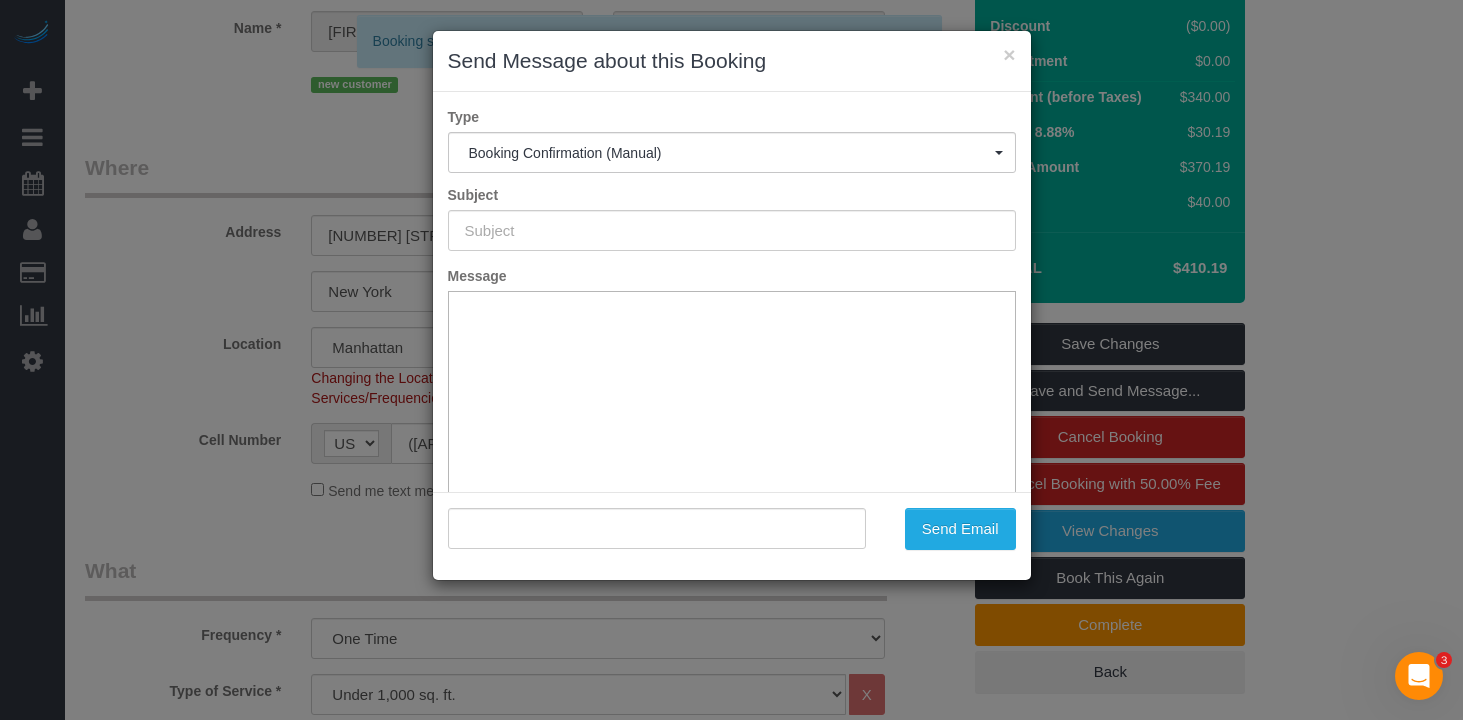 type on "Cleaning Confirmed for [DATE] at [TIME]" 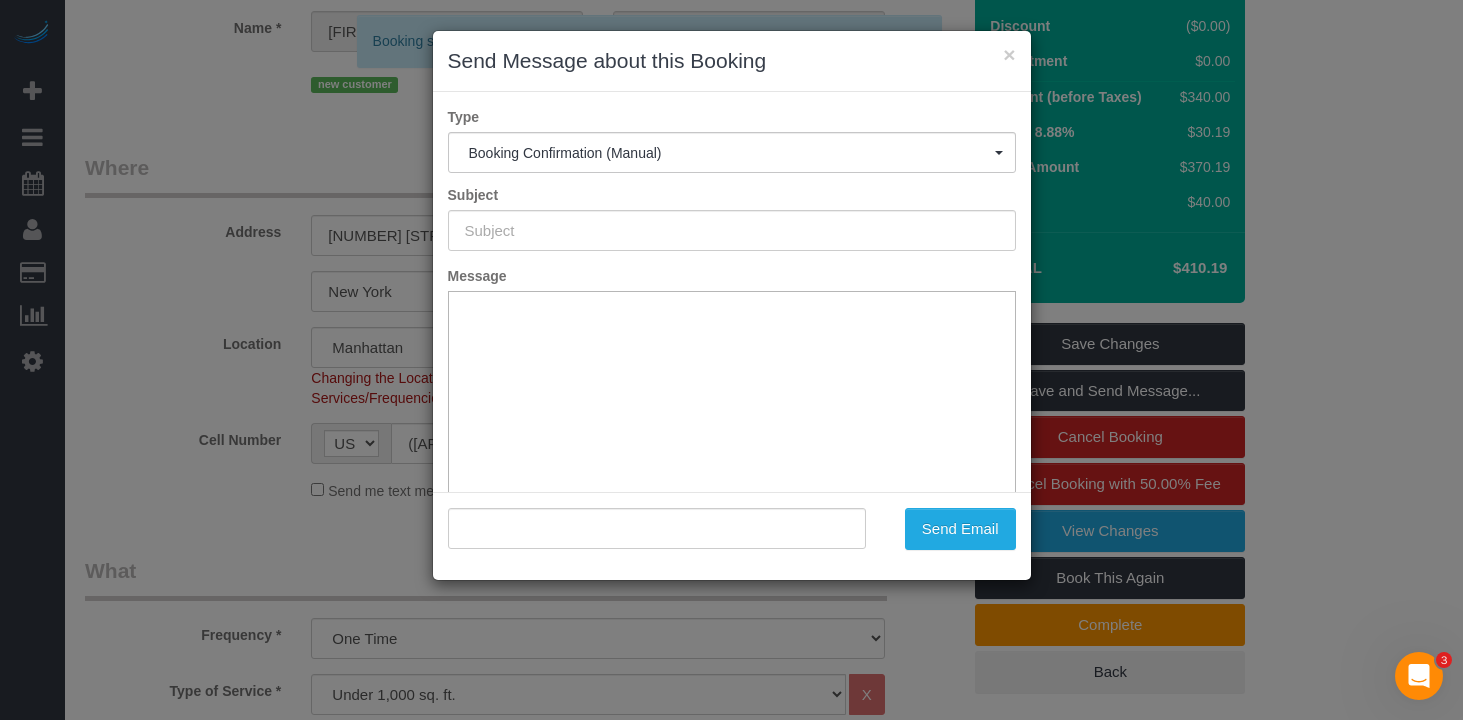 type on ""[FIRST] [LAST]" <[USERNAME]@[EXAMPLE.COM]>" 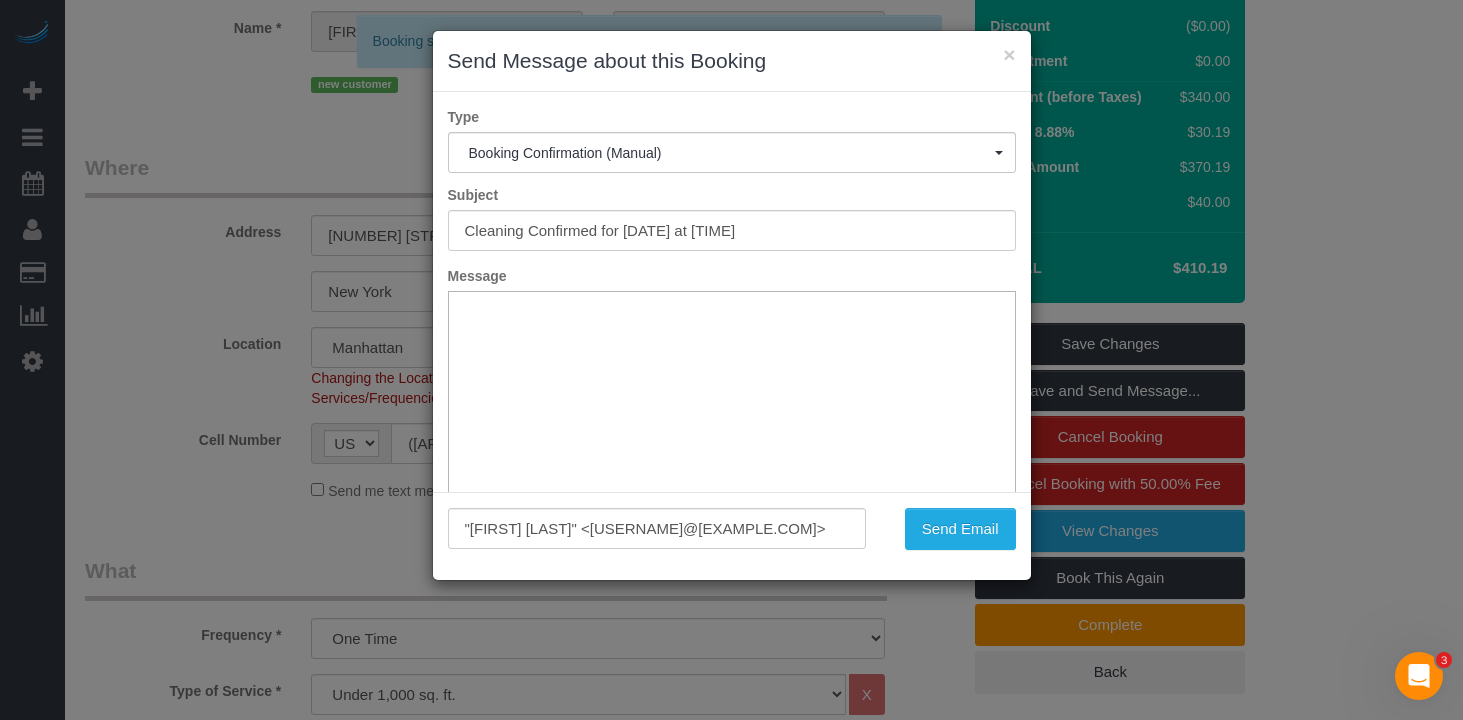scroll, scrollTop: 0, scrollLeft: 0, axis: both 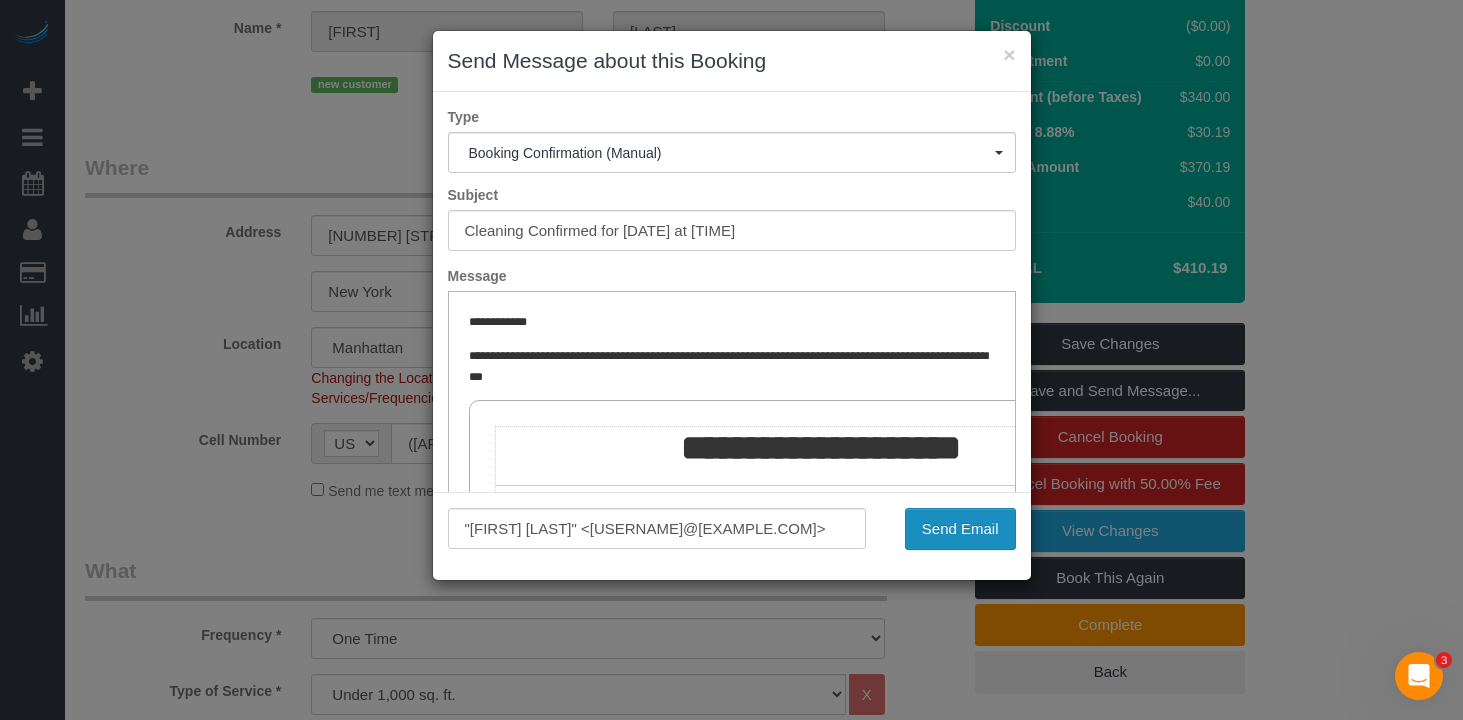 click on "Send Email" at bounding box center [960, 529] 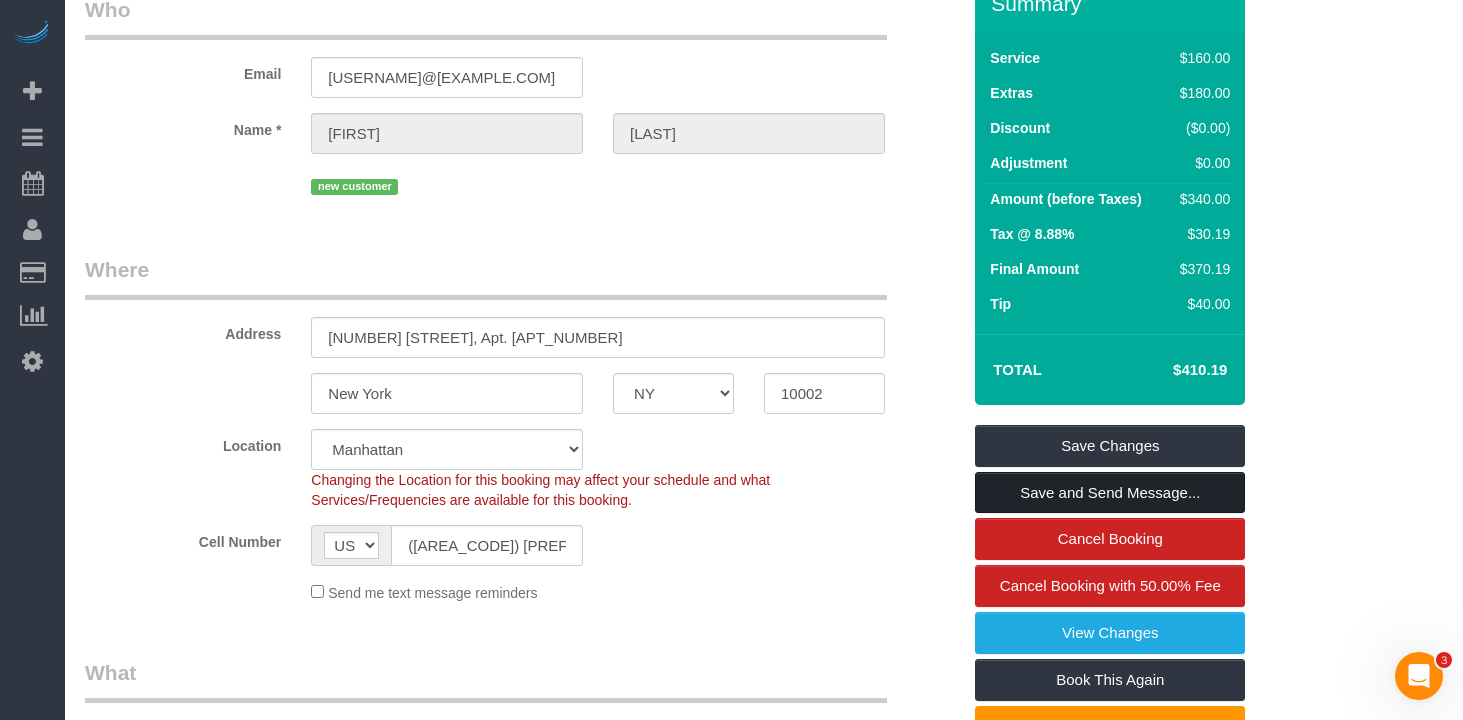 scroll, scrollTop: 0, scrollLeft: 0, axis: both 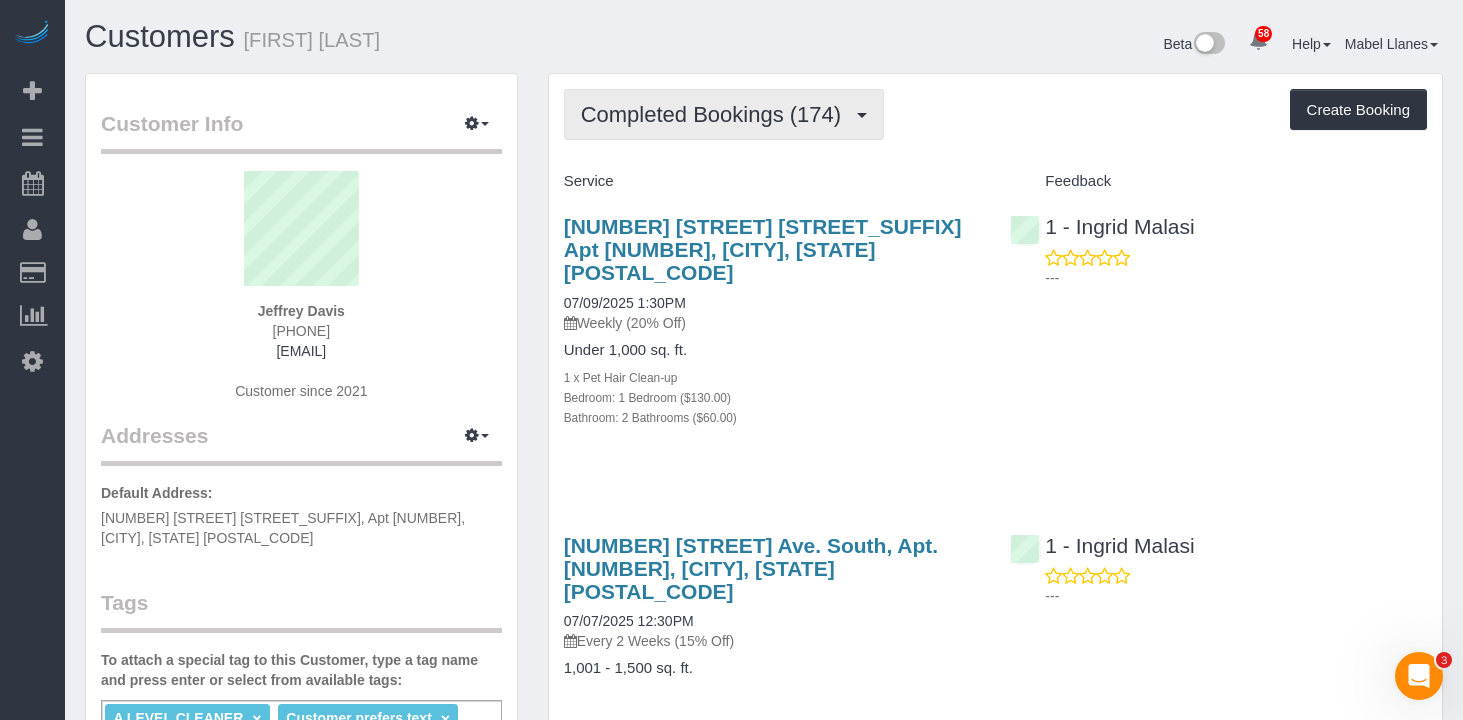 click on "Completed Bookings (174)" at bounding box center [716, 114] 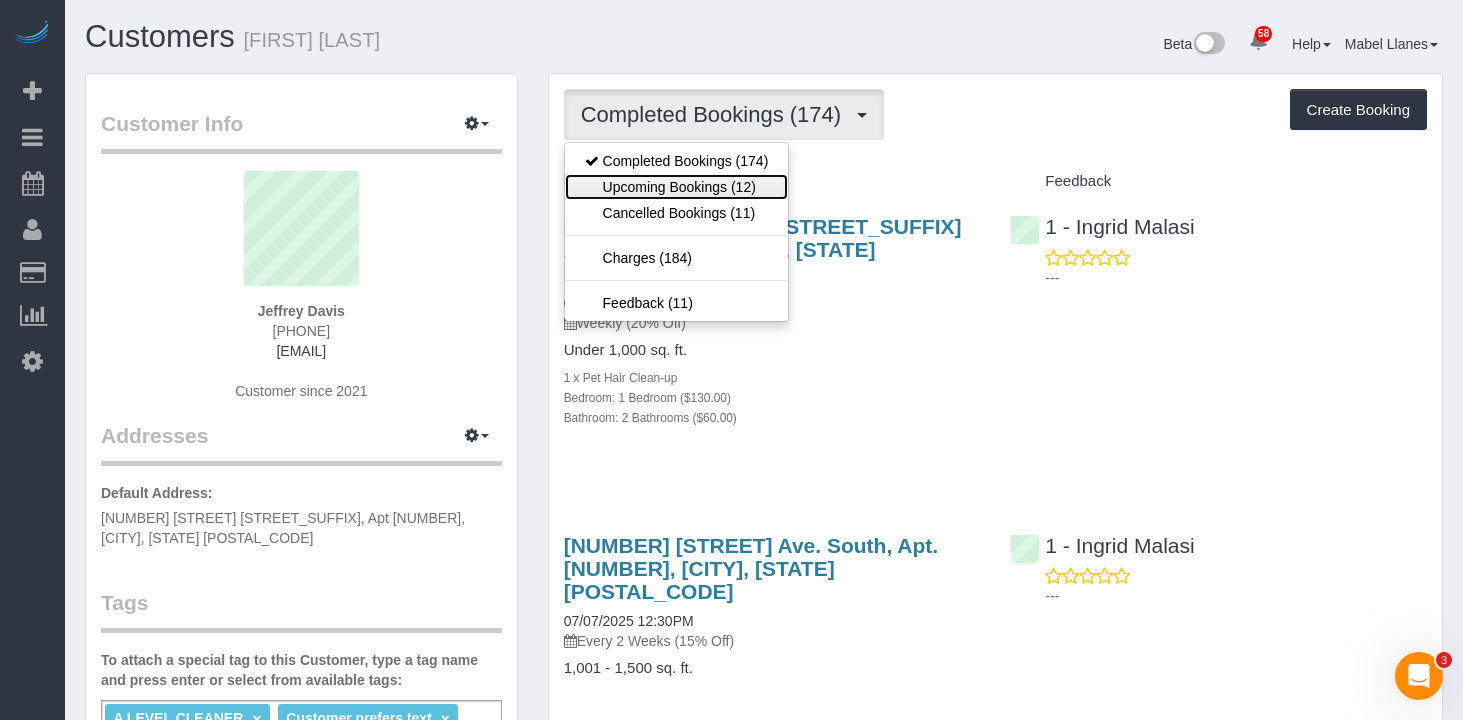 click on "Upcoming Bookings (12)" at bounding box center (677, 187) 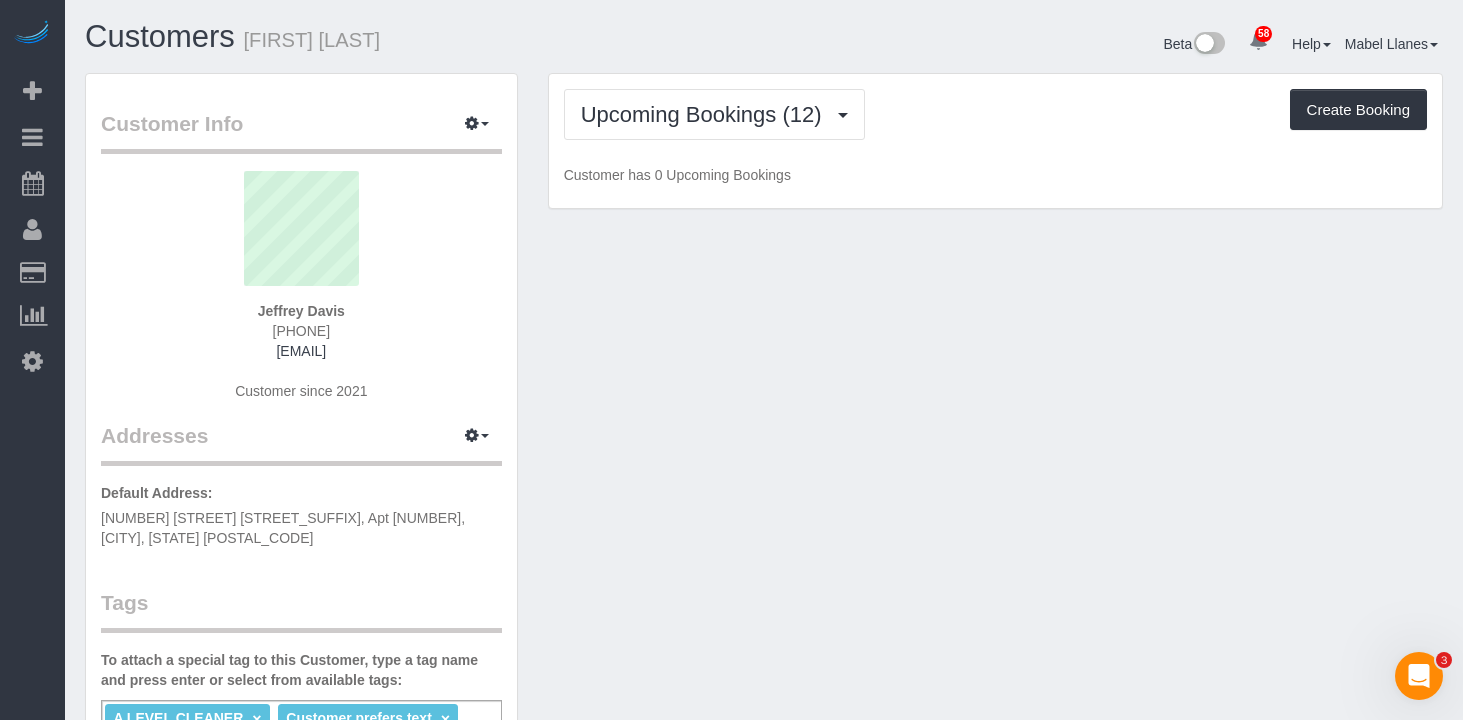 click on "Upcoming Bookings (12)
Completed Bookings (174)
Upcoming Bookings (12)
Cancelled Bookings (11)
Charges (184)
Feedback (11)
Create Booking" at bounding box center [995, 114] 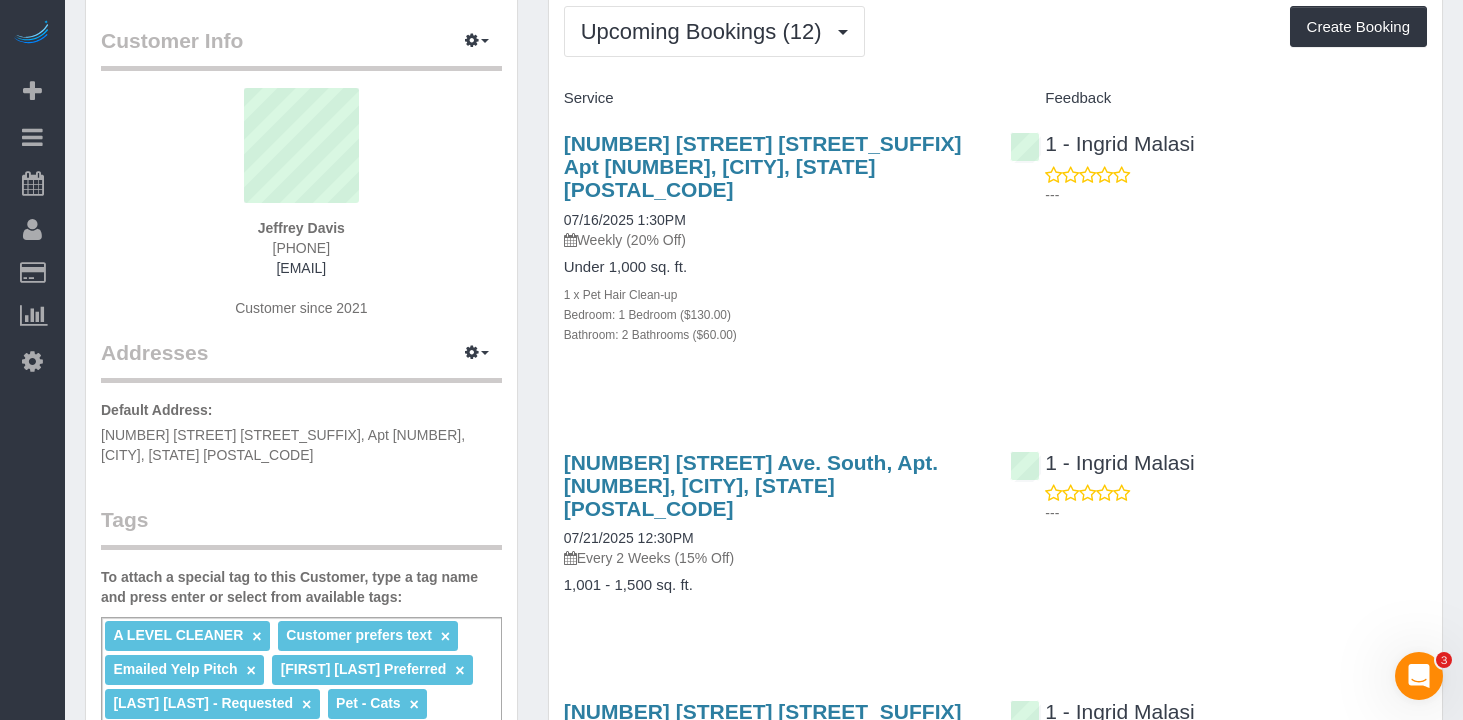 scroll, scrollTop: 0, scrollLeft: 0, axis: both 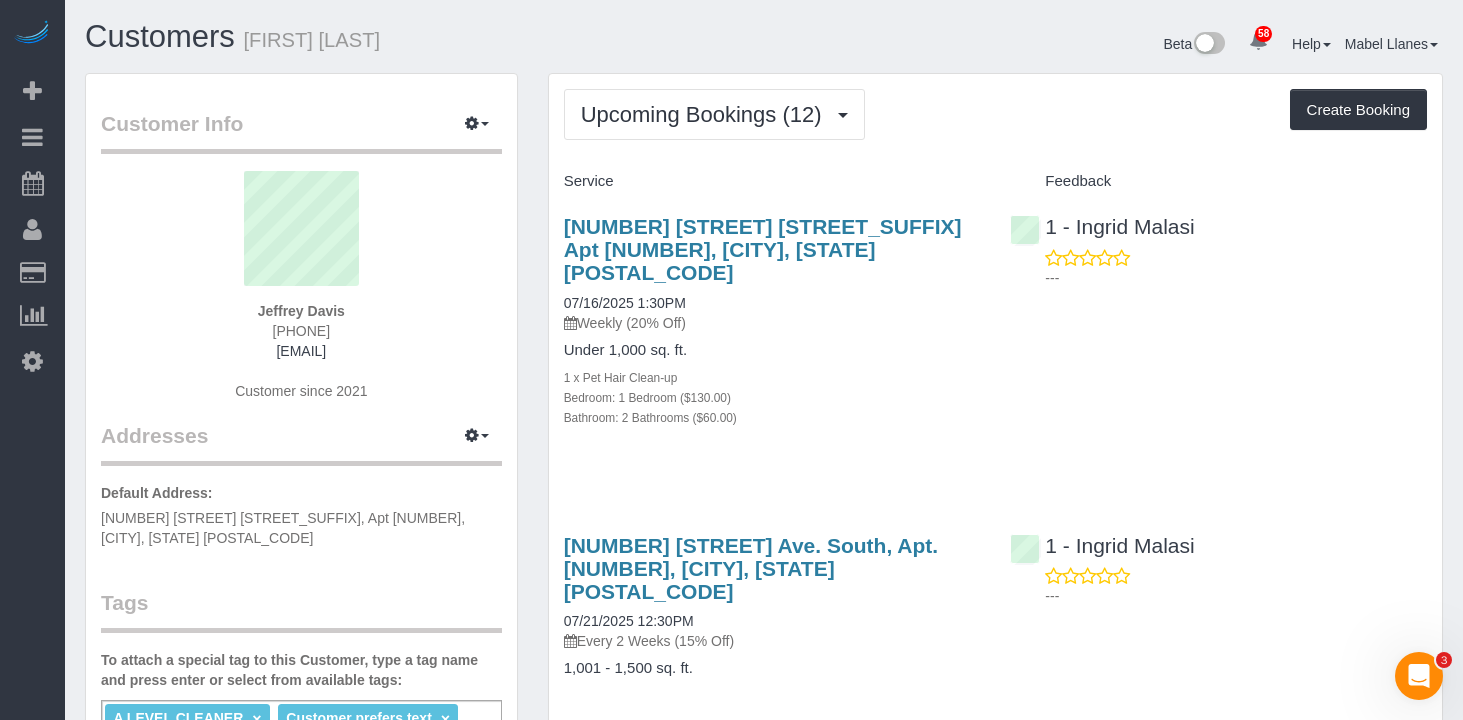 click on "Upcoming Bookings (12)
Completed Bookings (174)
Upcoming Bookings (12)
Cancelled Bookings (11)
Charges (184)
Feedback (11)
Create Booking
Service
Feedback" at bounding box center [995, 1948] 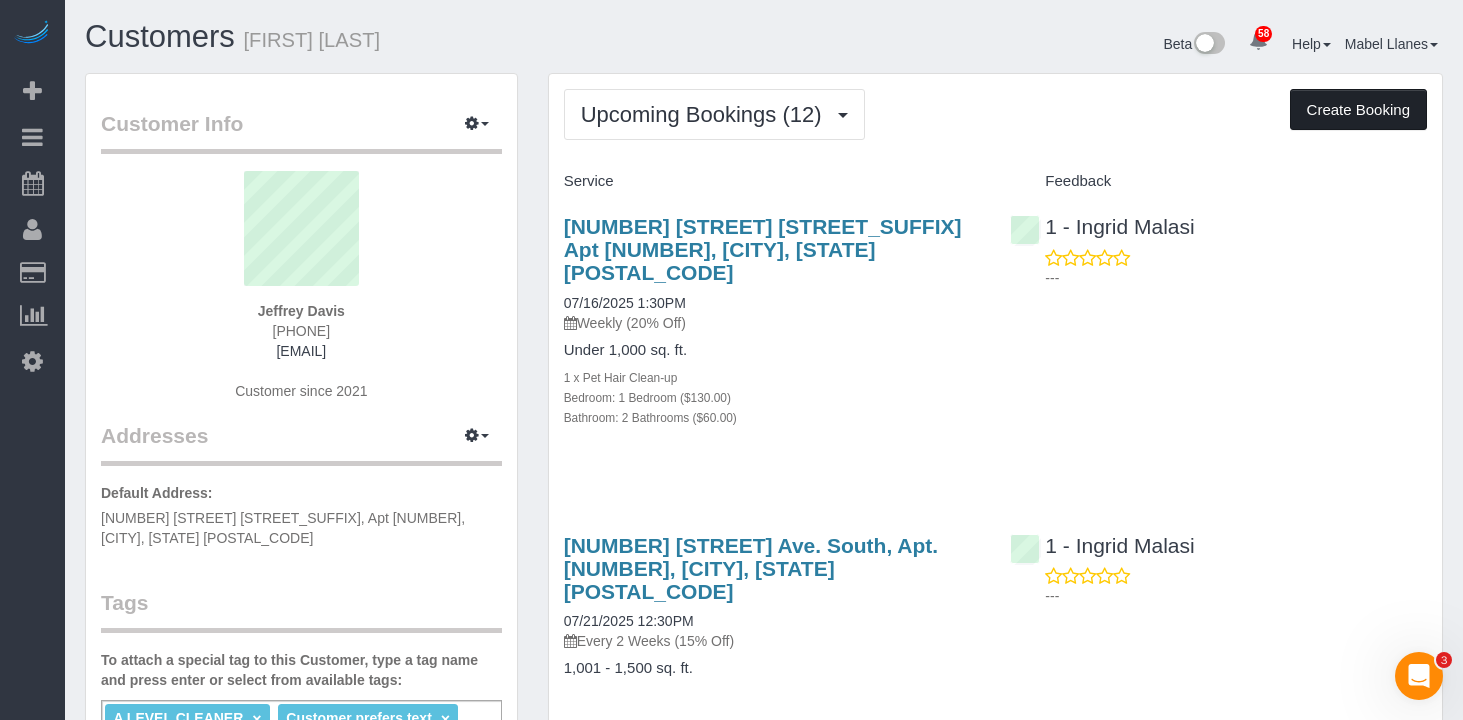 click on "Create Booking" at bounding box center [1358, 110] 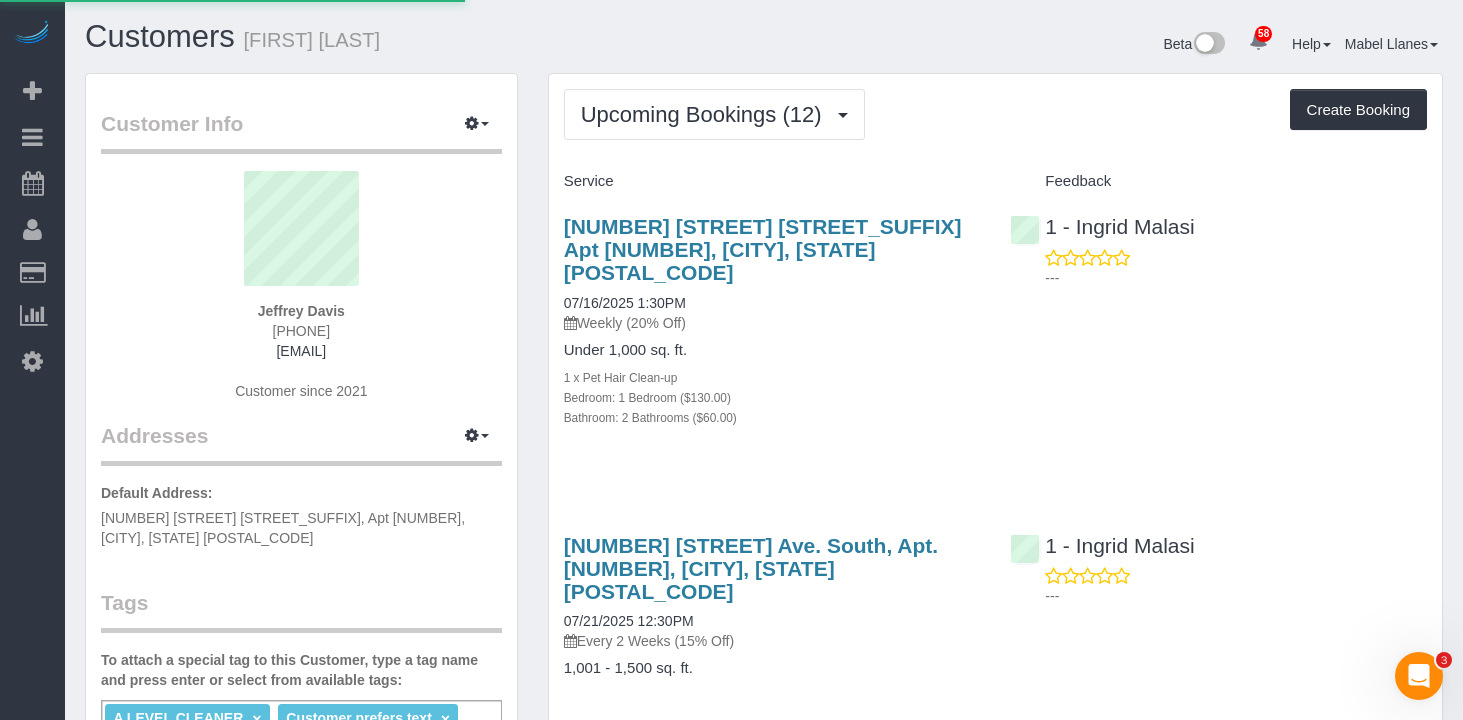select on "NY" 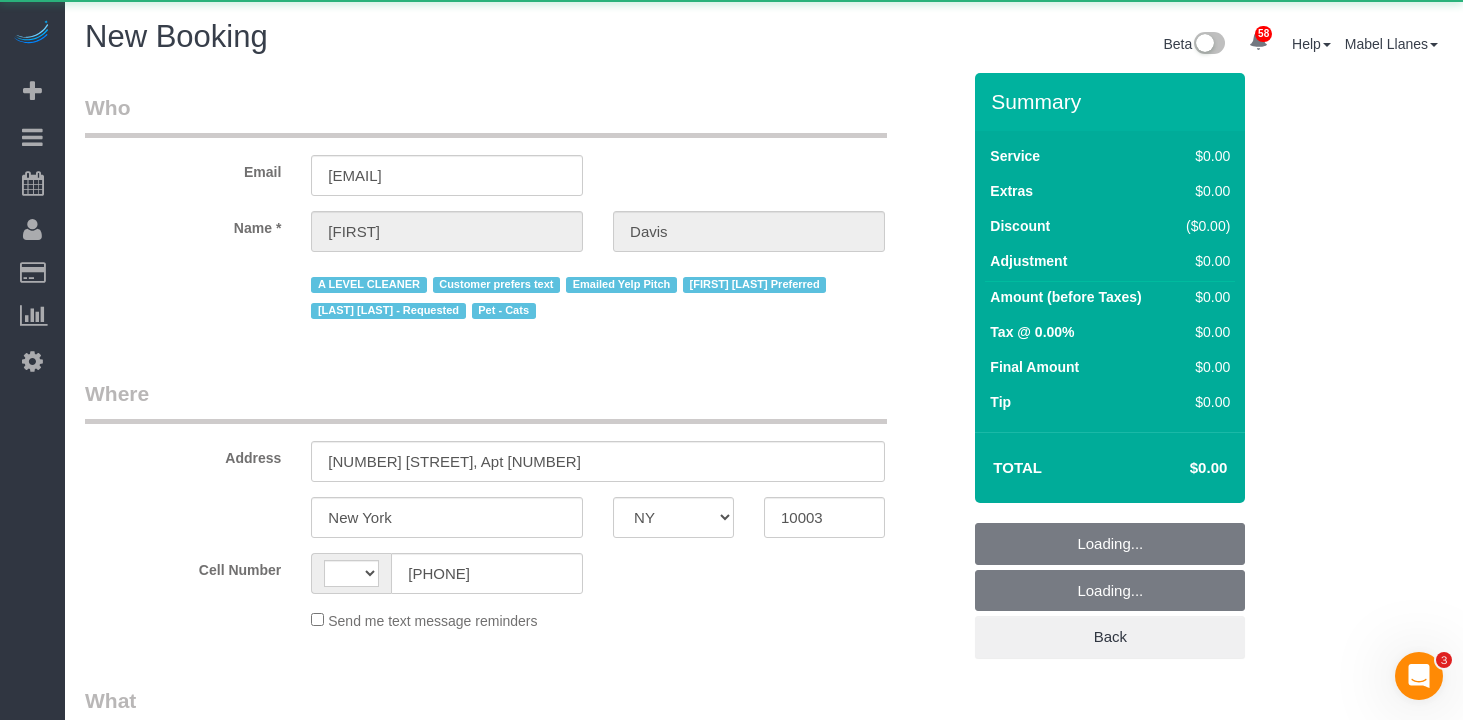 select on "string:US" 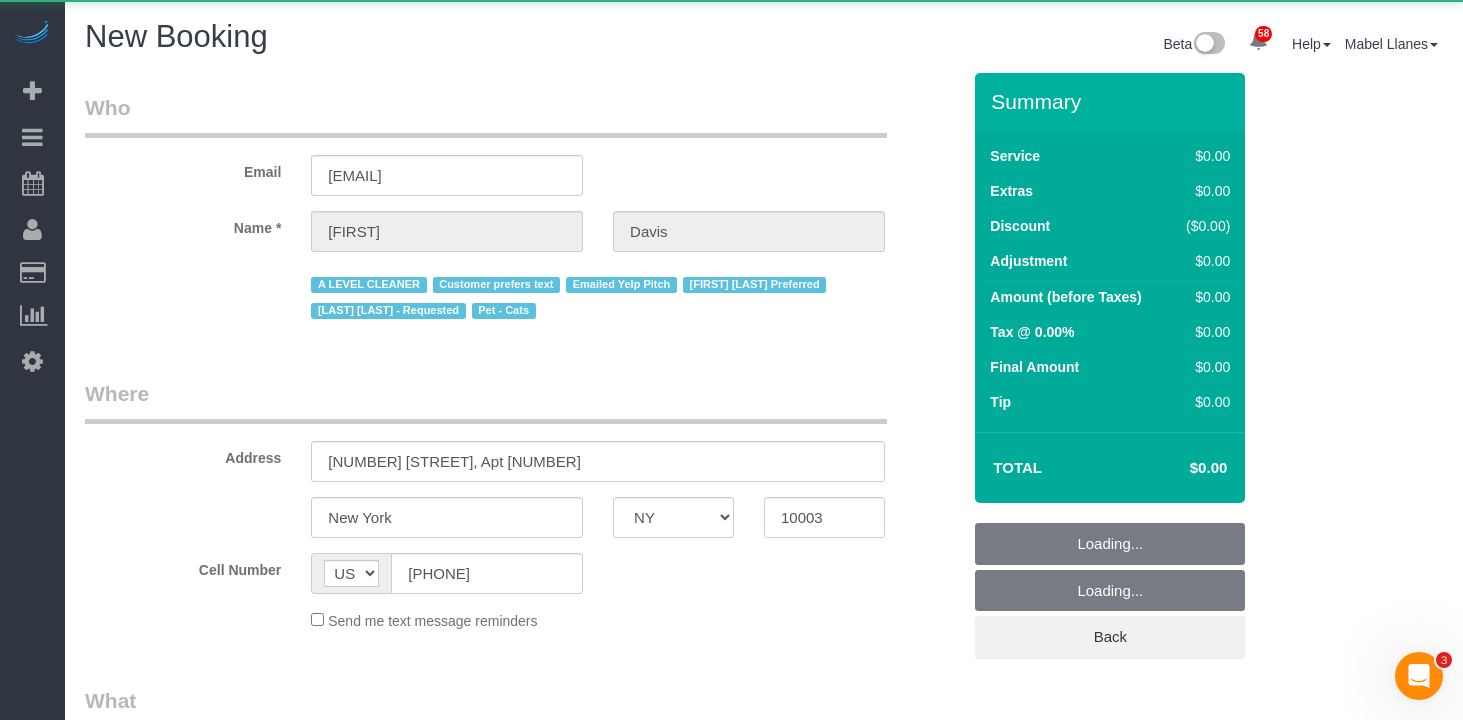 select on "string:stripe-pm_1ReC674VGloSiKo7UKl3QXXs" 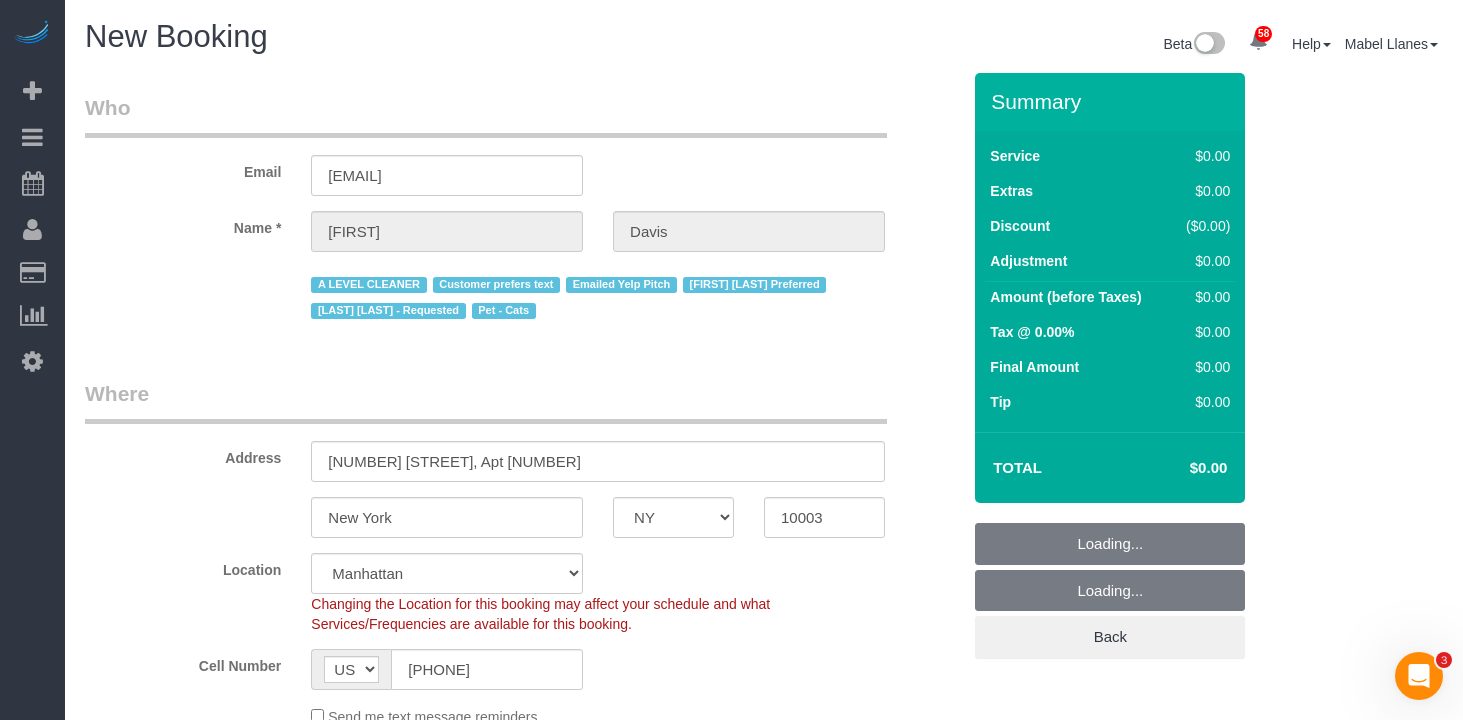 click on "Email
[EMAIL]
Name *
[FIRST]
[LAST]
A LEVEL CLEANER
Customer prefers text
Emailed Yelp Pitch
[FIRST] [LAST] Preferred
[LAST] [LAST] - Requested
Pet - Cats
Where
Address
[NUMBER] [STREET] [STREET_SUFFIX], Apt [NUMBER]
[CITY]
AK
AL
AR
AZ
CA
CO
CT
DC
DE
FL
GA
HI
IA
ID
IL
IN
KS
KY
LA" at bounding box center [522, 1392] 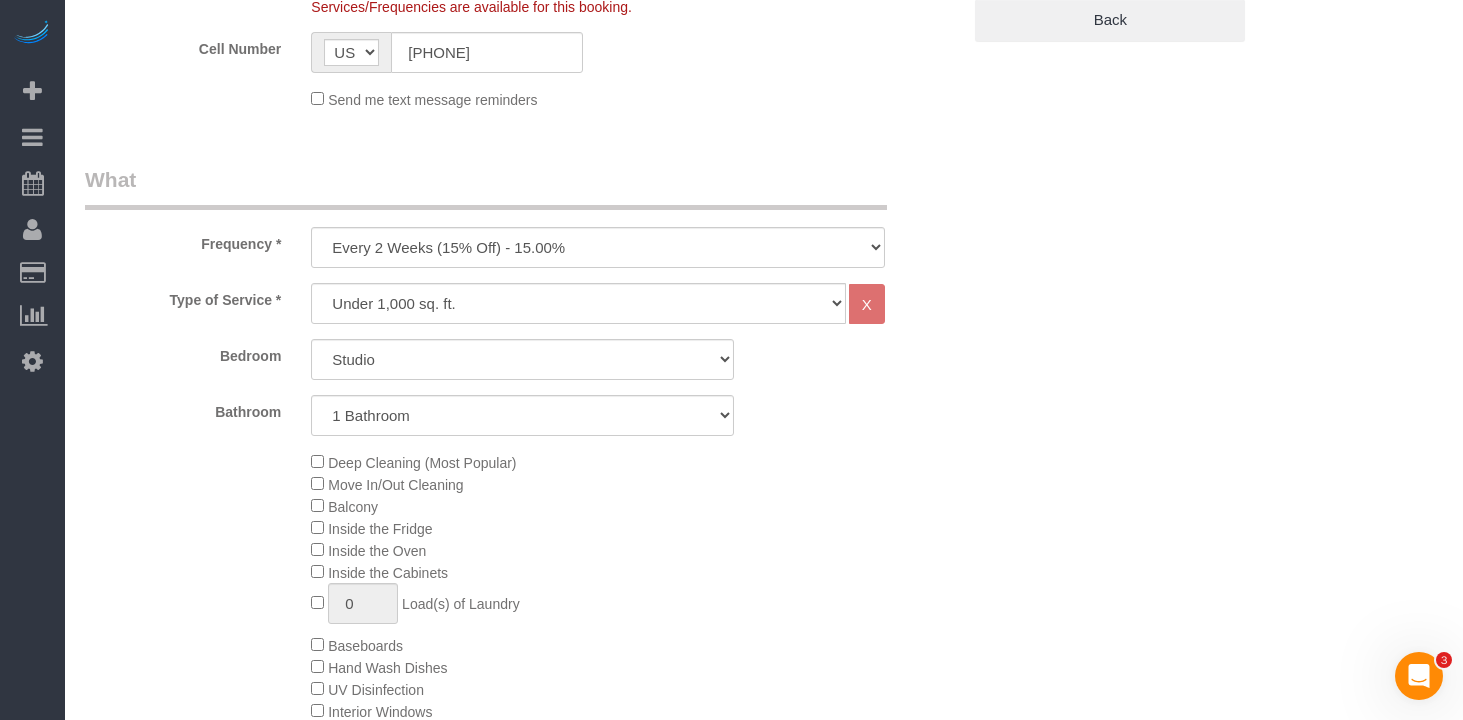 scroll, scrollTop: 725, scrollLeft: 0, axis: vertical 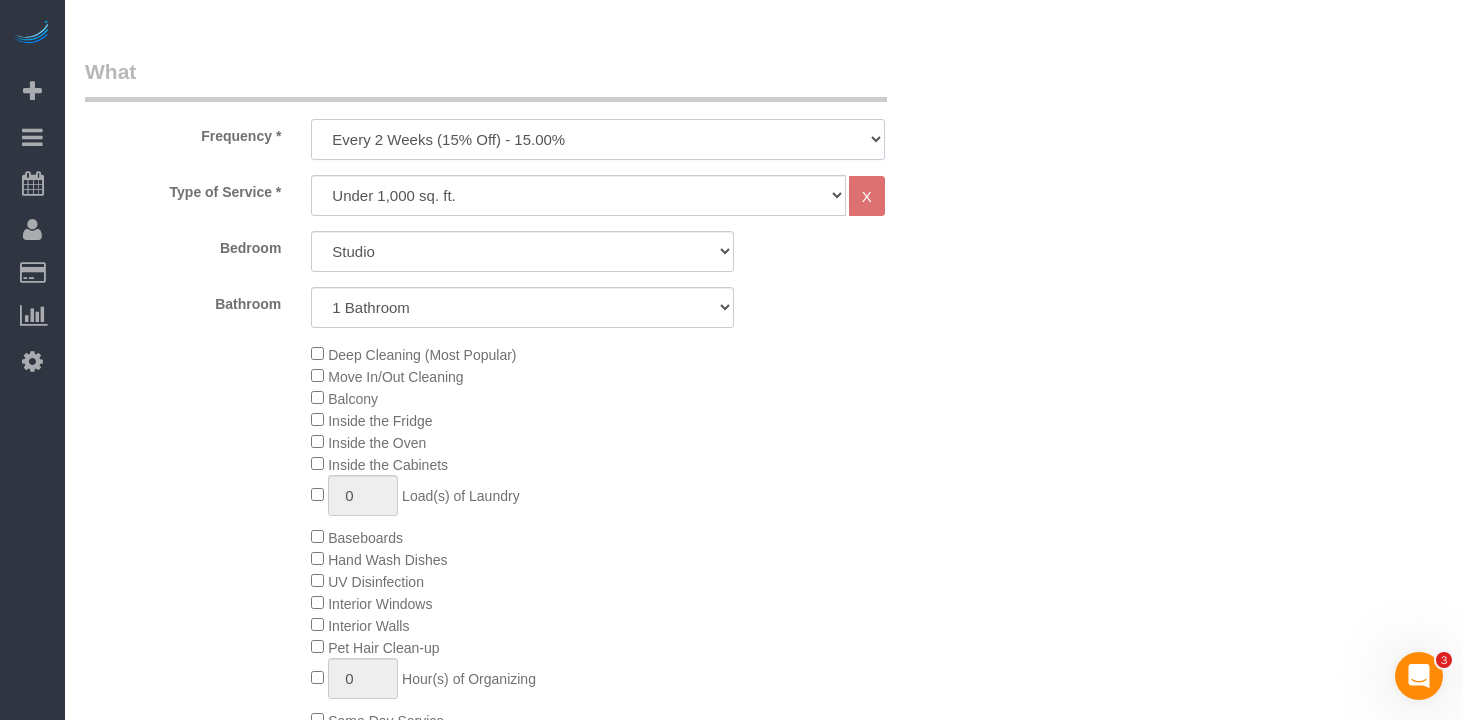 click on "One Time Weekly (20% Off) - 20.00% Every 2 Weeks (15% Off) - 15.00% Every 4 Weeks (10% Off) - 10.00%" at bounding box center [598, 139] 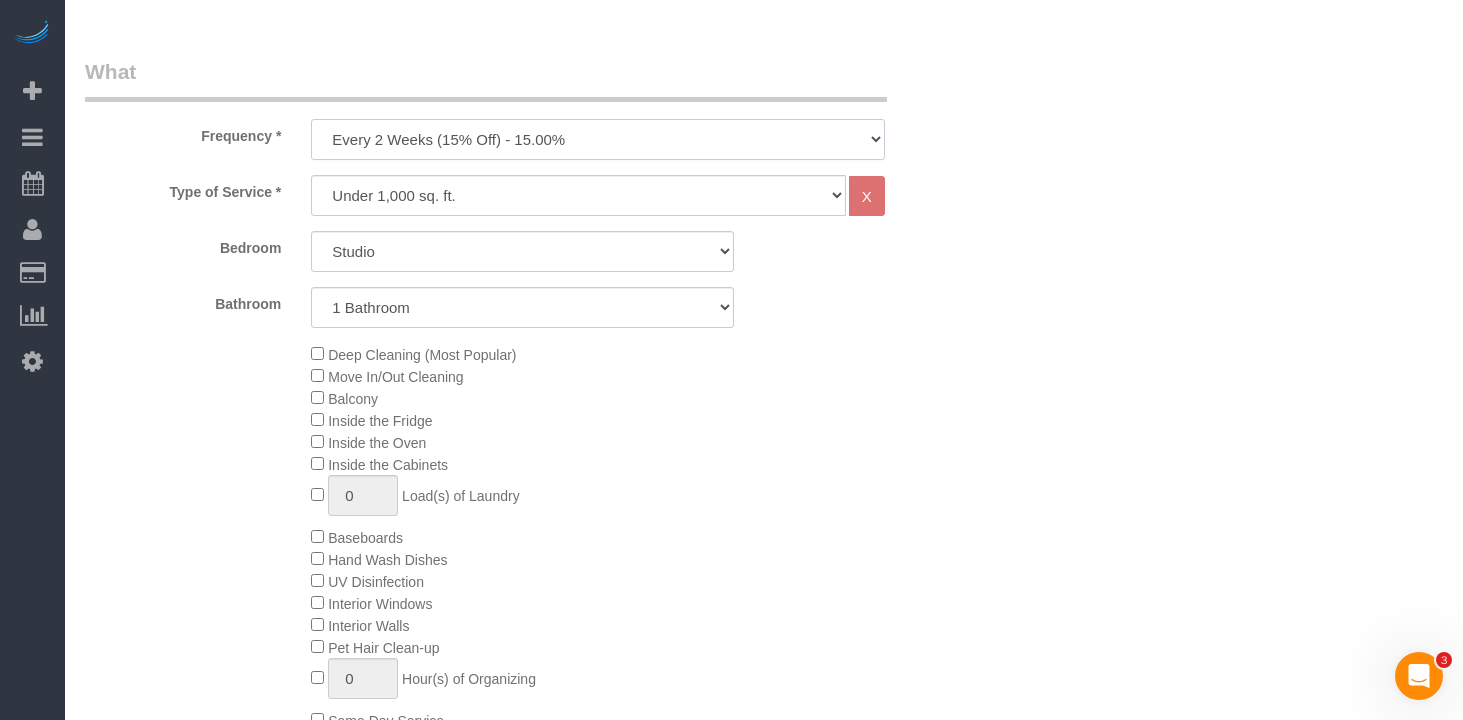 select on "object:3131" 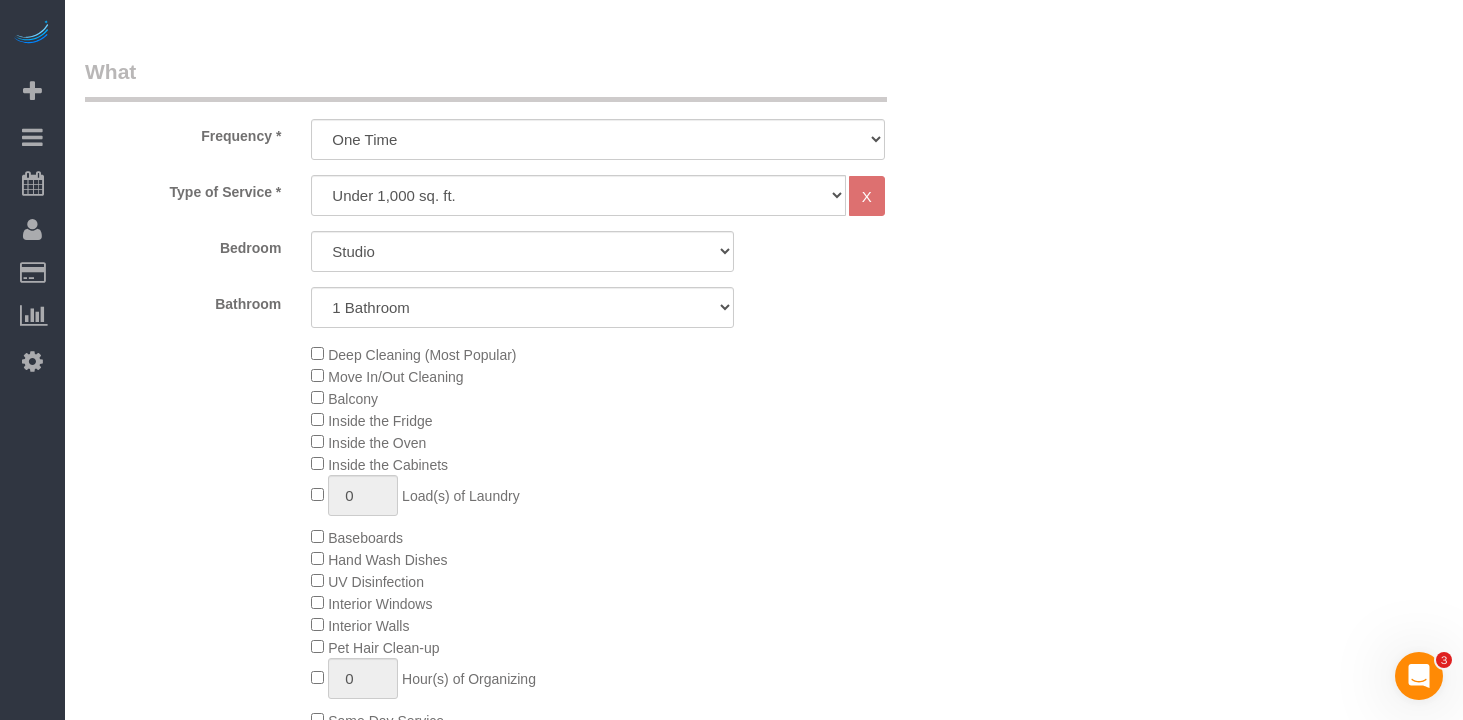 click on "Deep Cleaning (Most Popular)
Move In/Out Cleaning
Balcony
Inside the Fridge
Inside the Oven
Inside the Cabinets
0
Load(s) of Laundry
Baseboards
Hand Wash Dishes
0" 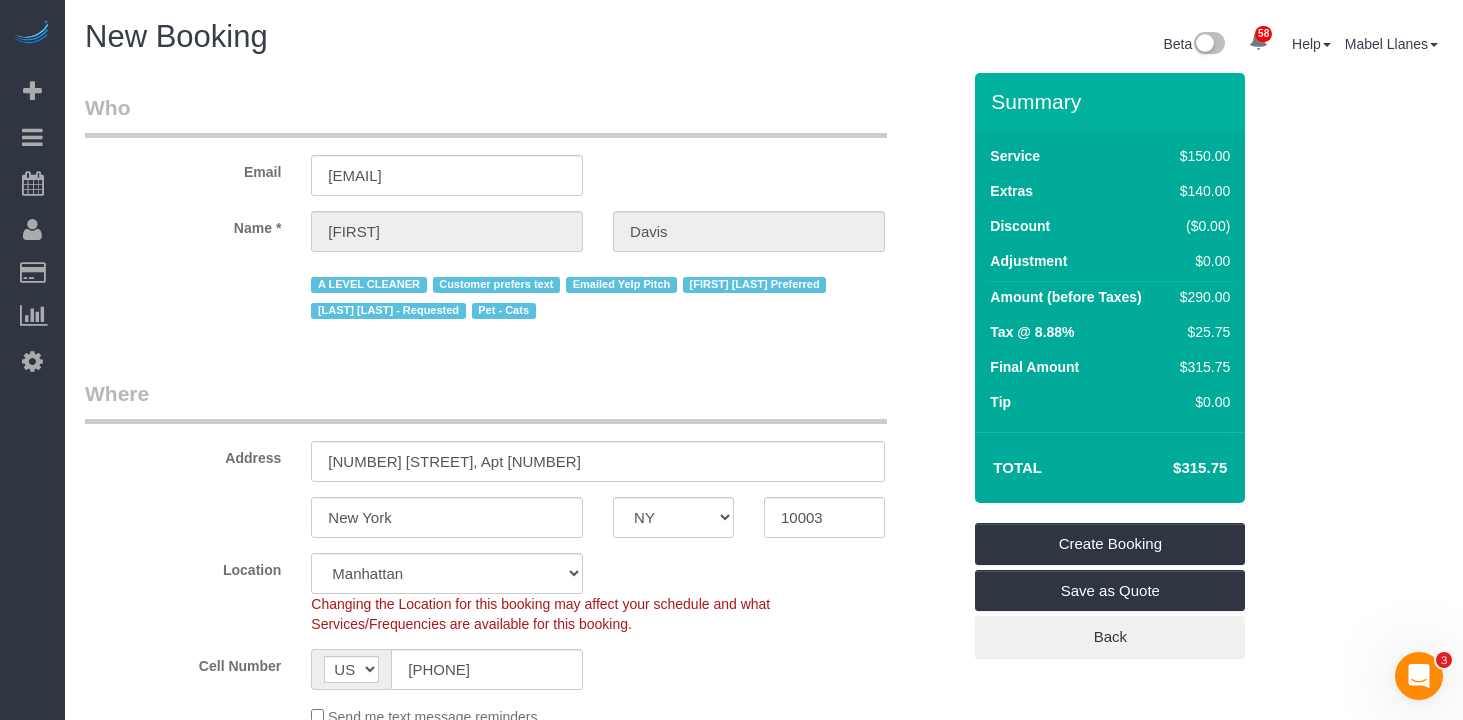 click on "Where" at bounding box center (486, 401) 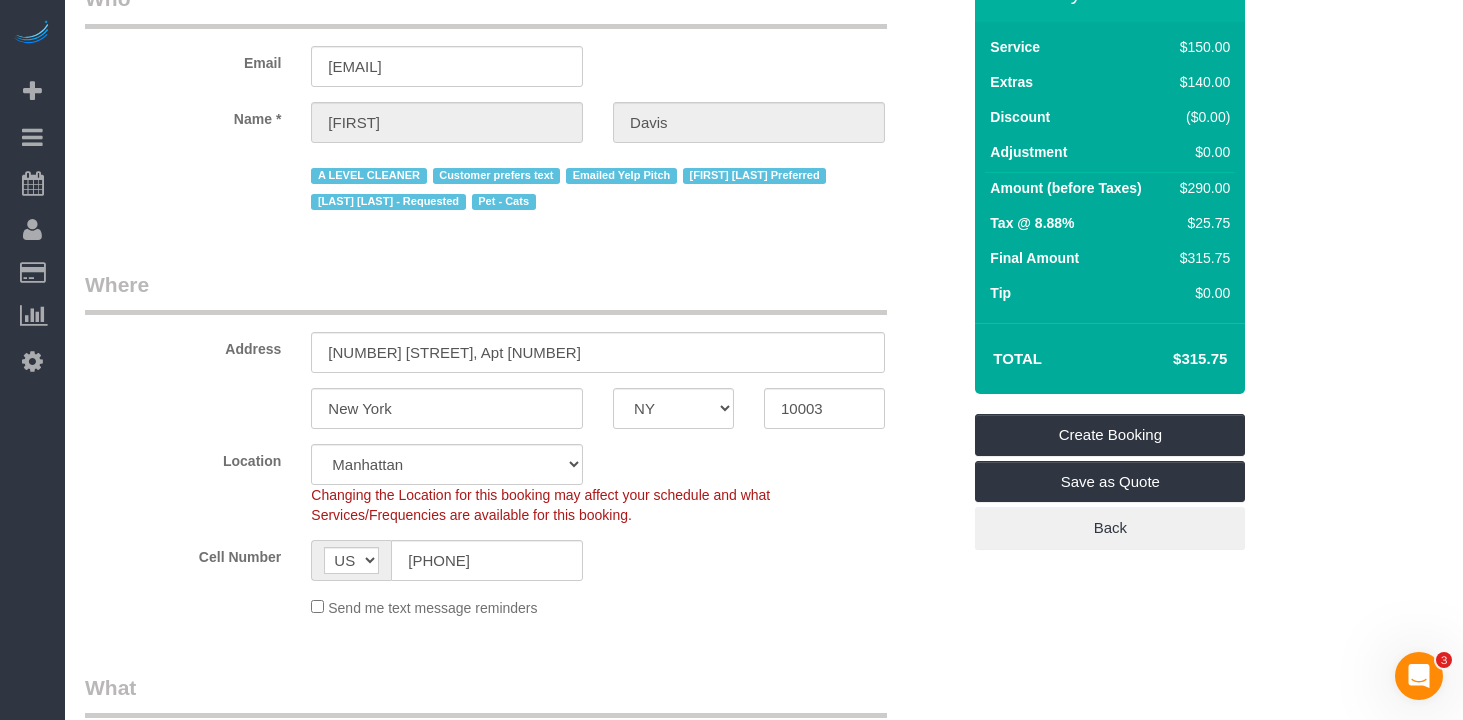 scroll, scrollTop: 104, scrollLeft: 0, axis: vertical 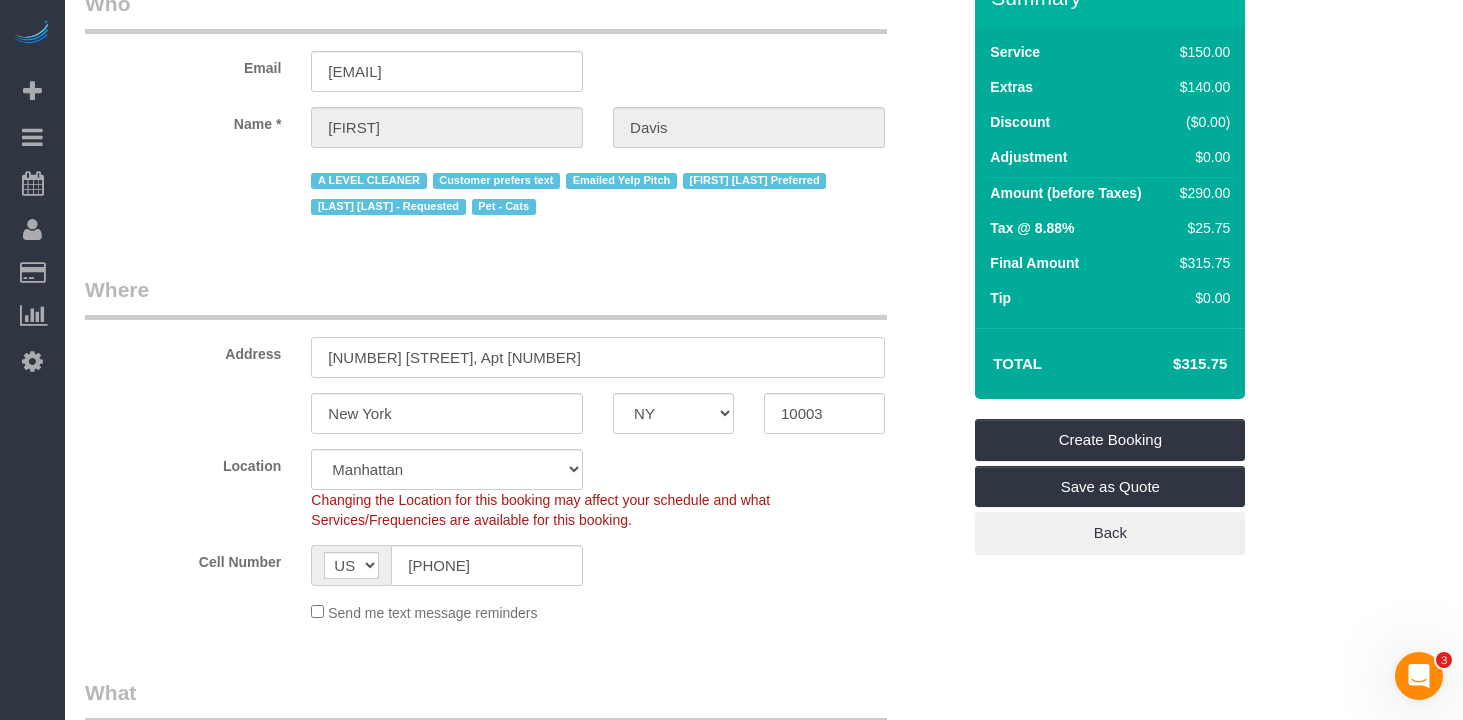 click on "[NUMBER] [STREET], Apt [NUMBER]" at bounding box center (598, 357) 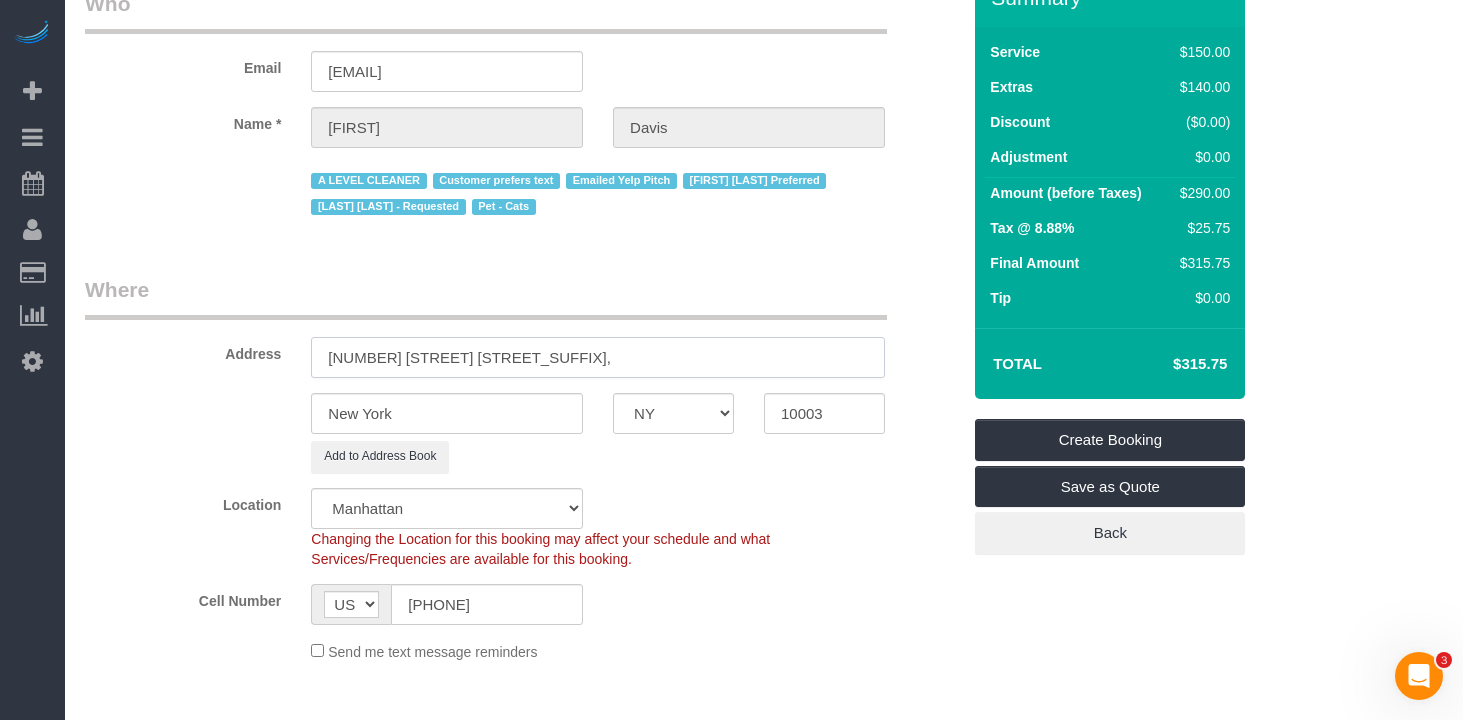 click on "[NUMBER] [STREET] [STREET_SUFFIX]," at bounding box center (598, 357) 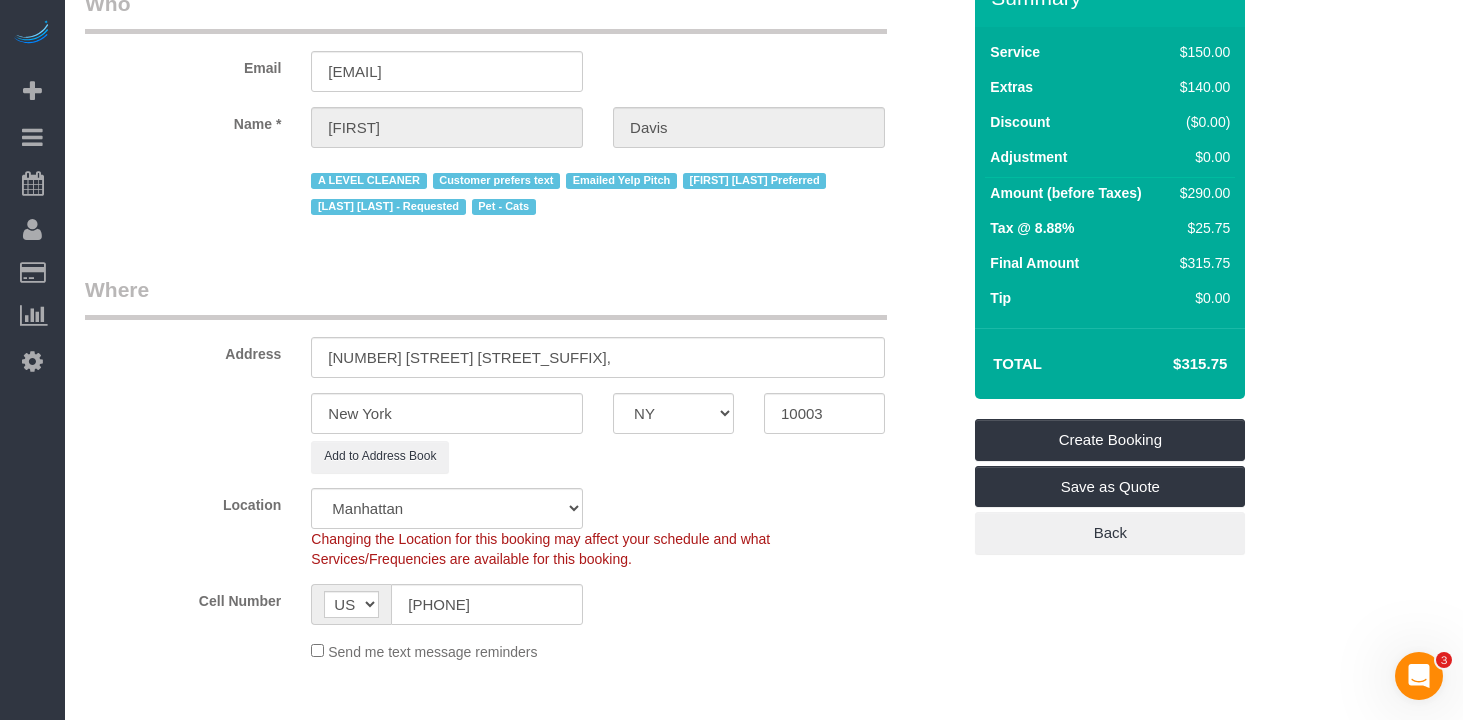 click on "Changing the Location for this booking may affect your schedule and what
Services/Frequencies are available for this booking." 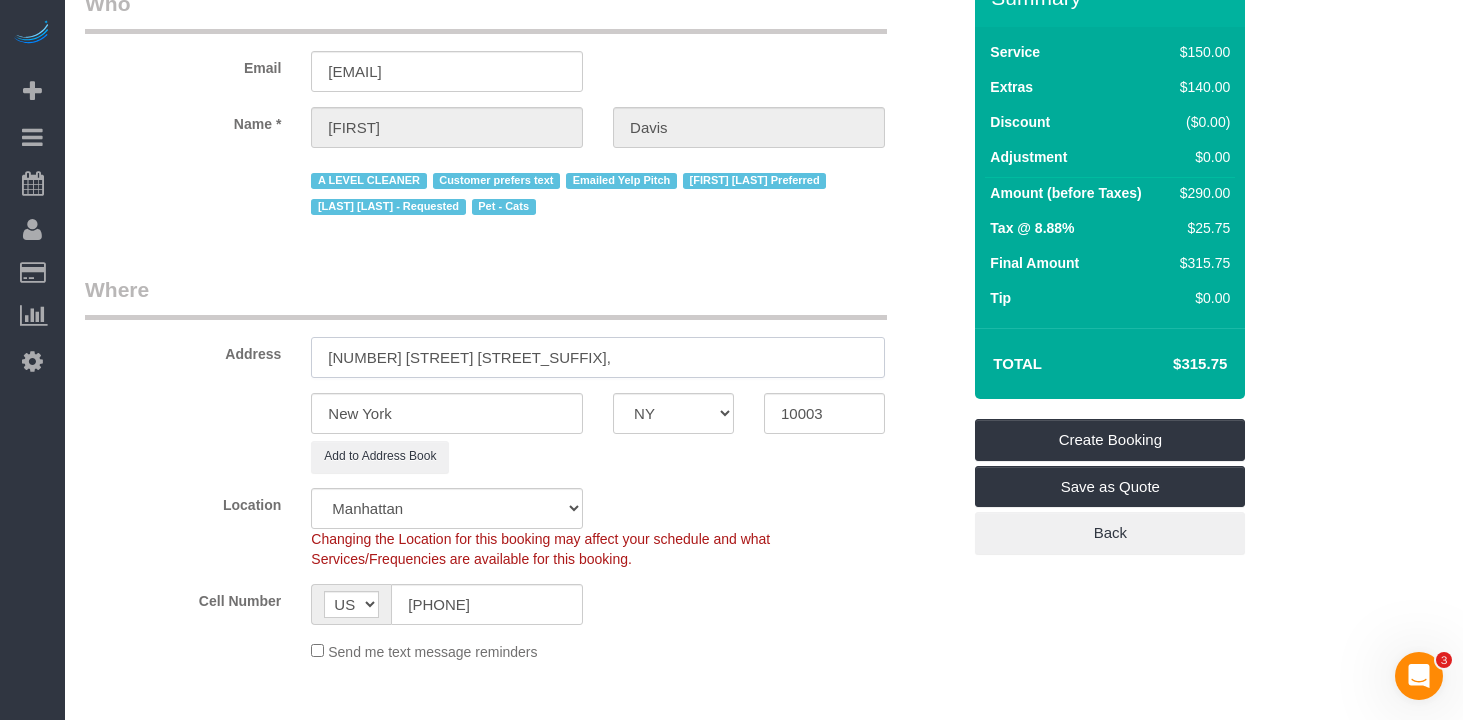 click on "[NUMBER] [STREET] [STREET_SUFFIX]," at bounding box center [598, 357] 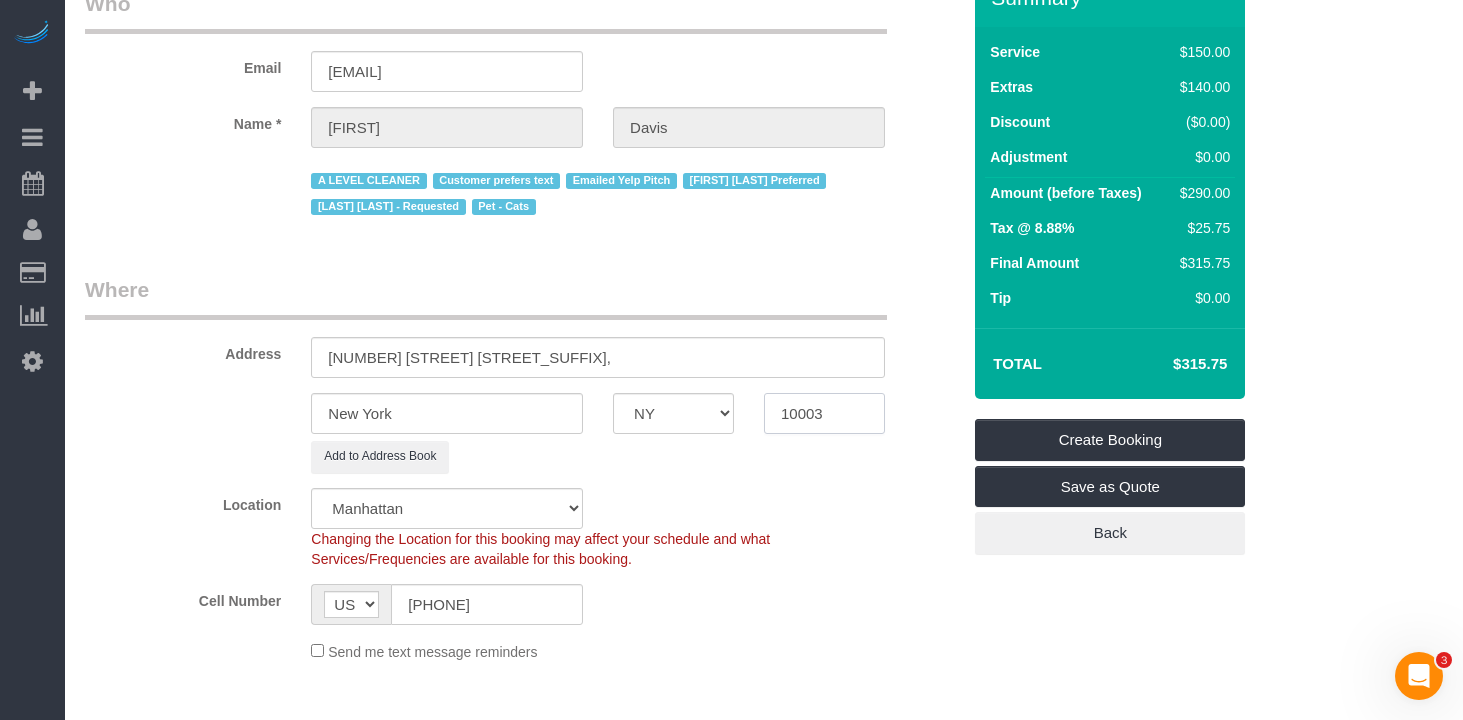 click on "10003" at bounding box center (824, 413) 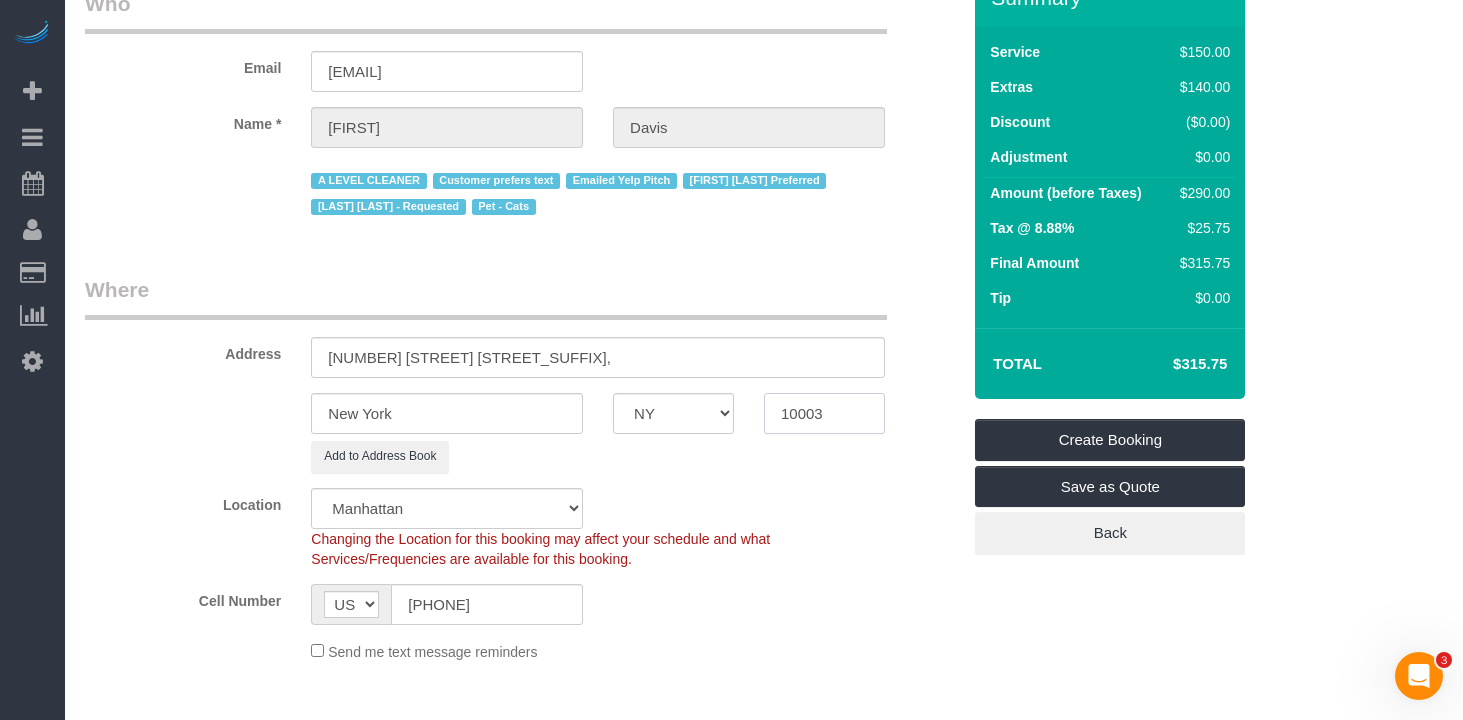 click on "10003" at bounding box center [824, 413] 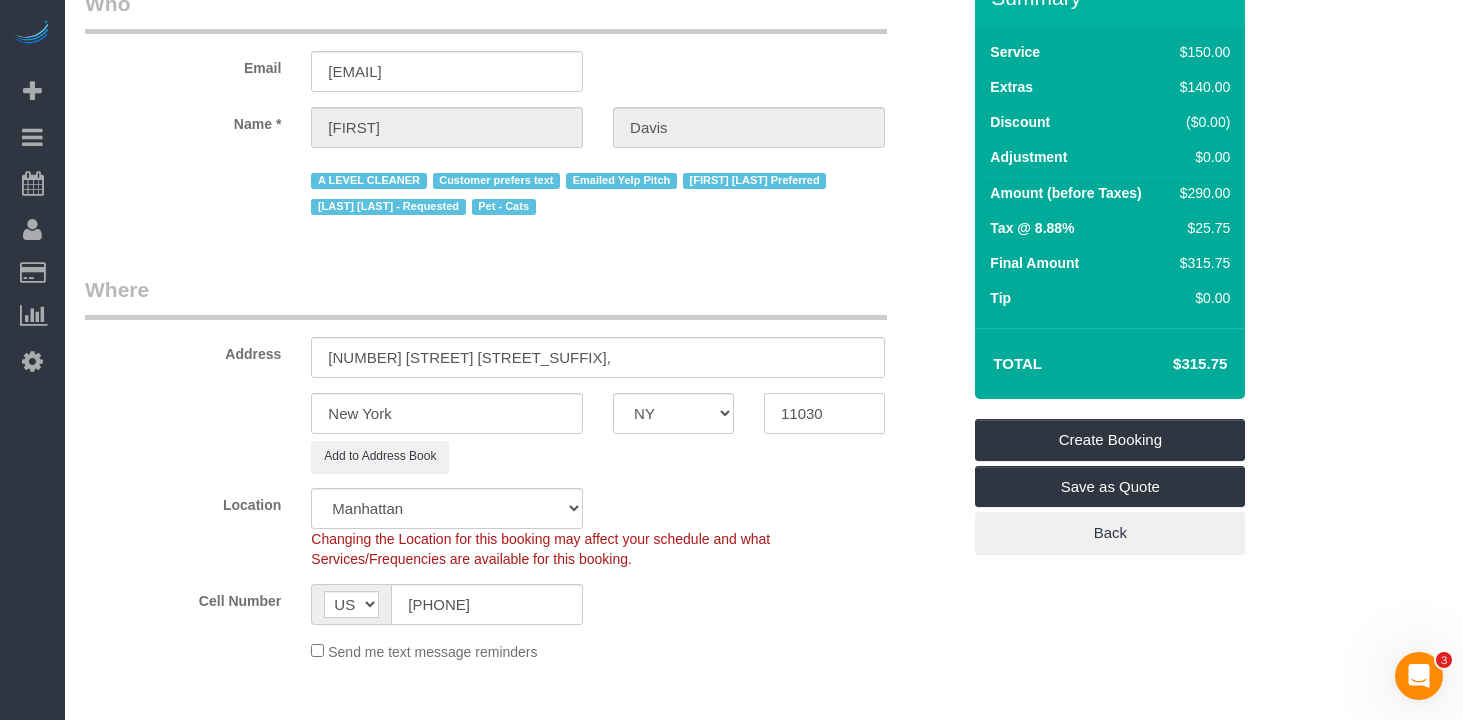 click on "11030" at bounding box center [824, 413] 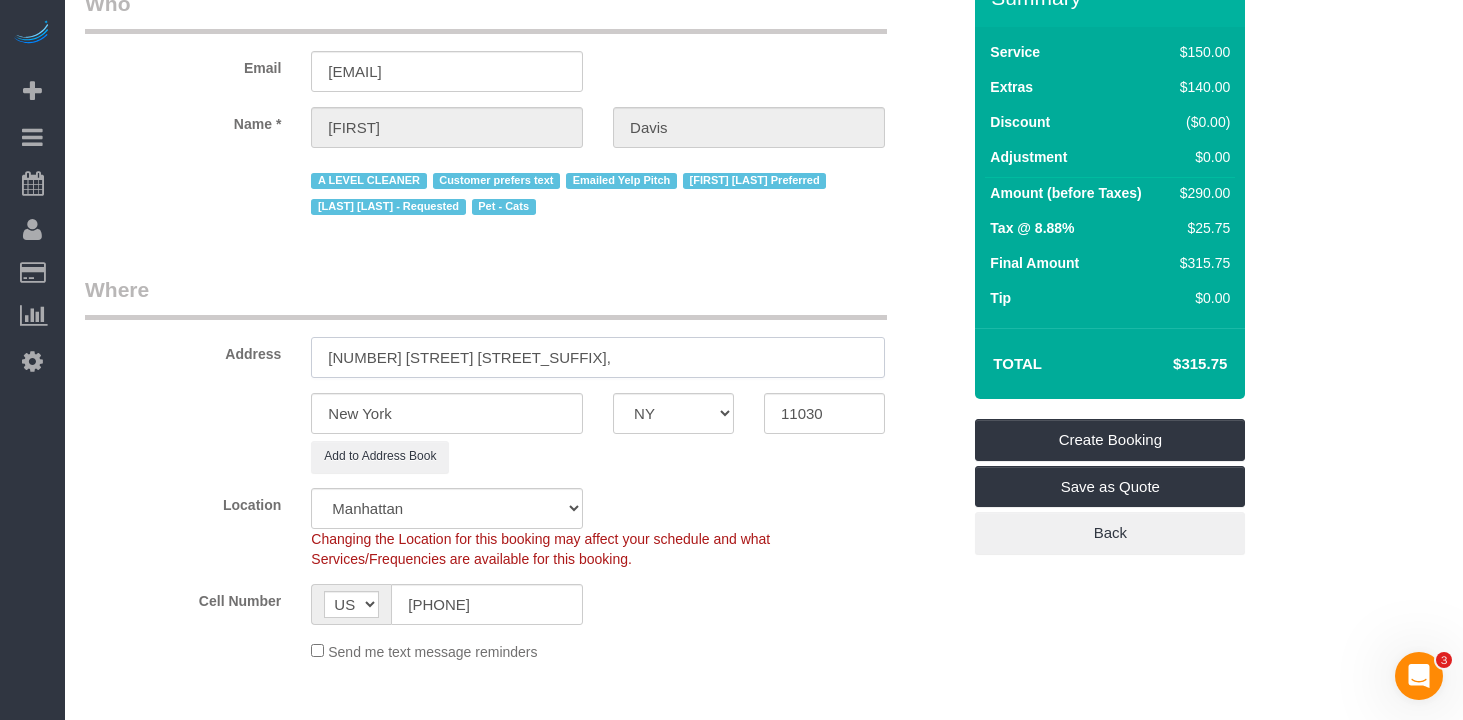 click on "[NUMBER] [STREET] [STREET_SUFFIX]," at bounding box center (598, 357) 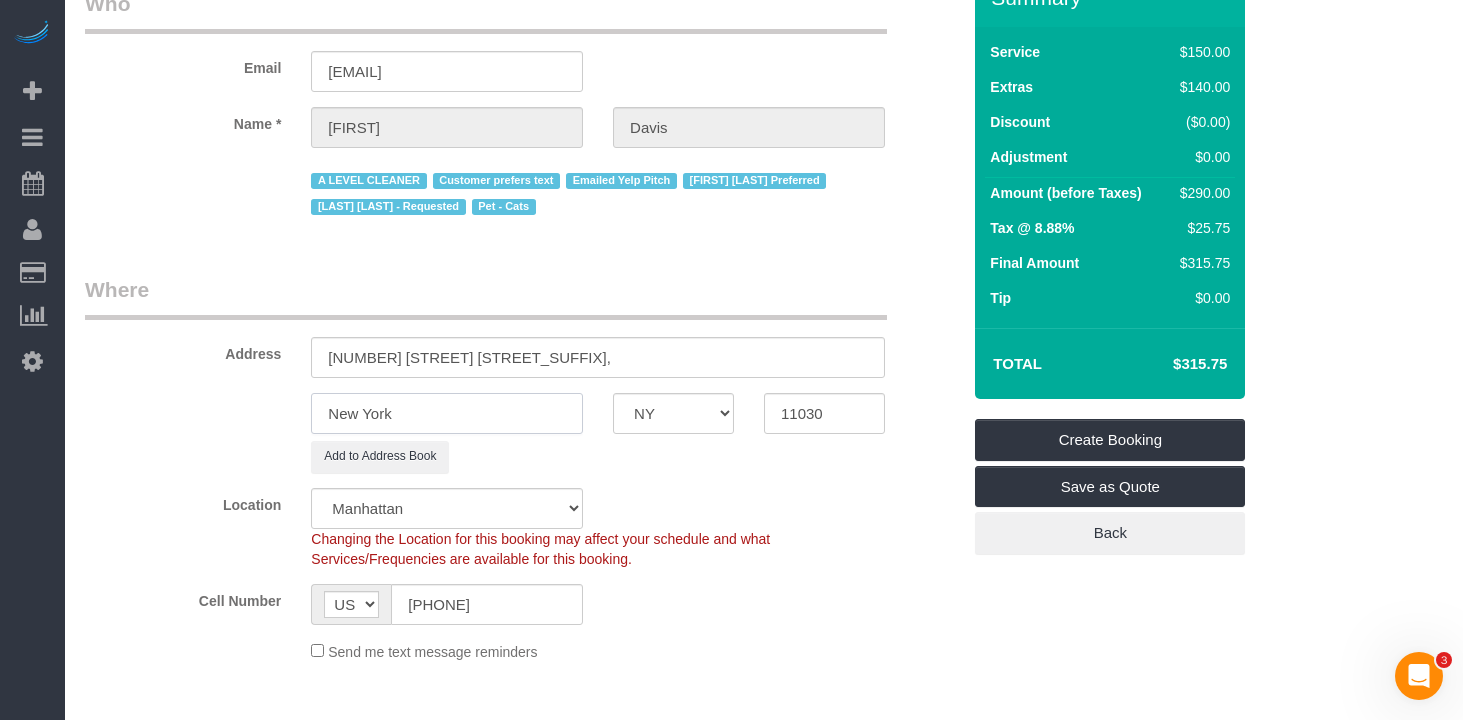 click on "New York" at bounding box center (447, 413) 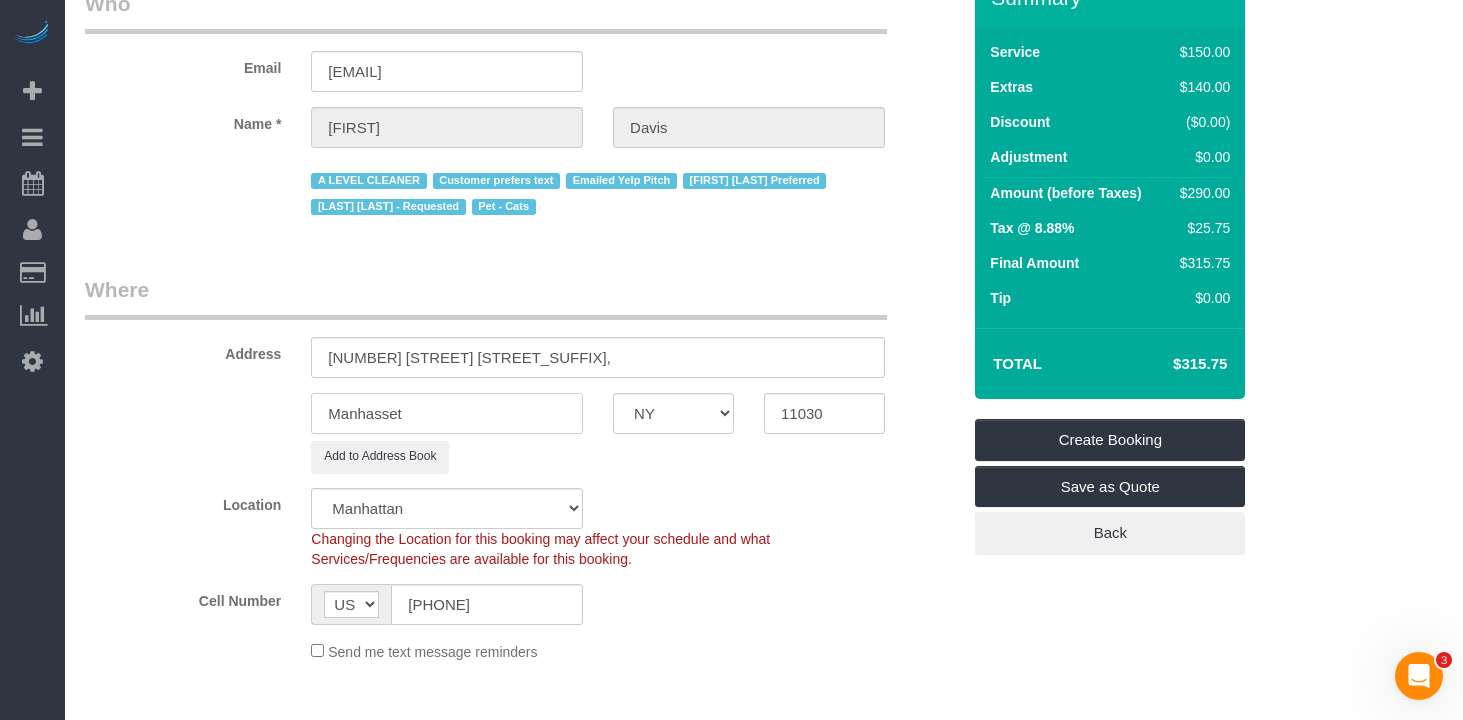 type on "Manhasset" 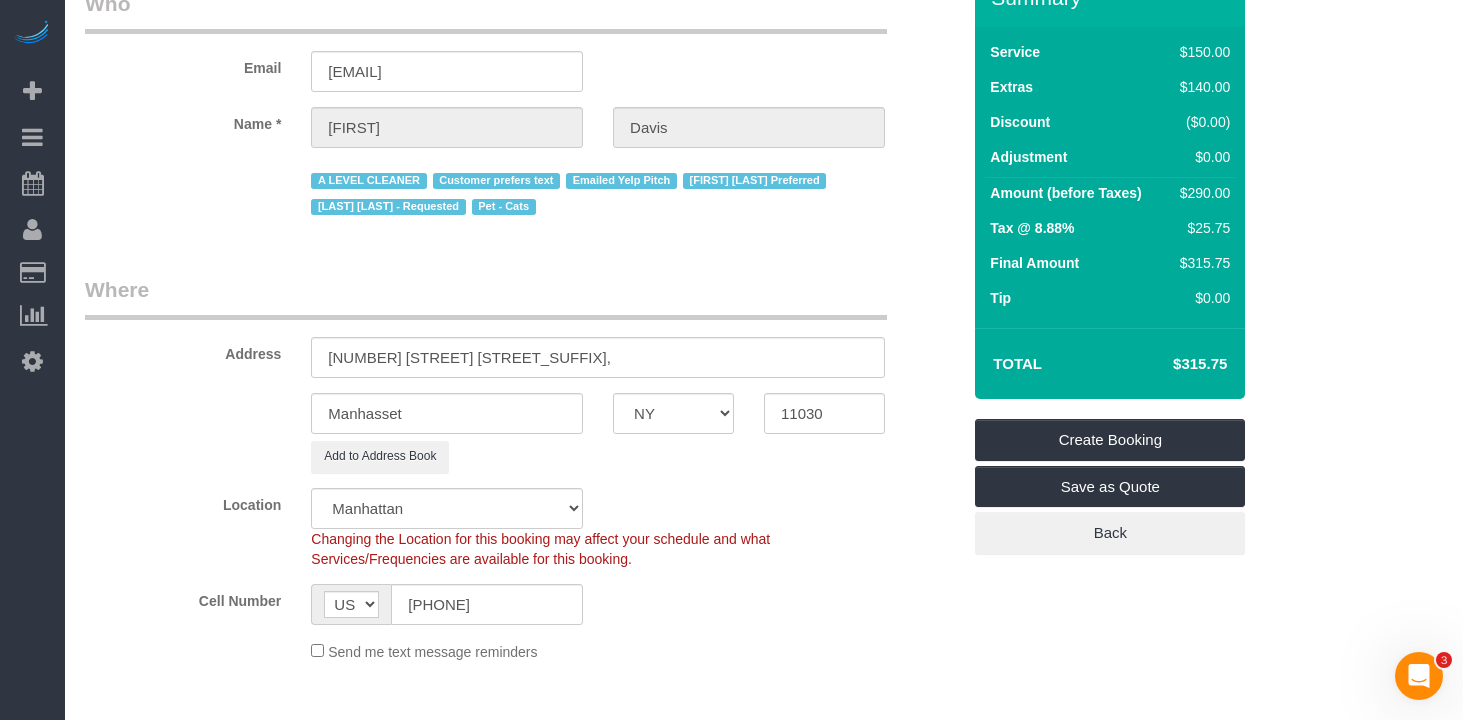 click on "Changing the Location for this booking may affect your schedule and what
Services/Frequencies are available for this booking." 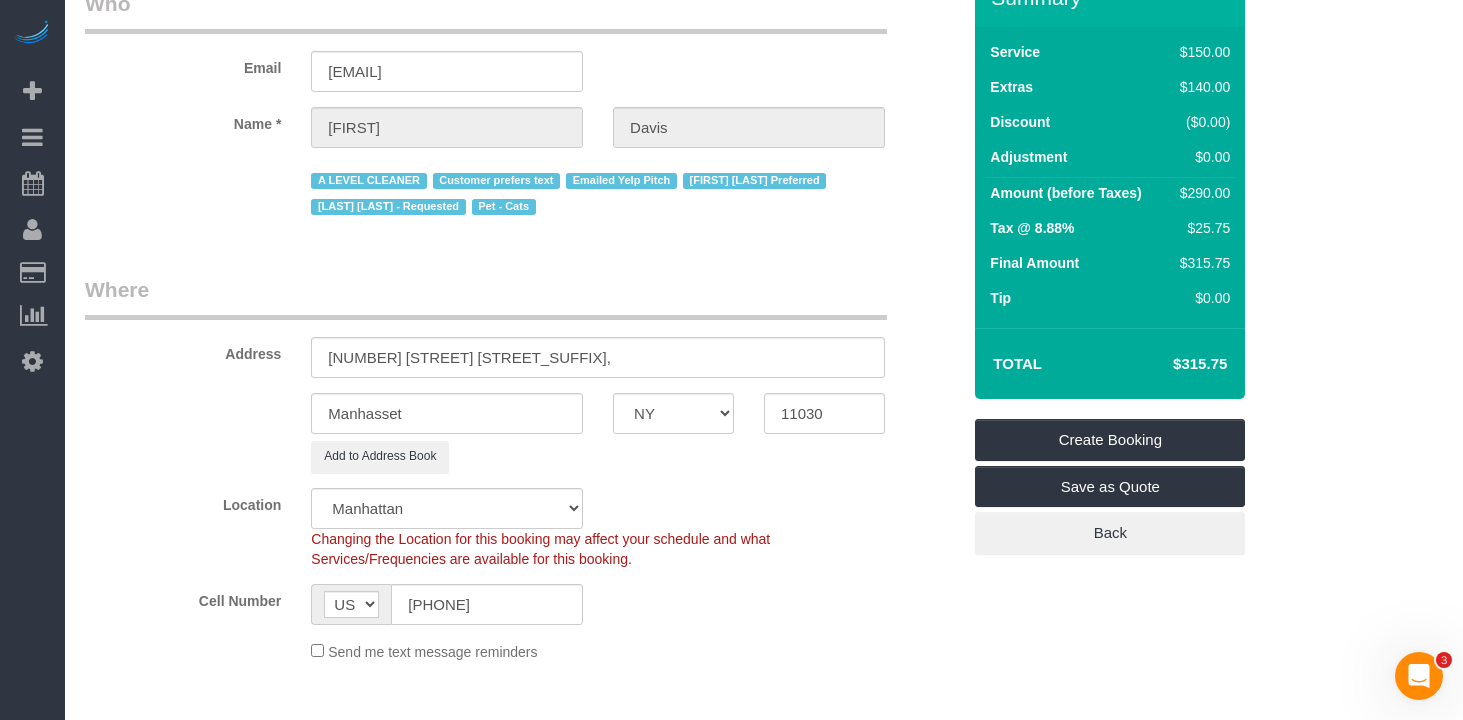 scroll, scrollTop: 0, scrollLeft: 0, axis: both 